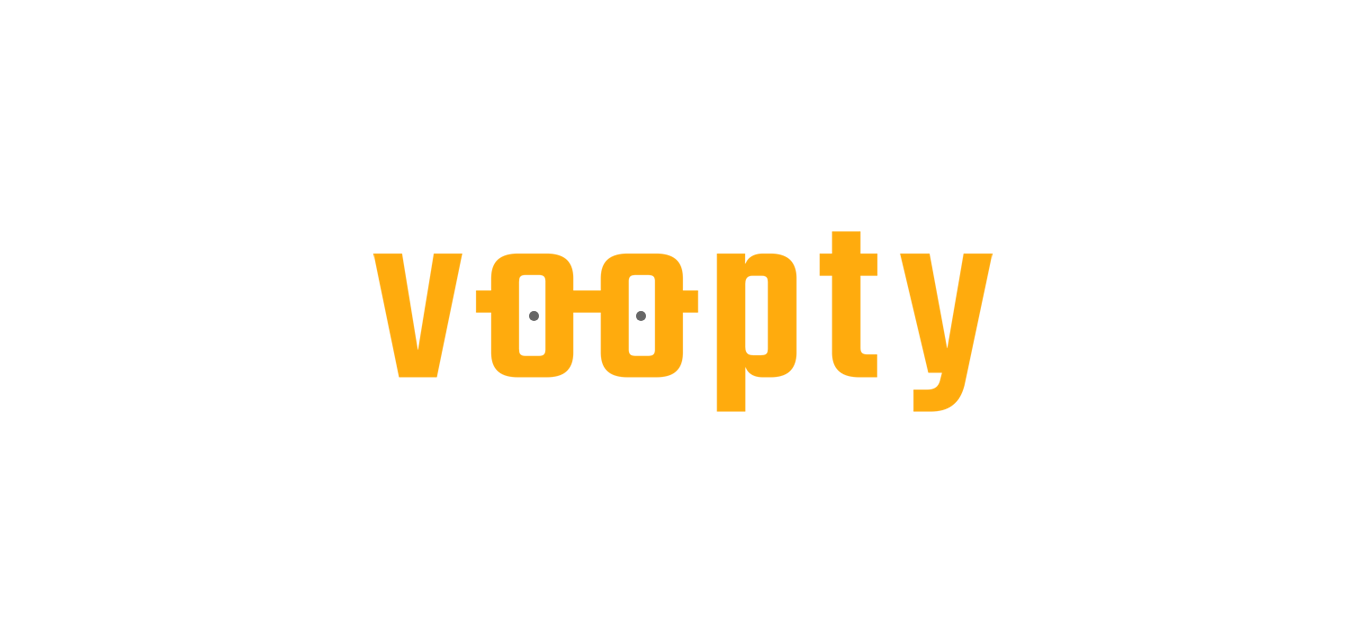 scroll, scrollTop: 0, scrollLeft: 0, axis: both 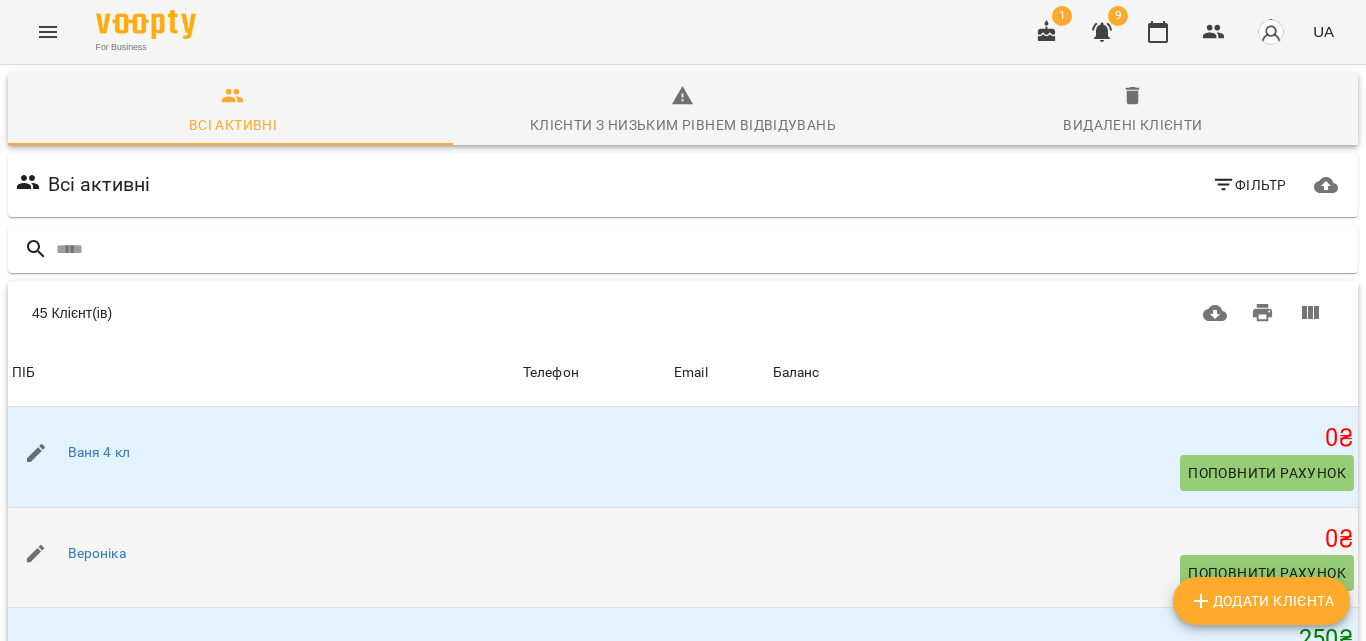 click 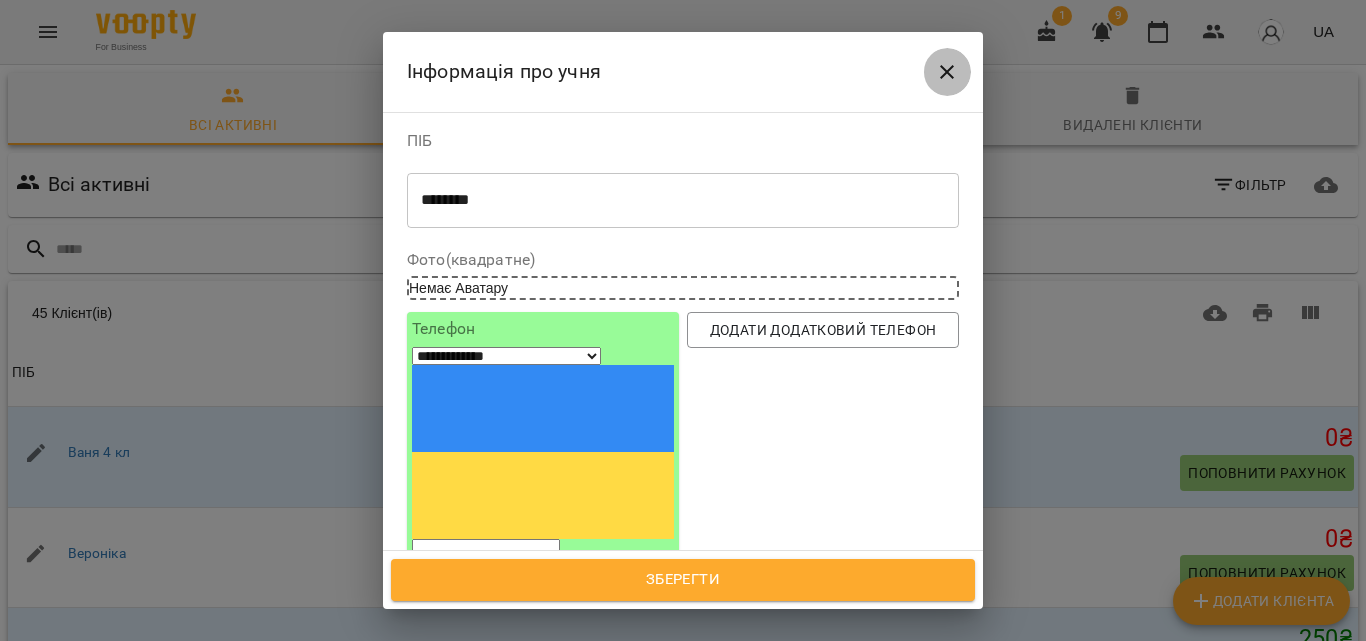 click 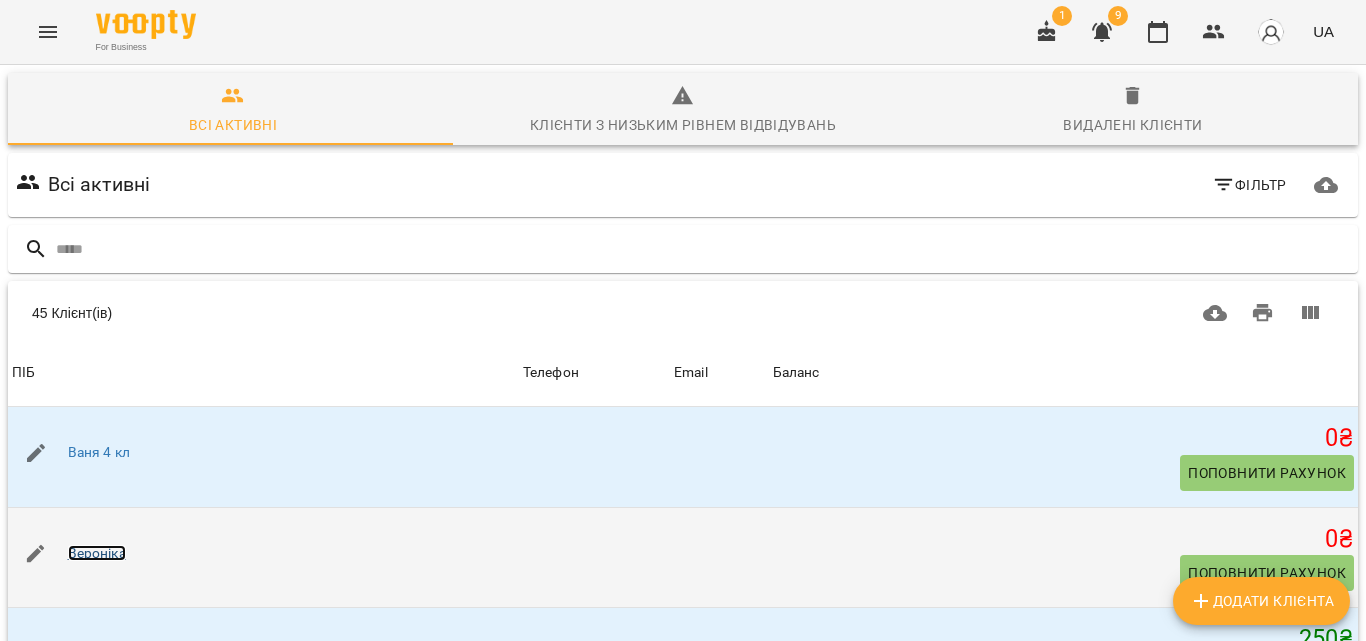 click on "Вероніка" at bounding box center [97, 553] 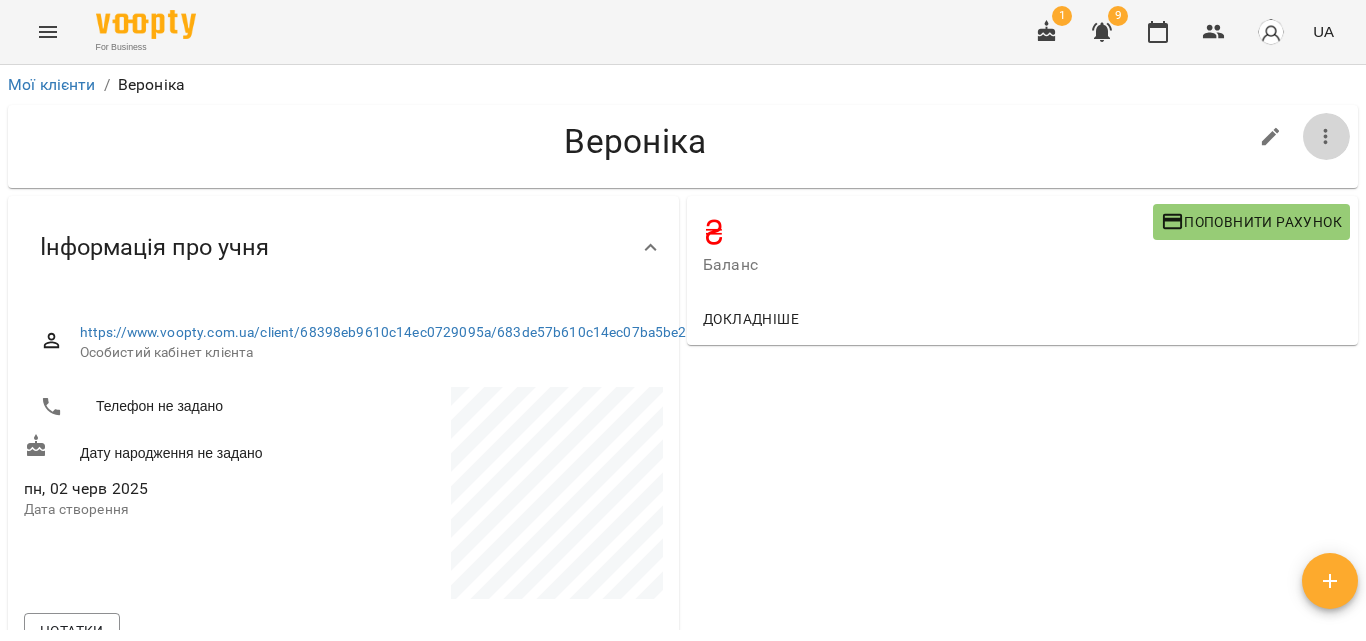 click 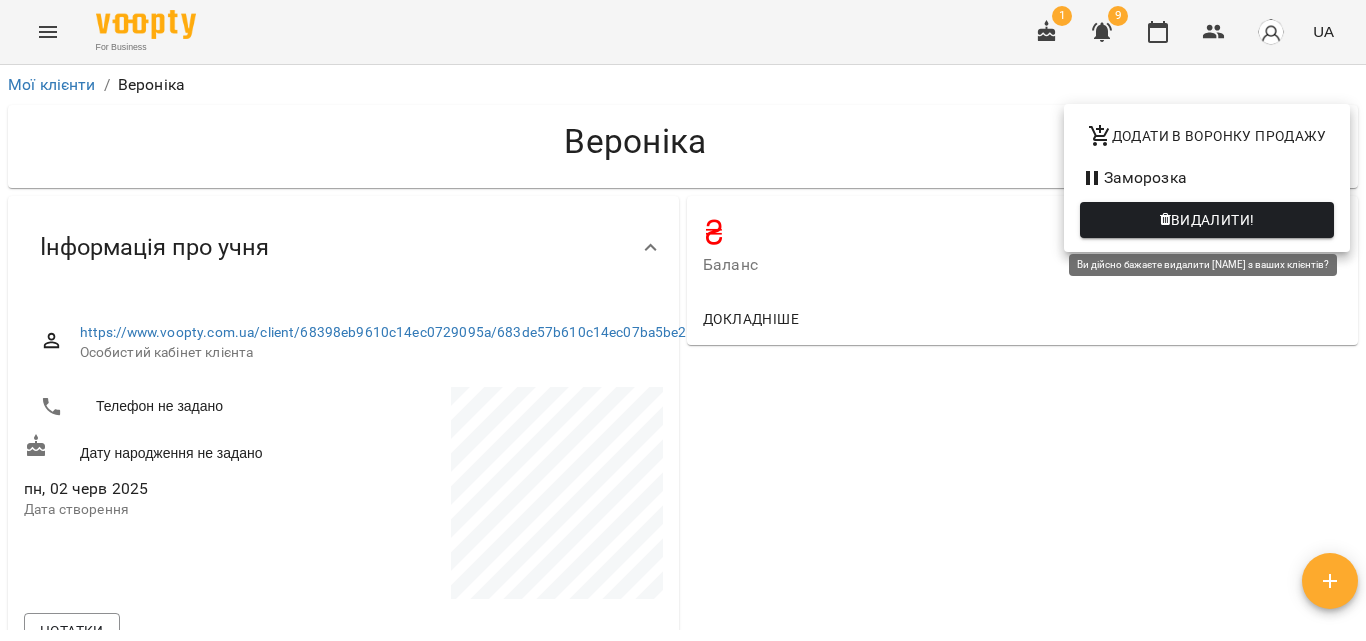 click on "Видалити!" at bounding box center [1213, 220] 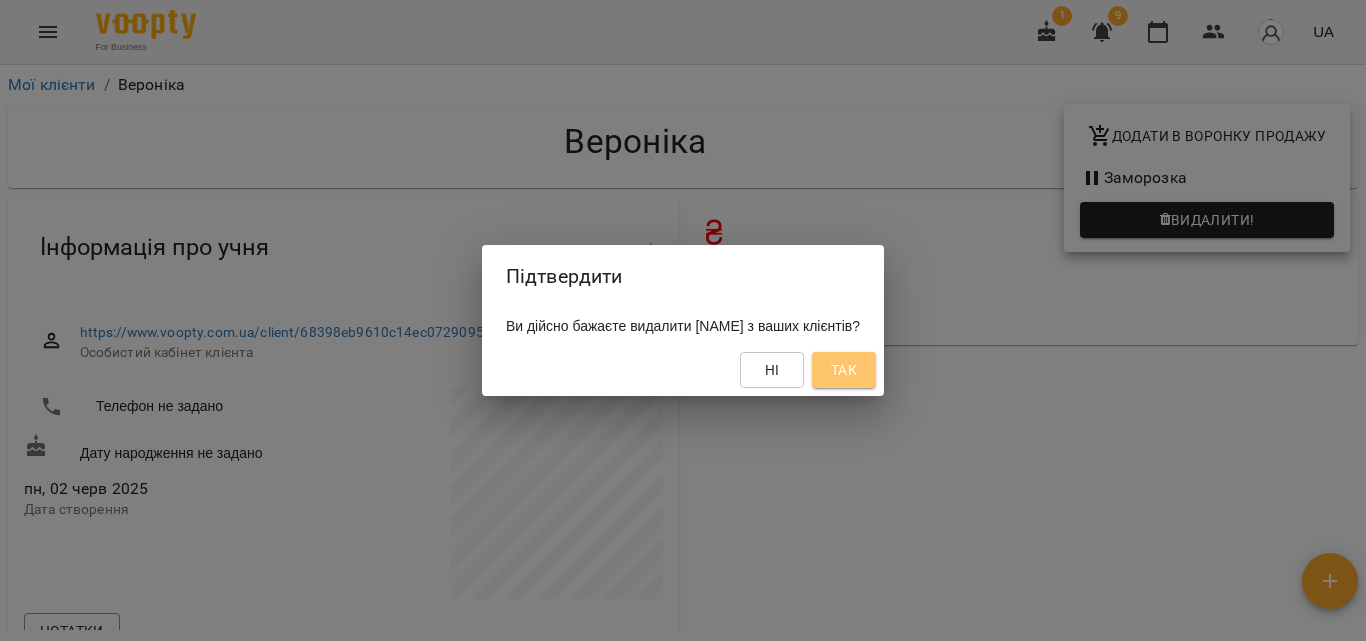 click on "Так" at bounding box center [844, 370] 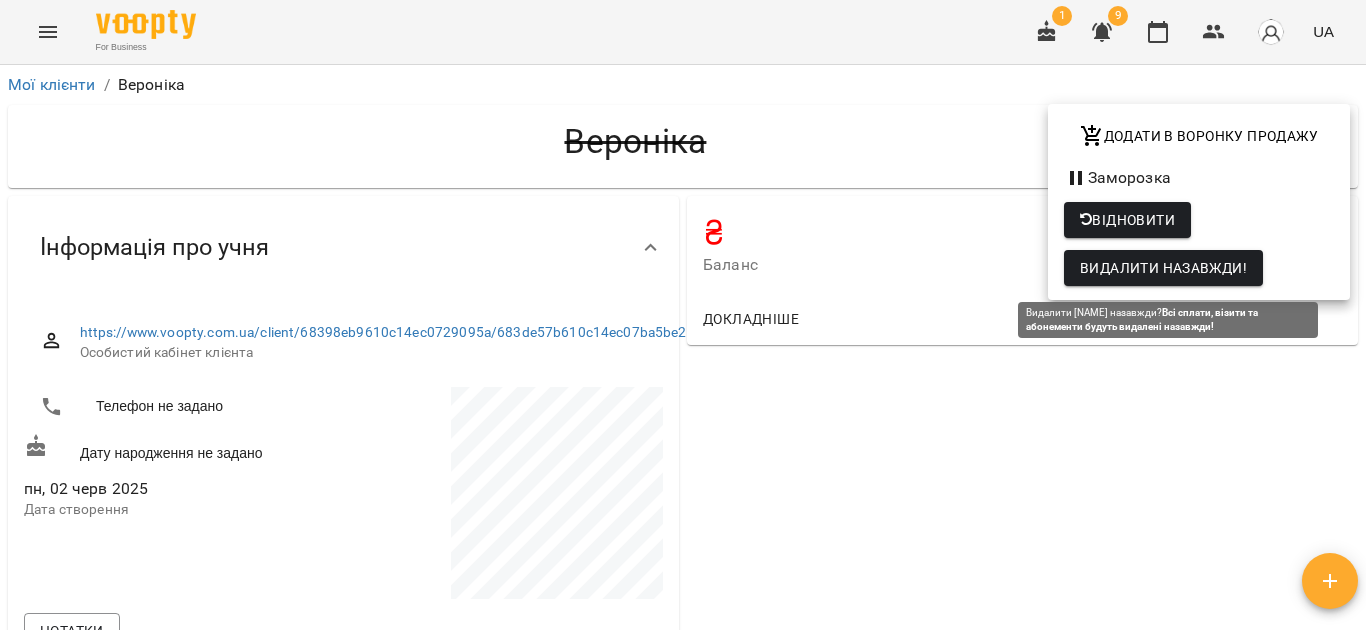 click on "Видалити назавжди!" at bounding box center (1163, 268) 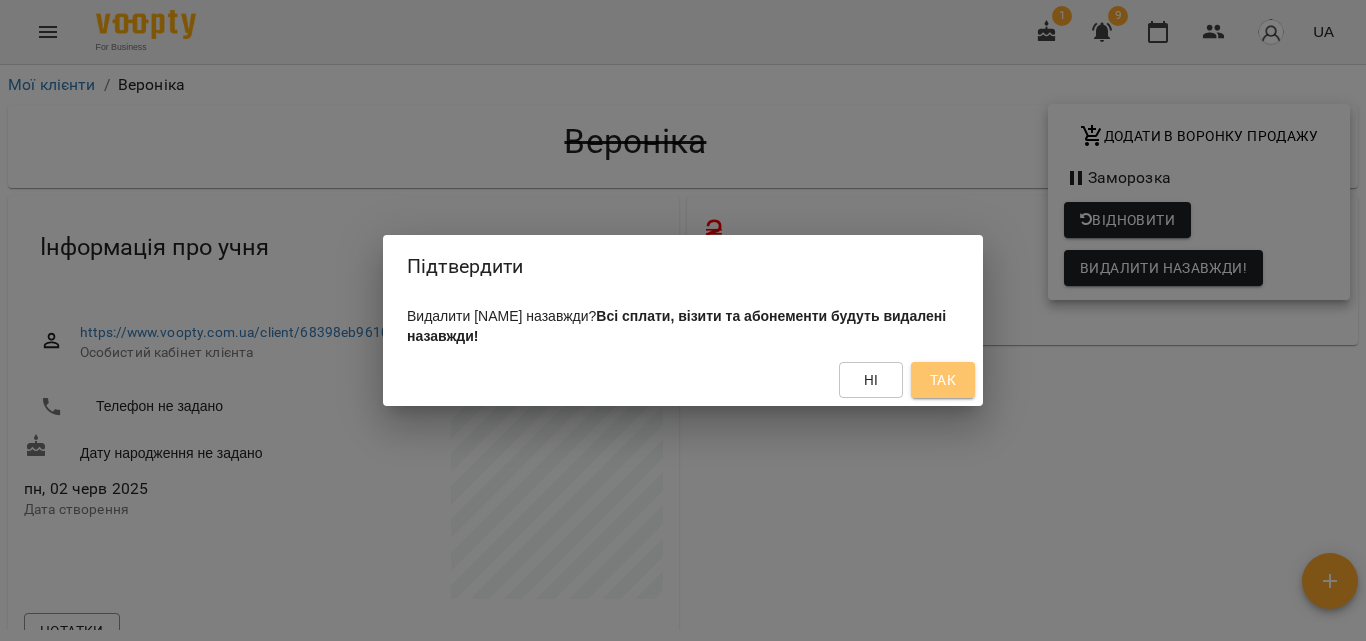click on "Так" at bounding box center (943, 380) 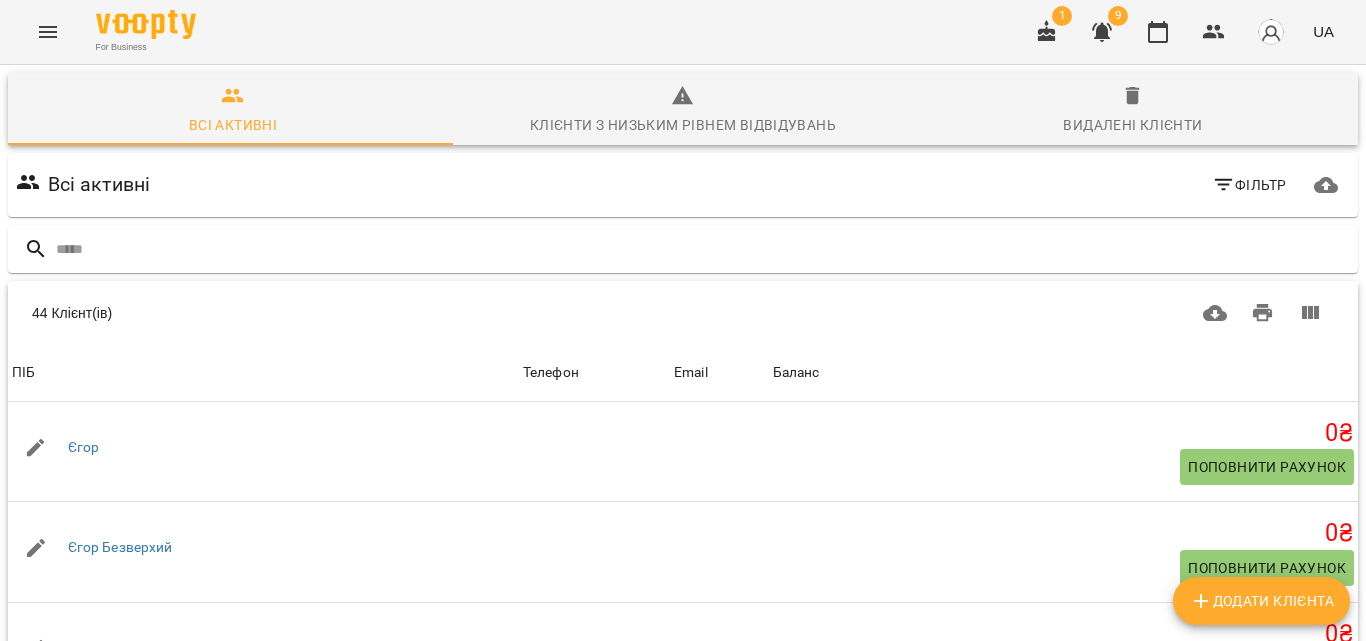 scroll, scrollTop: 200, scrollLeft: 0, axis: vertical 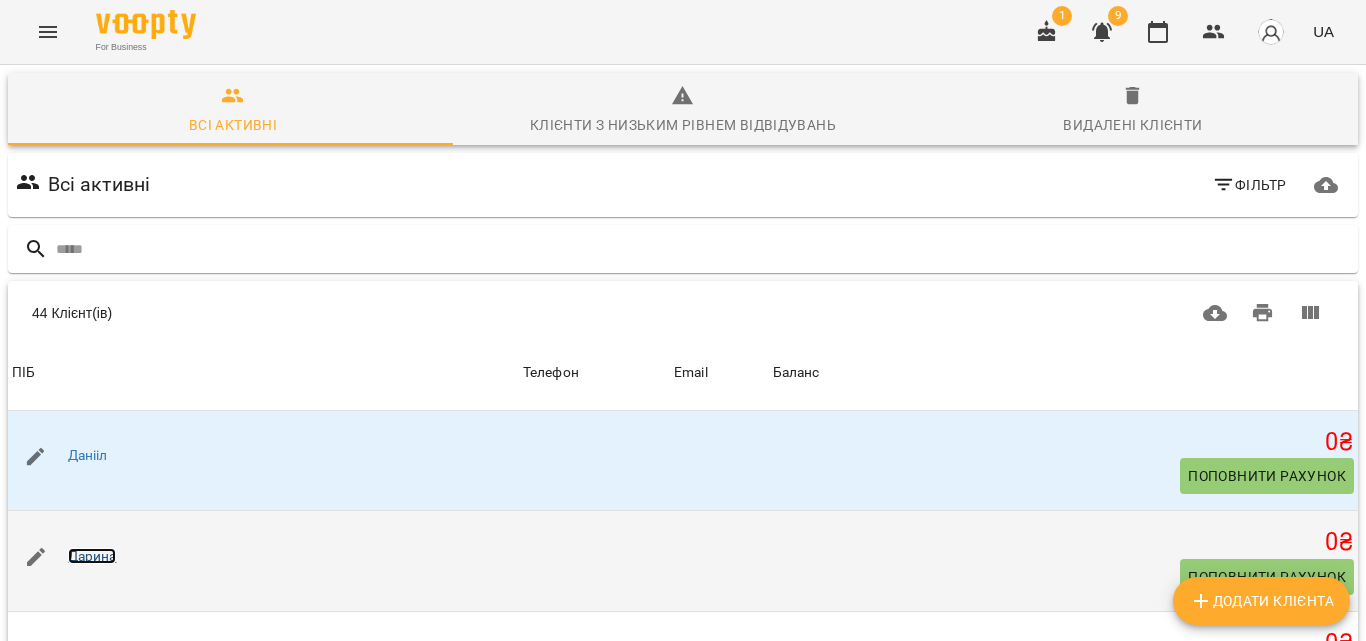 click on "Дарина" at bounding box center [92, 556] 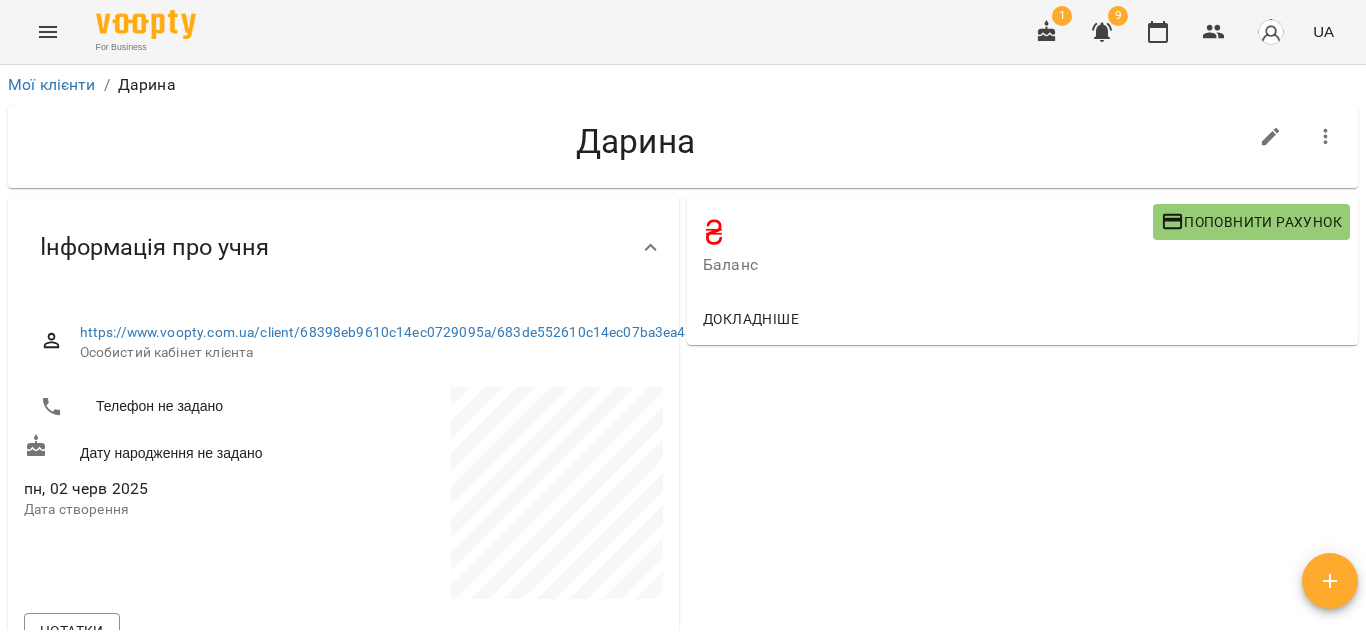click 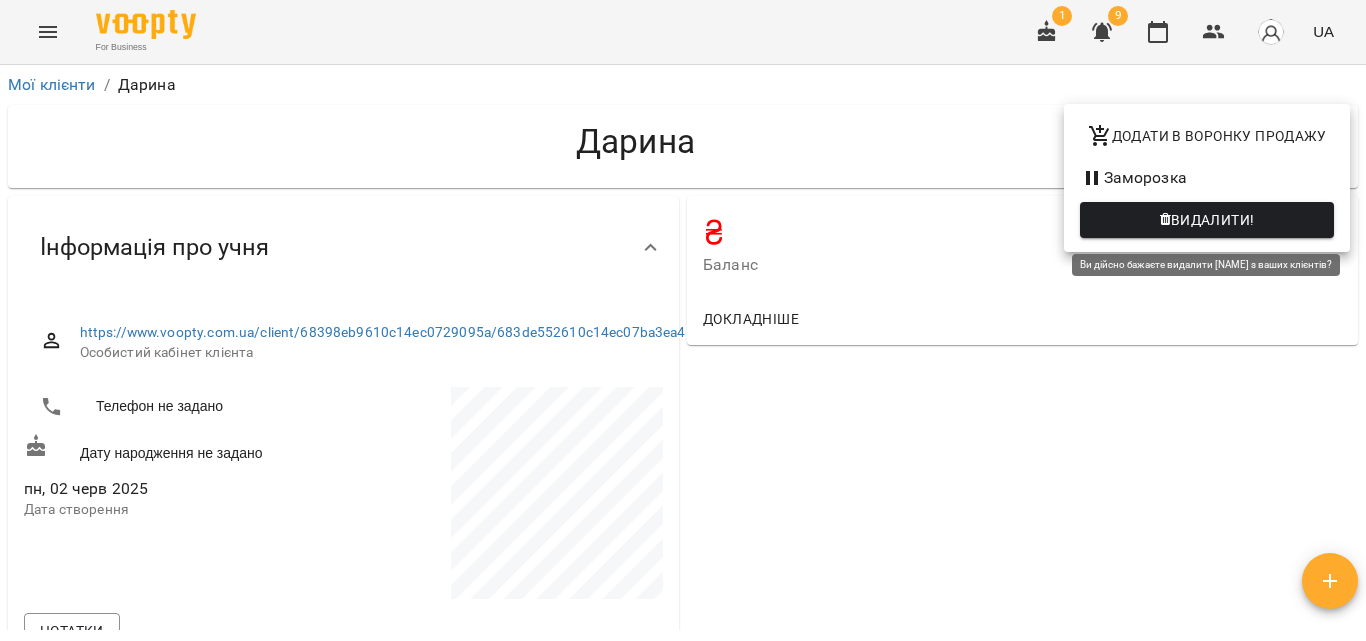 click on "Видалити!" at bounding box center (1213, 220) 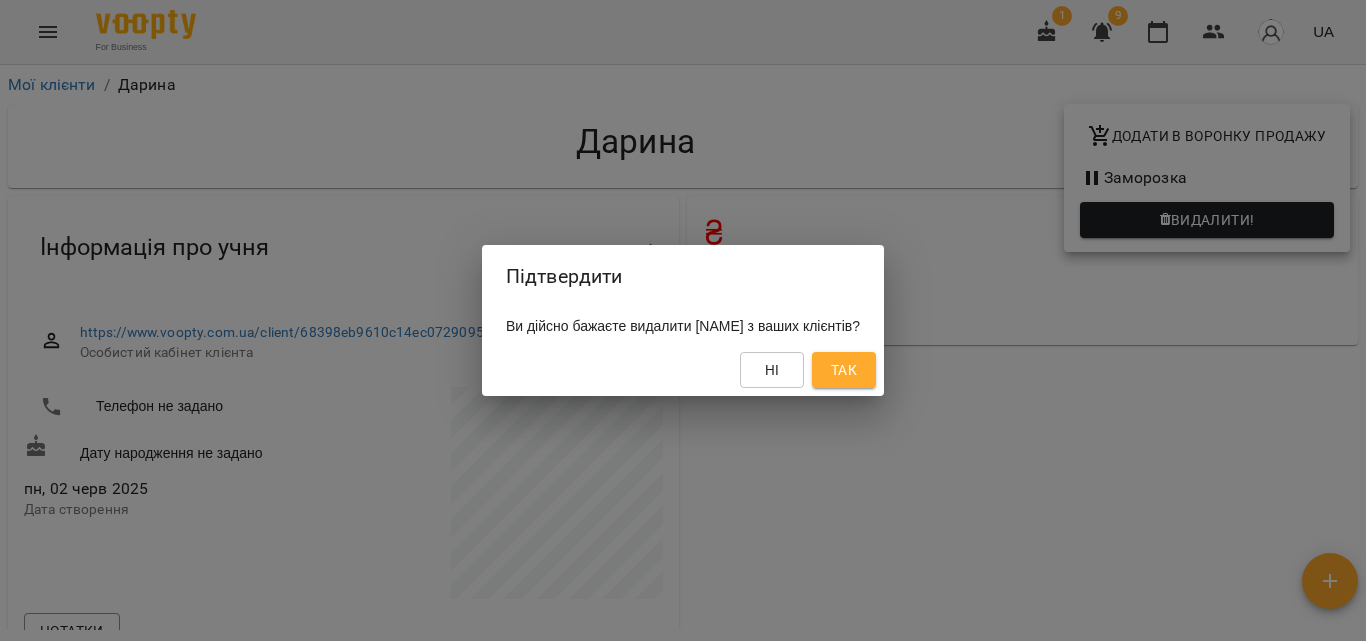click on "Так" at bounding box center [844, 370] 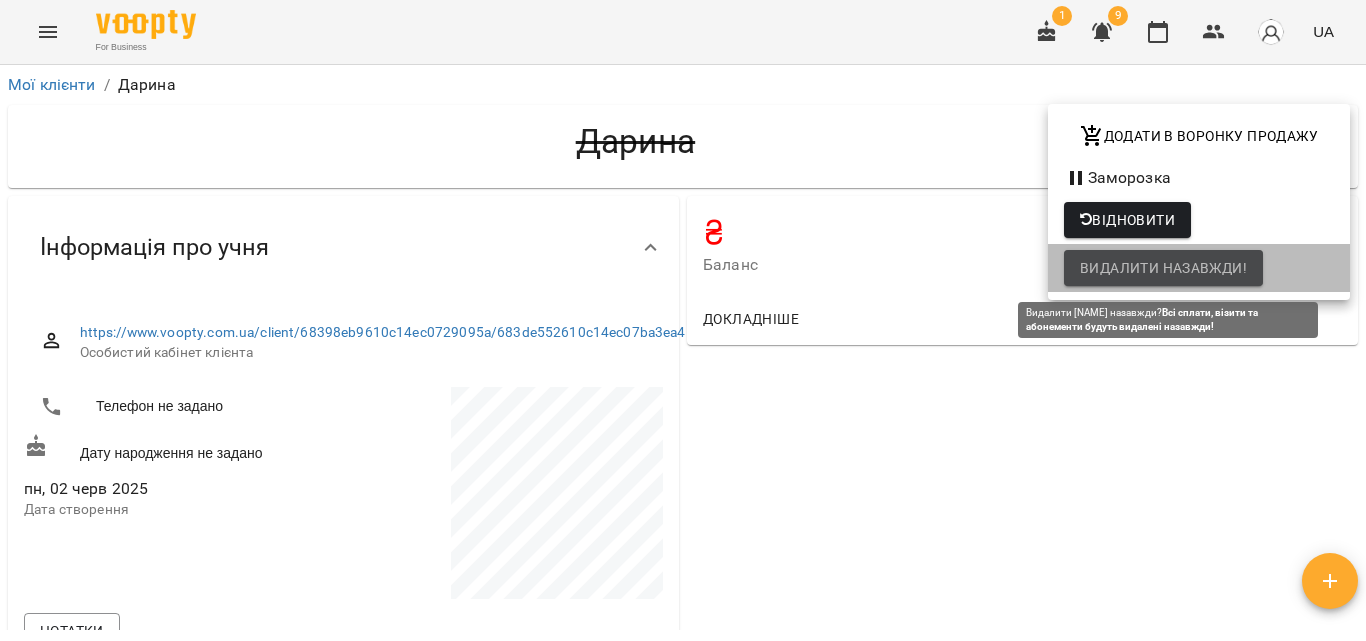 click on "Видалити назавжди!" at bounding box center [1163, 268] 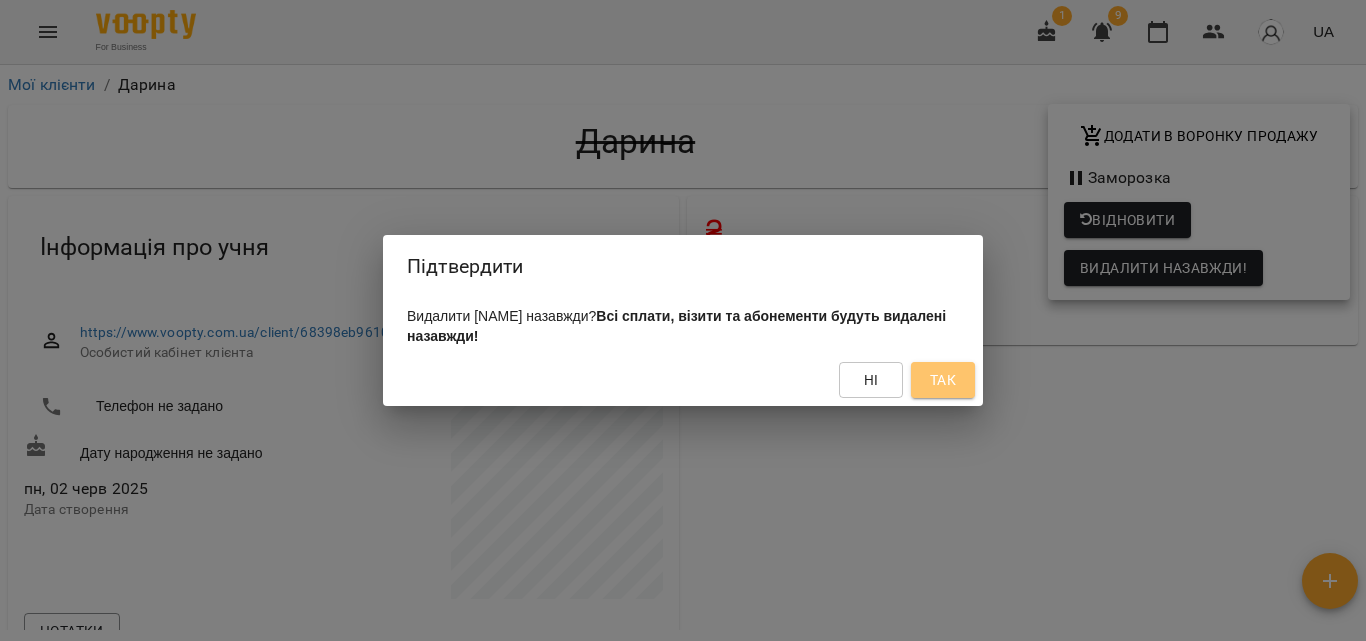 click on "Так" at bounding box center [943, 380] 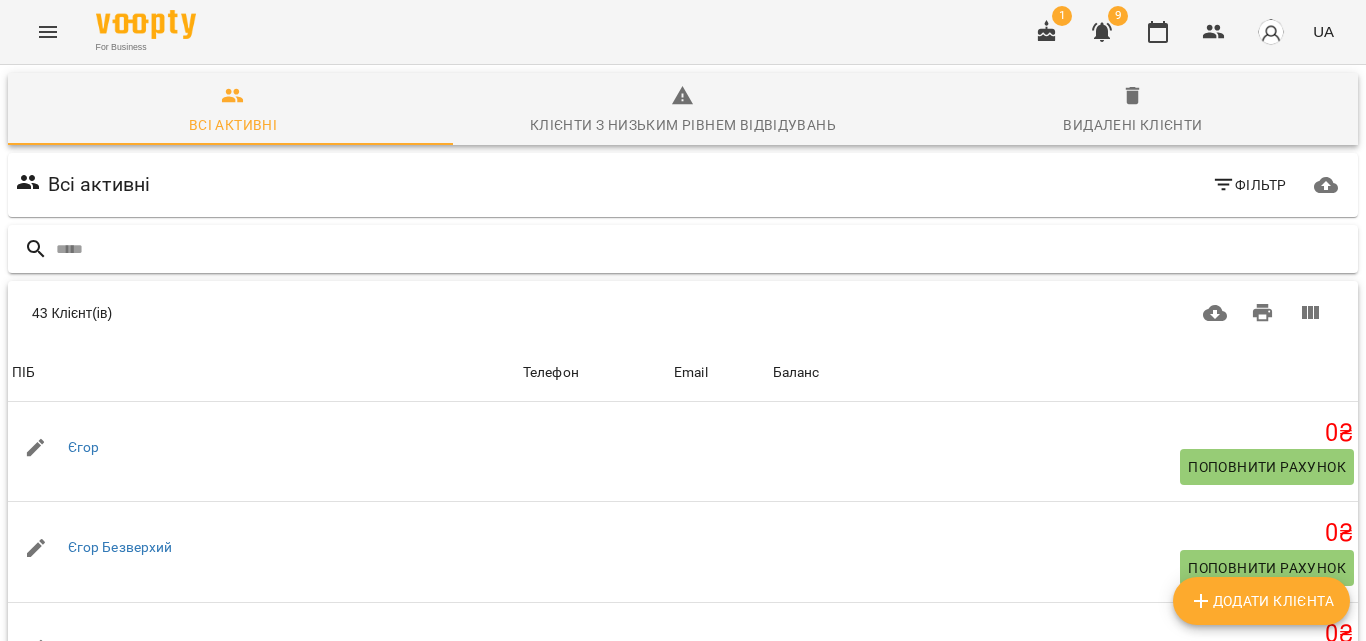 scroll, scrollTop: 226, scrollLeft: 0, axis: vertical 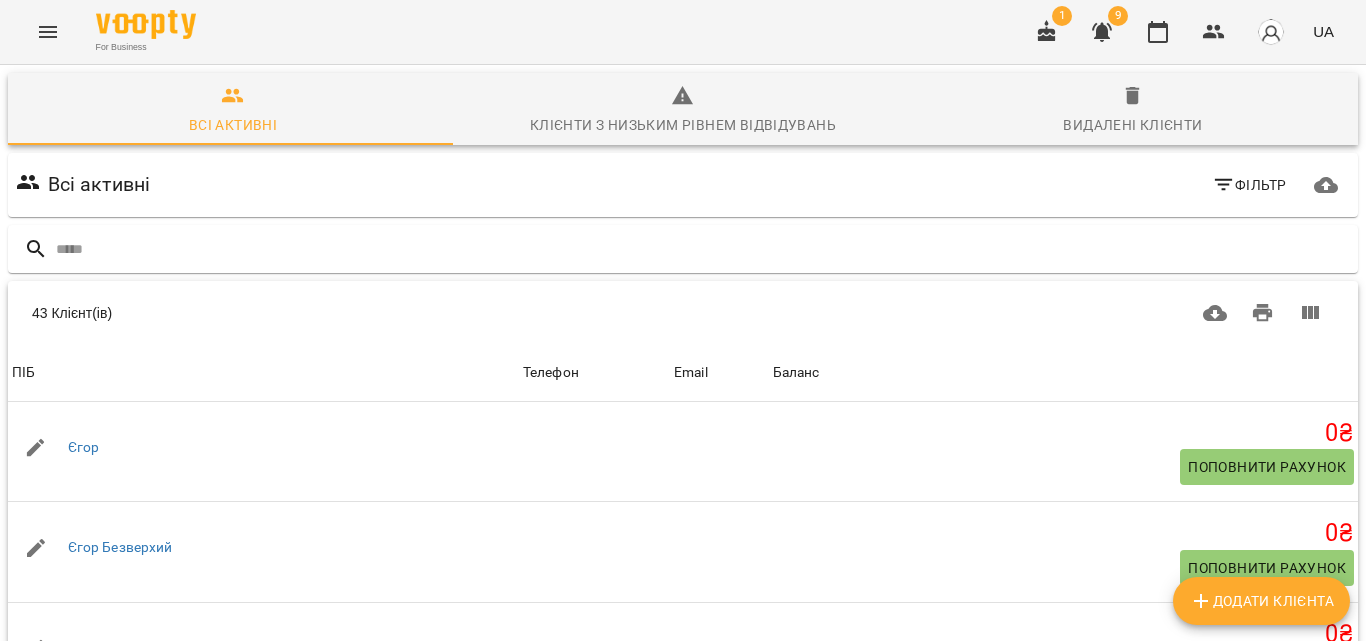 click on "ПІБ" at bounding box center (263, 373) 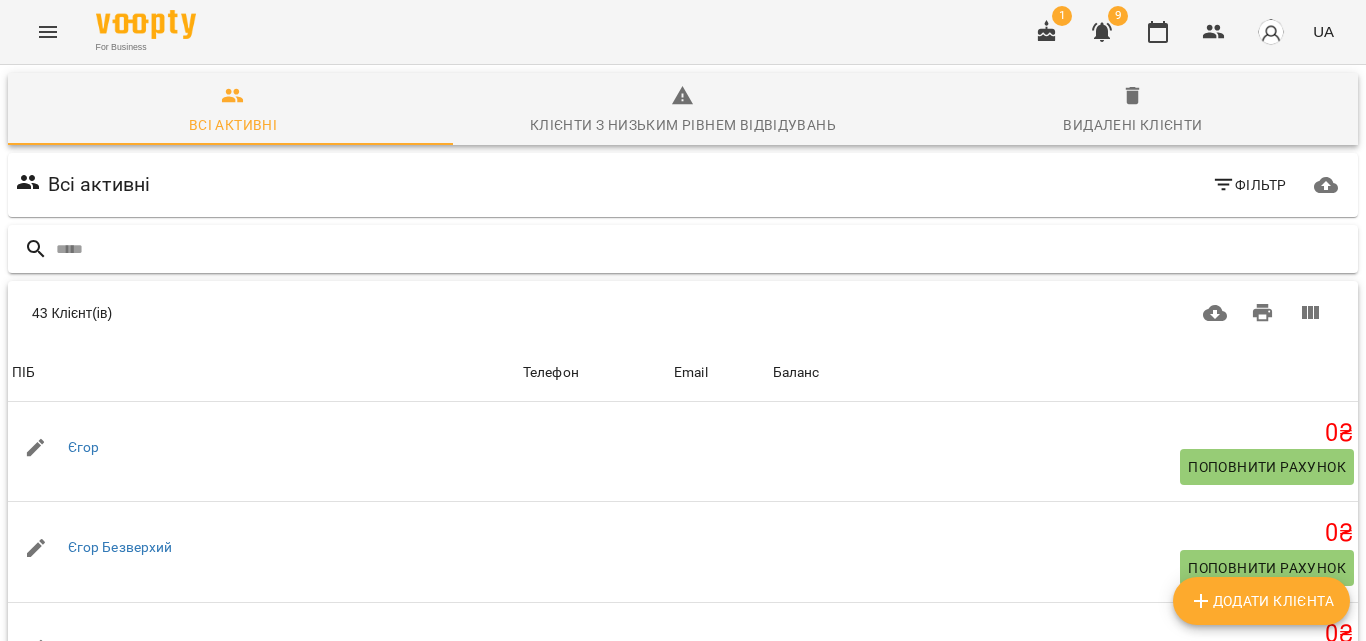 scroll, scrollTop: 226, scrollLeft: 0, axis: vertical 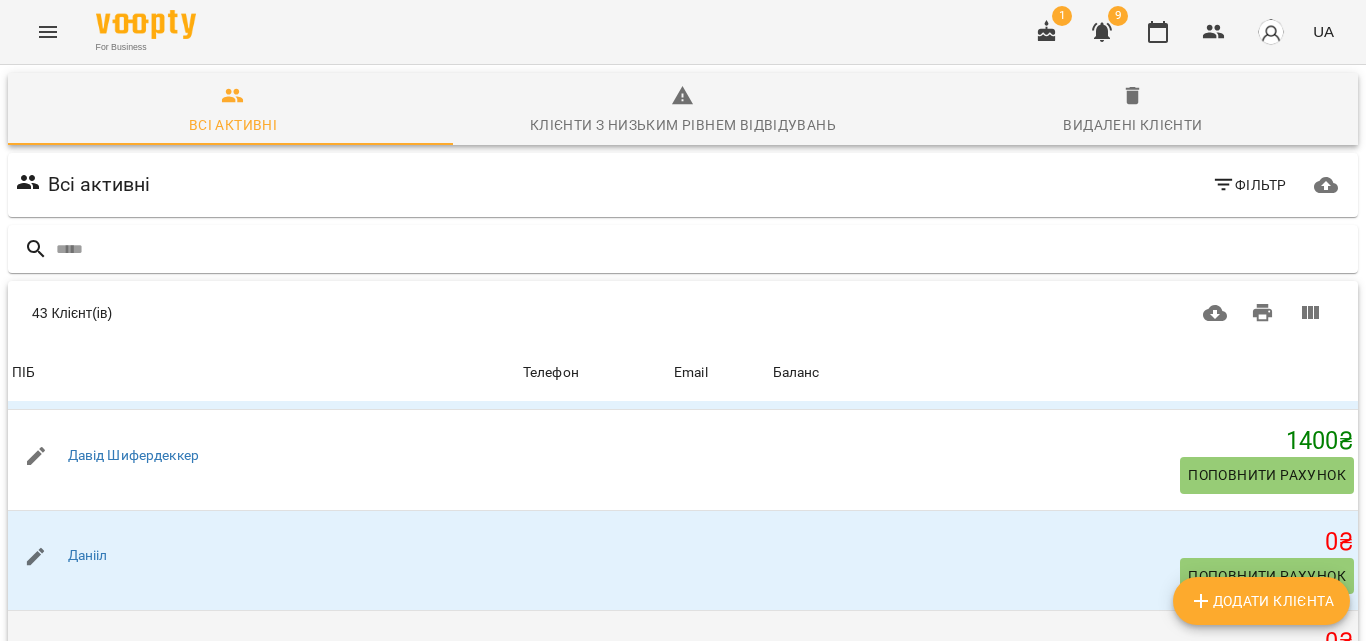 click on "Діана" at bounding box center [86, 656] 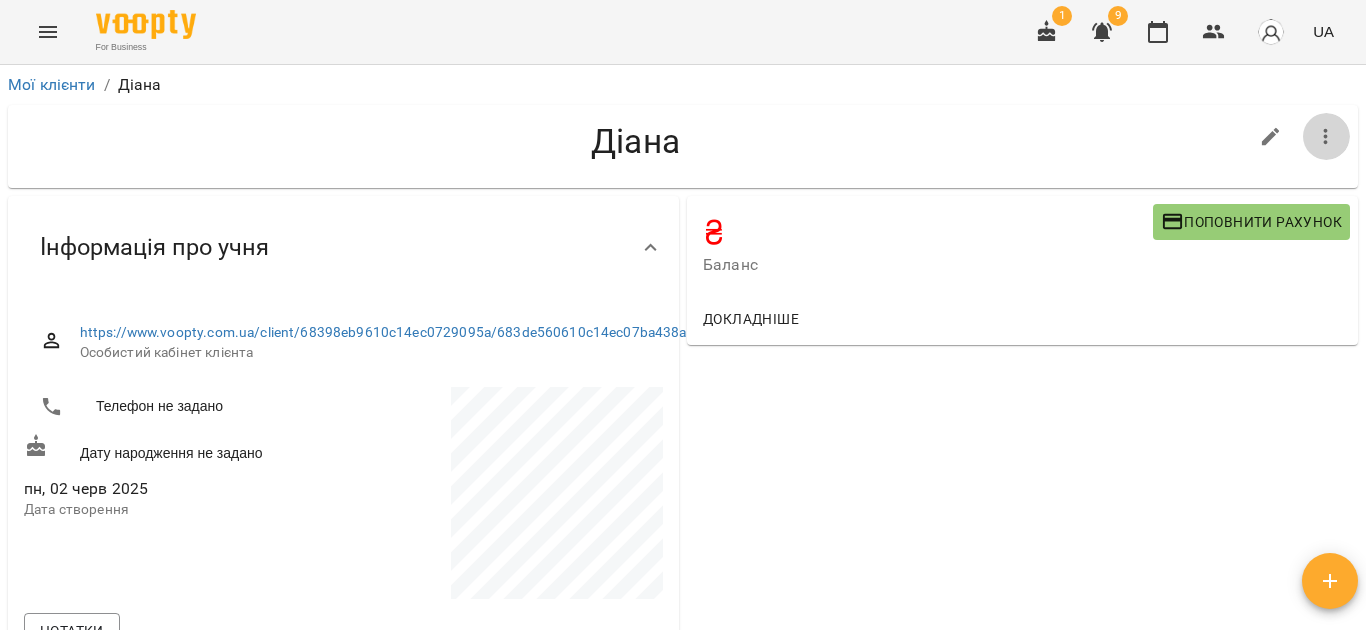 click 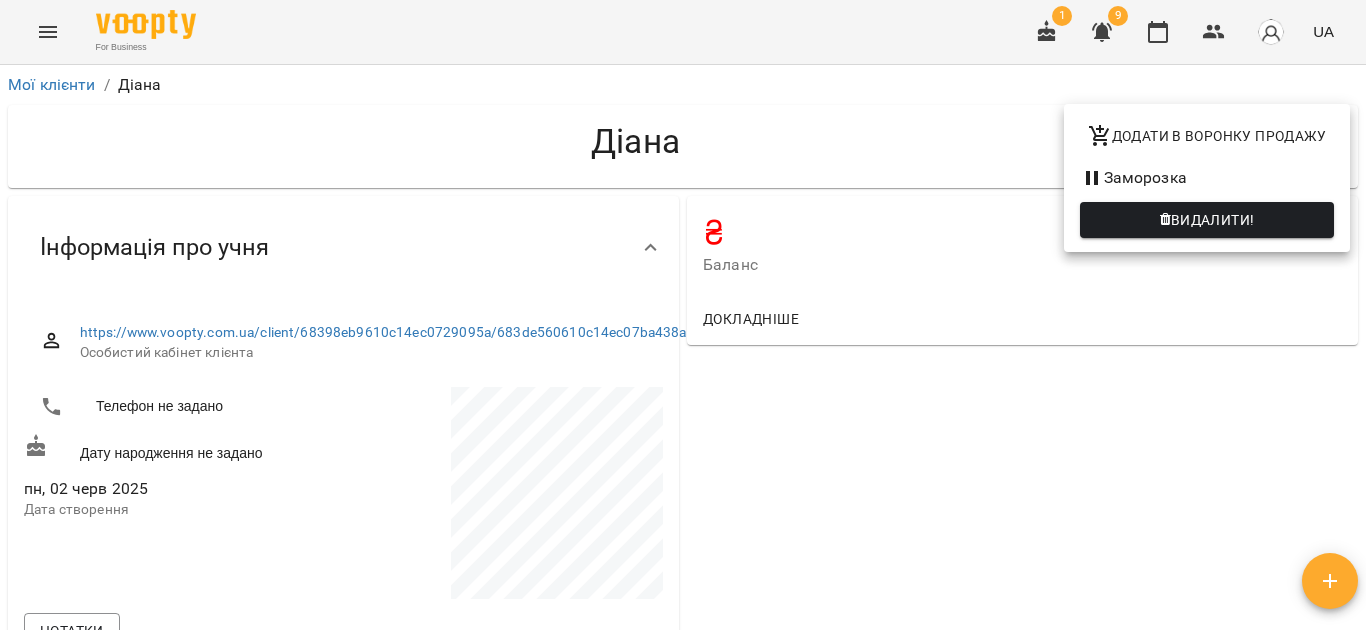 click on "Видалити!" at bounding box center (1207, 220) 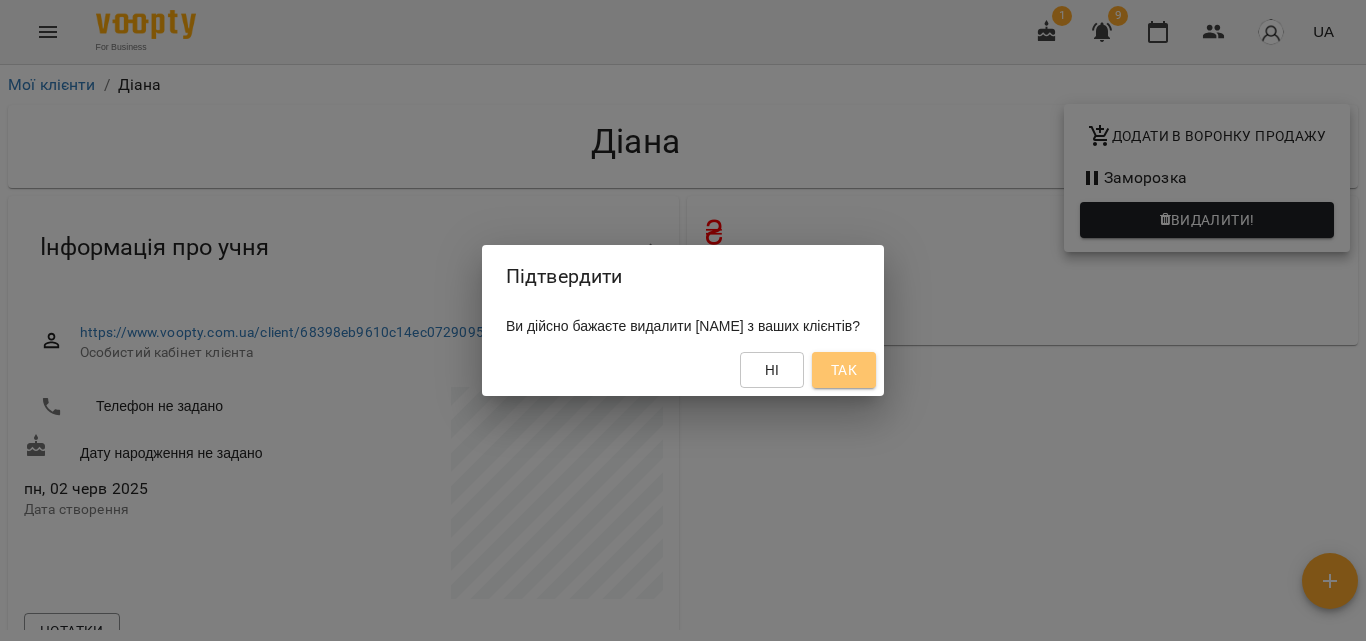 click on "Так" at bounding box center [844, 370] 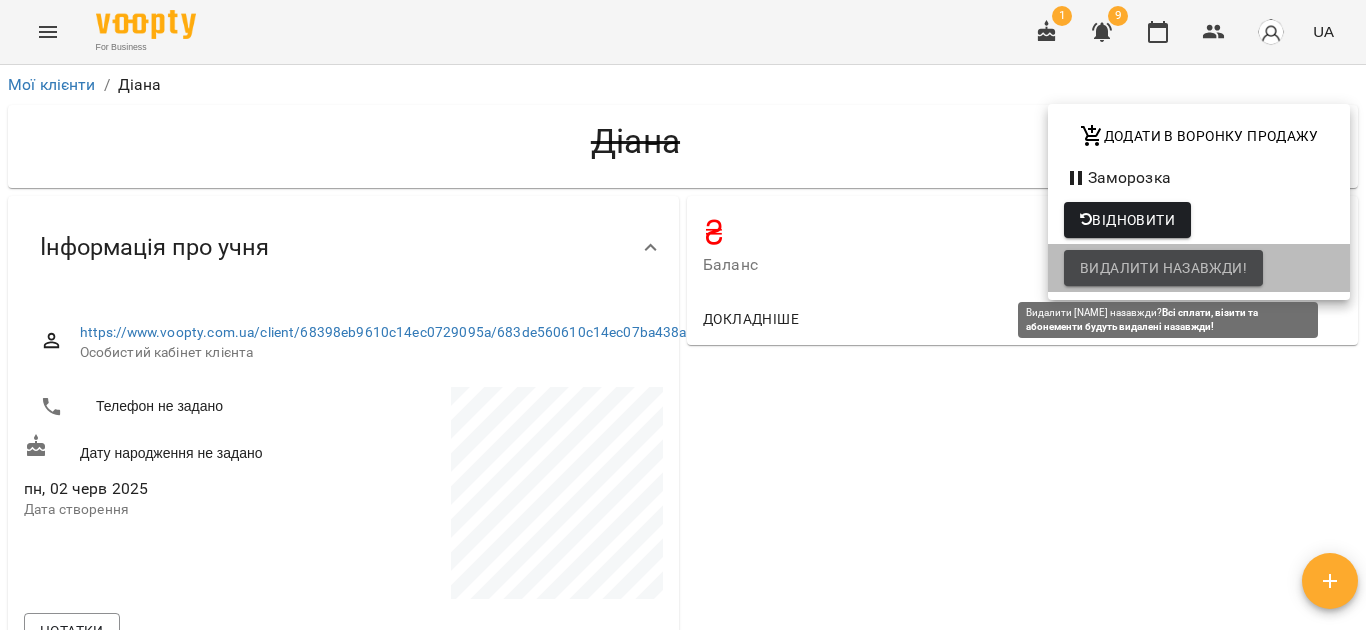click on "Видалити назавжди!" at bounding box center [1163, 268] 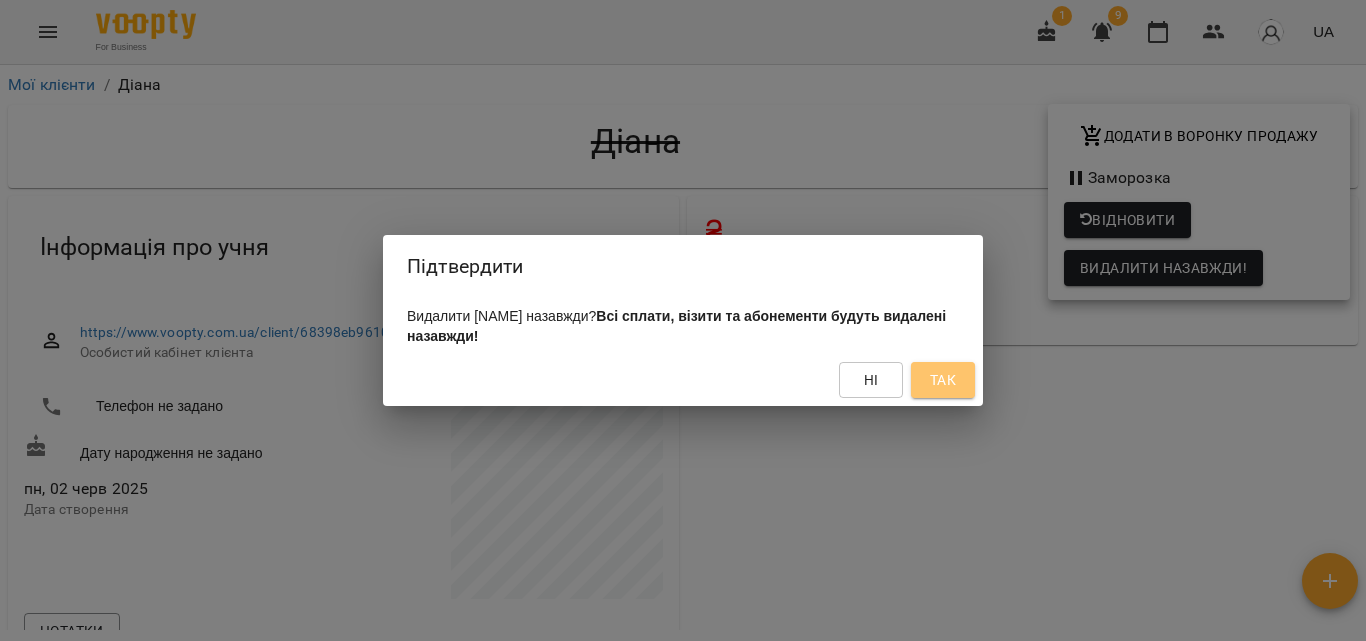 click on "Так" at bounding box center [943, 380] 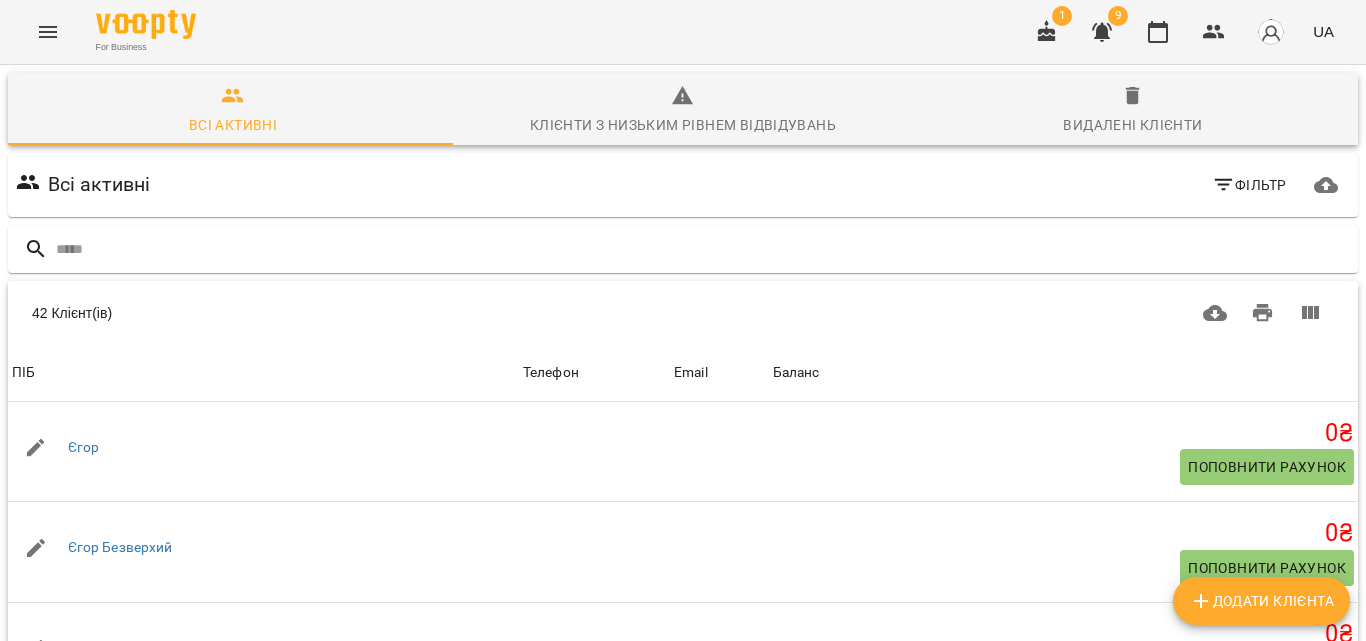 scroll, scrollTop: 200, scrollLeft: 0, axis: vertical 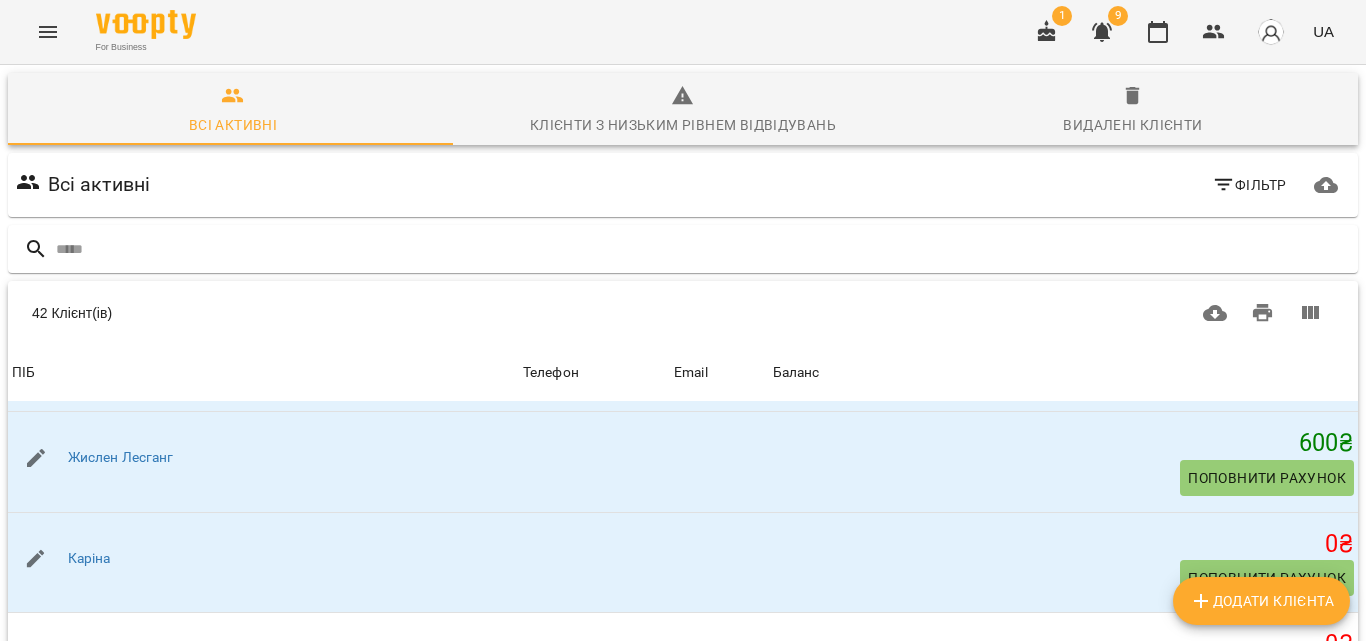 click 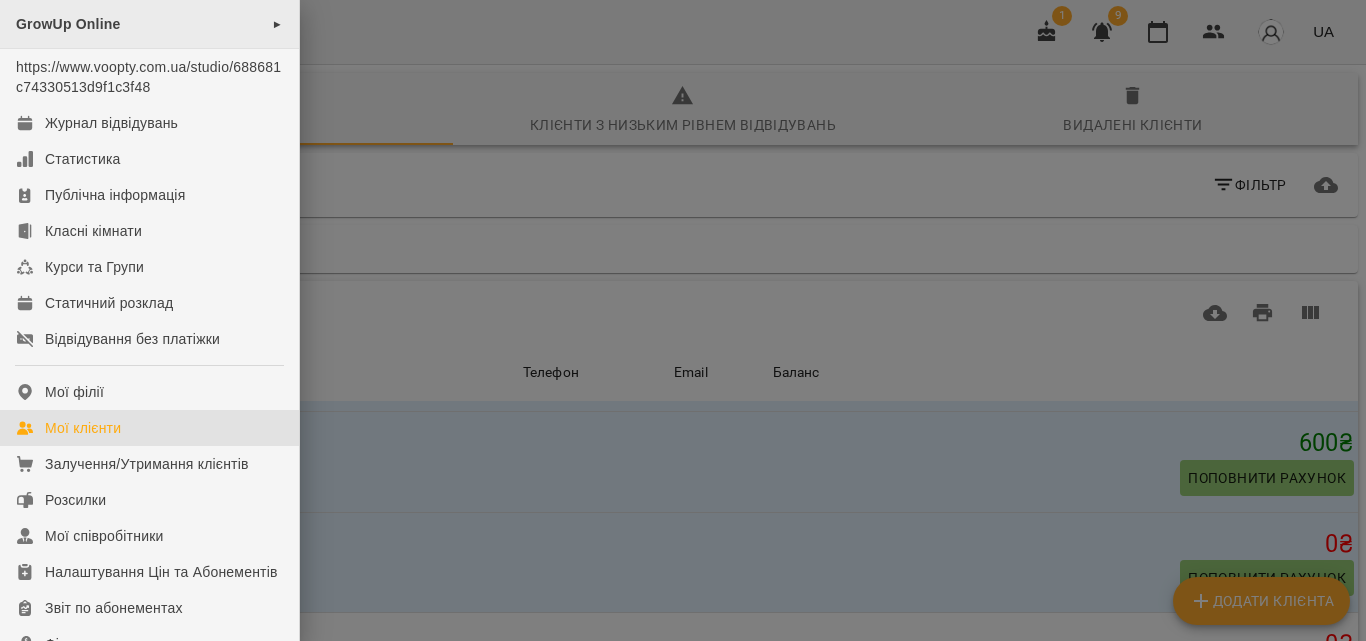 click on "GrowUp Online ►" at bounding box center [149, 24] 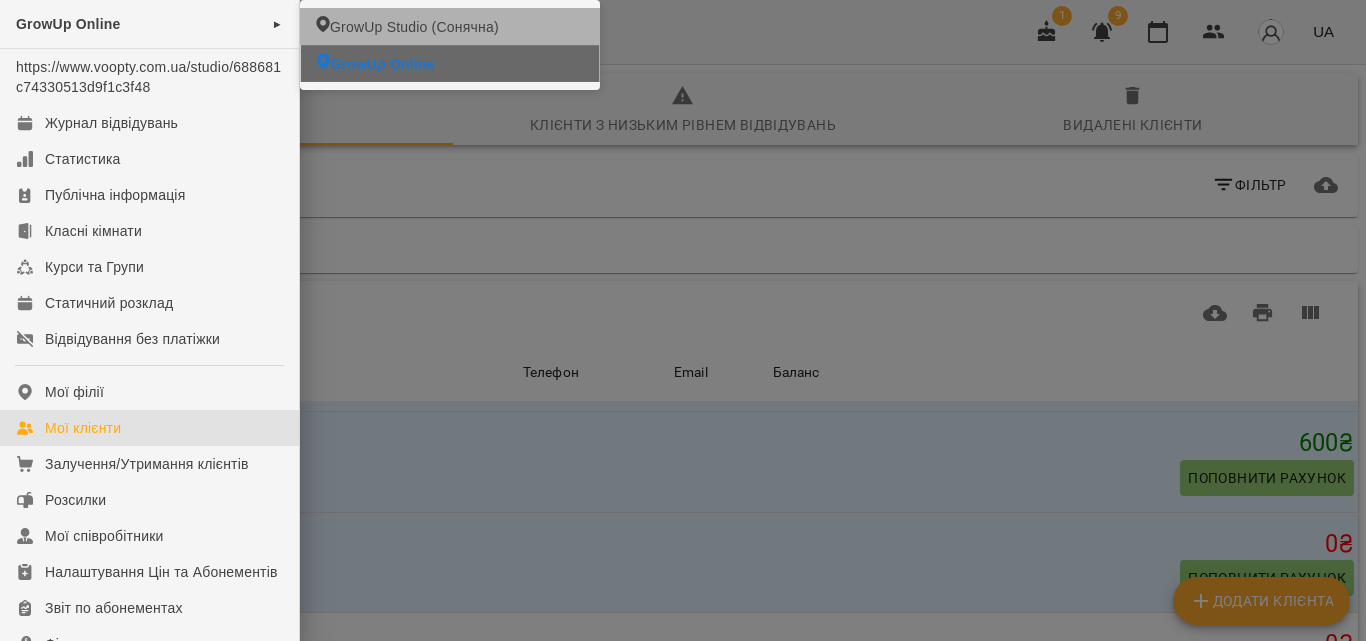 click on "GrowUp Online" at bounding box center [382, 64] 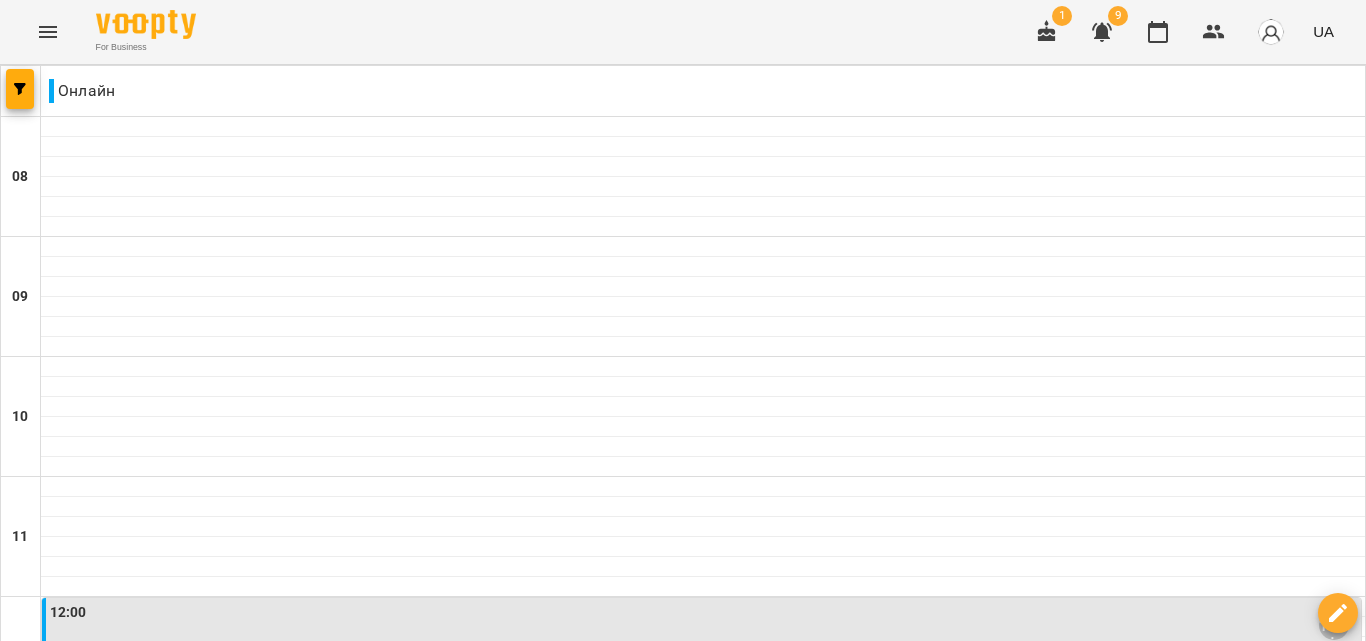 click on "пн" at bounding box center [38, 1823] 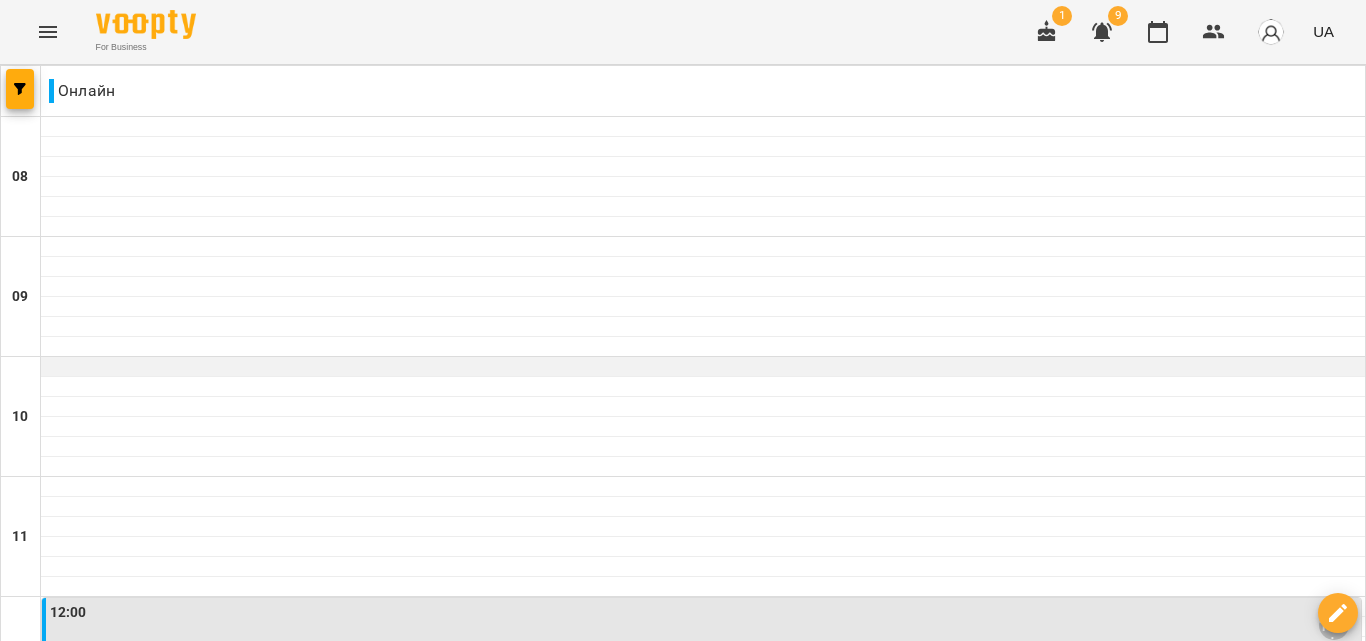 scroll, scrollTop: 400, scrollLeft: 0, axis: vertical 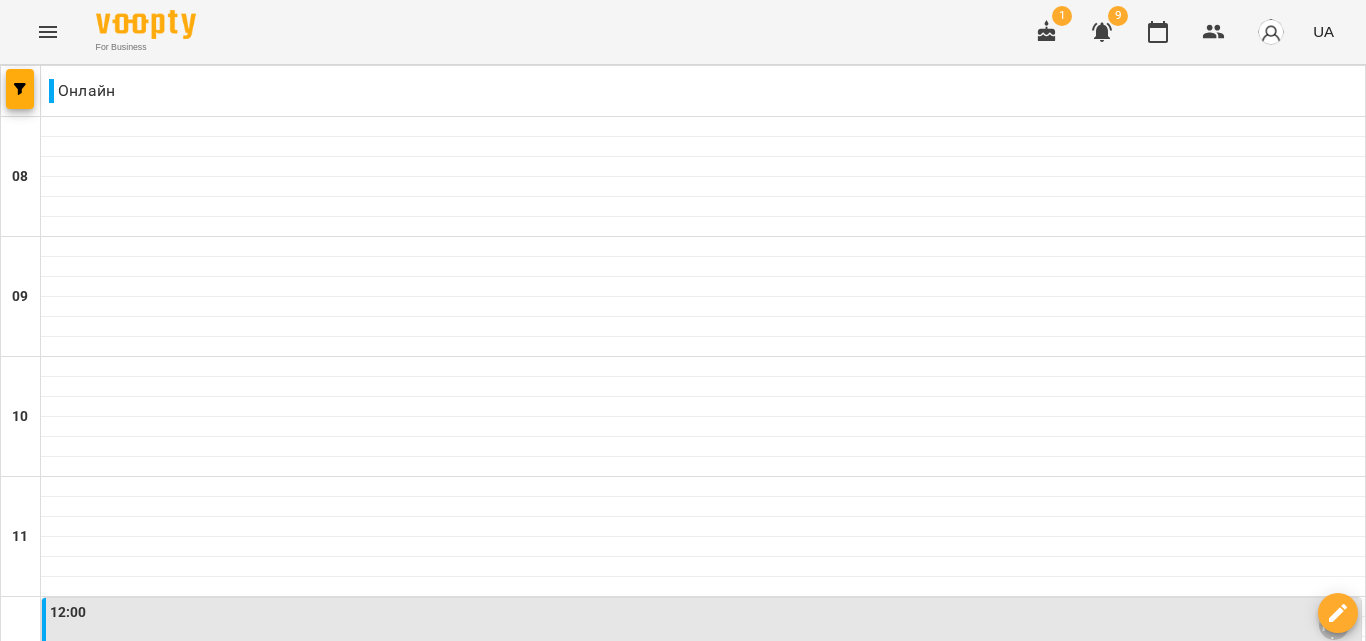 click on "вт" at bounding box center [402, 1823] 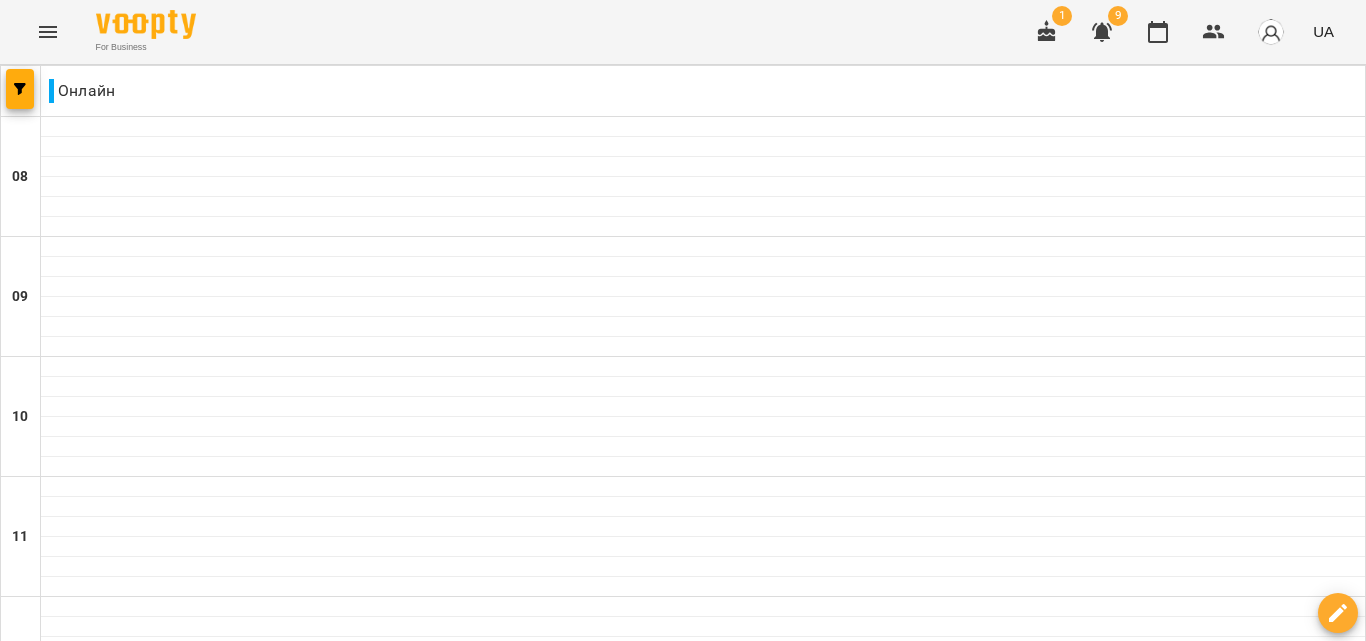 click at bounding box center (583, 1888) 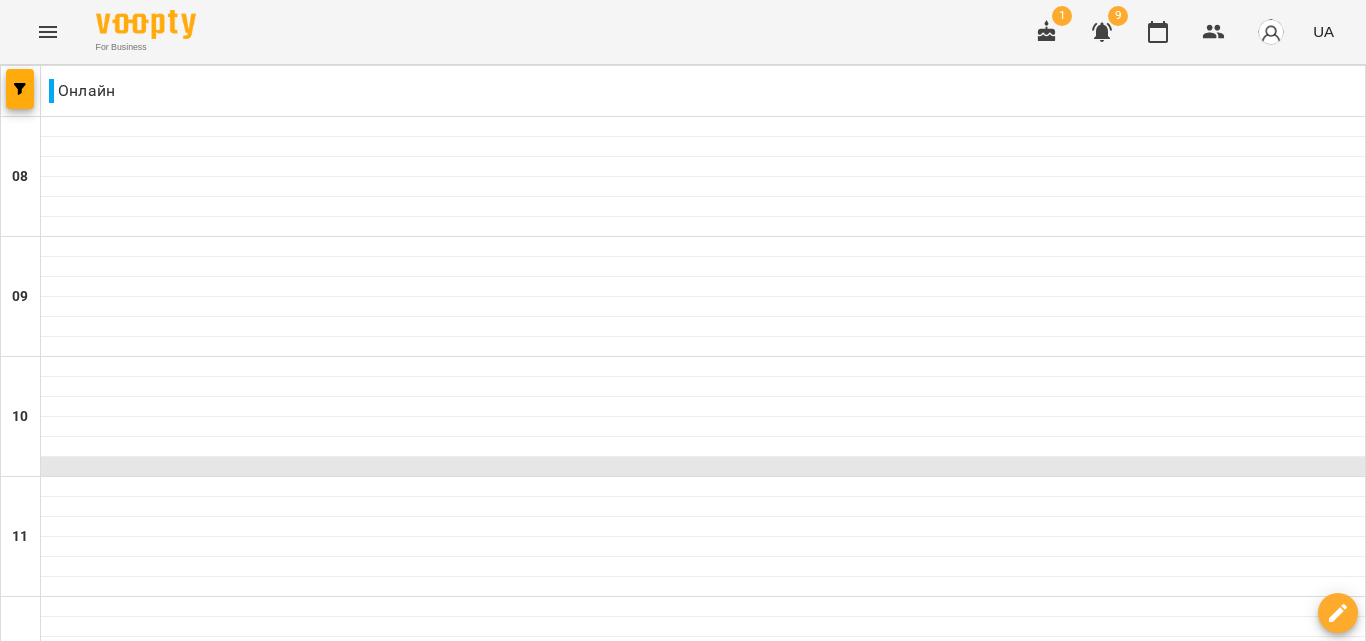 scroll, scrollTop: 1200, scrollLeft: 0, axis: vertical 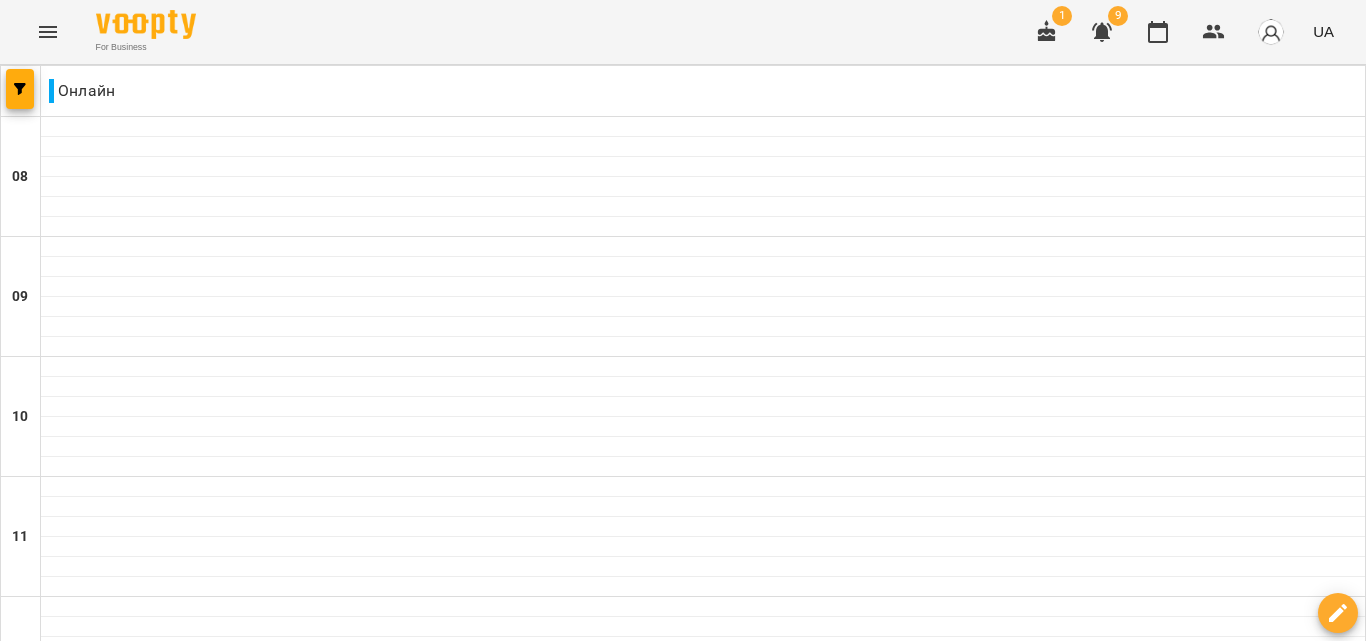 click on "Німецька мова" at bounding box center (703, 1524) 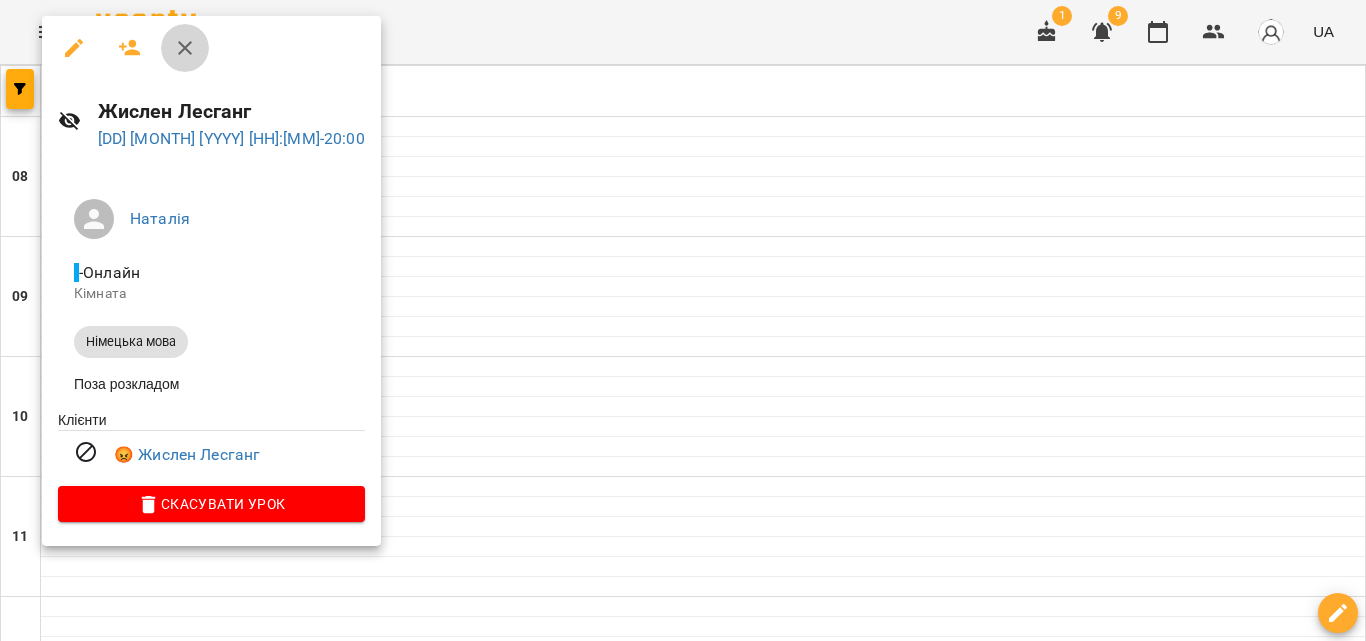 click 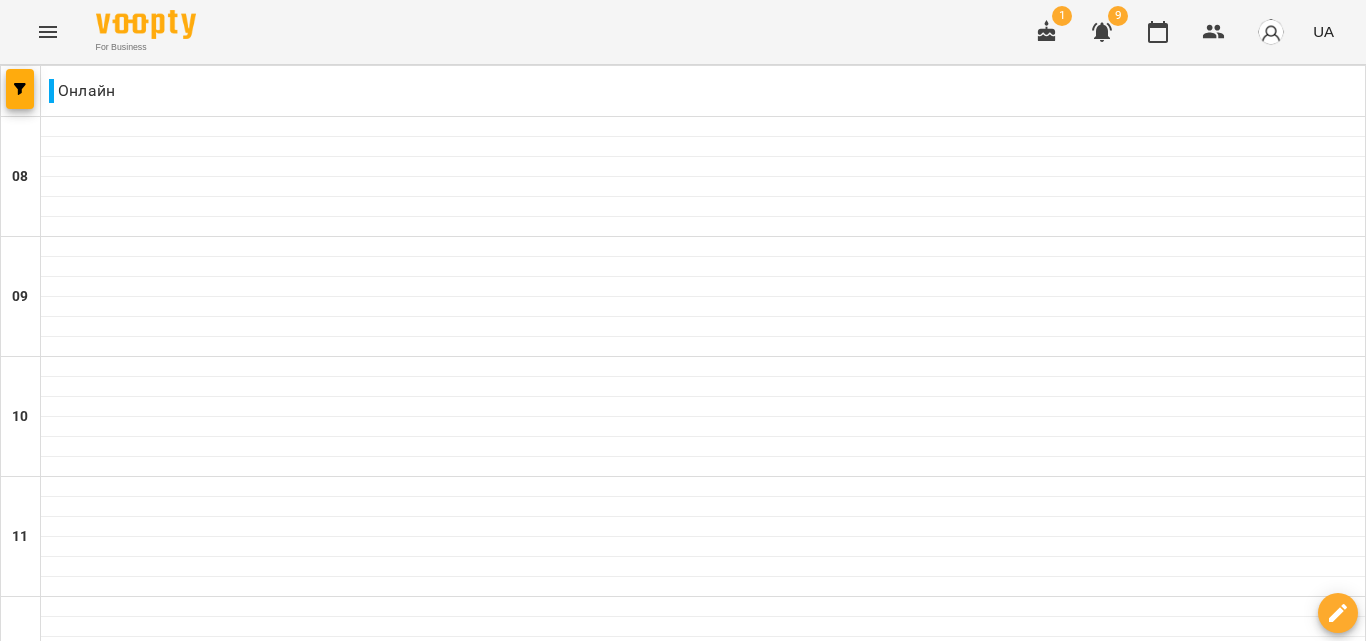 click at bounding box center (782, 1888) 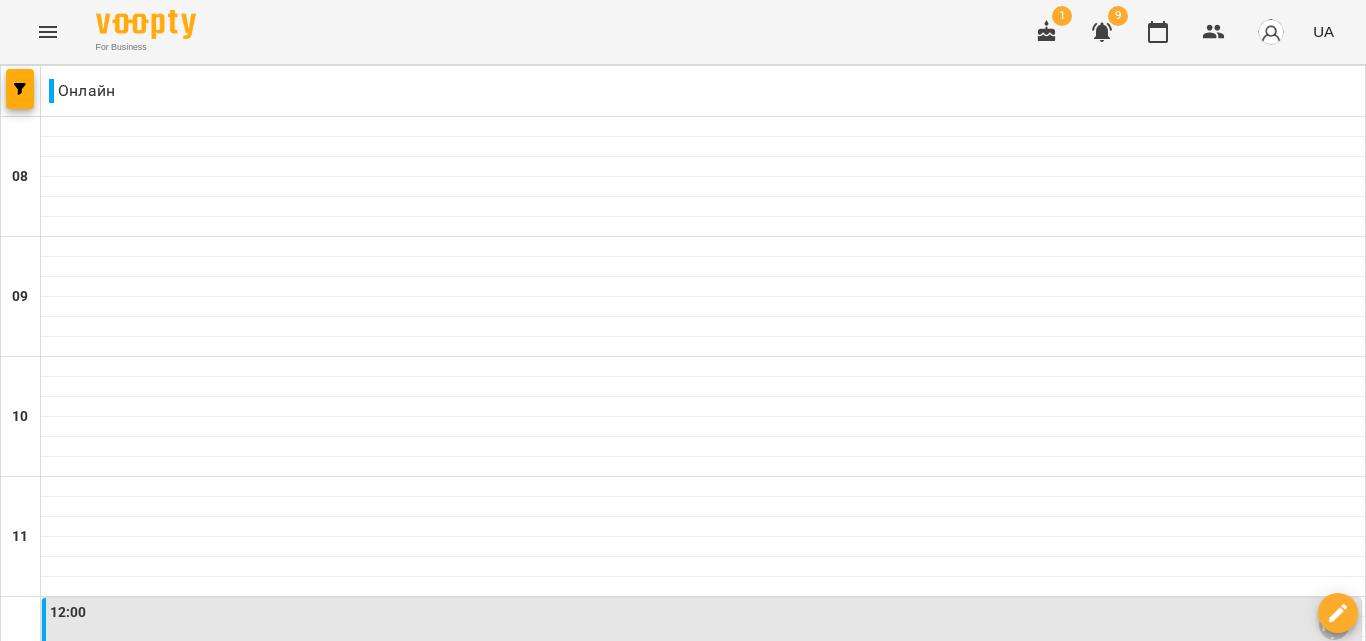 click on "нд" at bounding box center [1324, 1823] 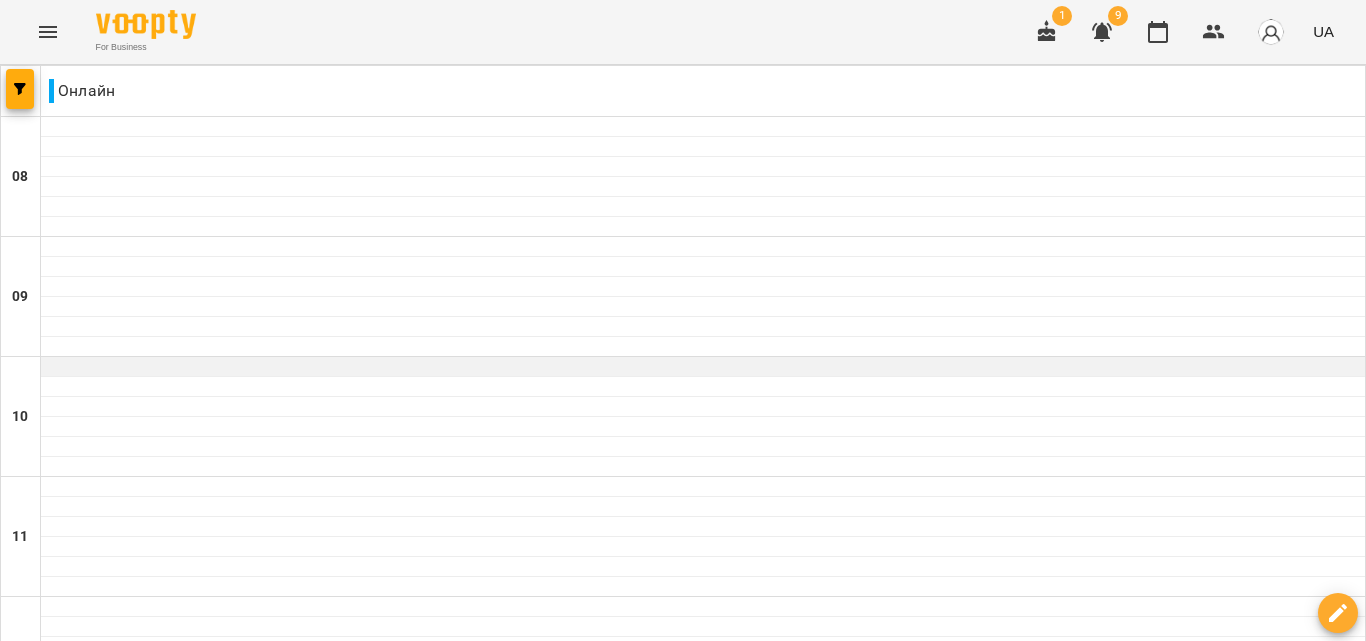 scroll, scrollTop: 0, scrollLeft: 0, axis: both 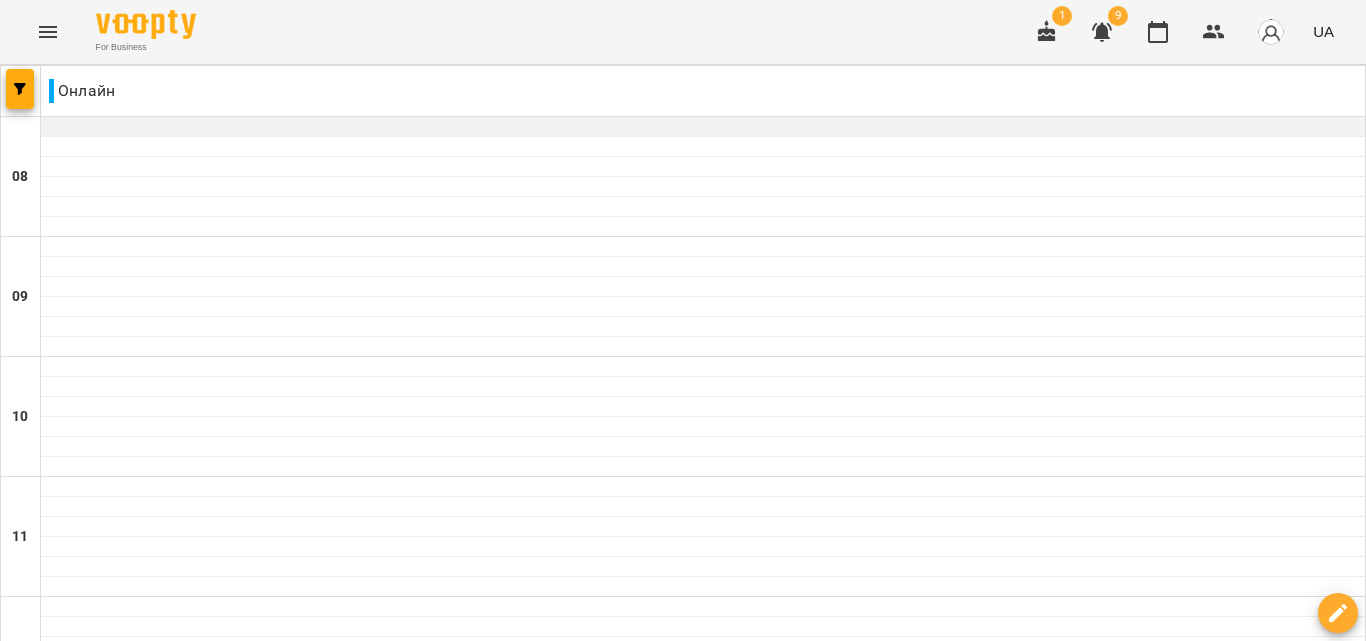 click at bounding box center (703, 127) 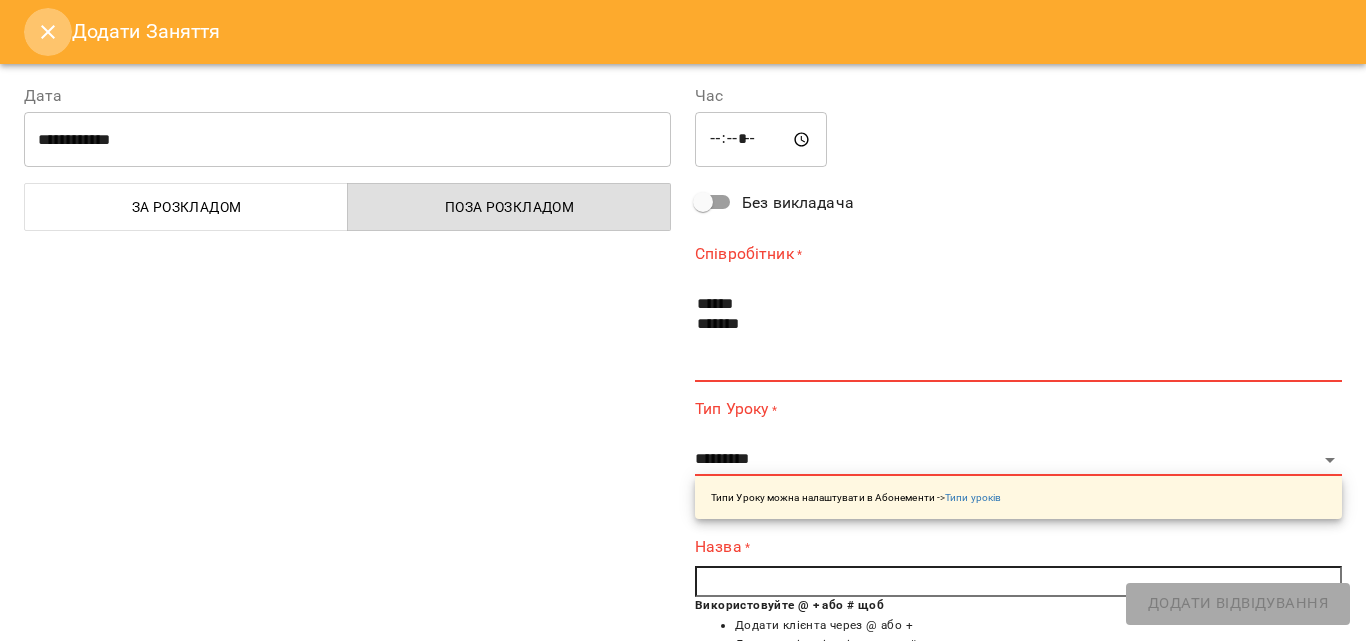 click at bounding box center (48, 32) 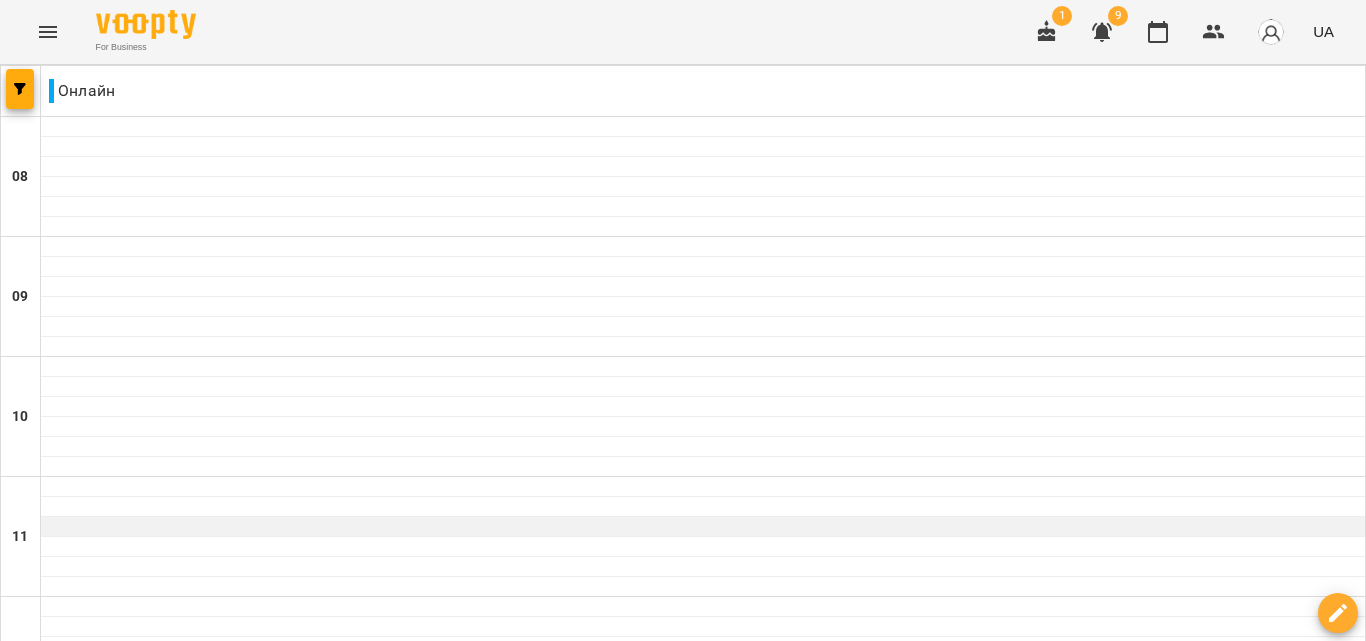 scroll, scrollTop: 0, scrollLeft: 0, axis: both 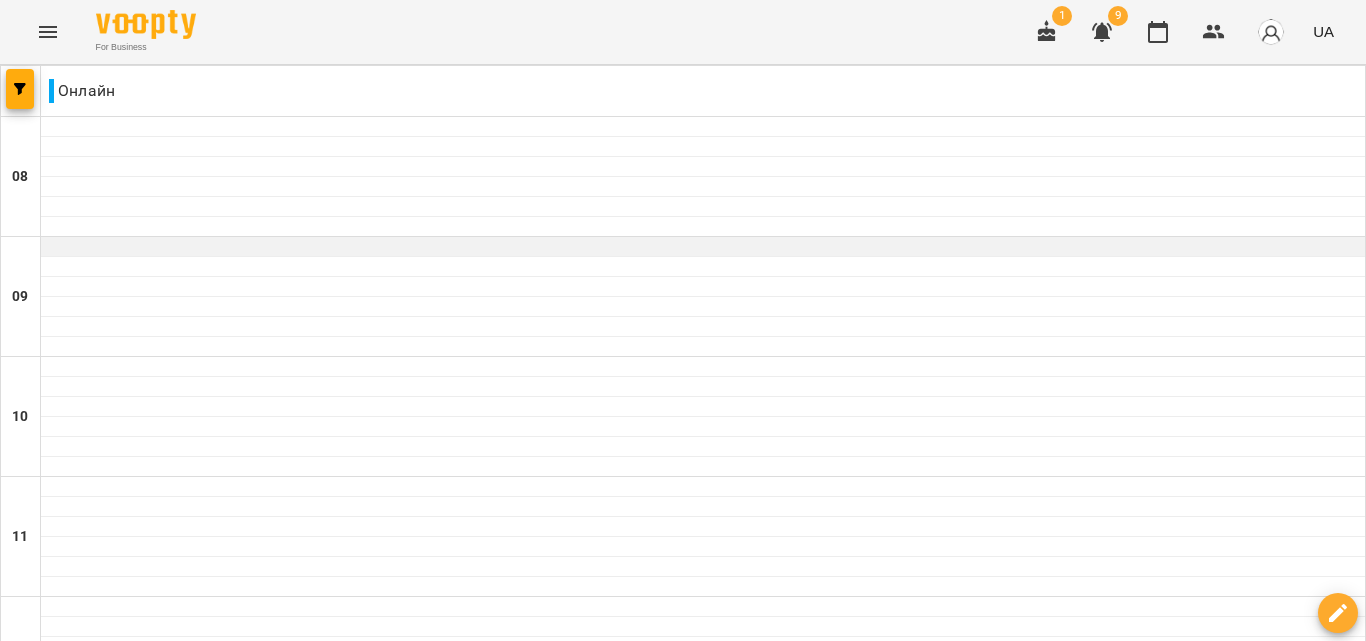 click at bounding box center (703, 247) 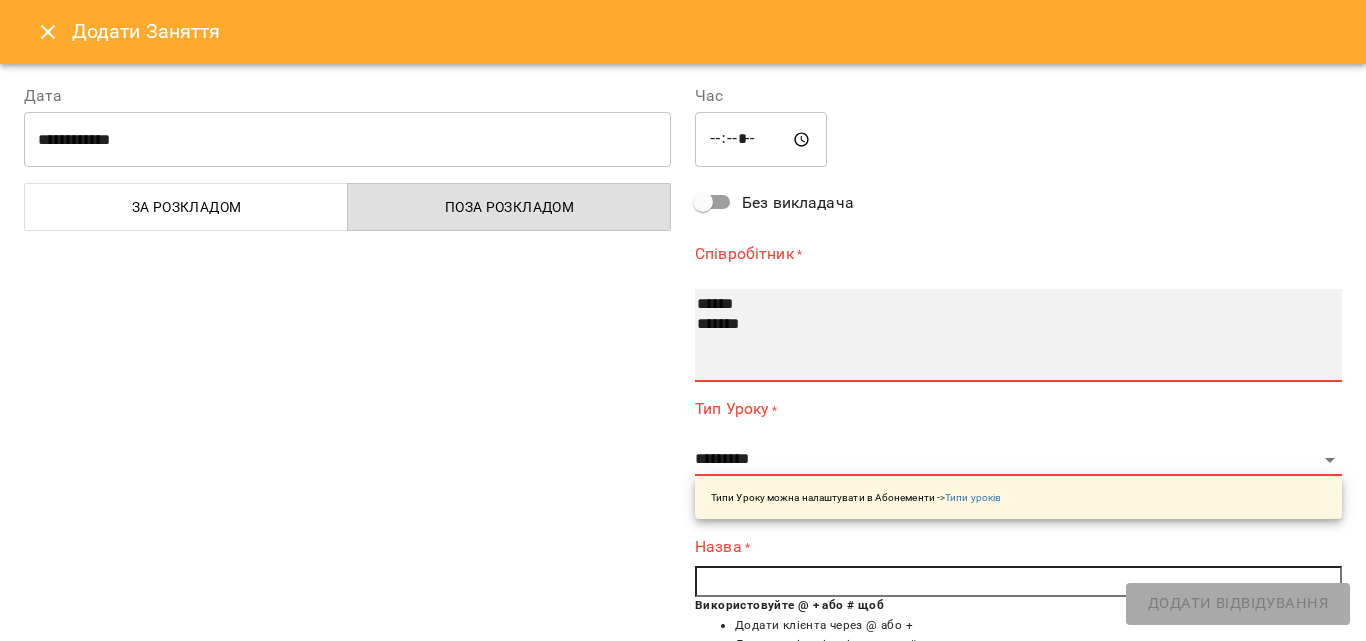 select on "**********" 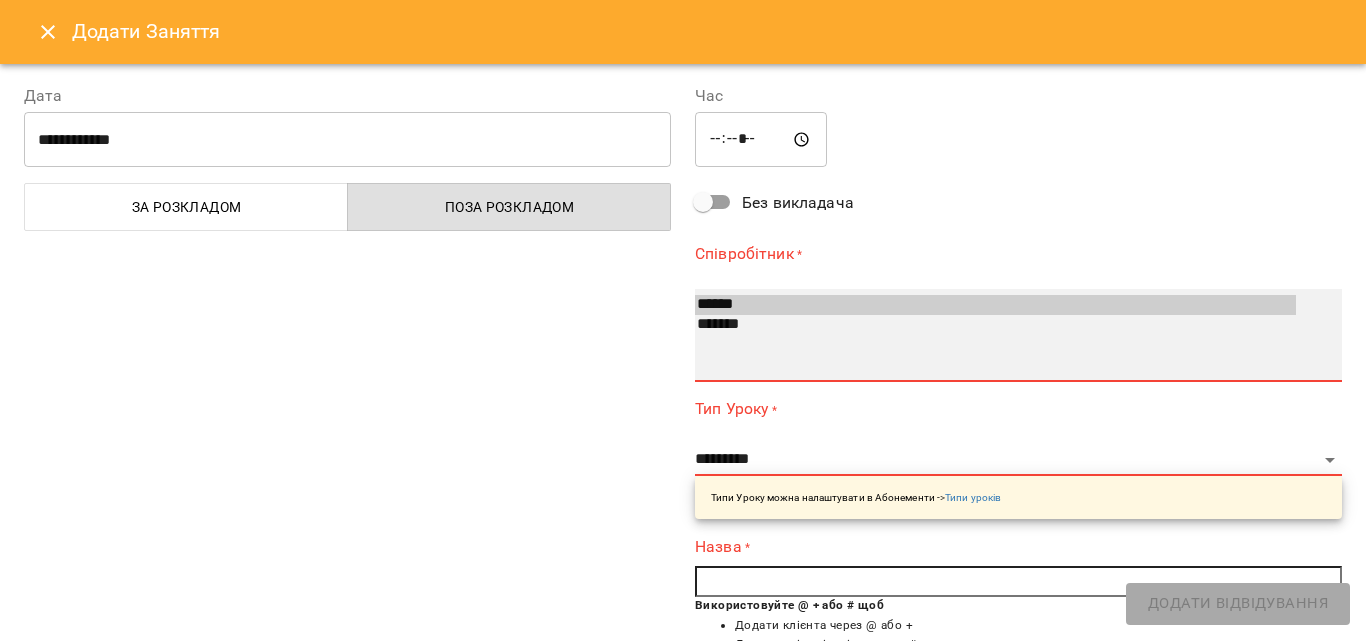click on "*******" at bounding box center [995, 325] 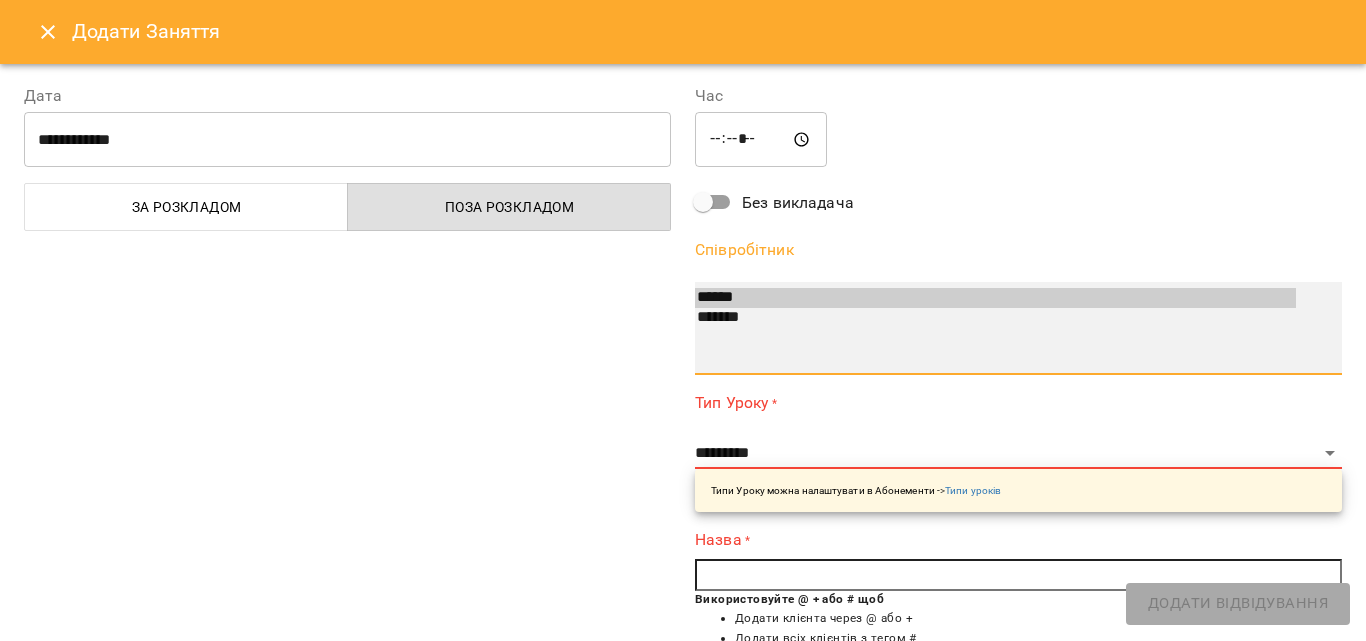 scroll, scrollTop: 100, scrollLeft: 0, axis: vertical 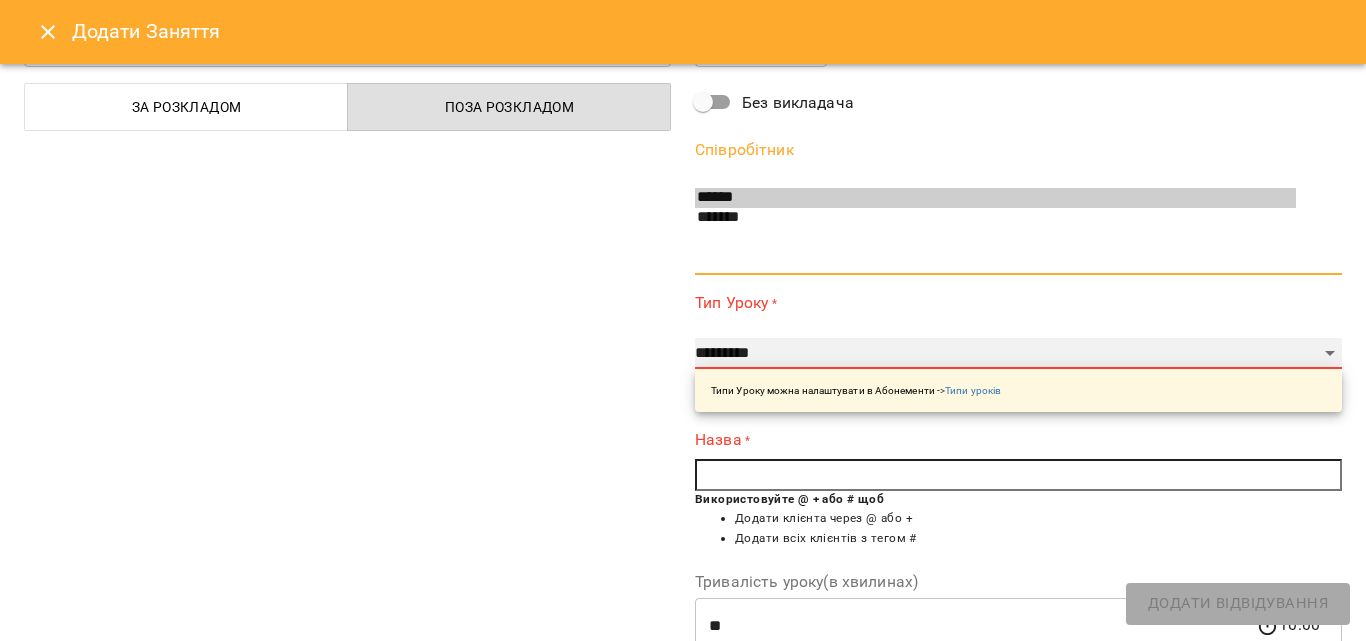 click on "**********" at bounding box center (1018, 354) 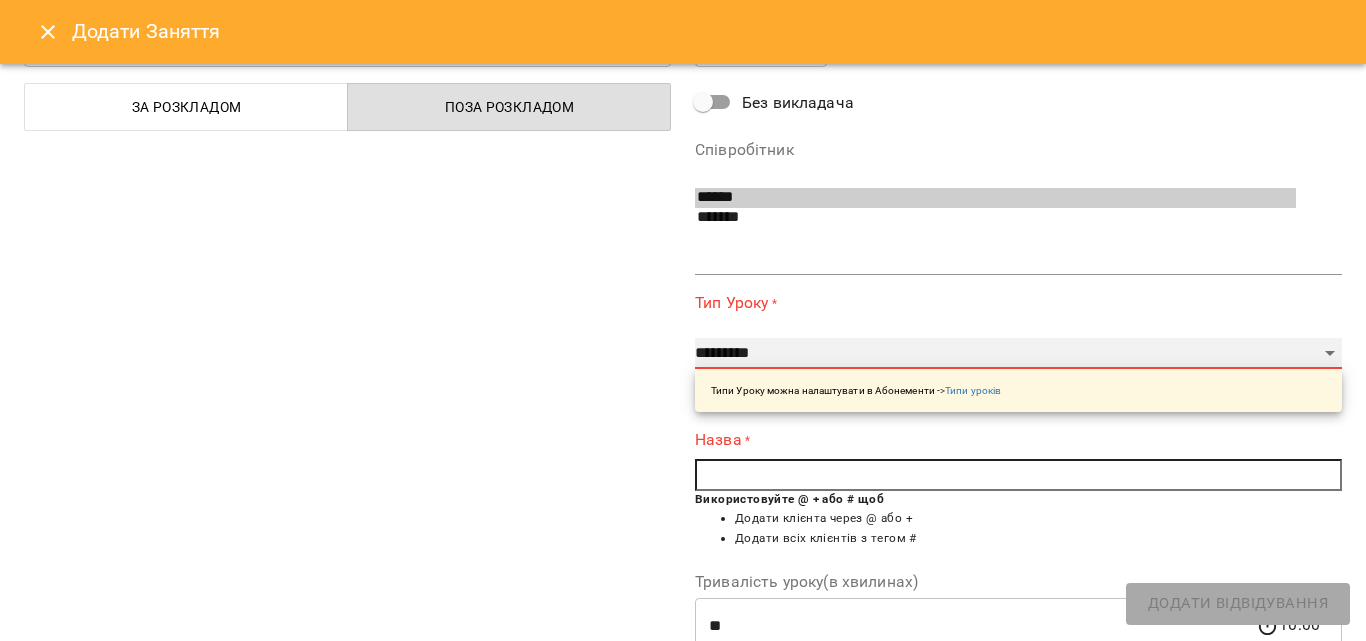 select on "**********" 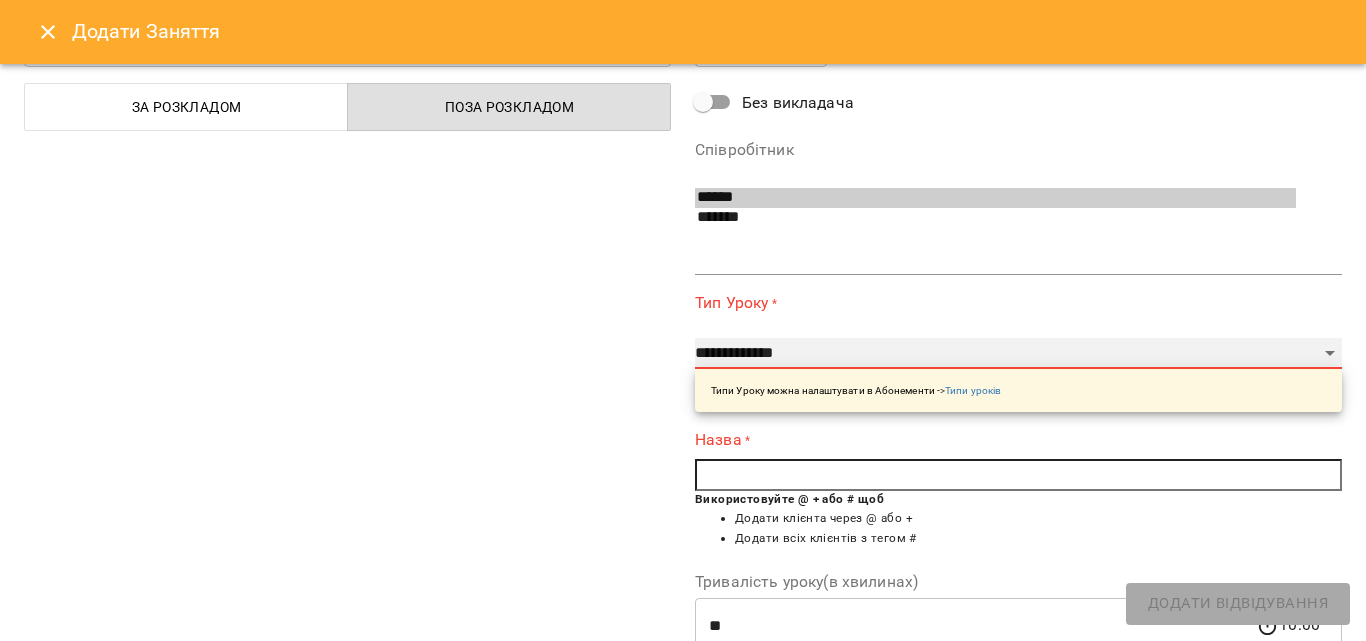 click on "**********" at bounding box center [1018, 354] 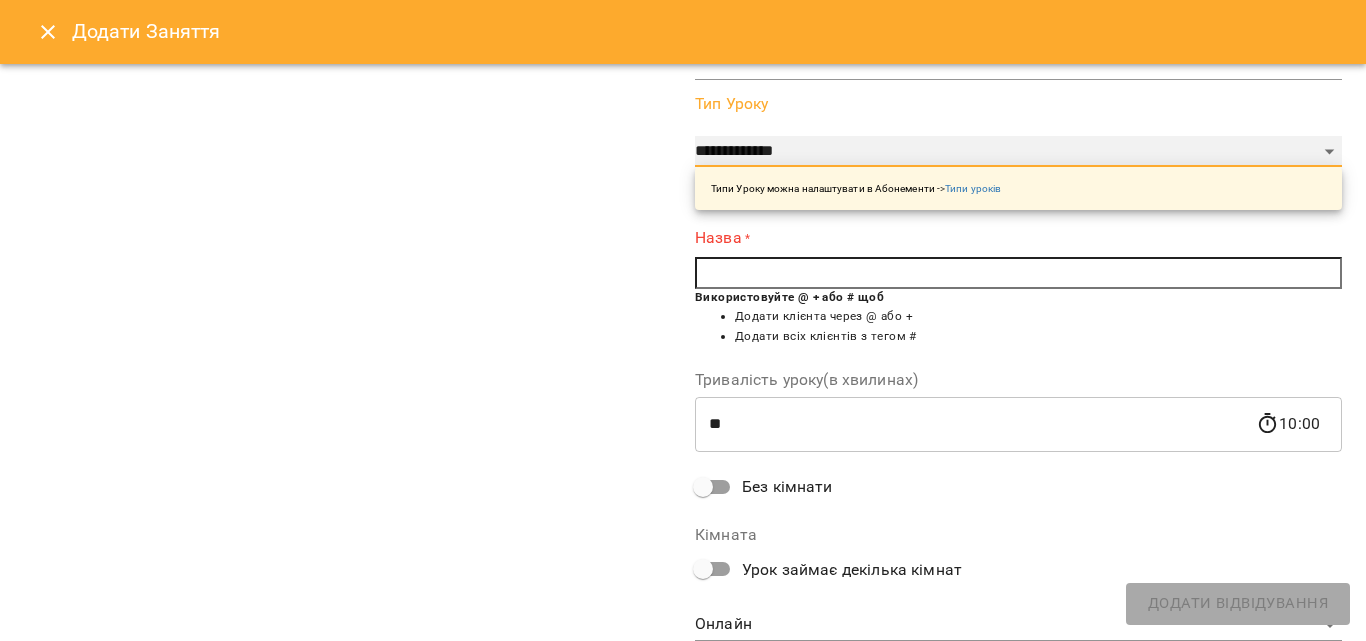 scroll, scrollTop: 300, scrollLeft: 0, axis: vertical 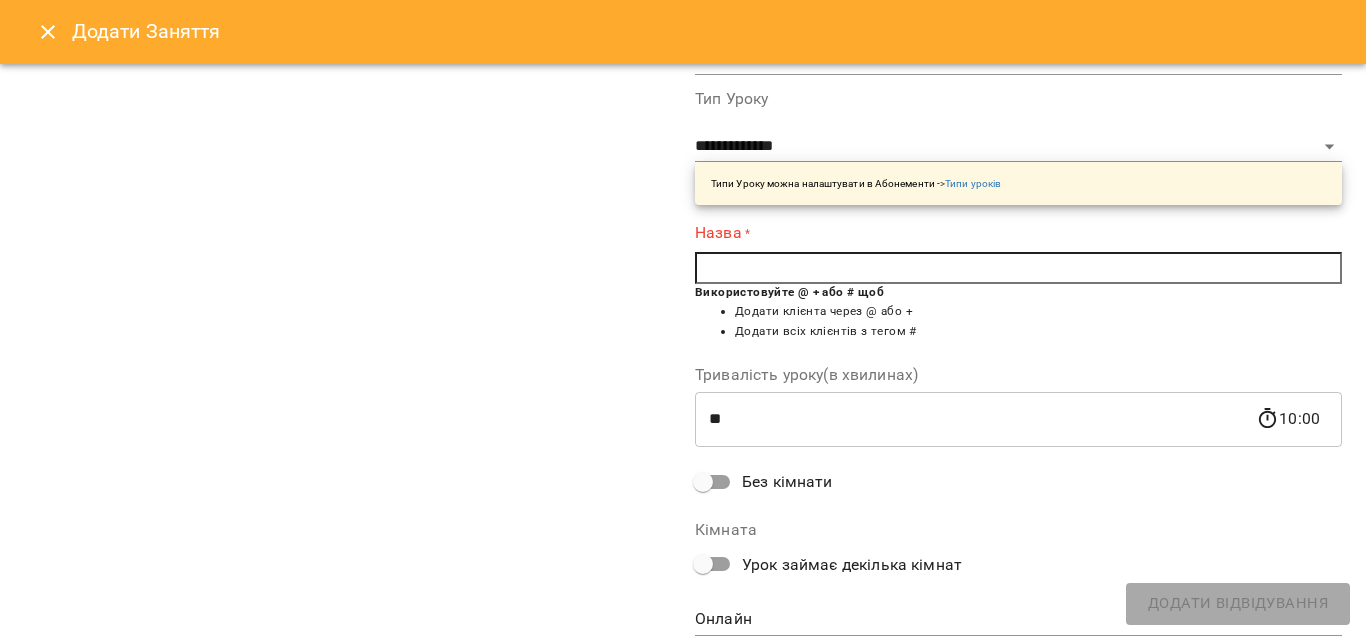 click at bounding box center (1018, 268) 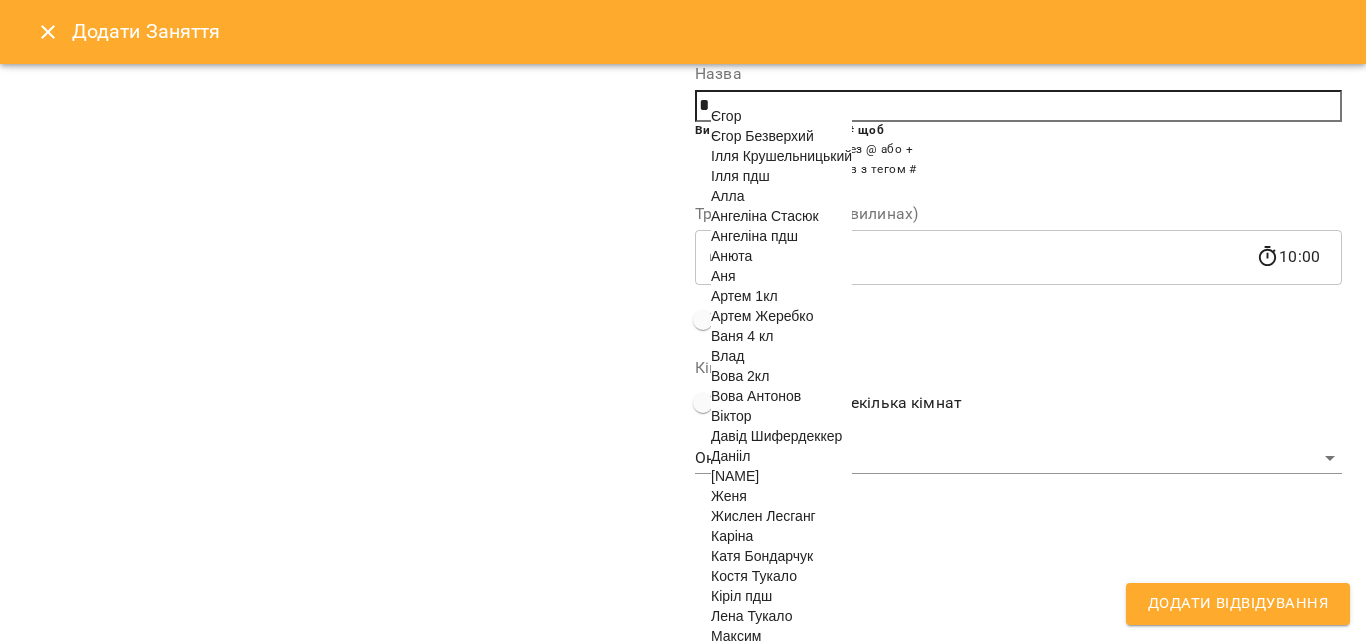 scroll, scrollTop: 500, scrollLeft: 0, axis: vertical 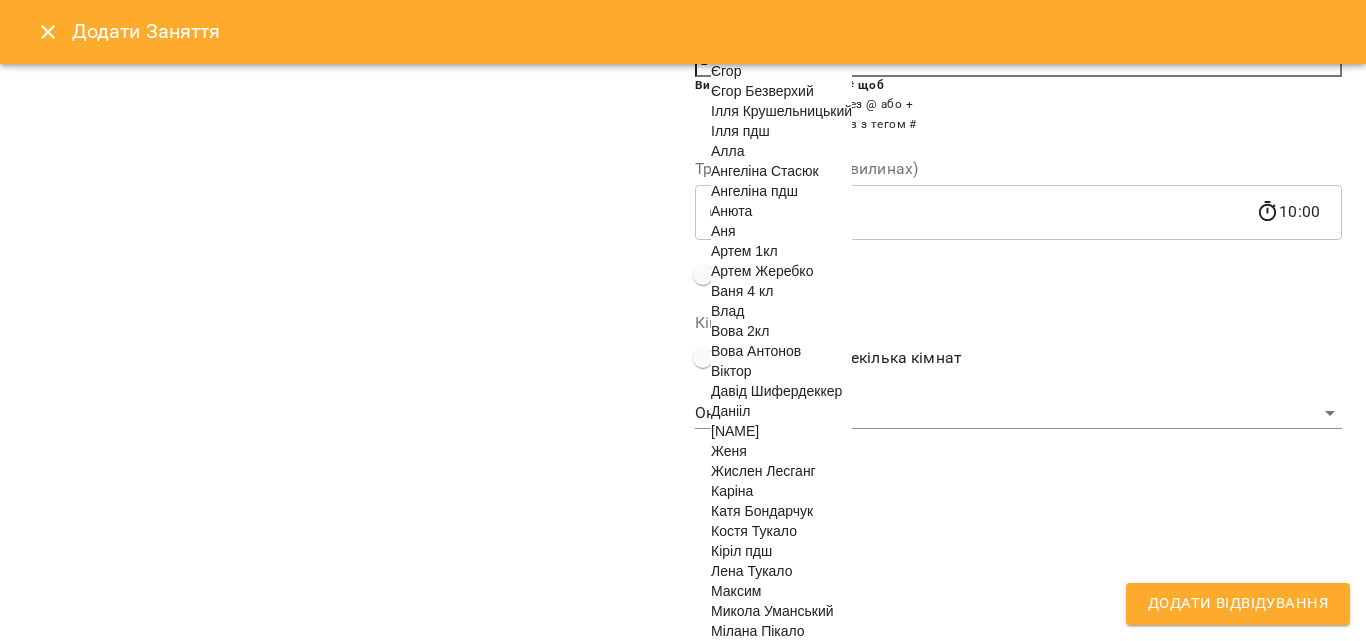 click on "Жислен Лесганг" at bounding box center [763, 471] 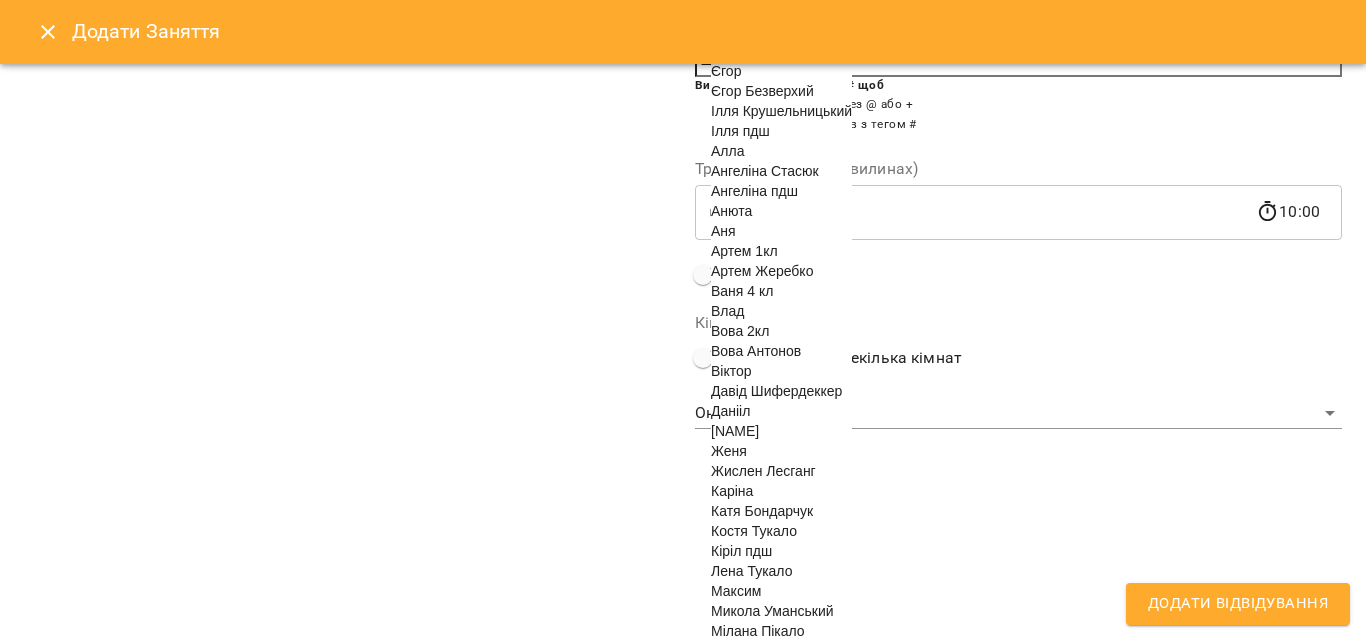 scroll, scrollTop: 356, scrollLeft: 0, axis: vertical 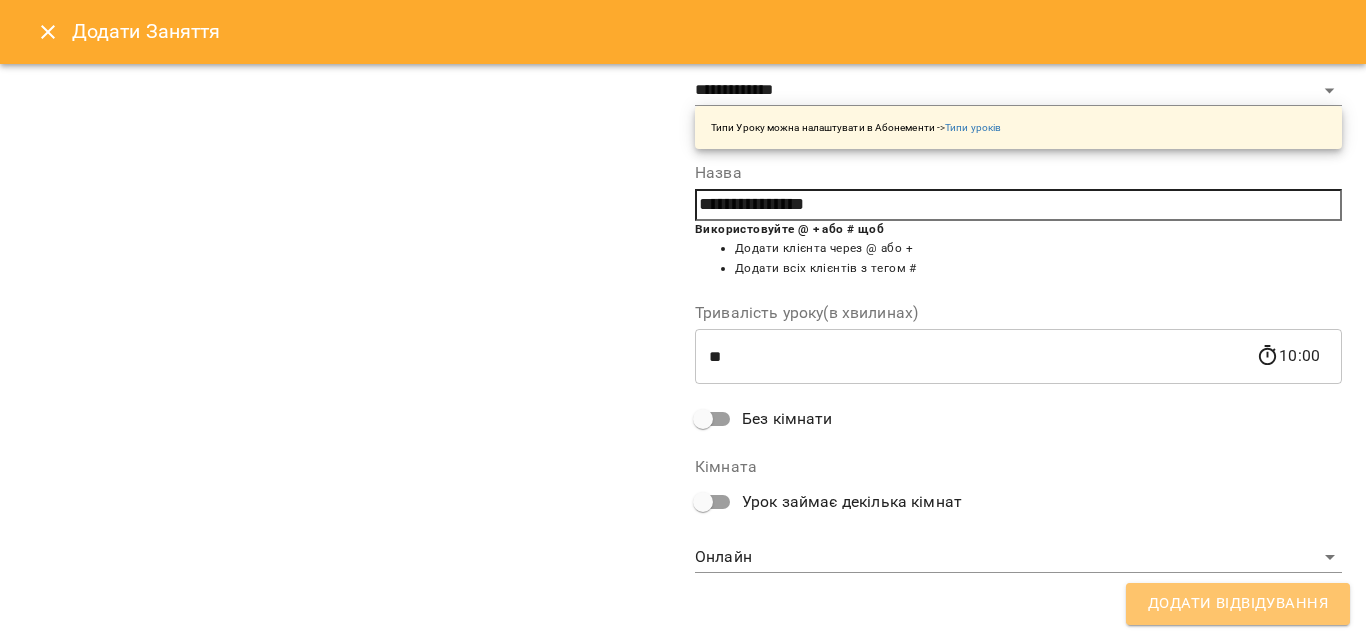 click on "Додати Відвідування" at bounding box center [1238, 604] 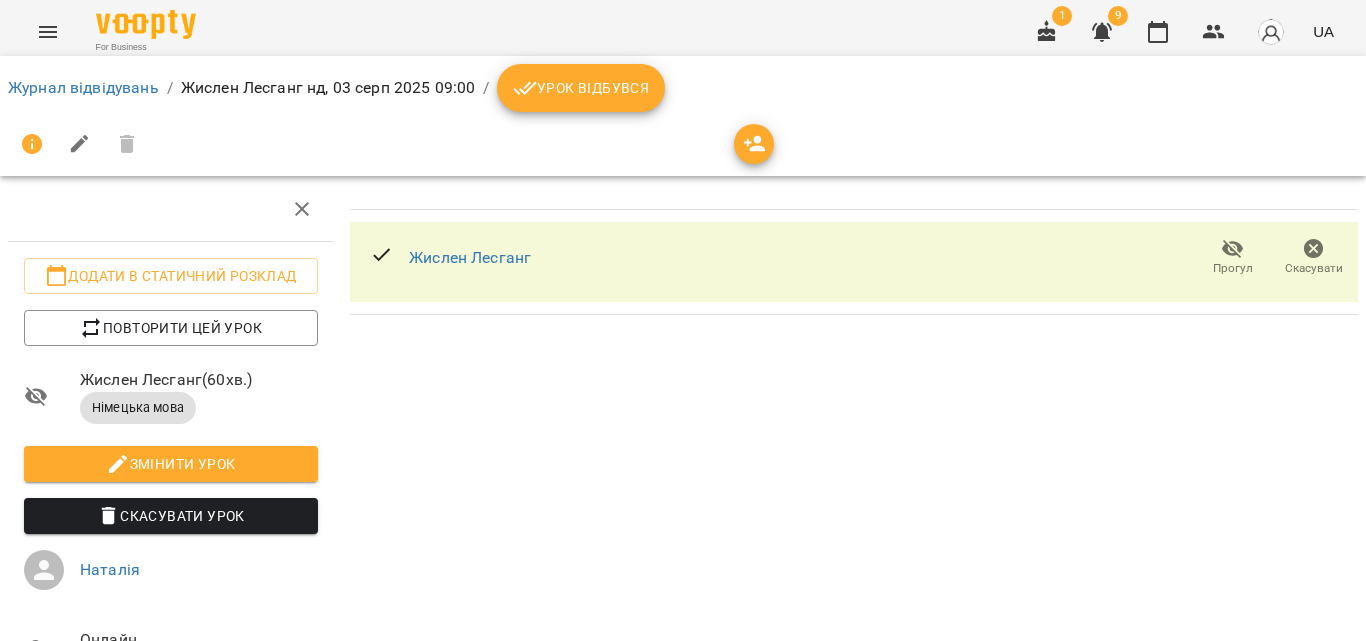 click on "Урок відбувся" at bounding box center (581, 88) 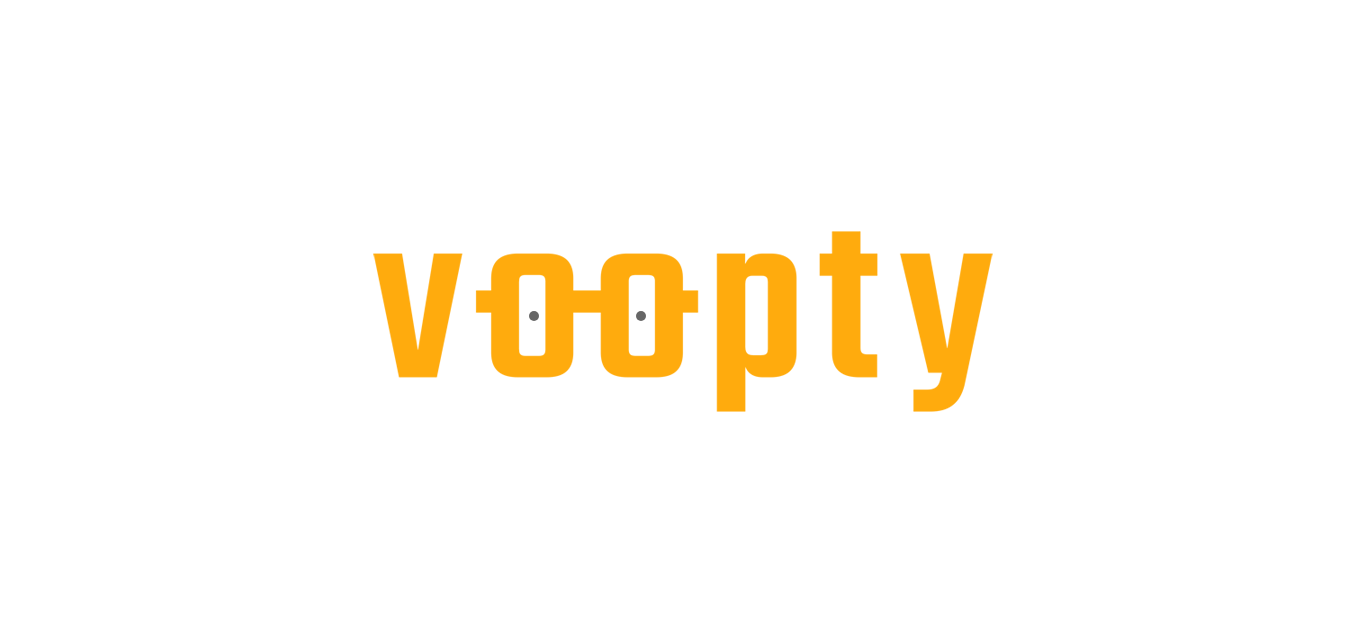 scroll, scrollTop: 0, scrollLeft: 0, axis: both 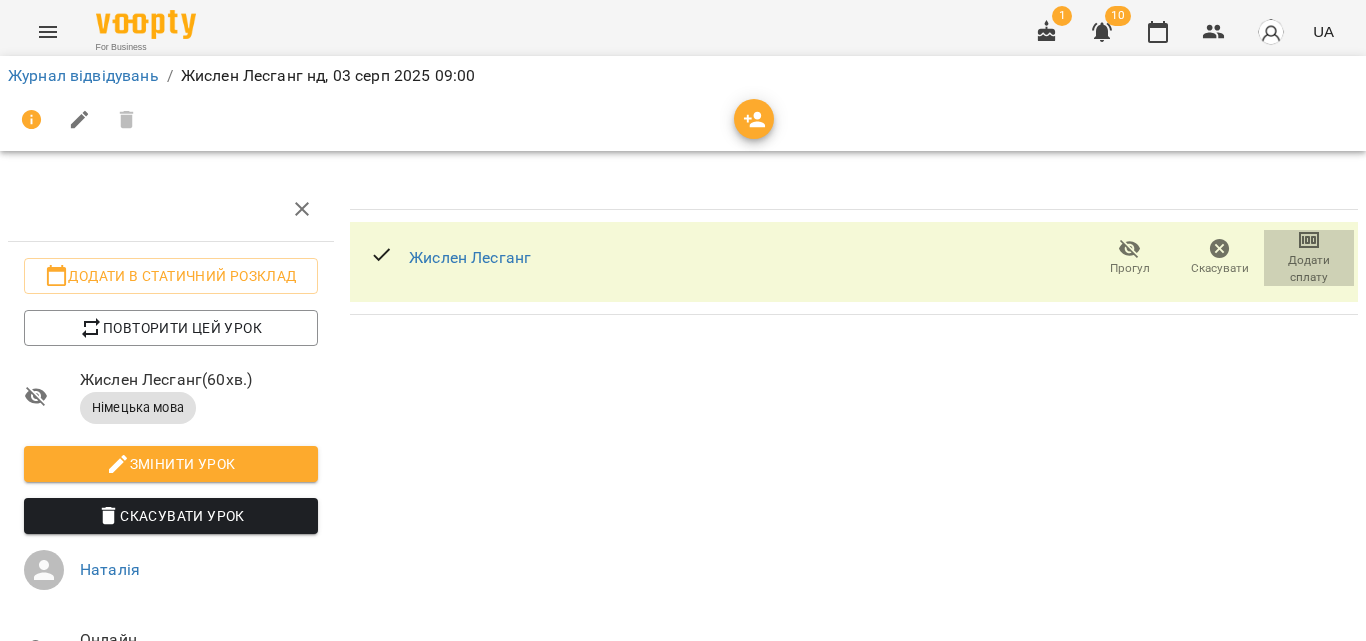 click on "Додати сплату" at bounding box center [1309, 269] 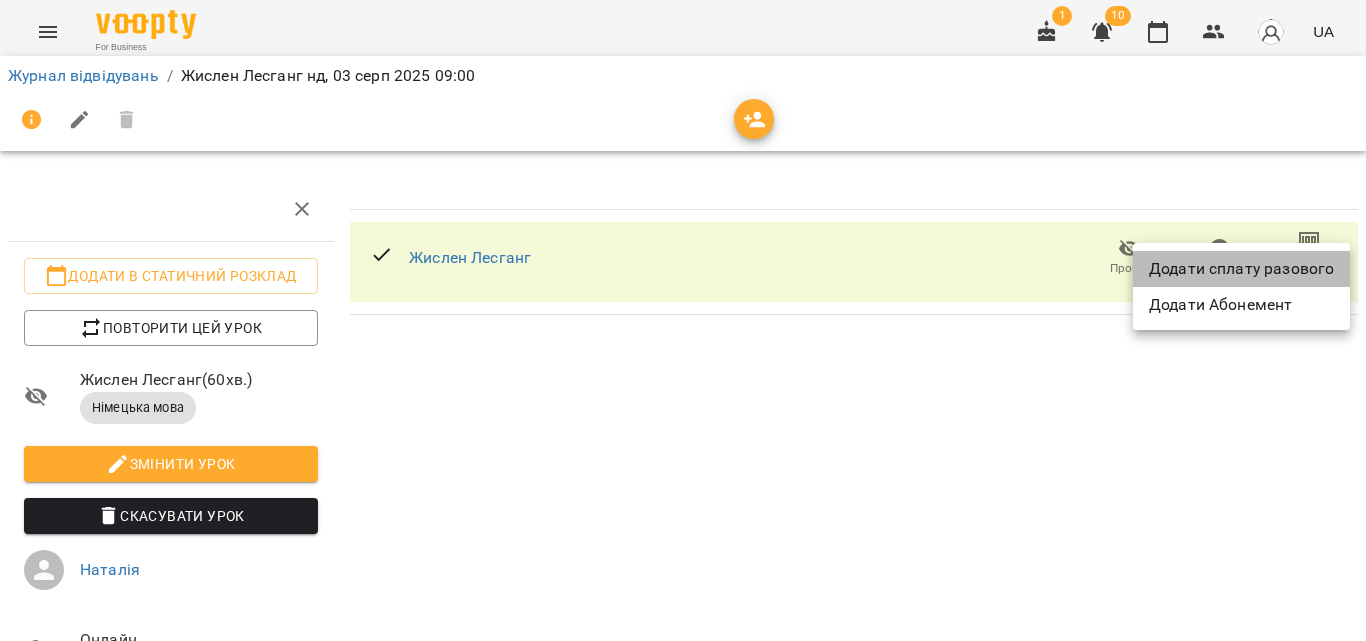 click on "Додати сплату разового" at bounding box center (1241, 269) 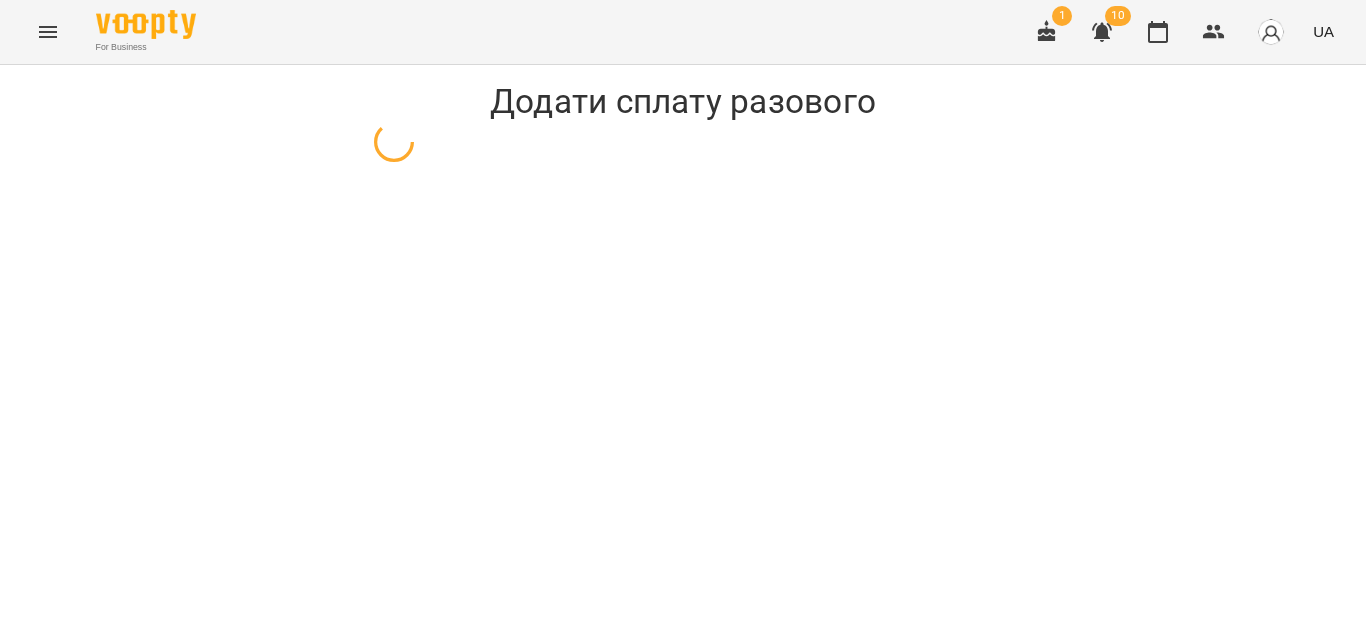 select on "**********" 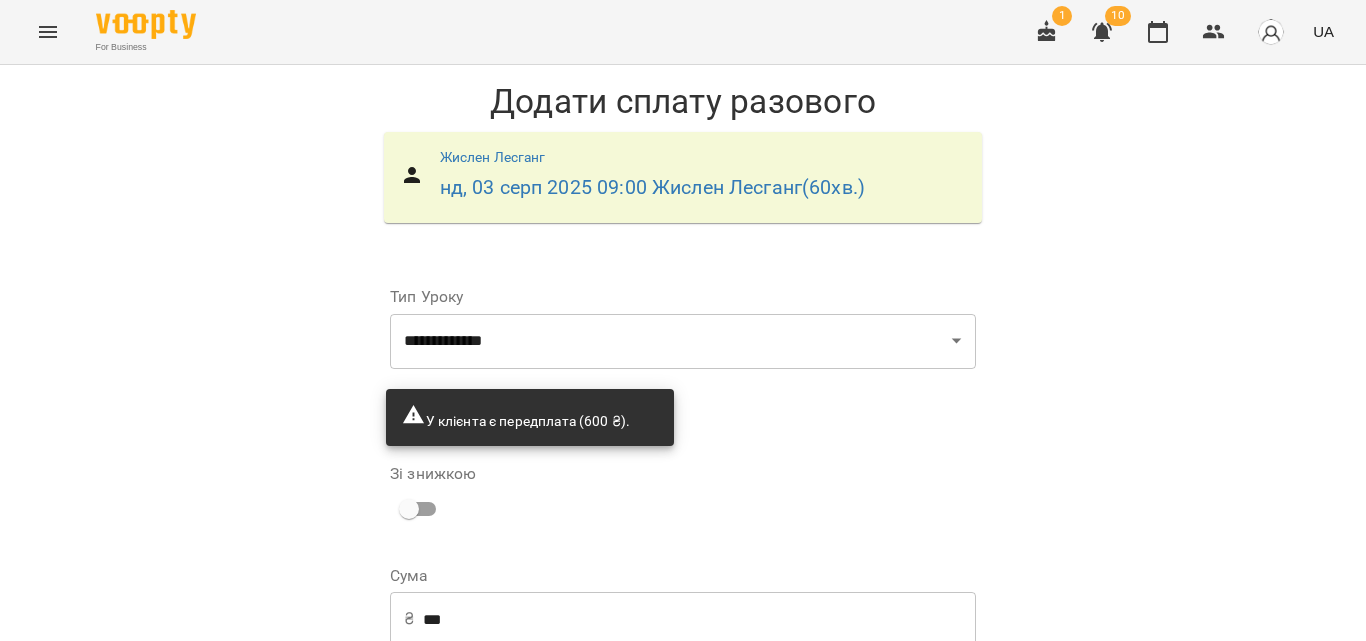 scroll, scrollTop: 160, scrollLeft: 0, axis: vertical 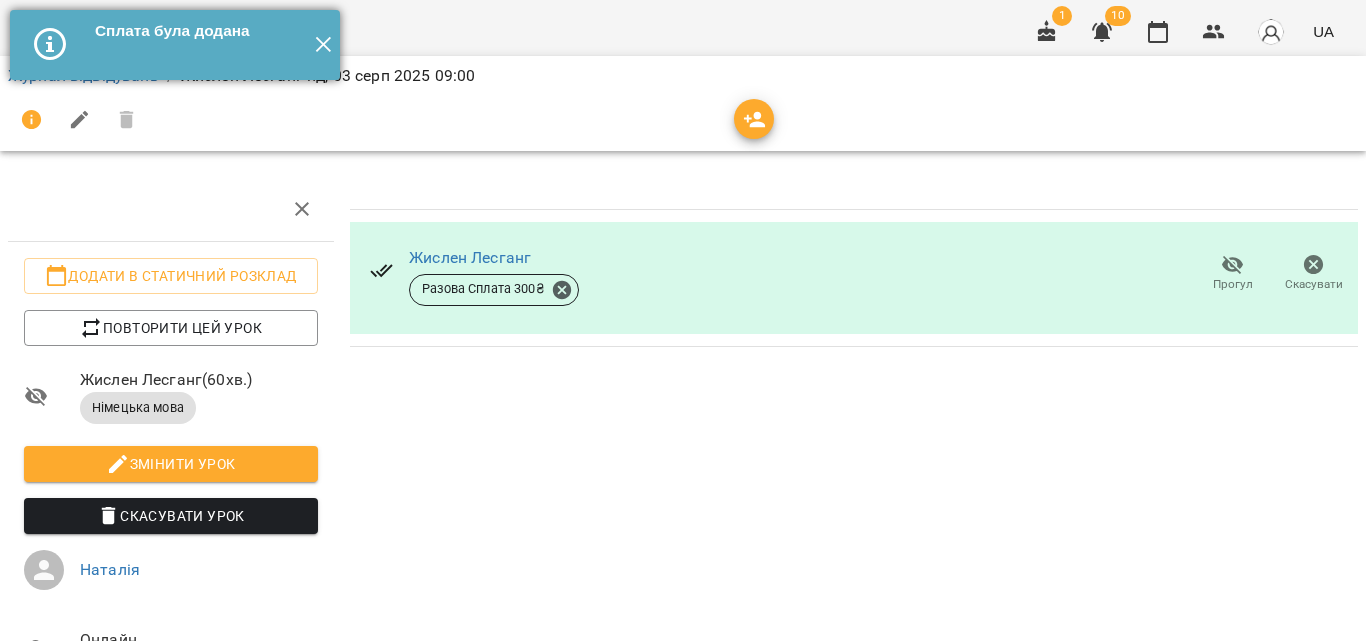 click on "✕" at bounding box center (323, 45) 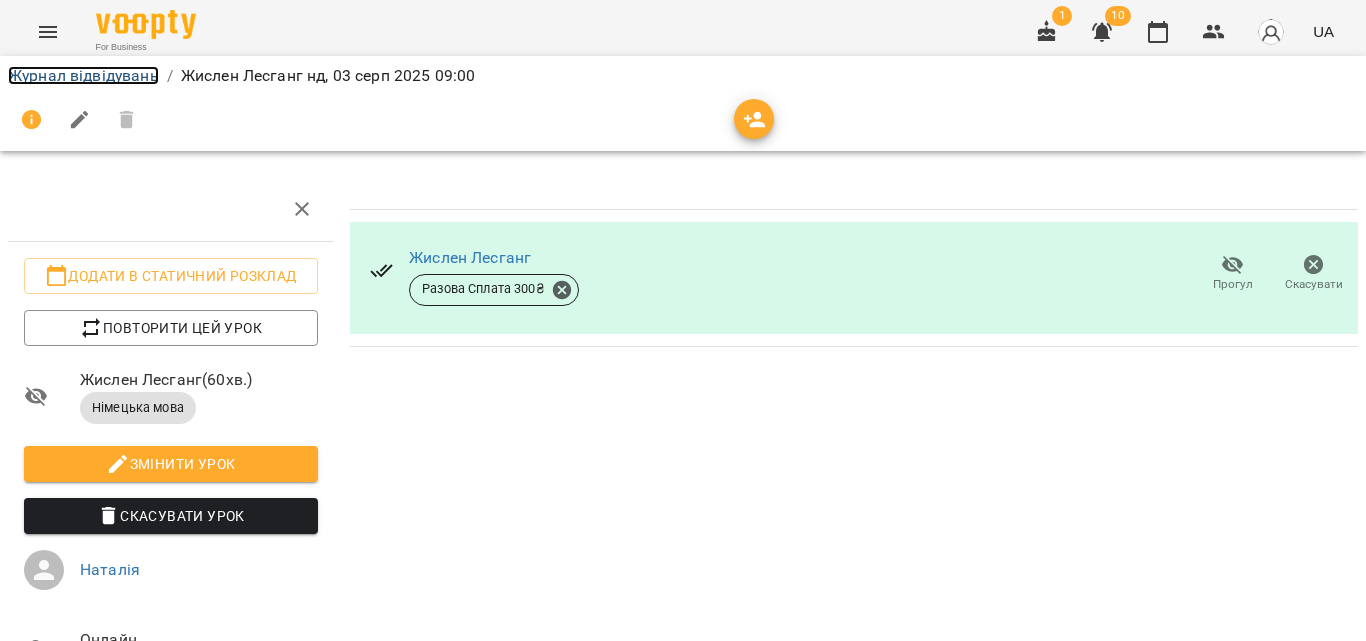 click on "Журнал відвідувань" at bounding box center (83, 75) 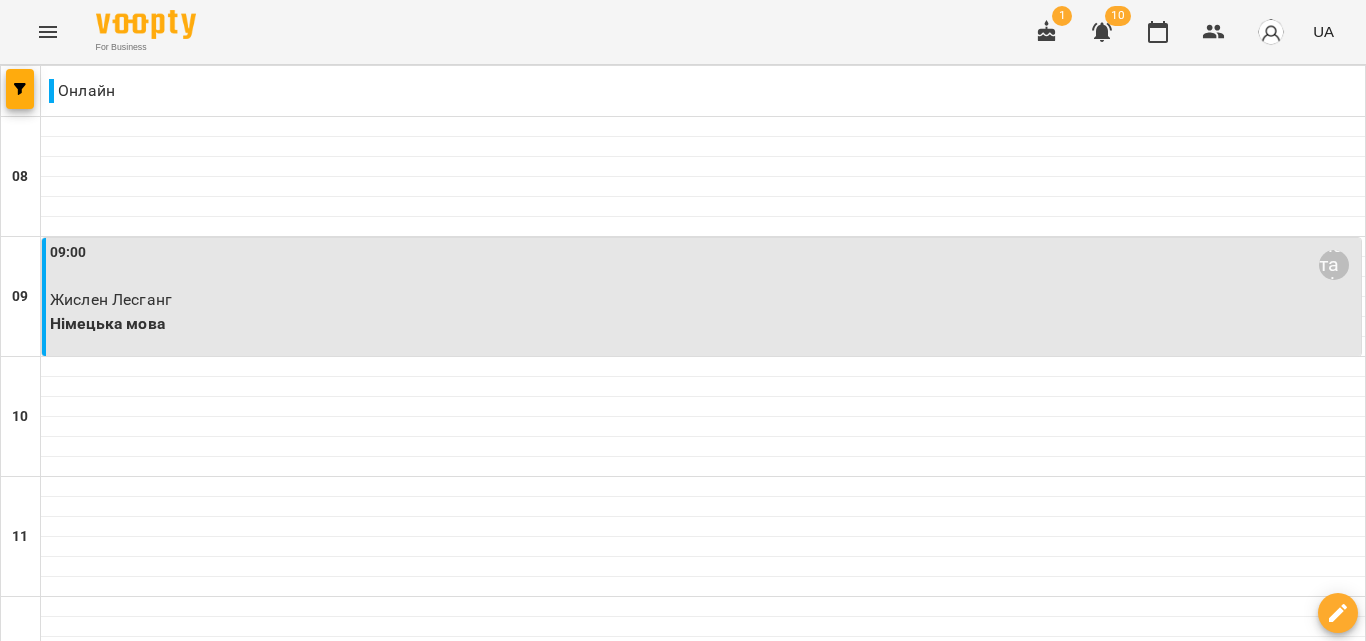 click at bounding box center [782, 1888] 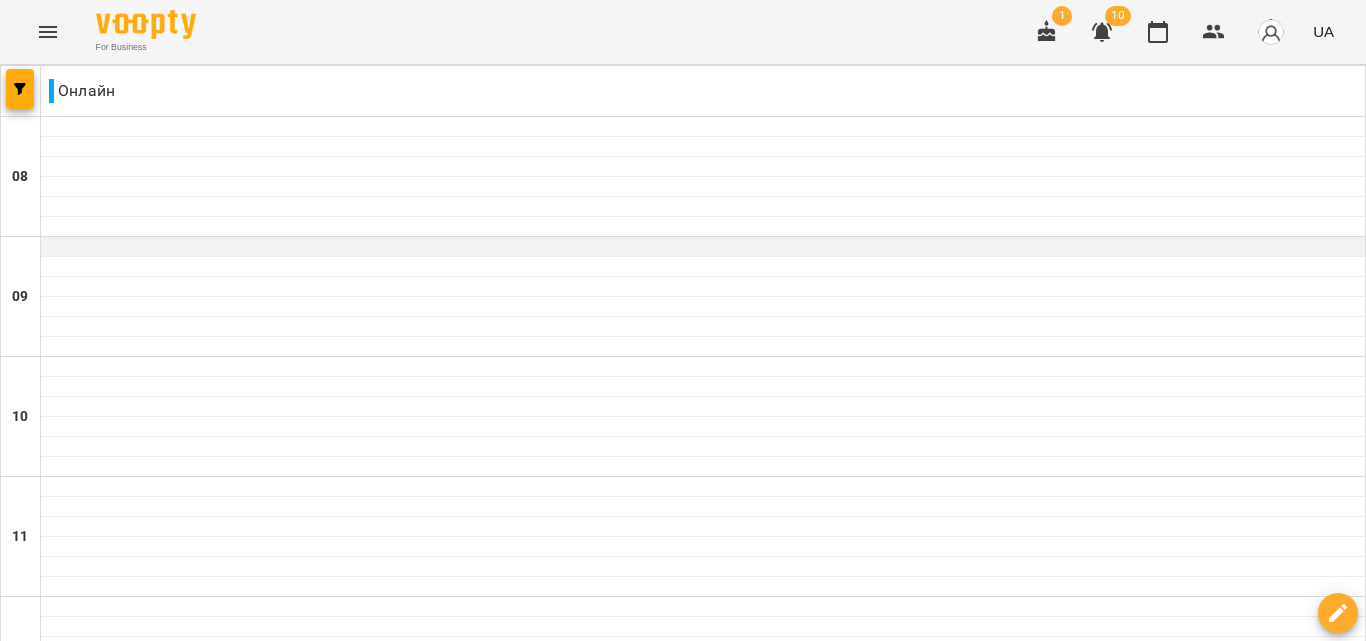 click at bounding box center (703, 247) 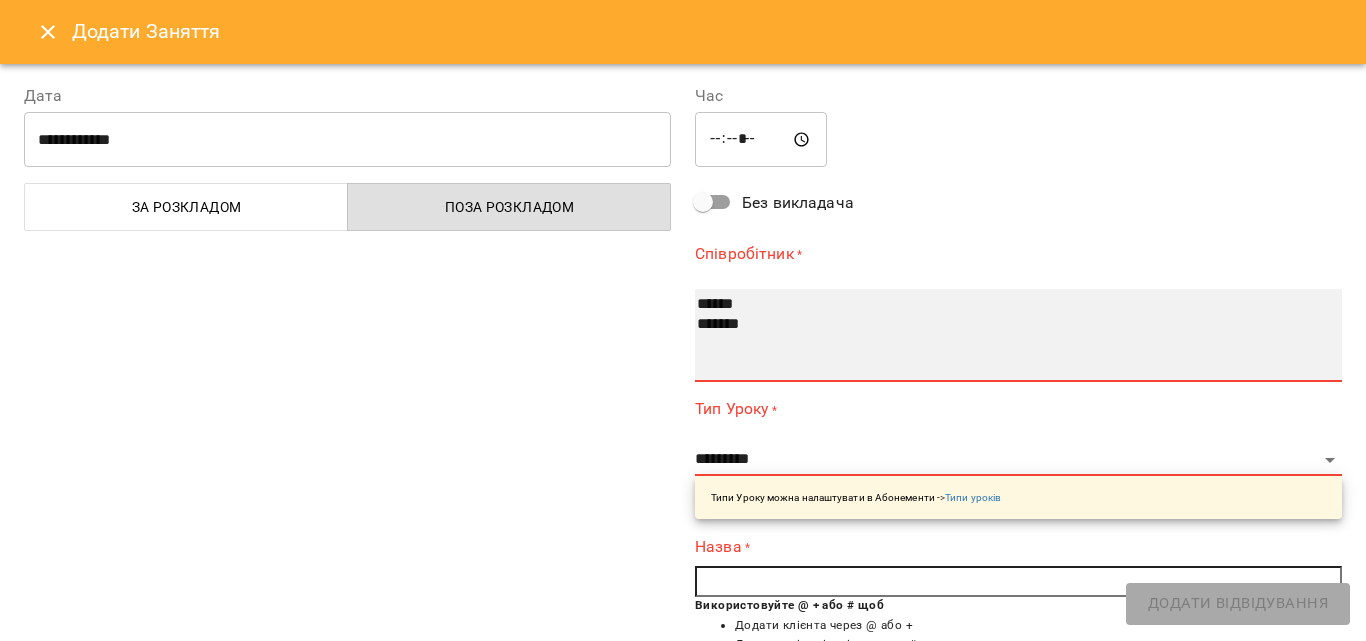 select on "**********" 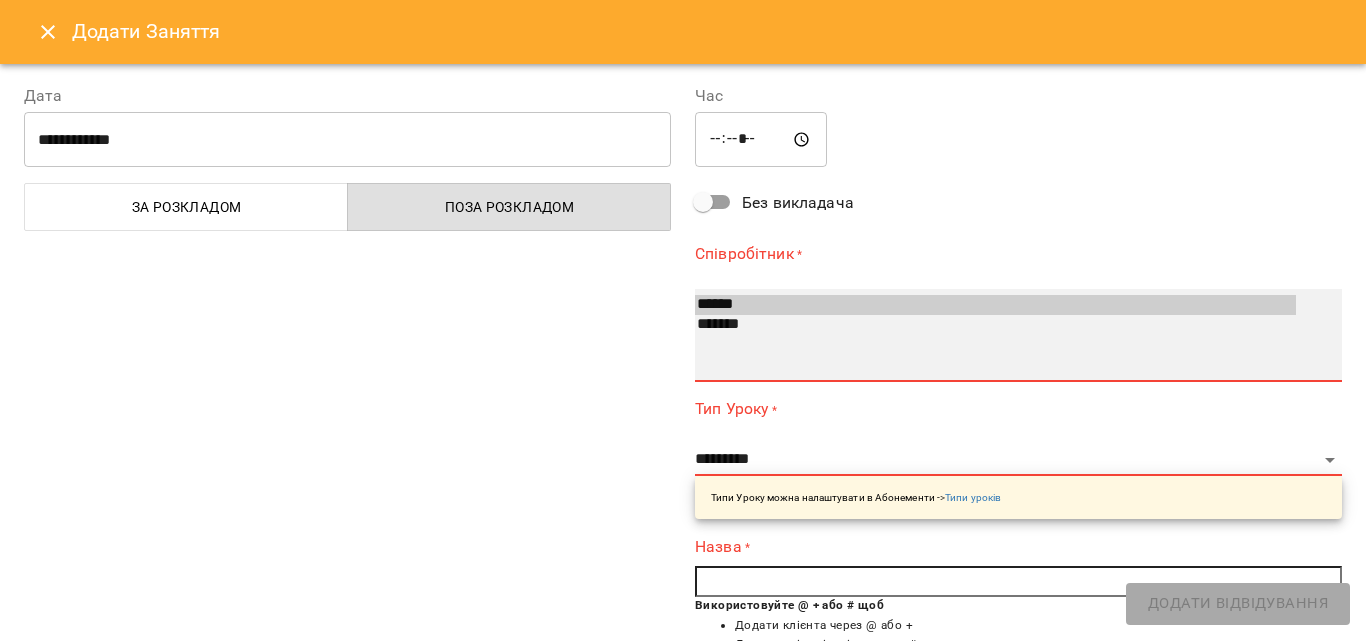 click on "*******" at bounding box center (995, 325) 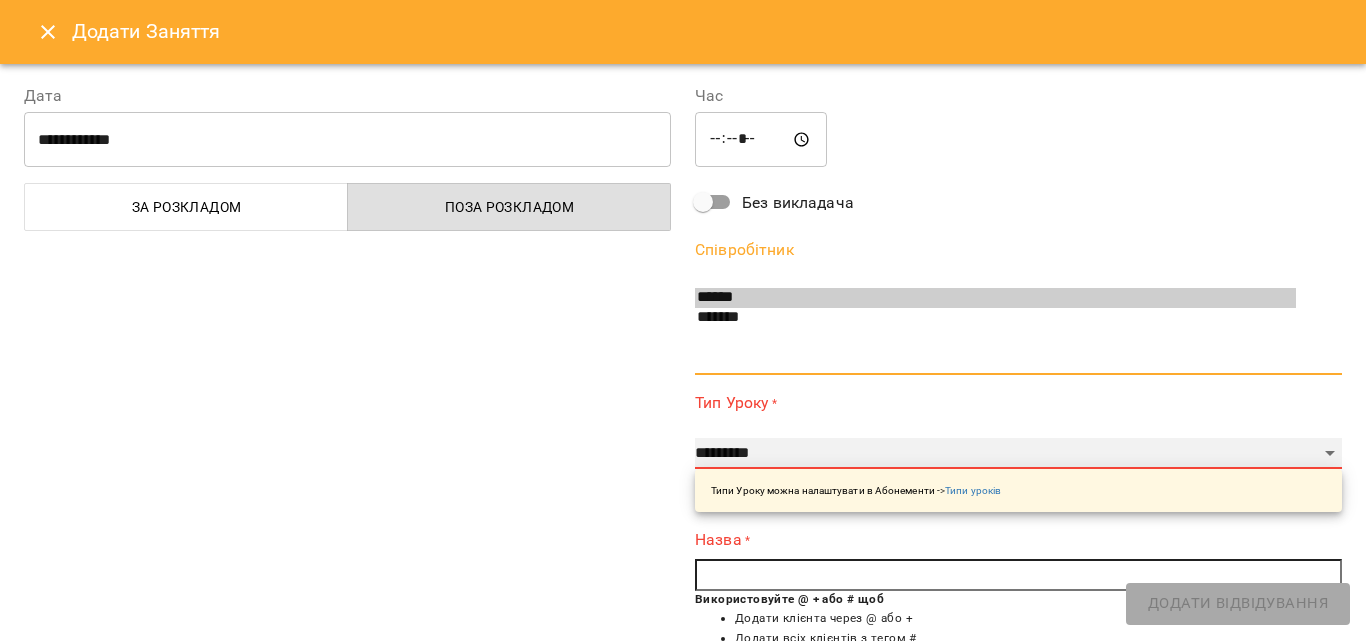 click on "**********" at bounding box center [1018, 454] 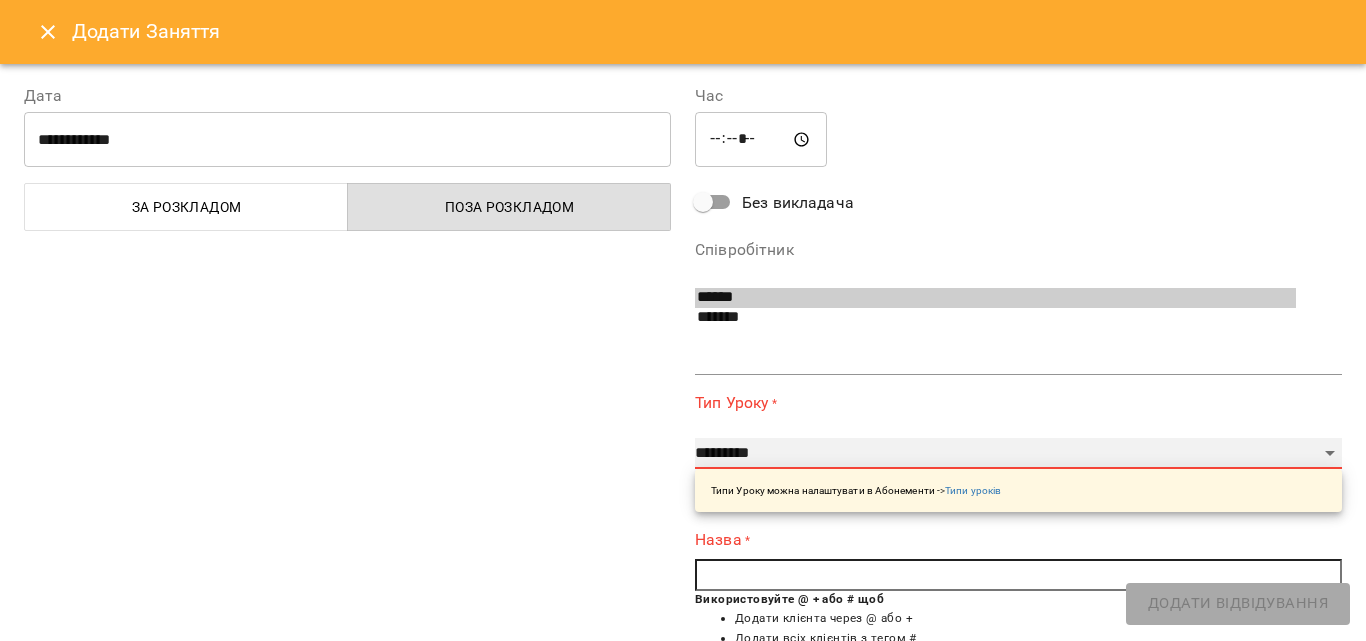 select on "**********" 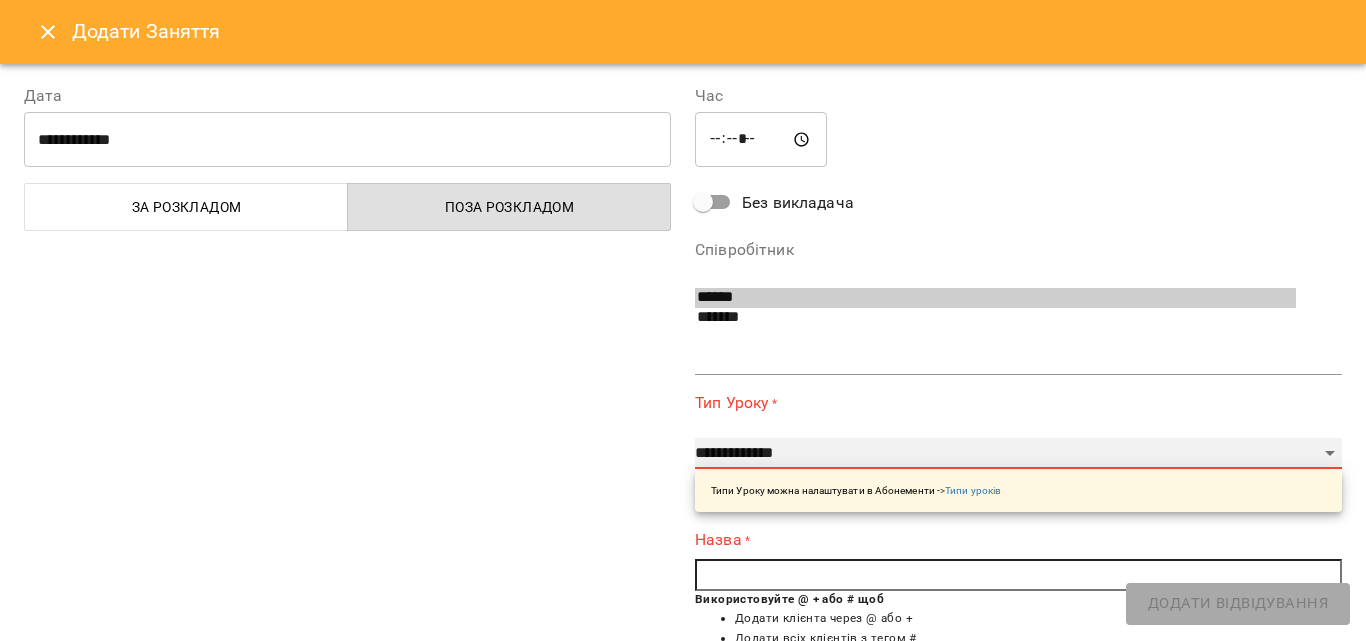 click on "**********" at bounding box center (1018, 454) 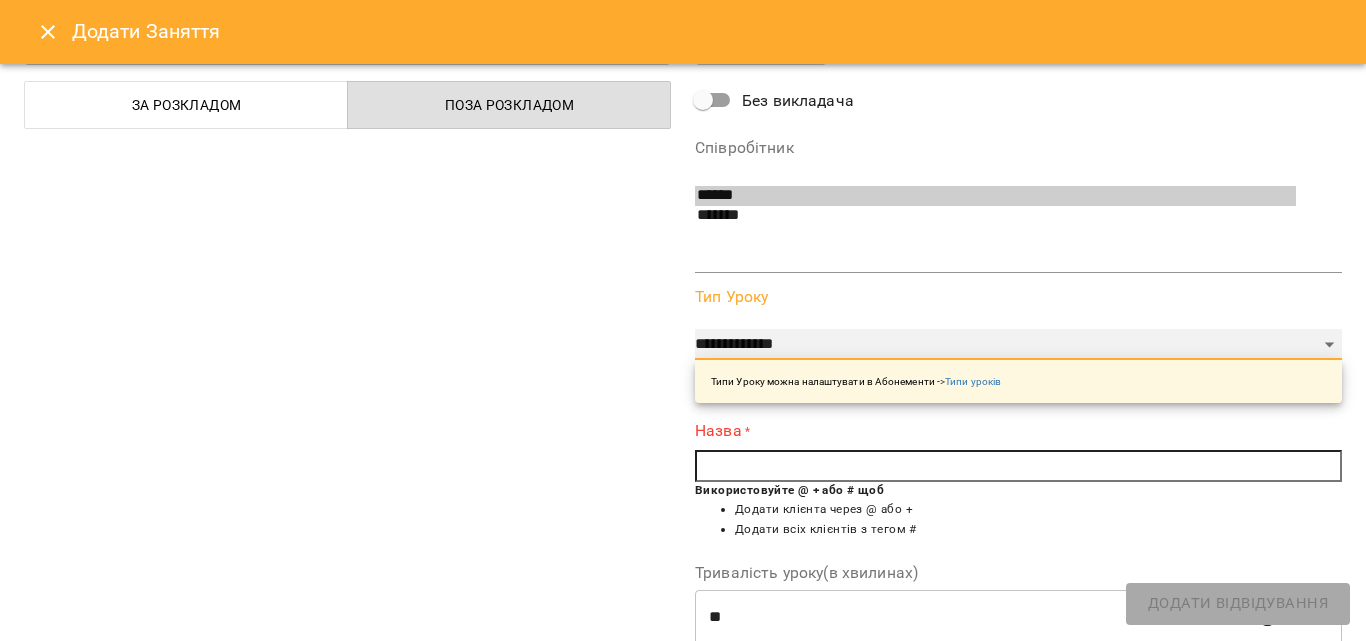 scroll, scrollTop: 200, scrollLeft: 0, axis: vertical 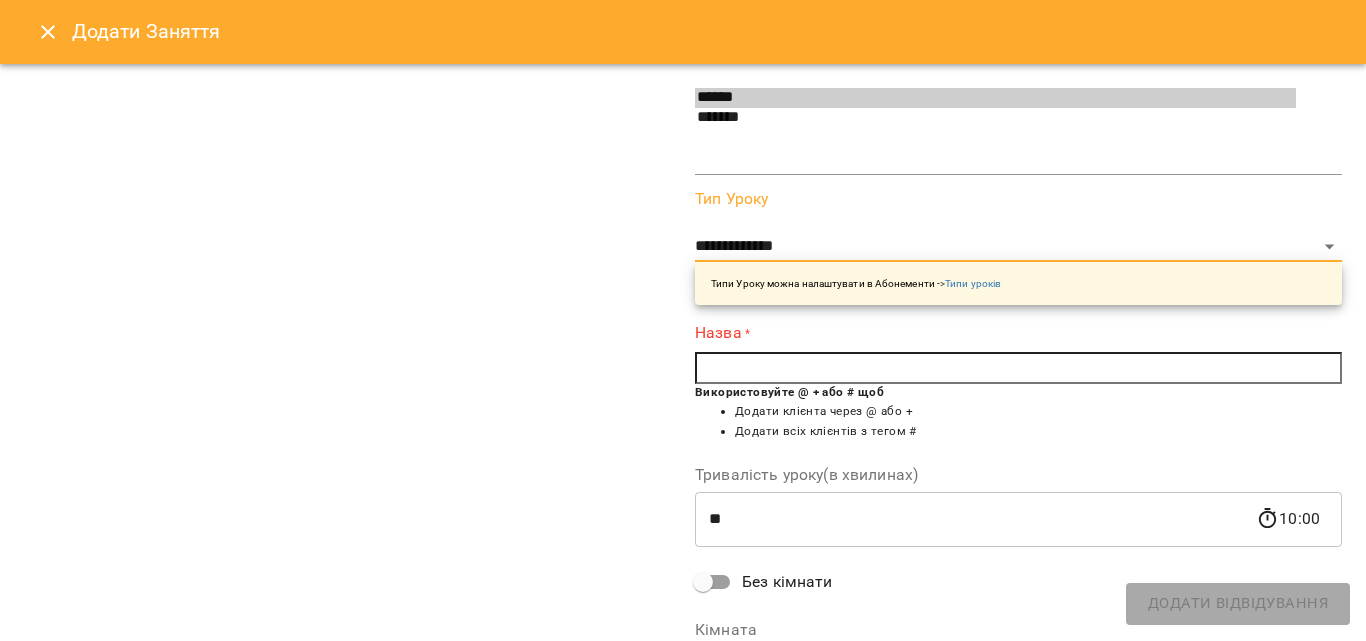 click at bounding box center [1018, 368] 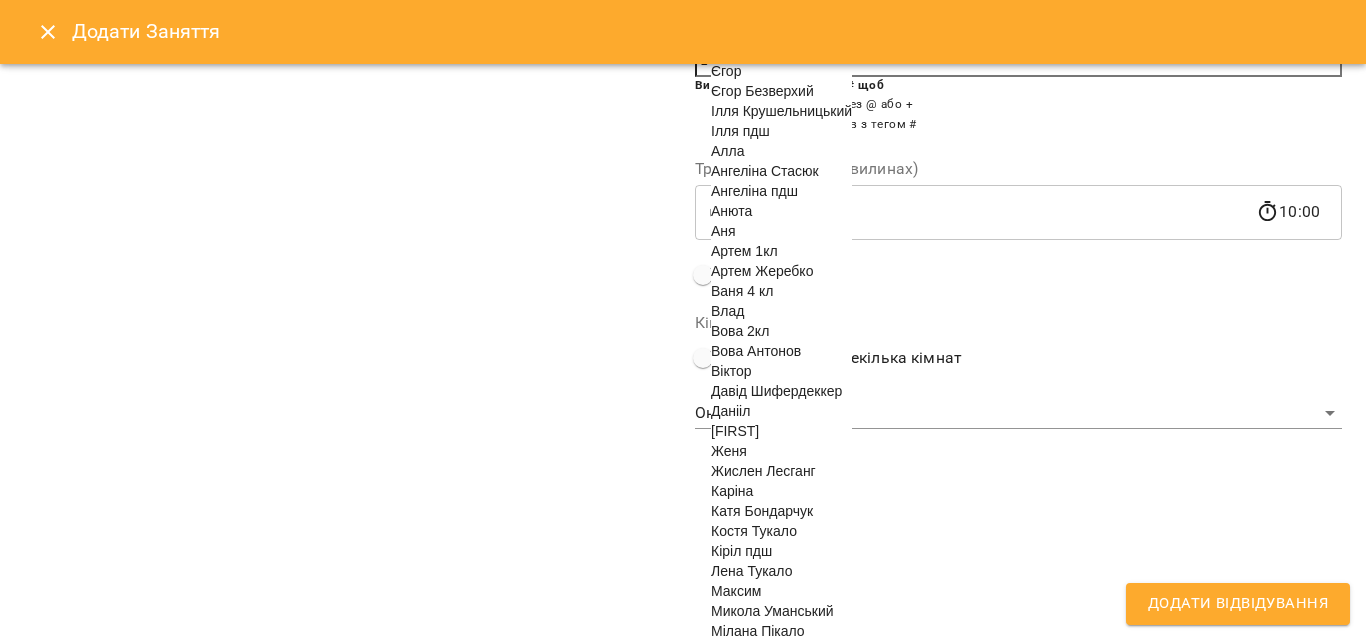 click on "Жислен Лесганг" at bounding box center [763, 471] 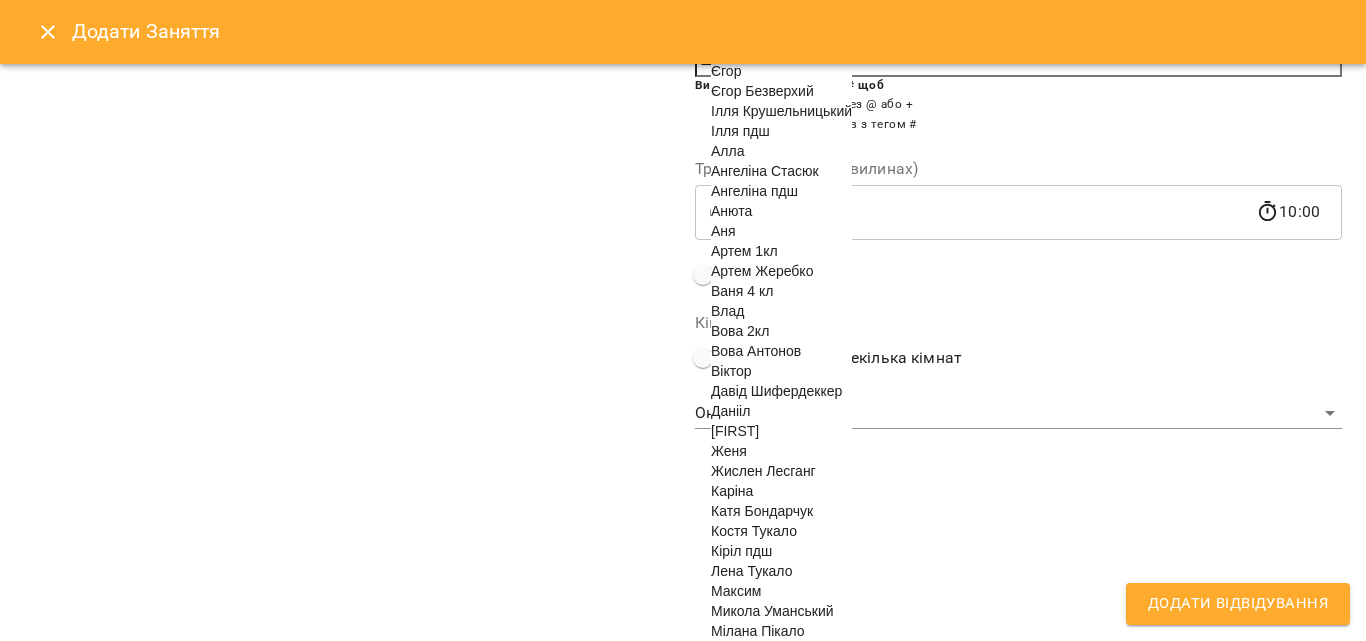 scroll, scrollTop: 356, scrollLeft: 0, axis: vertical 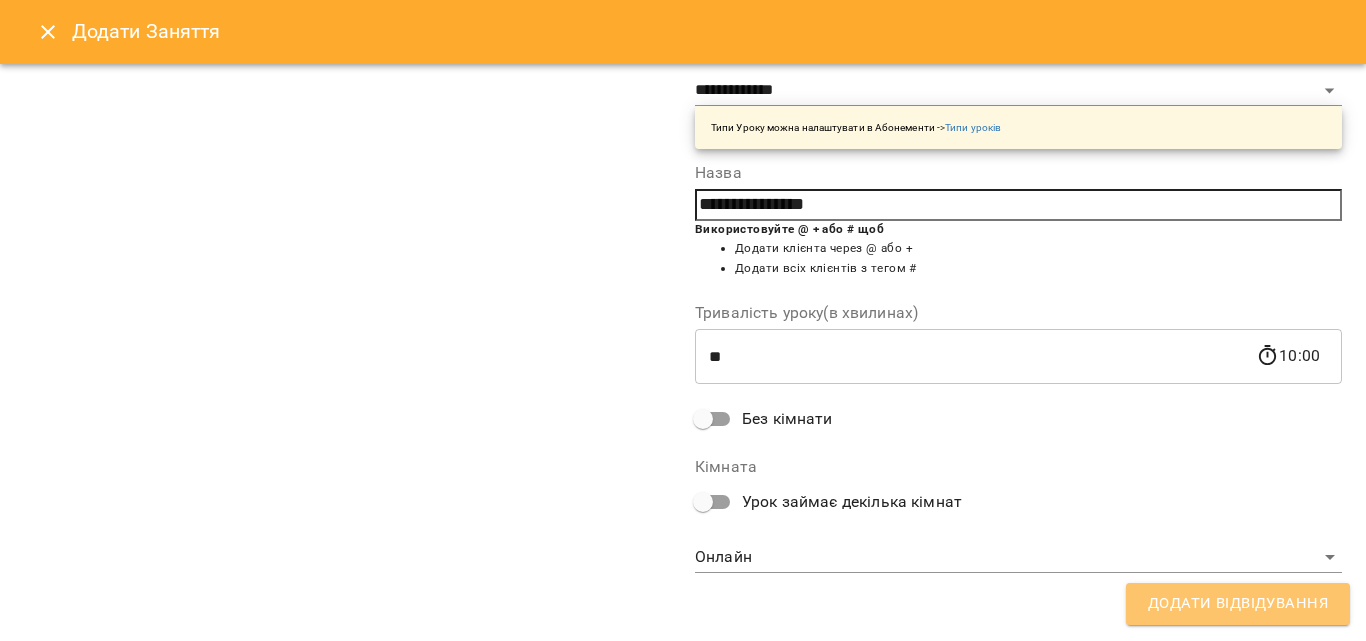 click on "Додати Відвідування" at bounding box center (1238, 604) 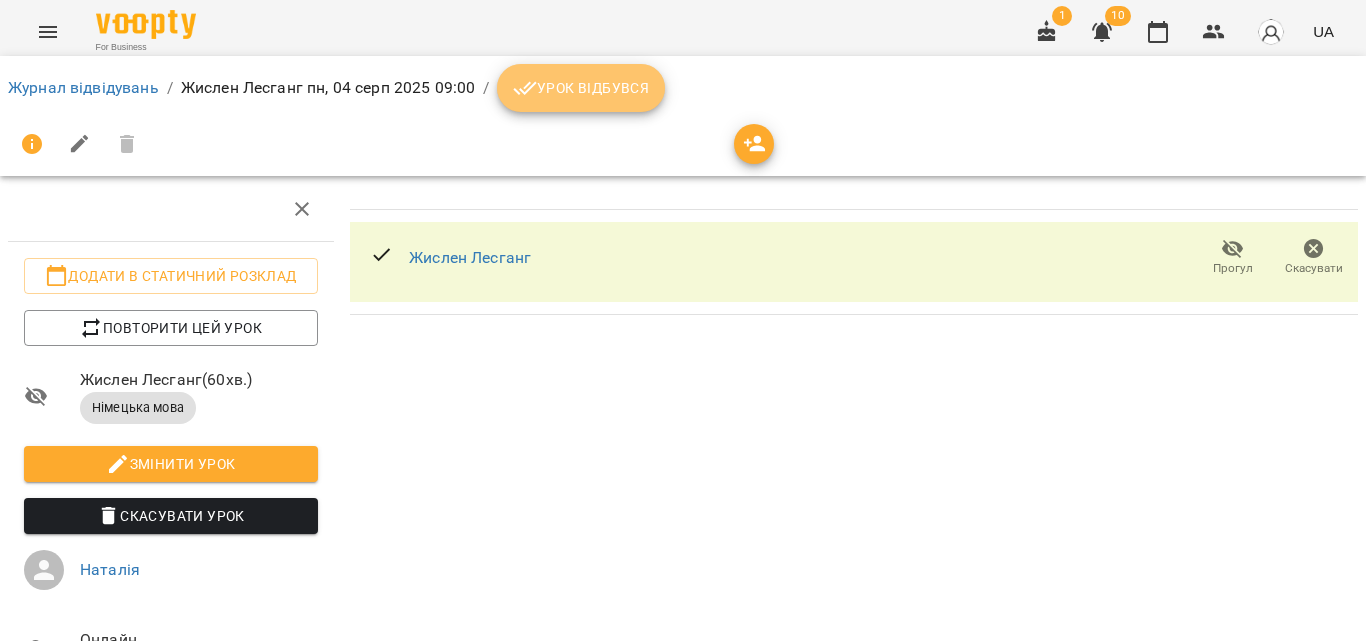 click on "Урок відбувся" at bounding box center (581, 88) 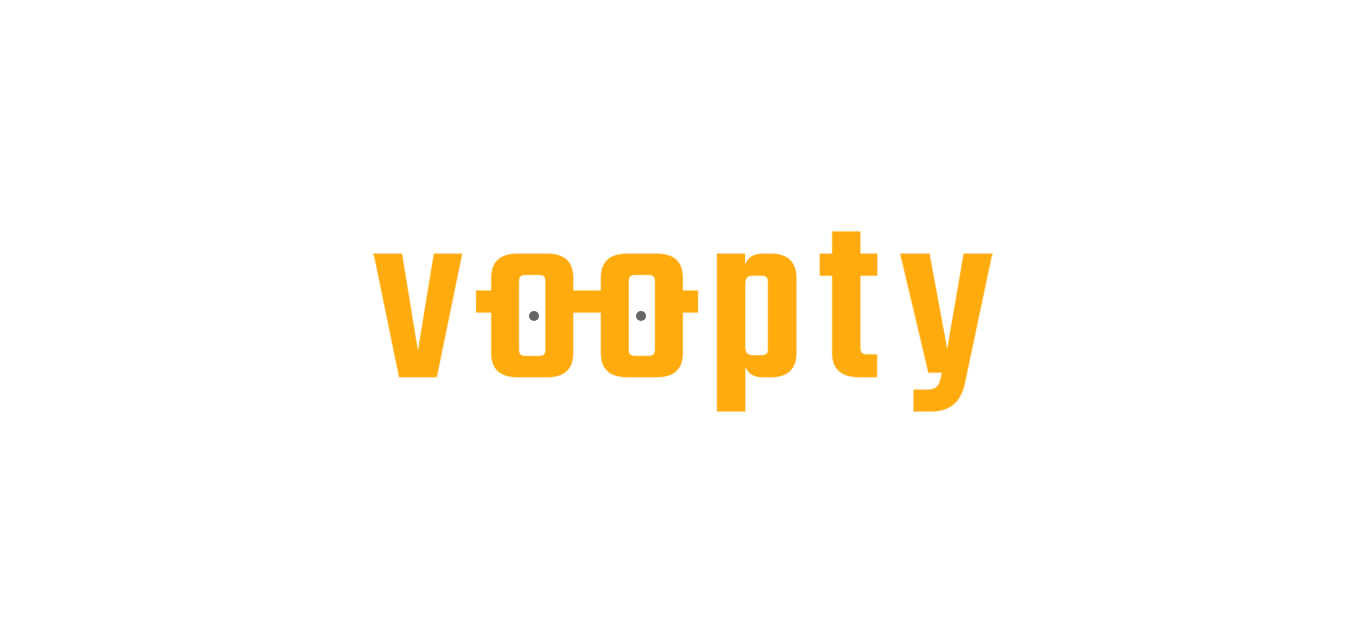 scroll, scrollTop: 0, scrollLeft: 0, axis: both 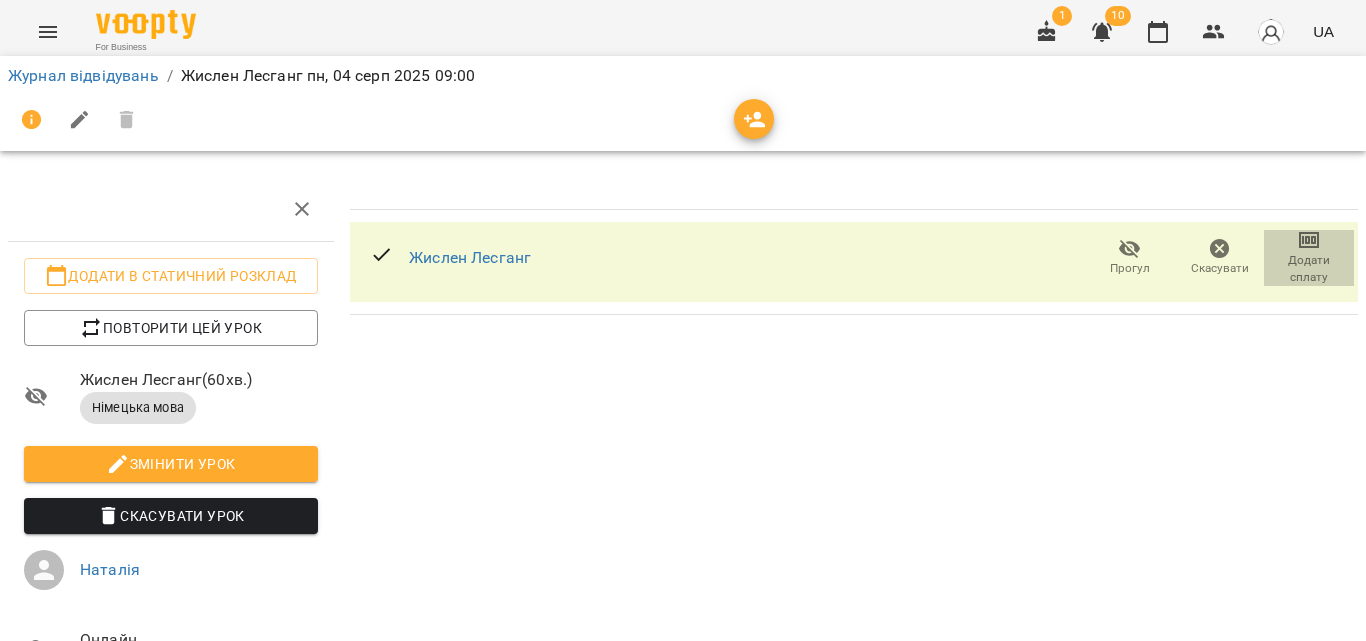 click on "Додати сплату" at bounding box center (1309, 269) 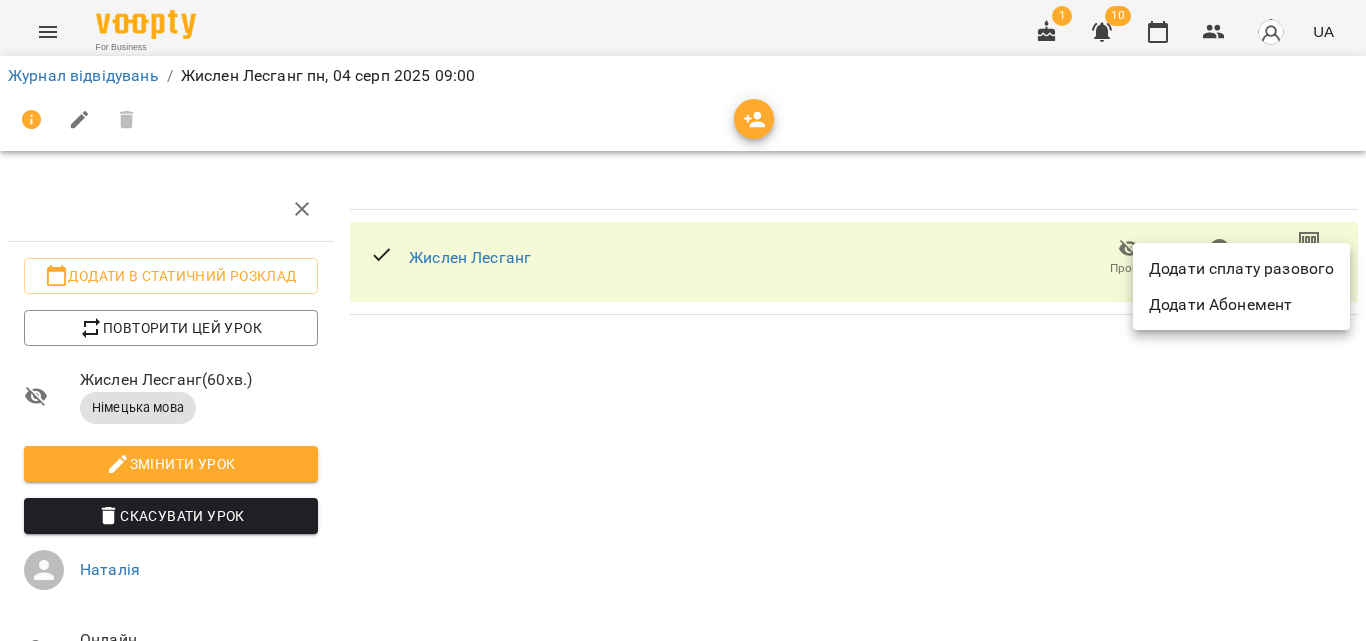 click on "Додати сплату разового" at bounding box center [1241, 269] 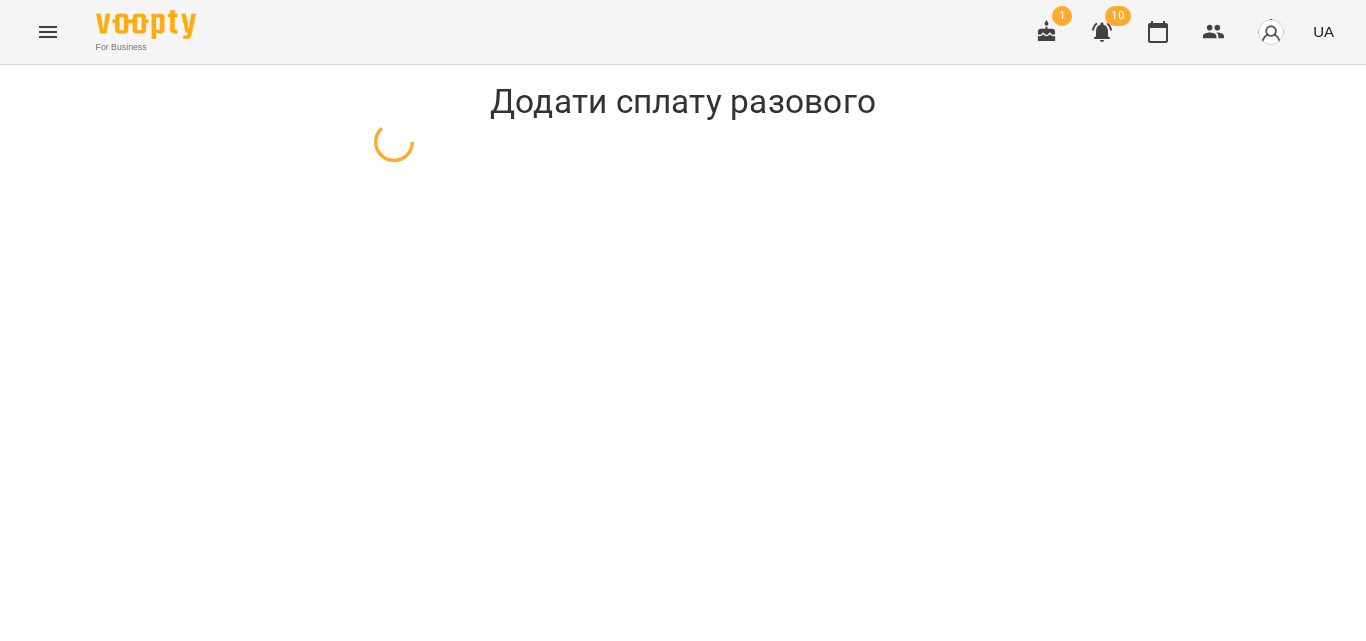select on "**********" 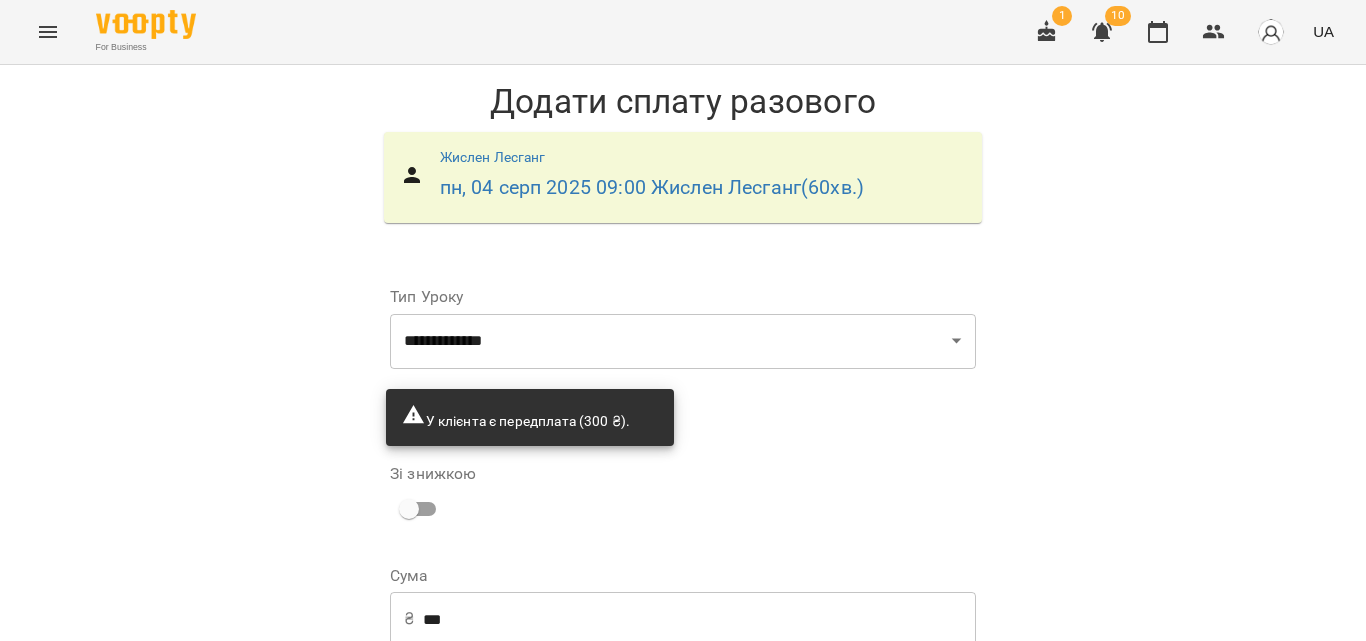 scroll, scrollTop: 160, scrollLeft: 0, axis: vertical 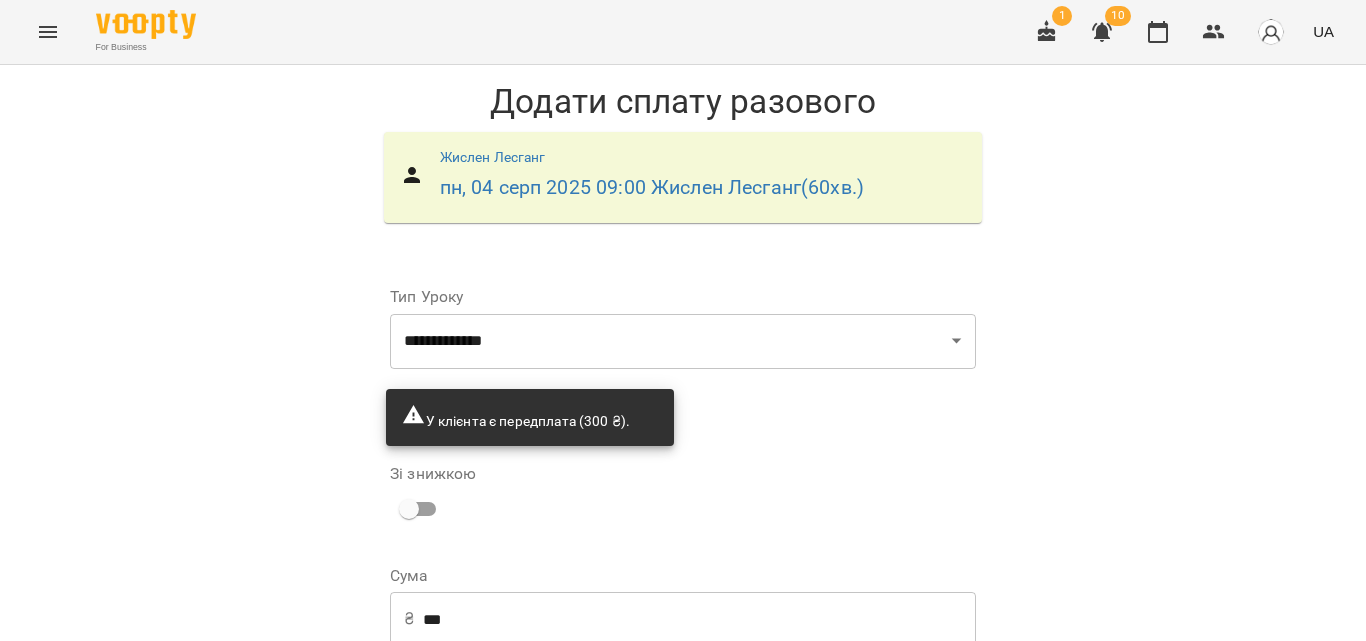 click on "Додати сплату разового" at bounding box center [849, 748] 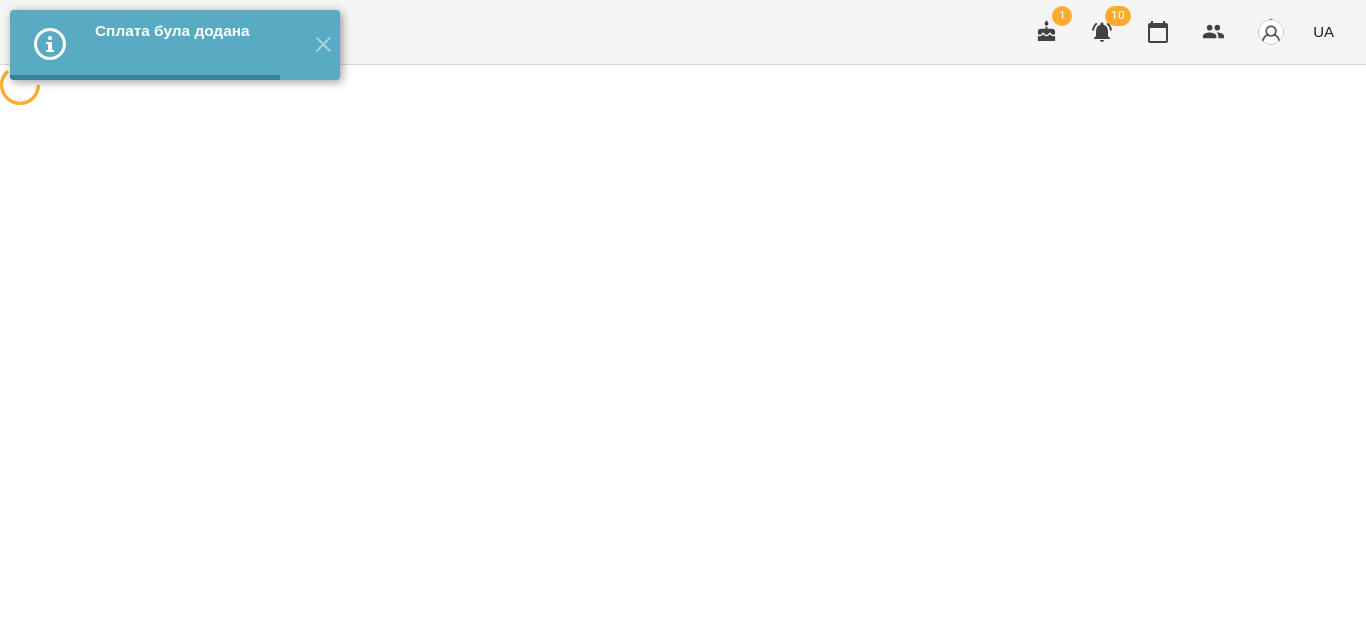 scroll, scrollTop: 0, scrollLeft: 0, axis: both 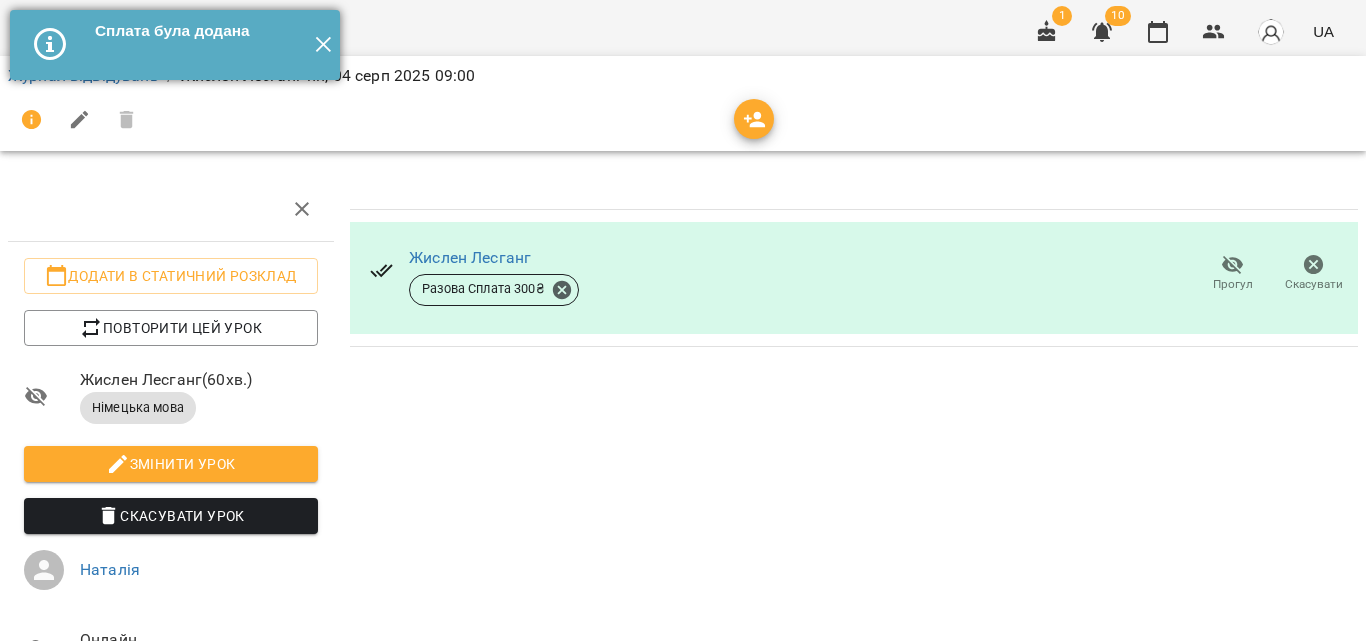 click on "✕" at bounding box center (323, 45) 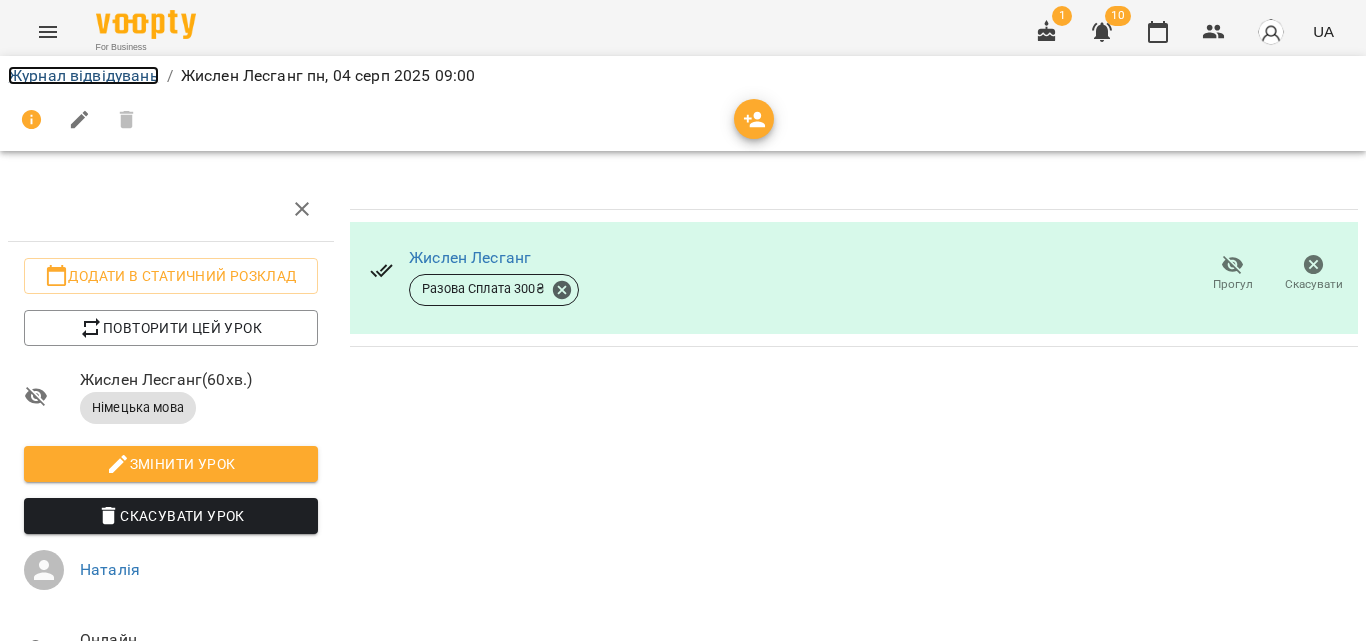 click on "Журнал відвідувань" at bounding box center [83, 75] 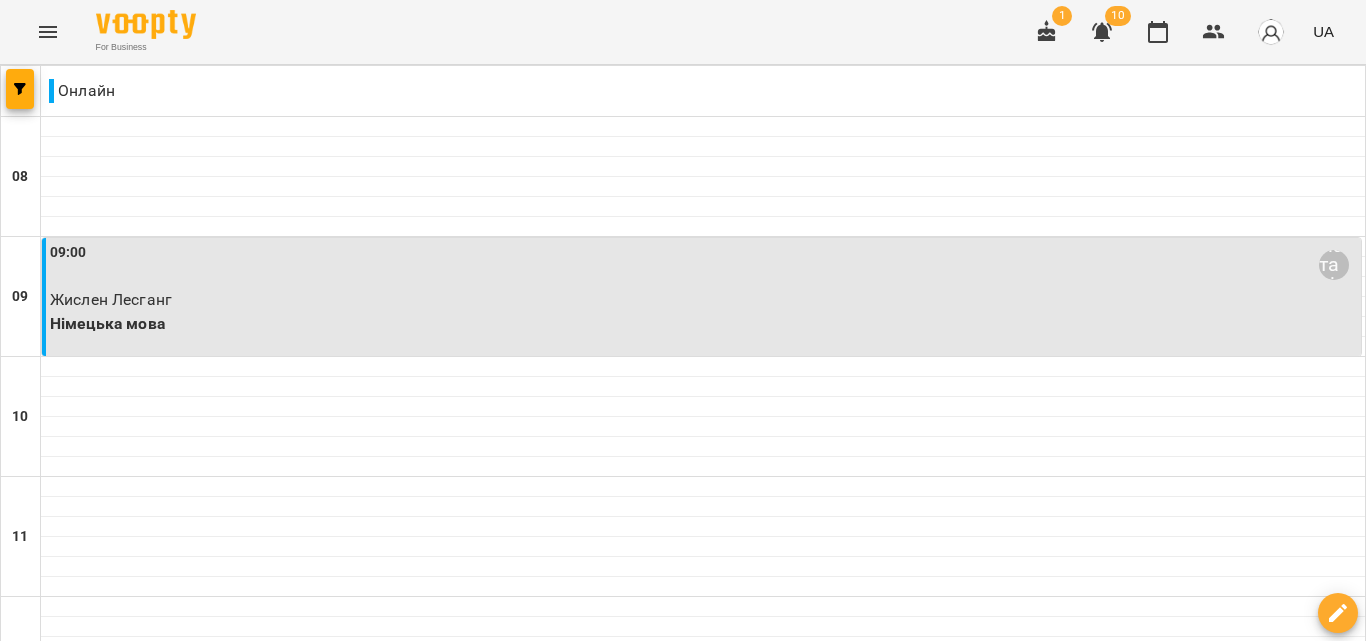 click on "вт" at bounding box center [401, 1823] 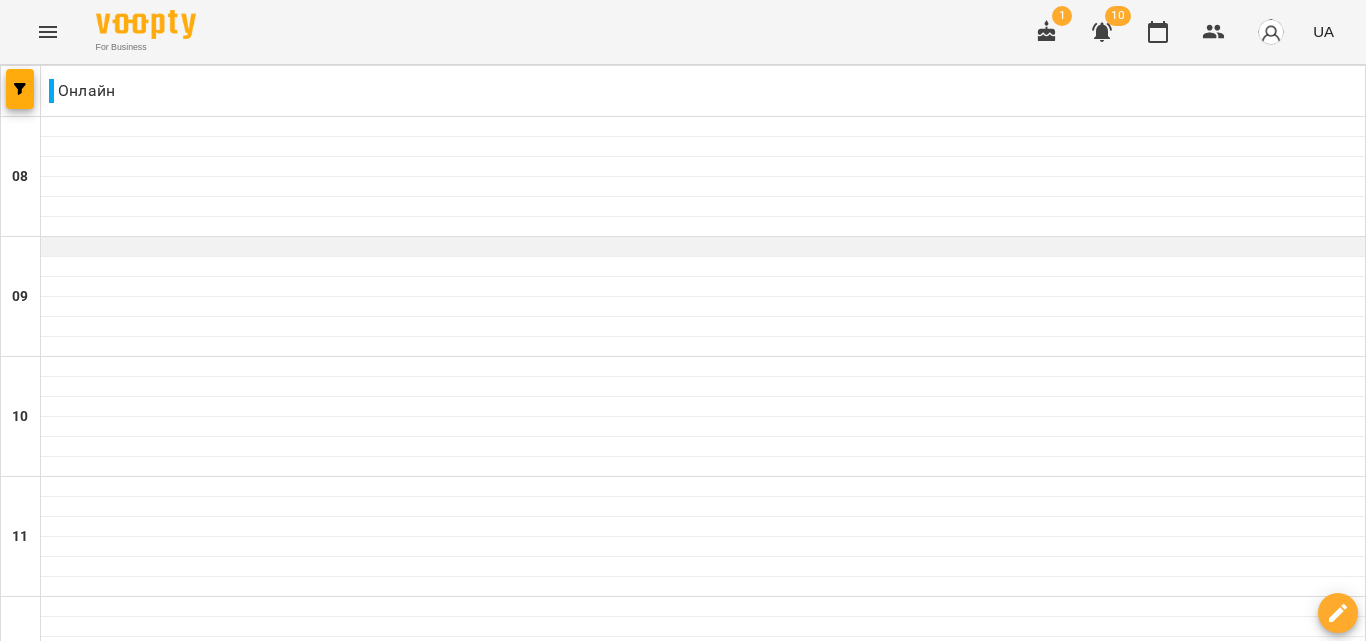 click at bounding box center (703, 247) 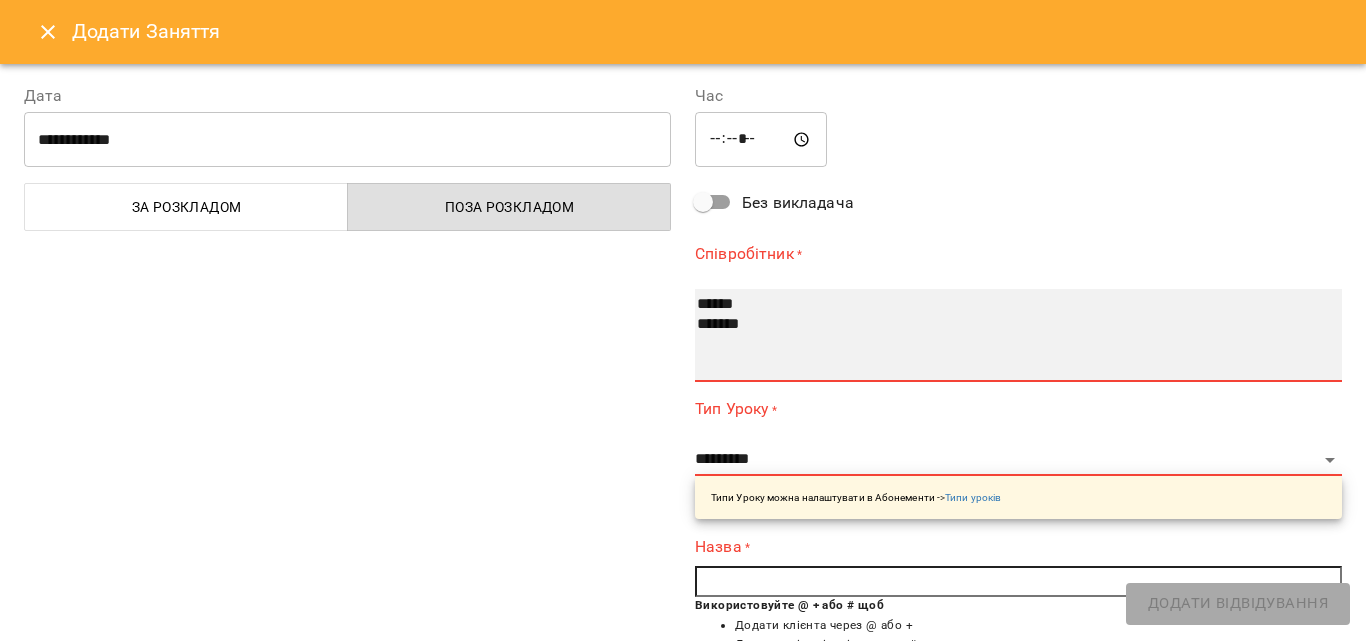 select on "**********" 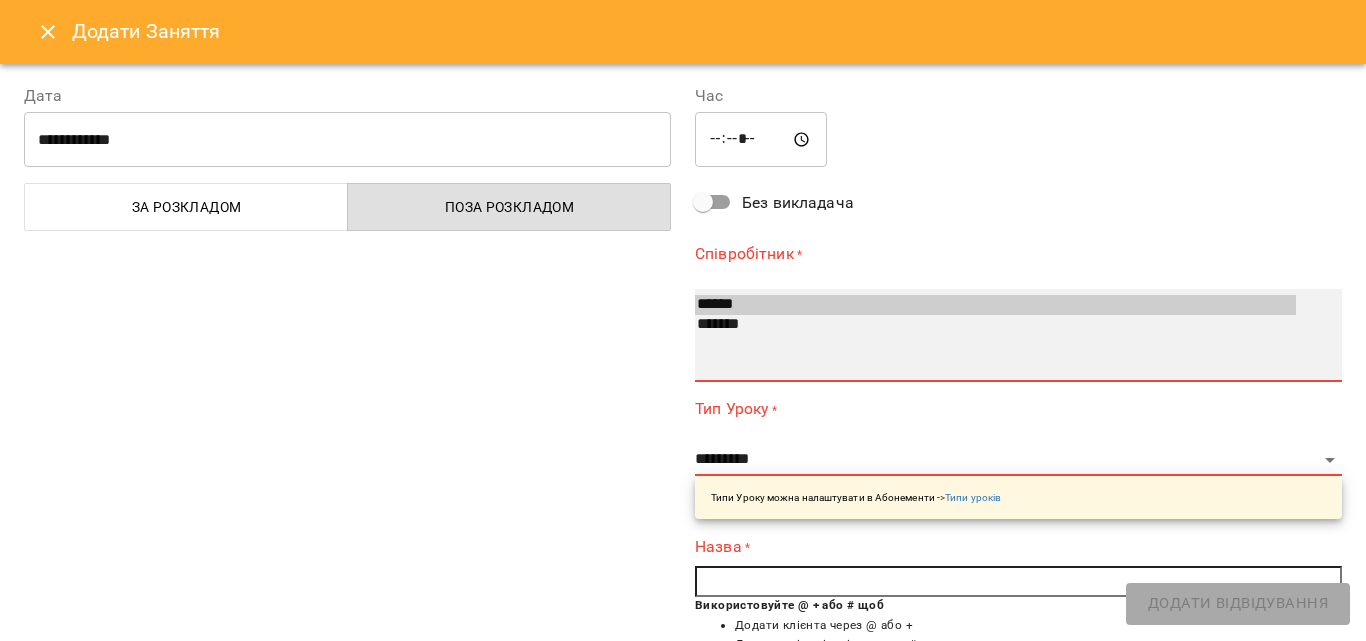 click on "*******" at bounding box center [995, 325] 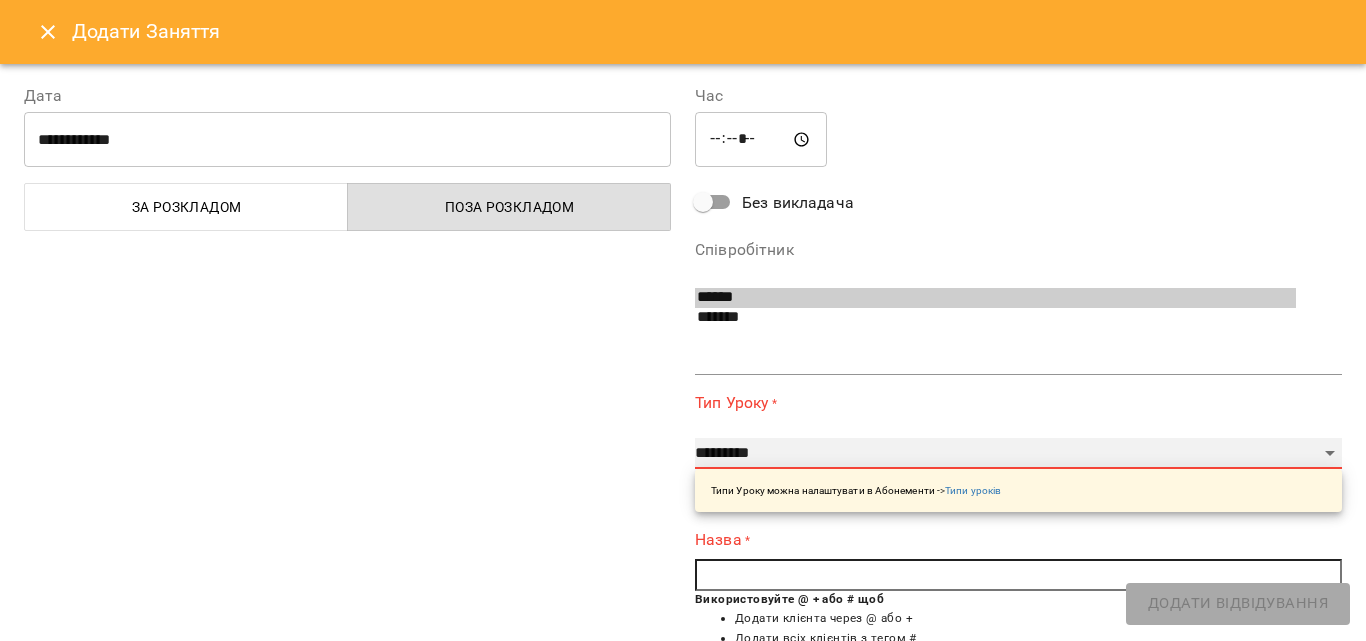 click on "**********" at bounding box center [1018, 454] 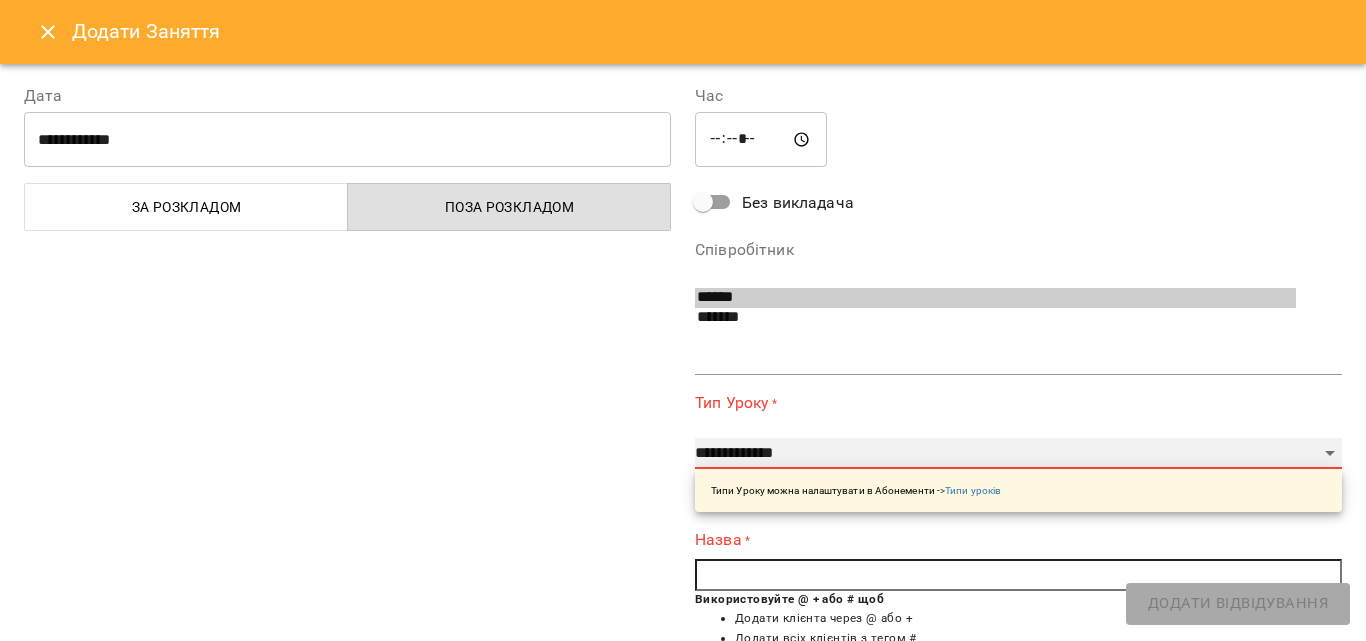 click on "**********" at bounding box center (1018, 454) 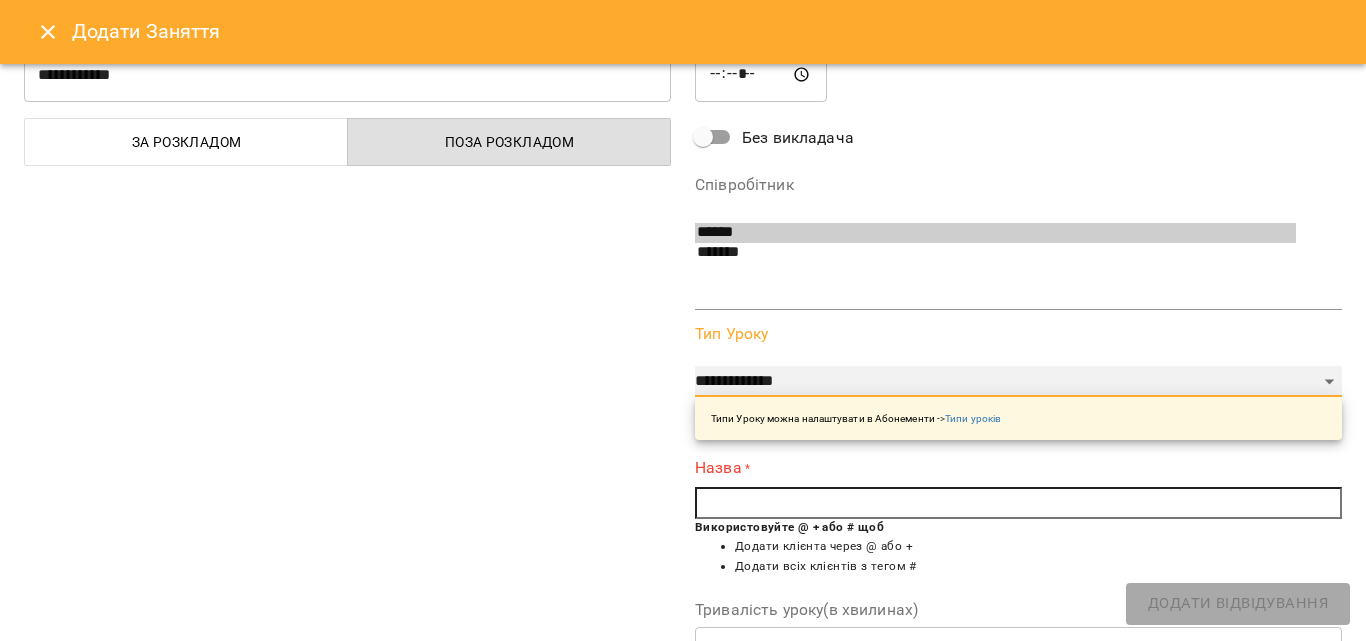 scroll, scrollTop: 100, scrollLeft: 0, axis: vertical 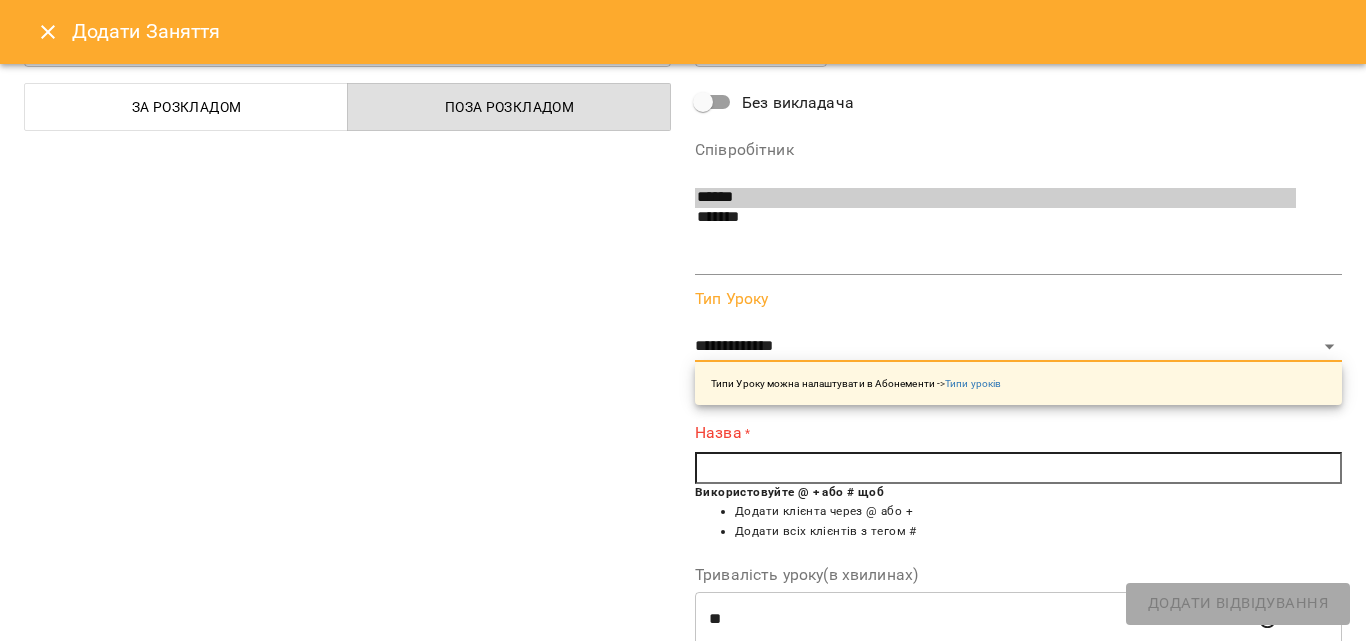 click at bounding box center [1018, 468] 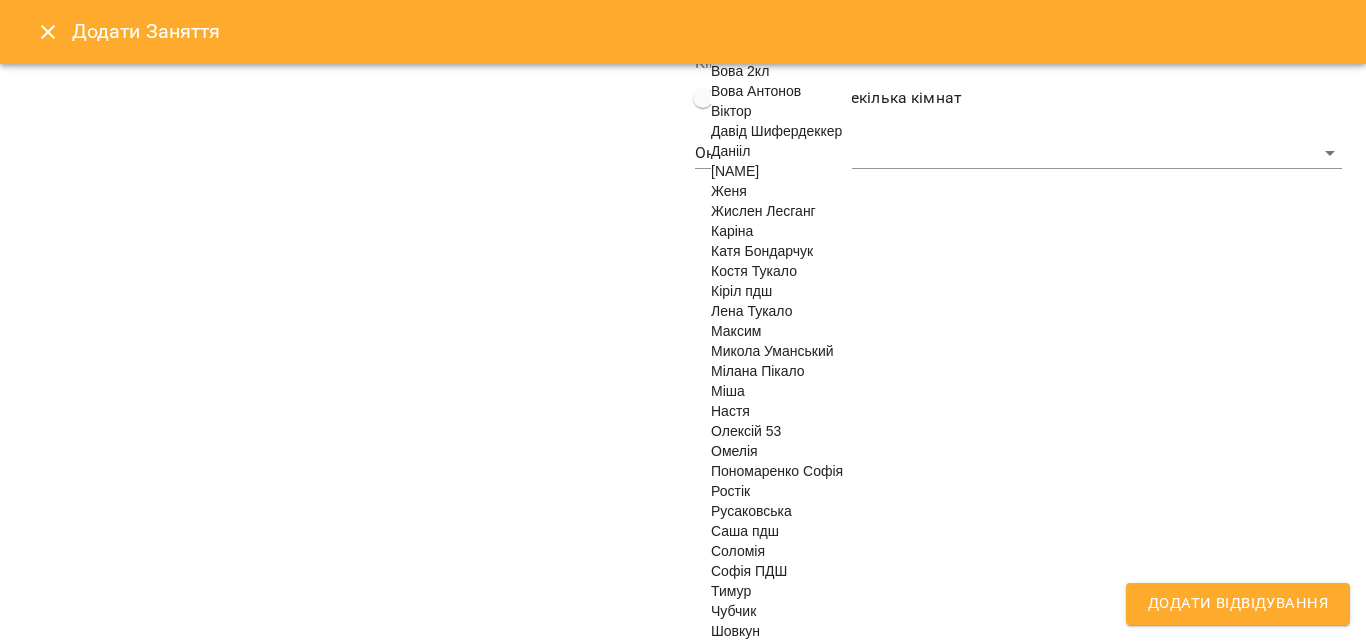scroll, scrollTop: 880, scrollLeft: 0, axis: vertical 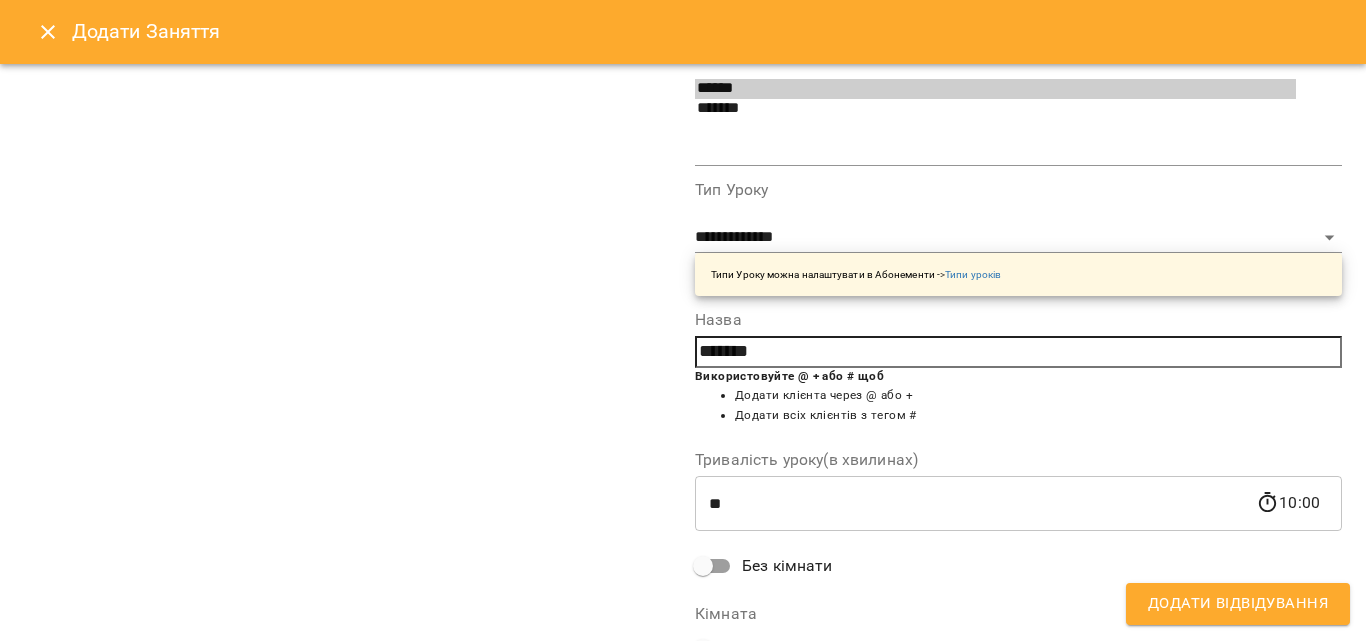 click on "Додати Відвідування" at bounding box center (1238, 604) 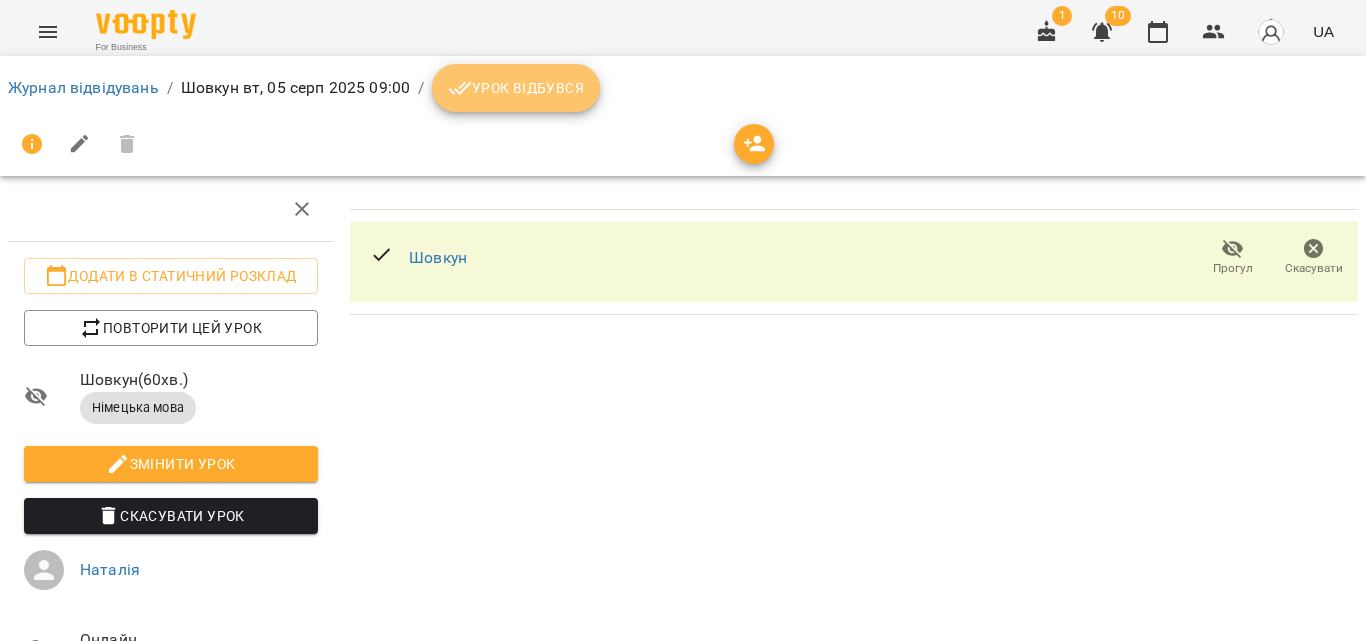 click on "Урок відбувся" at bounding box center [516, 88] 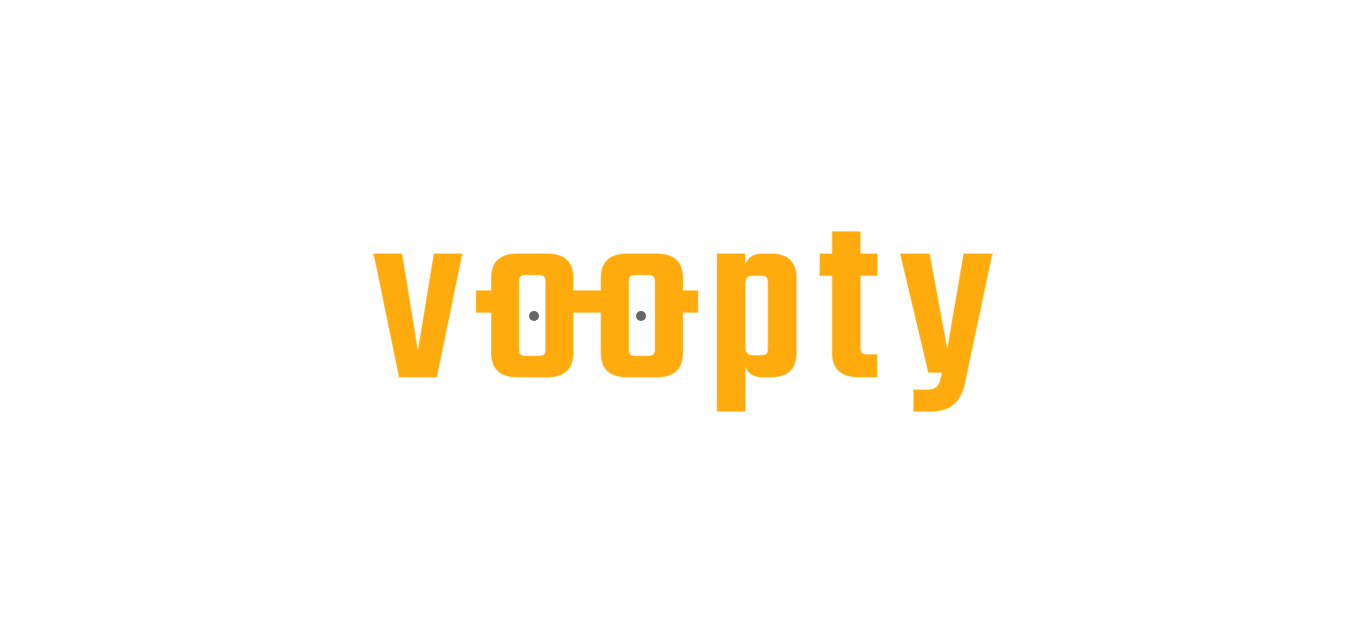 scroll, scrollTop: 0, scrollLeft: 0, axis: both 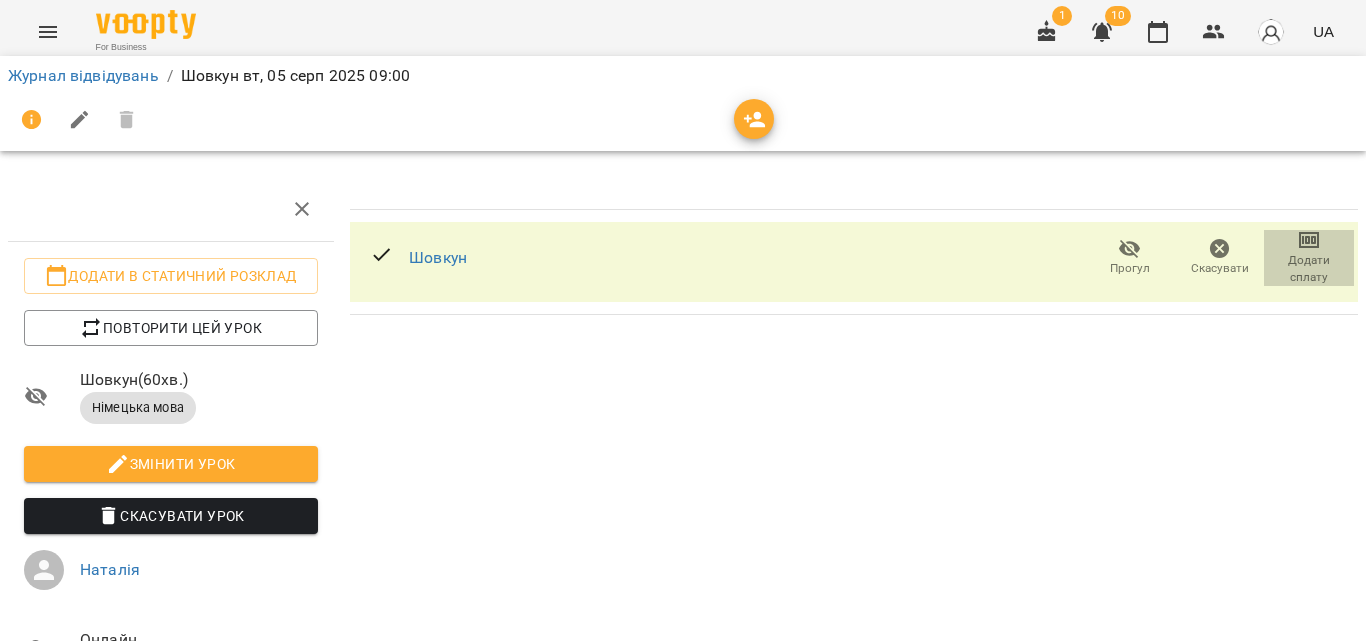 click on "Додати сплату" at bounding box center (1309, 269) 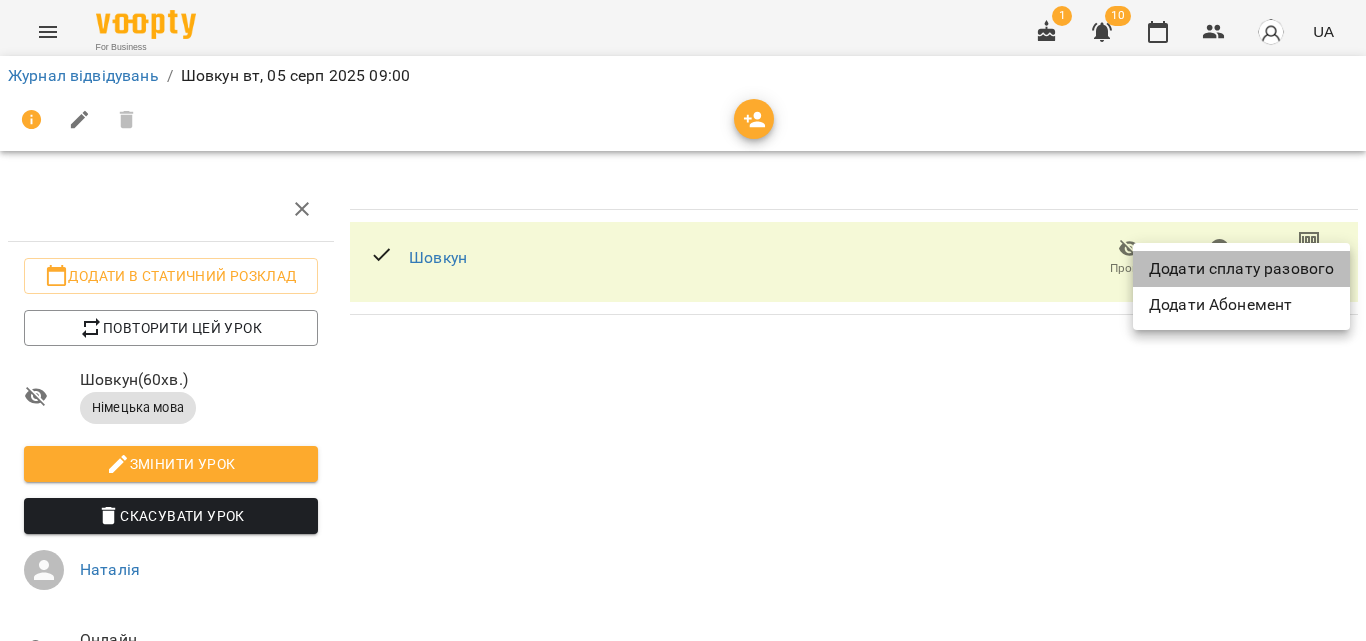 click on "Додати сплату разового" at bounding box center [1241, 269] 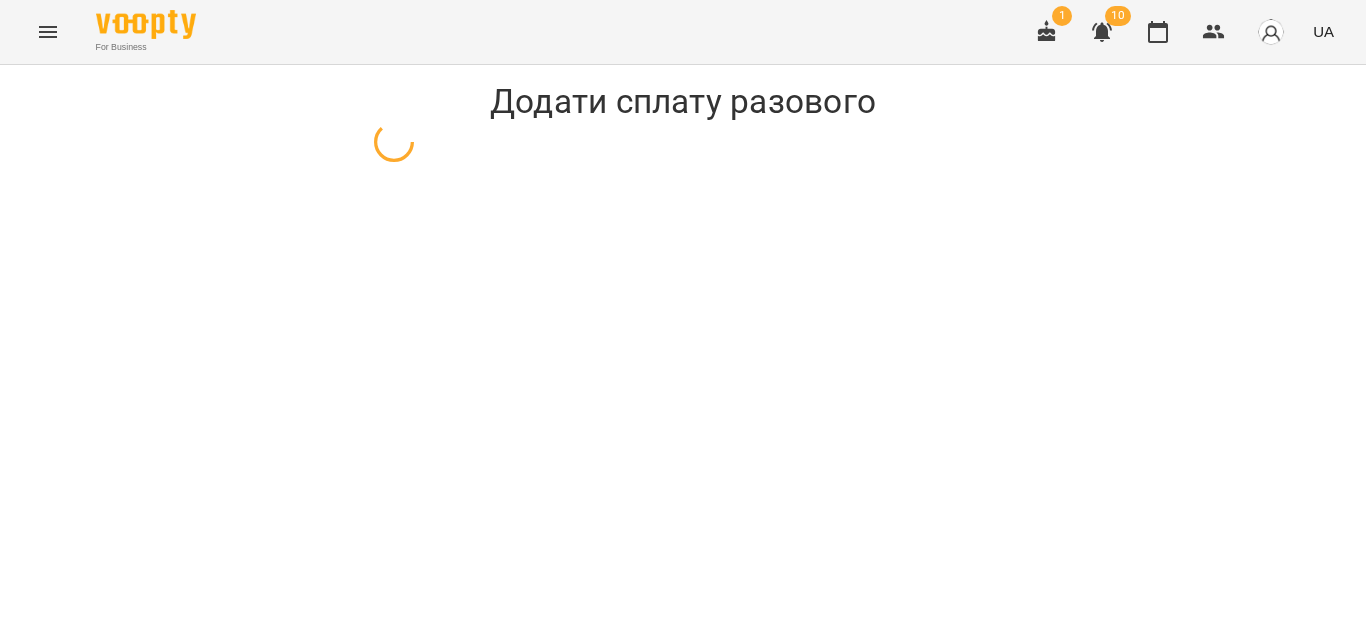 select on "**********" 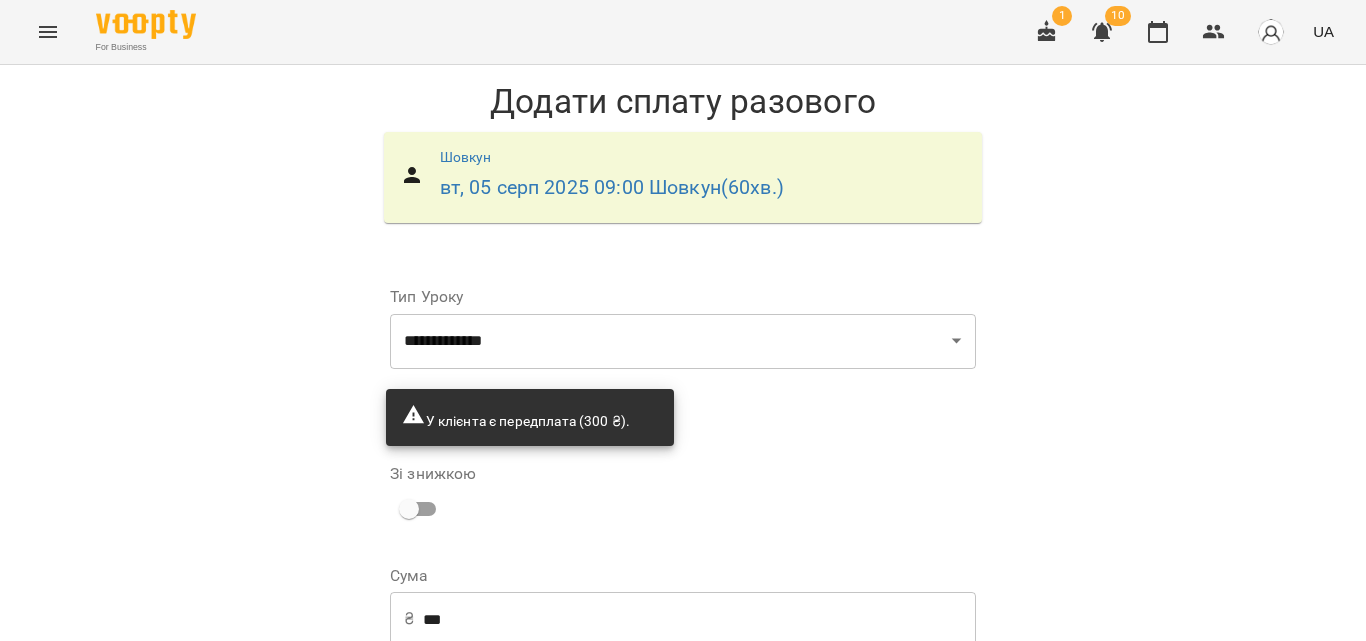 scroll, scrollTop: 160, scrollLeft: 0, axis: vertical 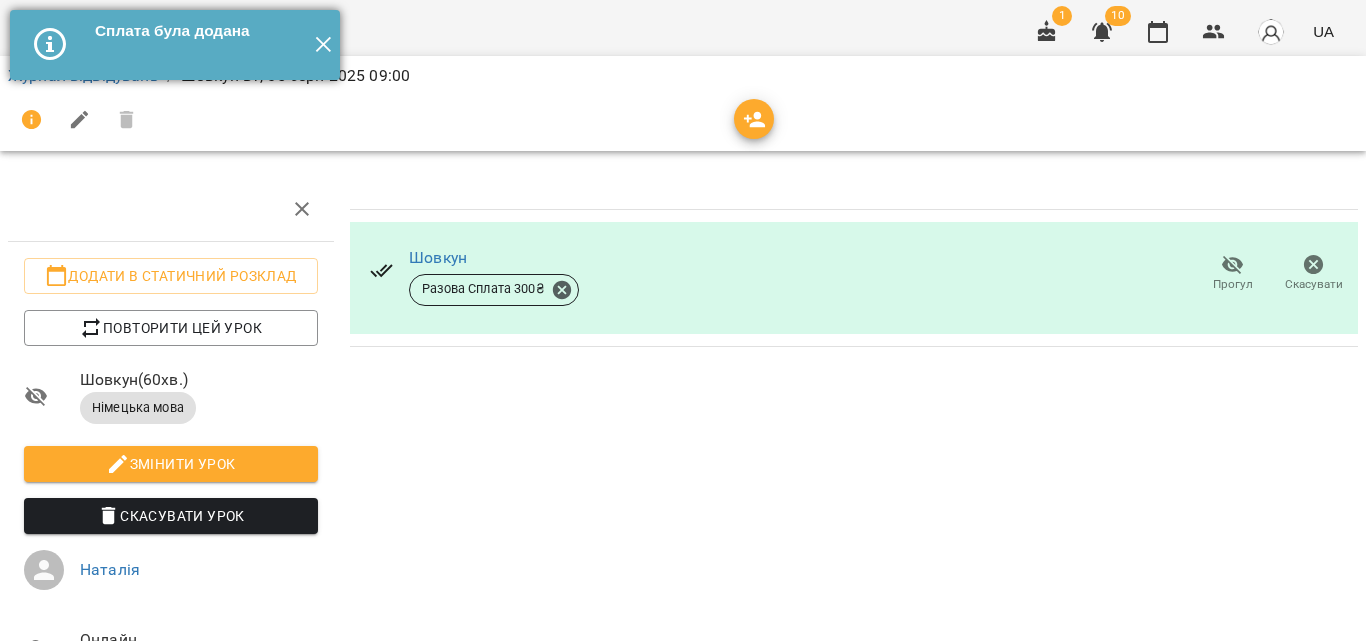click on "✕" at bounding box center (323, 45) 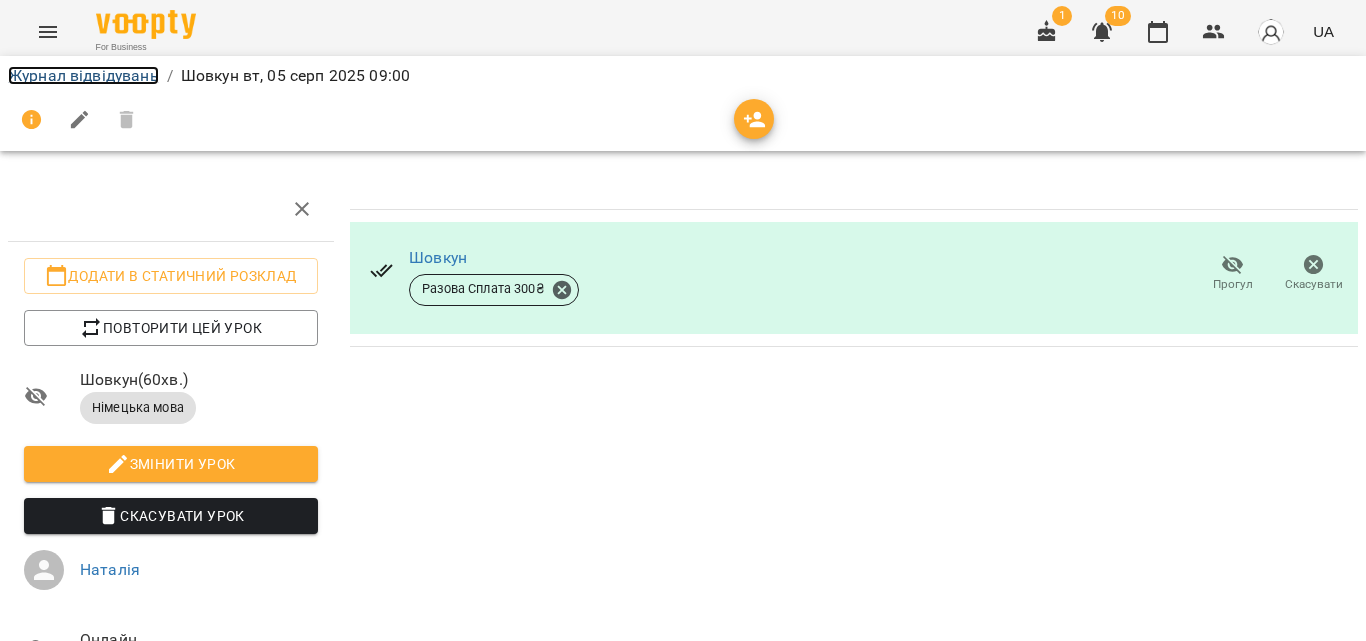 click on "Журнал відвідувань" at bounding box center (83, 75) 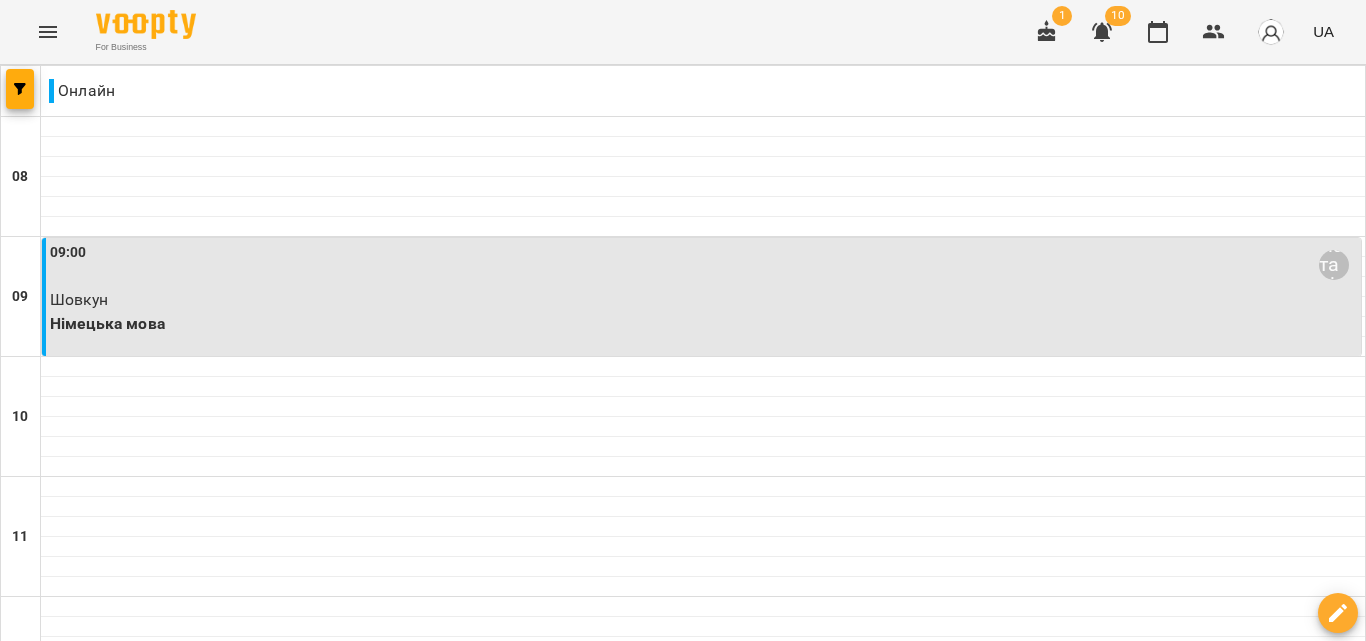 click on "чт 07 серп" at bounding box center (772, 1829) 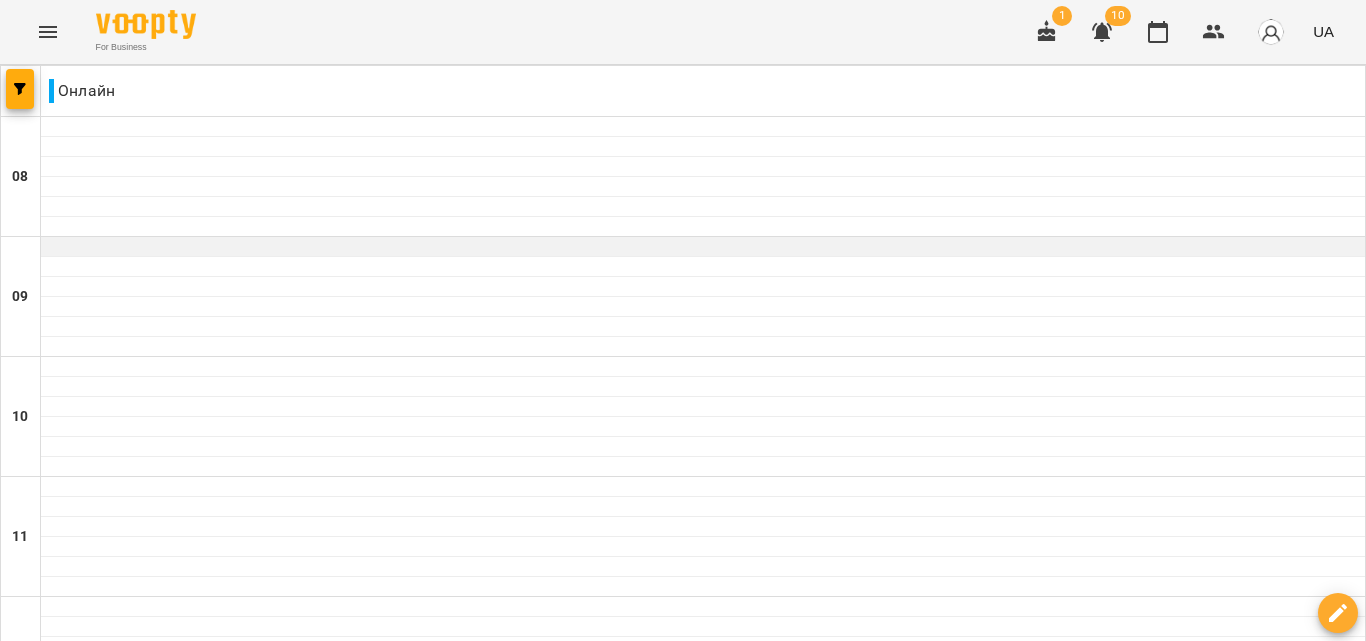 click at bounding box center (703, 247) 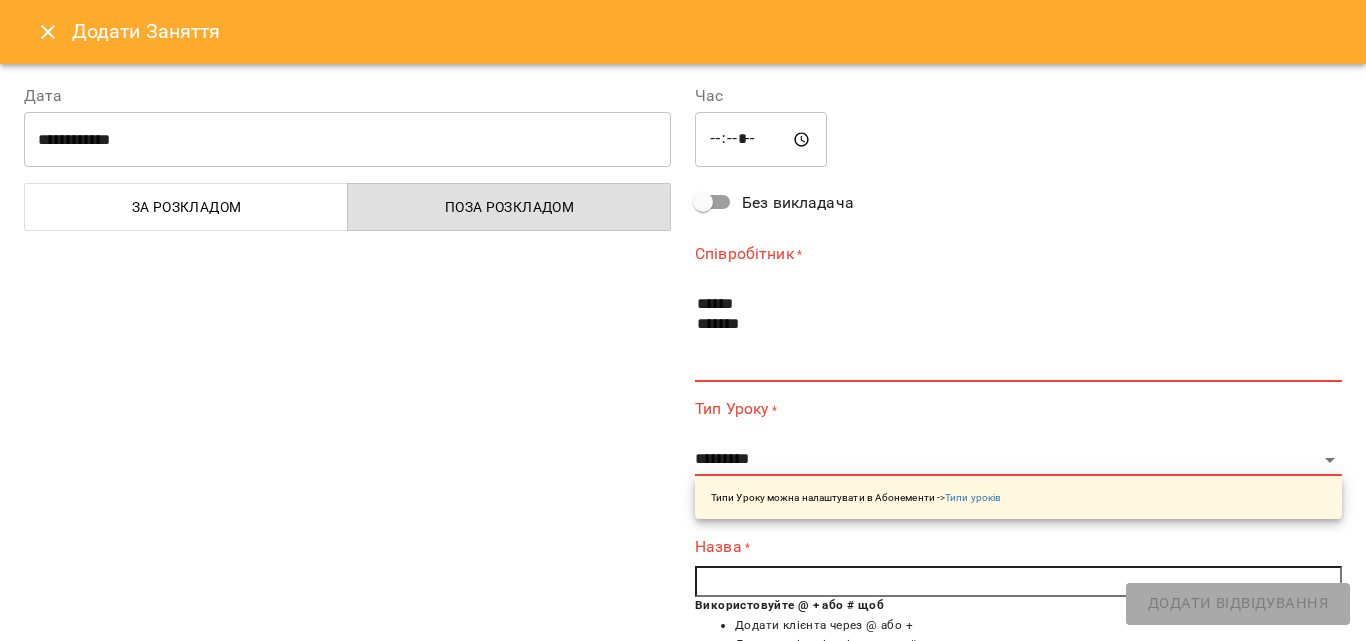 scroll, scrollTop: 100, scrollLeft: 0, axis: vertical 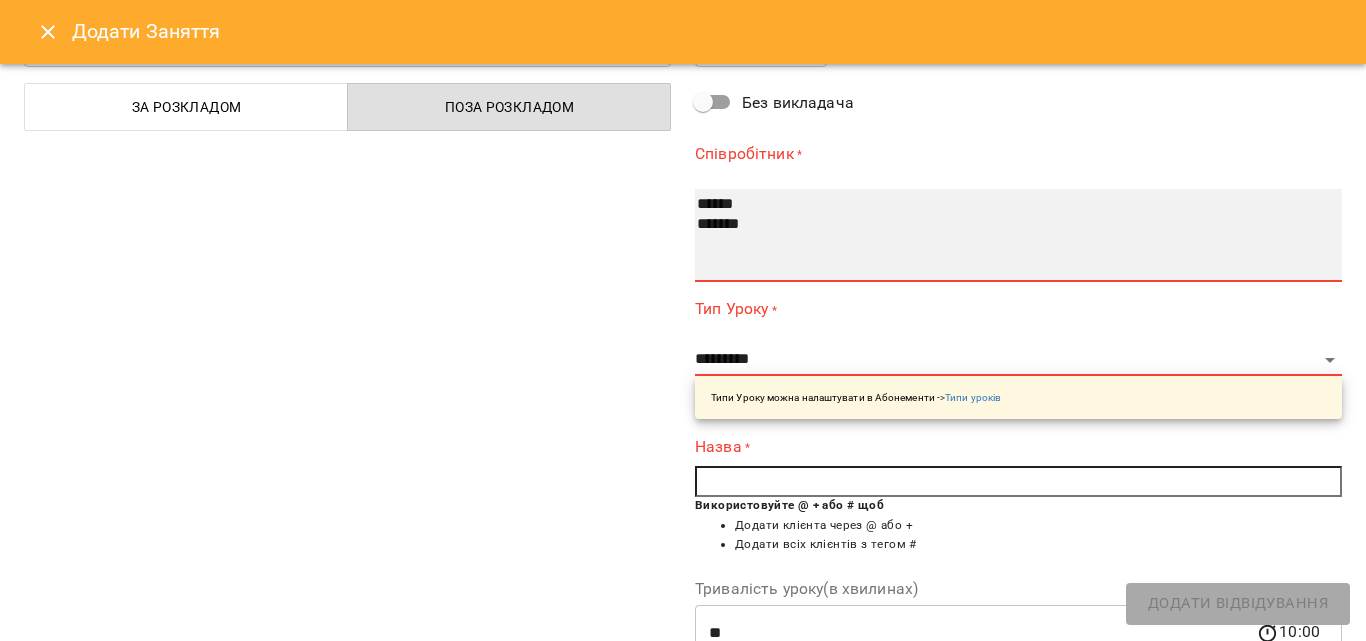 select on "**********" 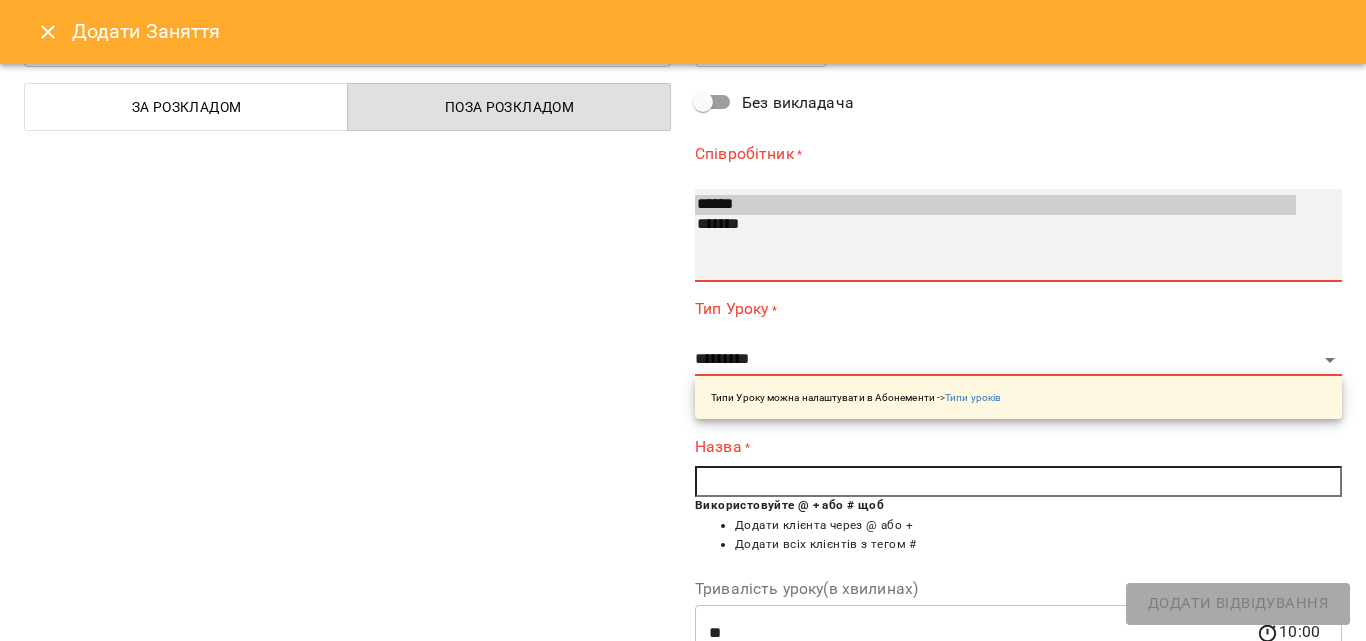 click on "*******" at bounding box center [995, 225] 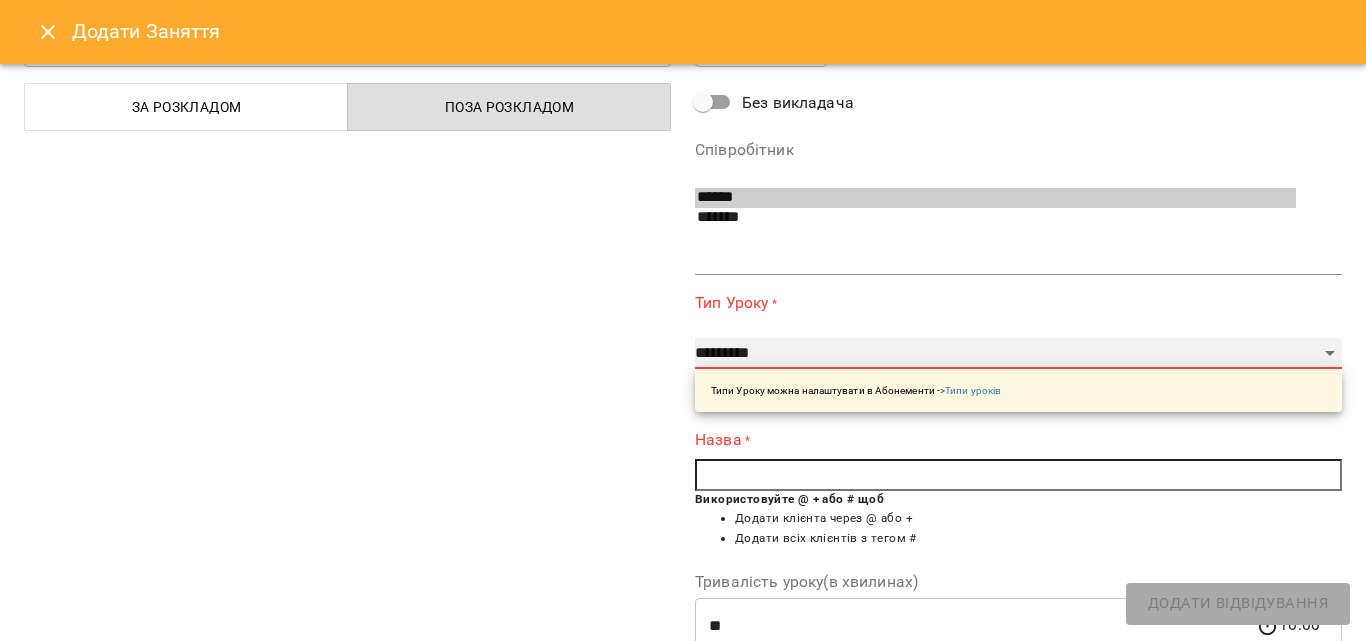click on "**********" at bounding box center [1018, 354] 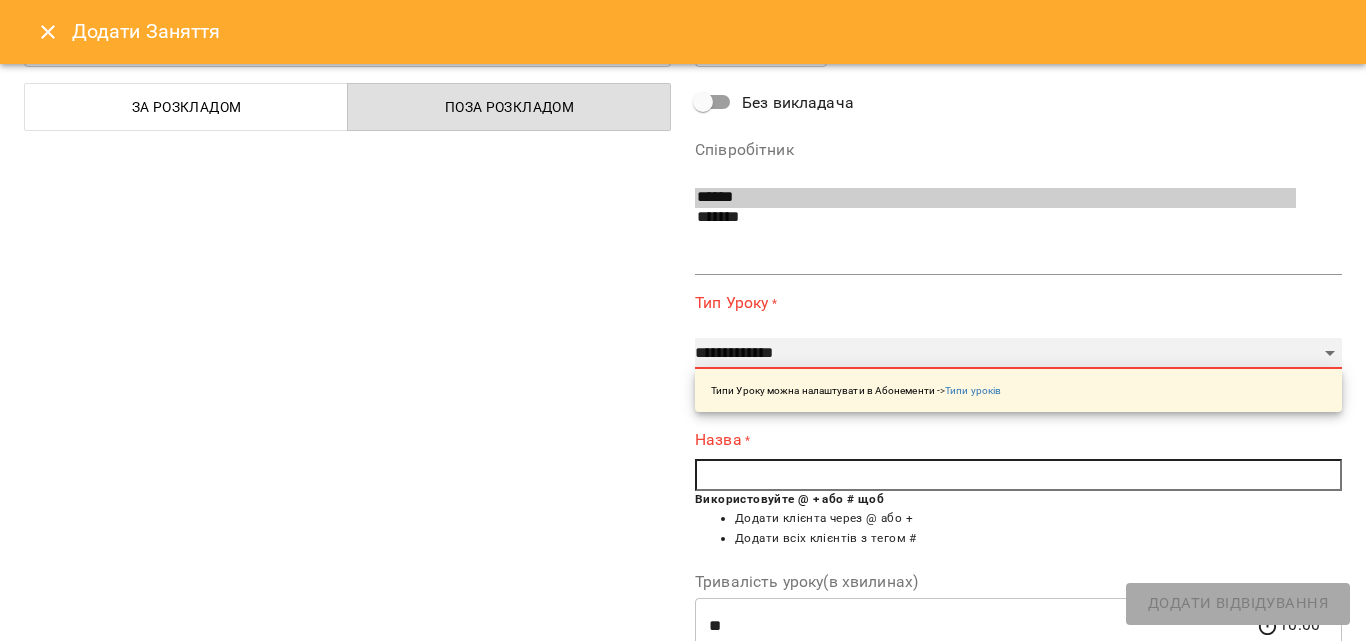click on "**********" at bounding box center [1018, 354] 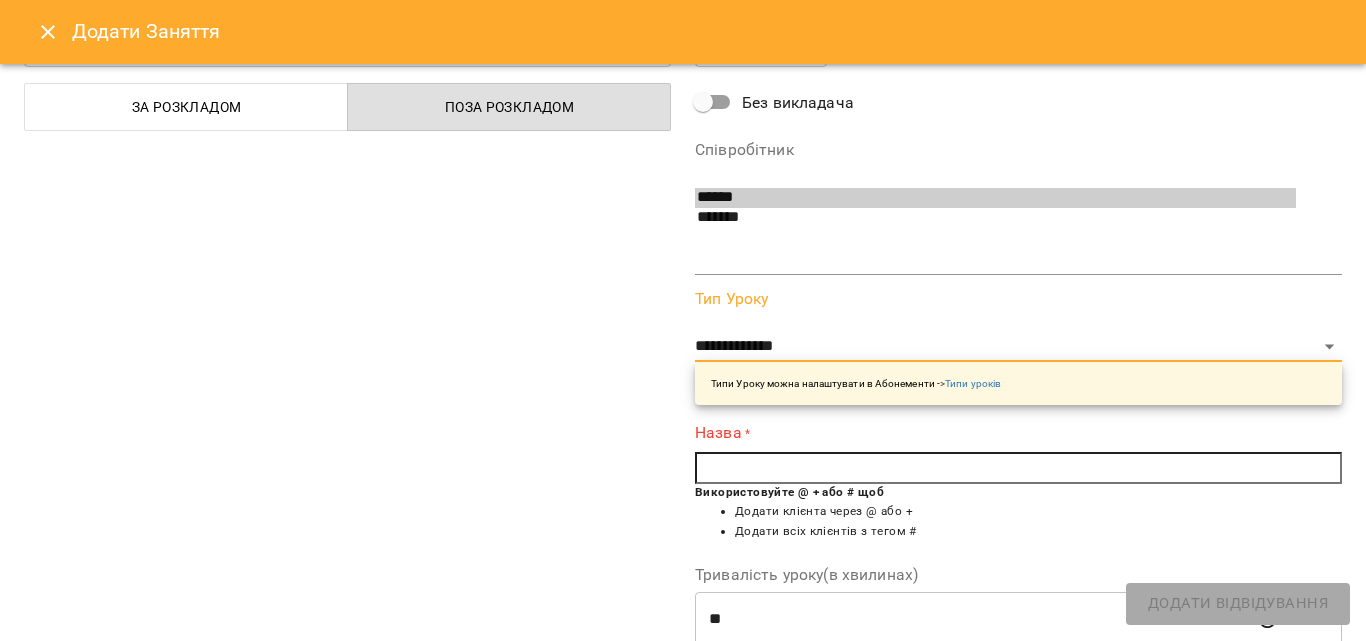 click at bounding box center (1018, 468) 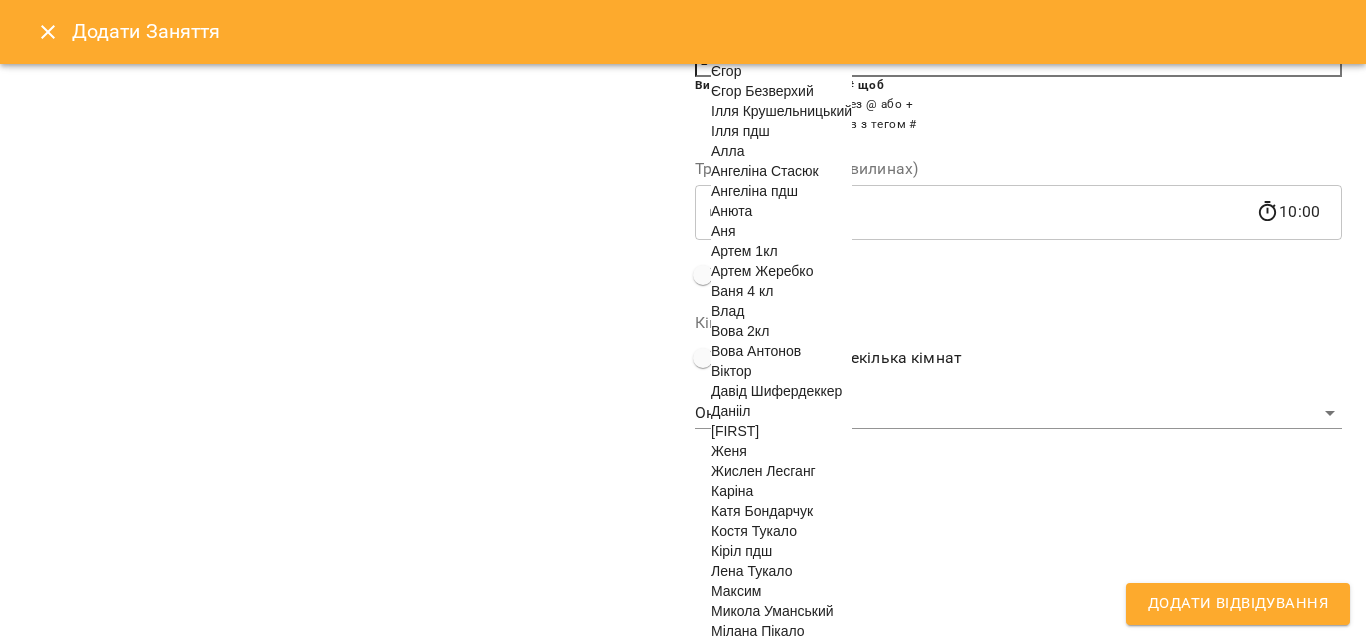 click on "Жислен Лесганг" at bounding box center (763, 471) 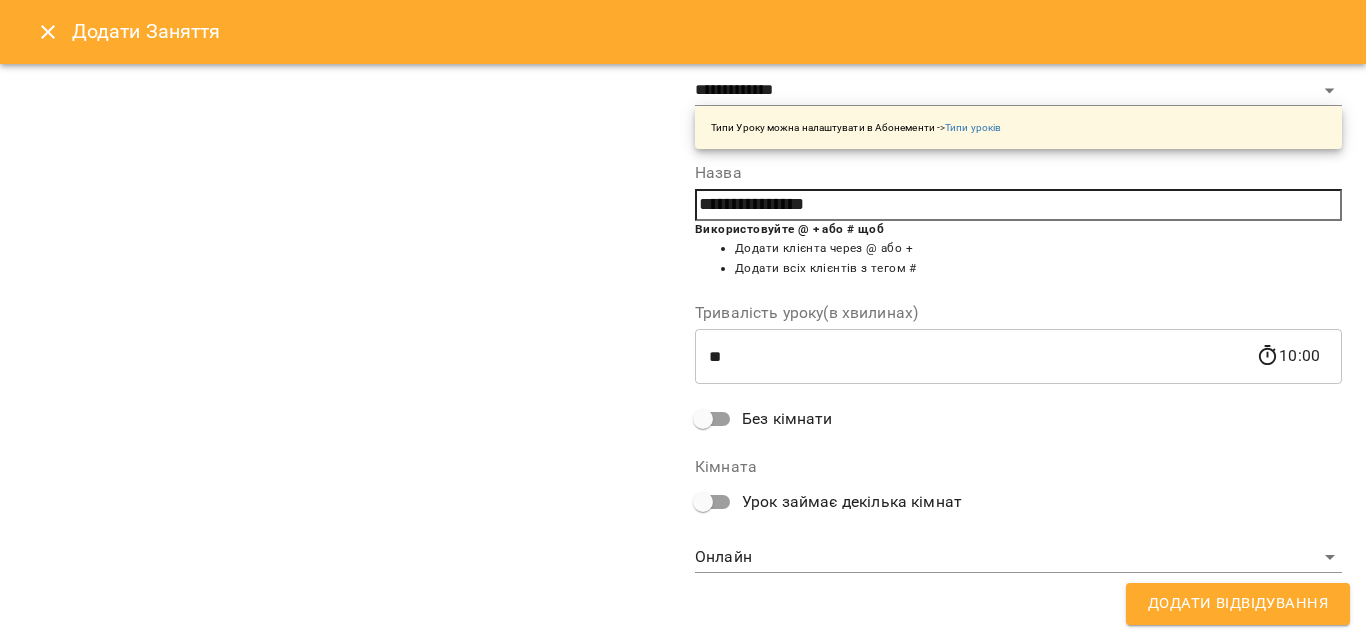 scroll, scrollTop: 356, scrollLeft: 0, axis: vertical 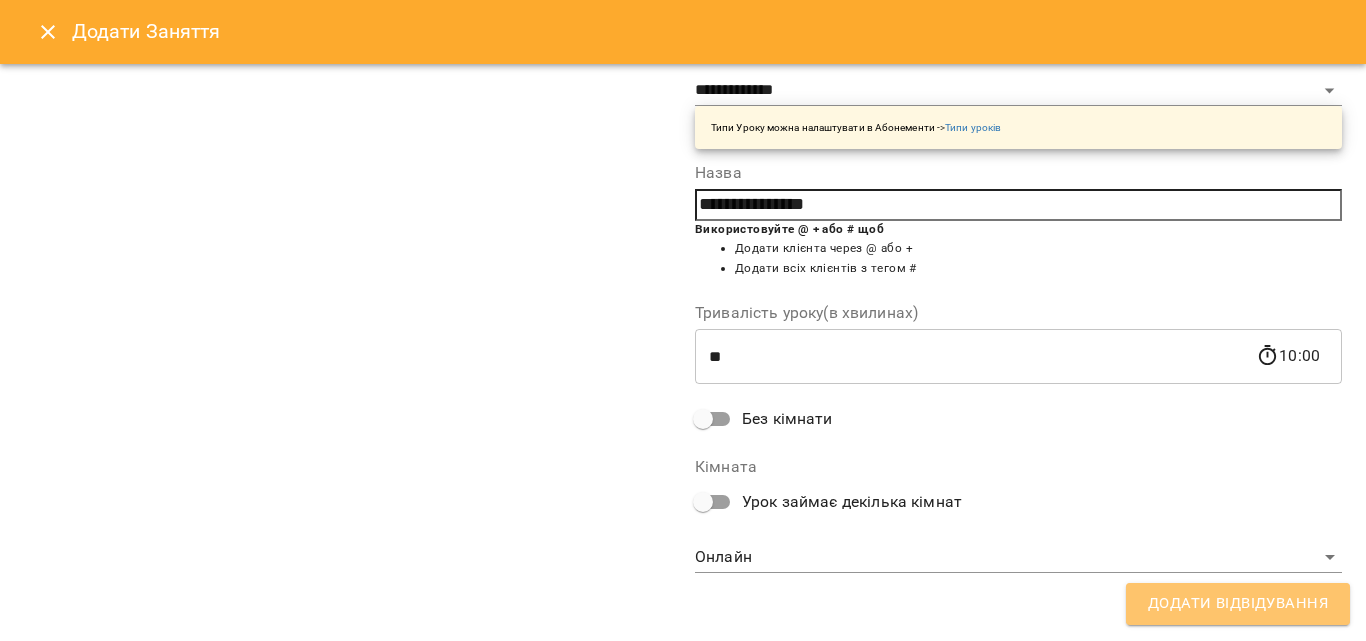 click on "Додати Відвідування" at bounding box center [1238, 604] 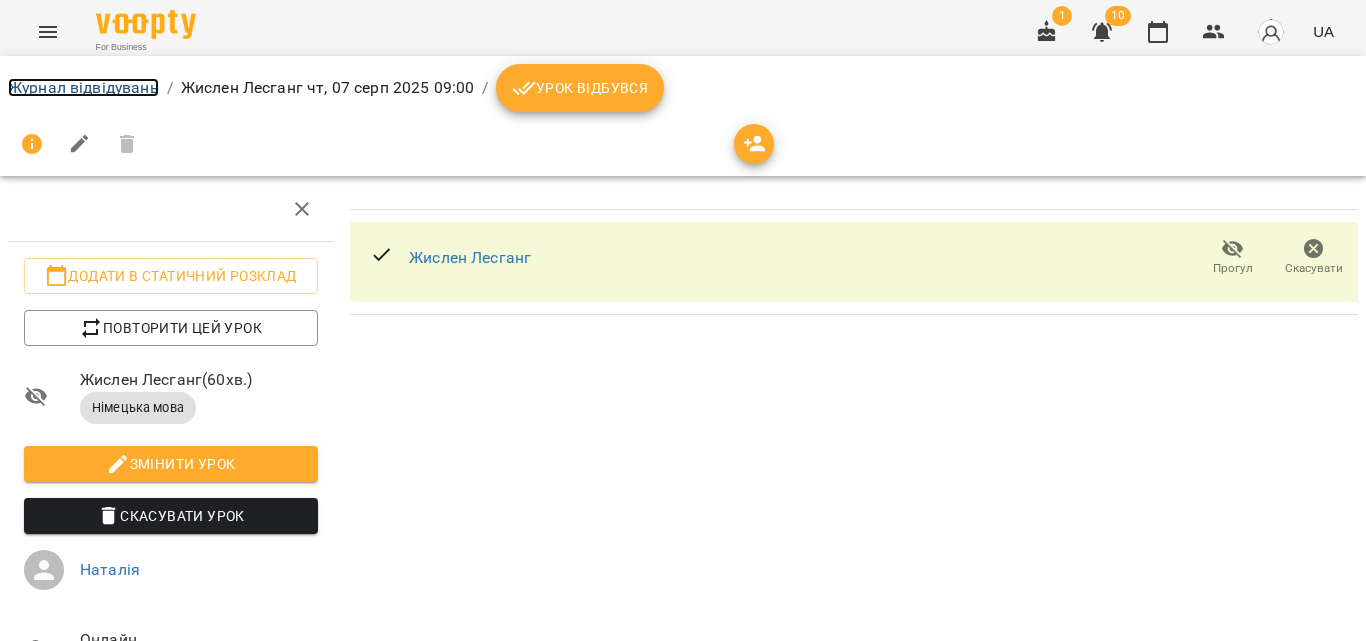 click on "Журнал відвідувань" at bounding box center [83, 87] 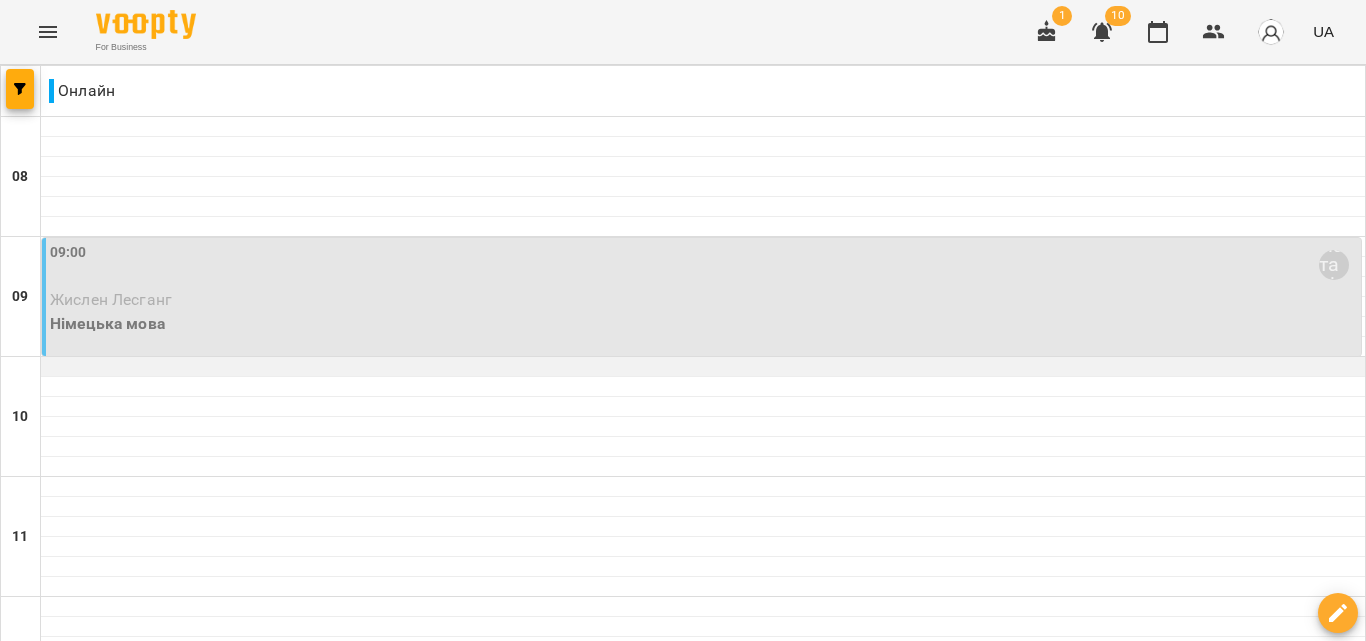 click at bounding box center (703, 367) 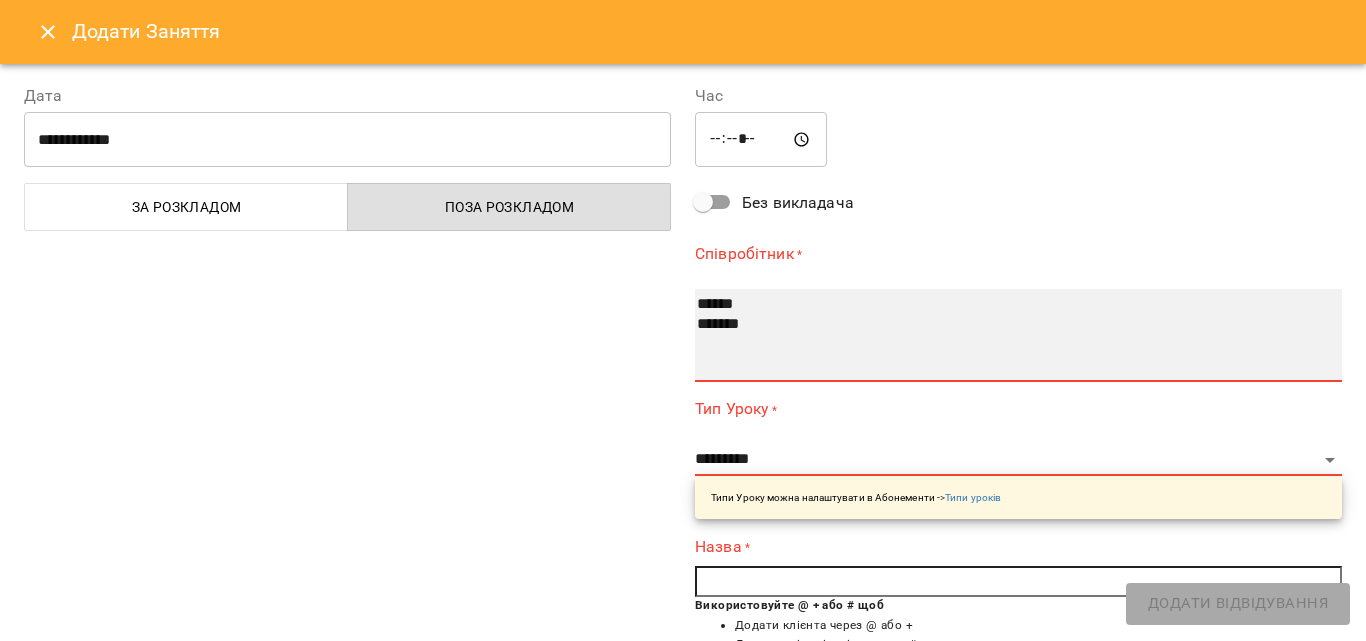 select on "**********" 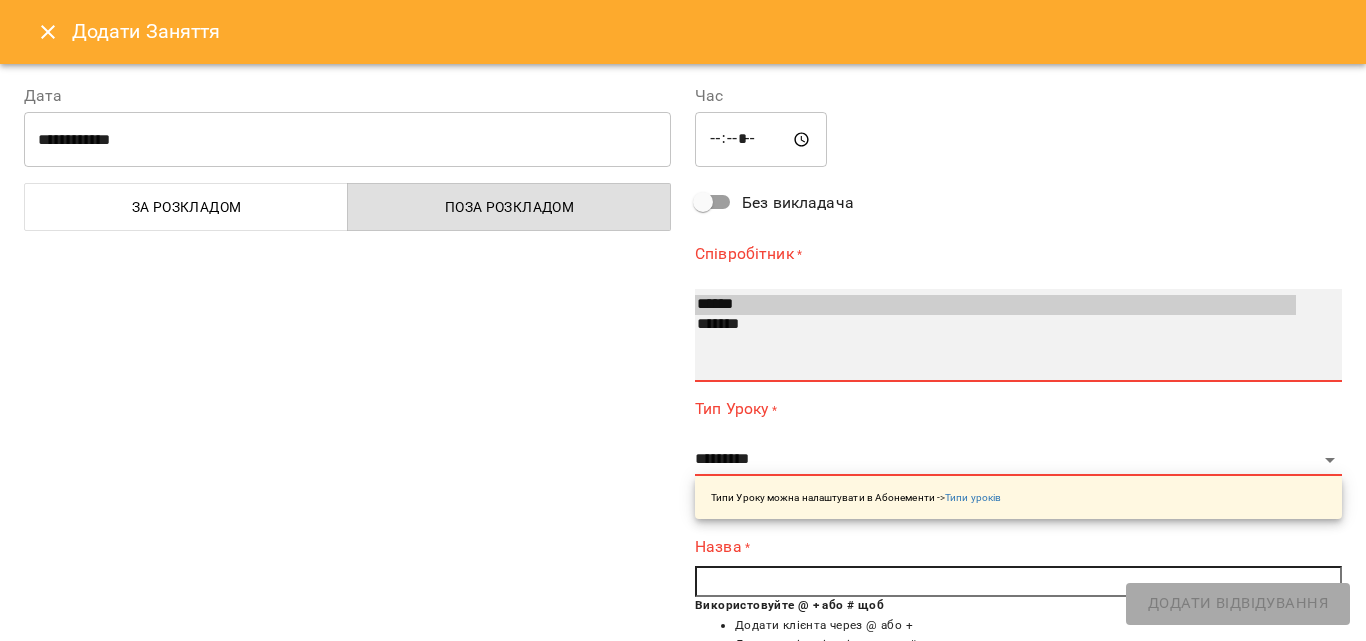 click on "*******" at bounding box center [995, 325] 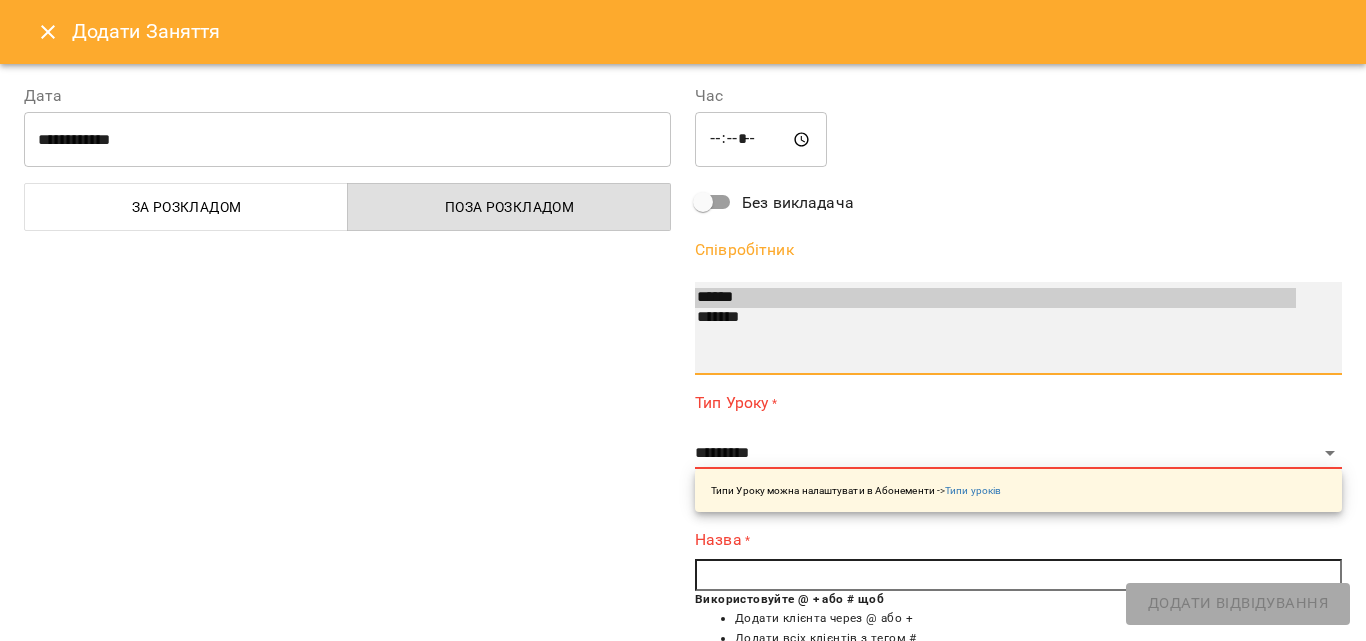 click on "****** *******" at bounding box center [1018, 328] 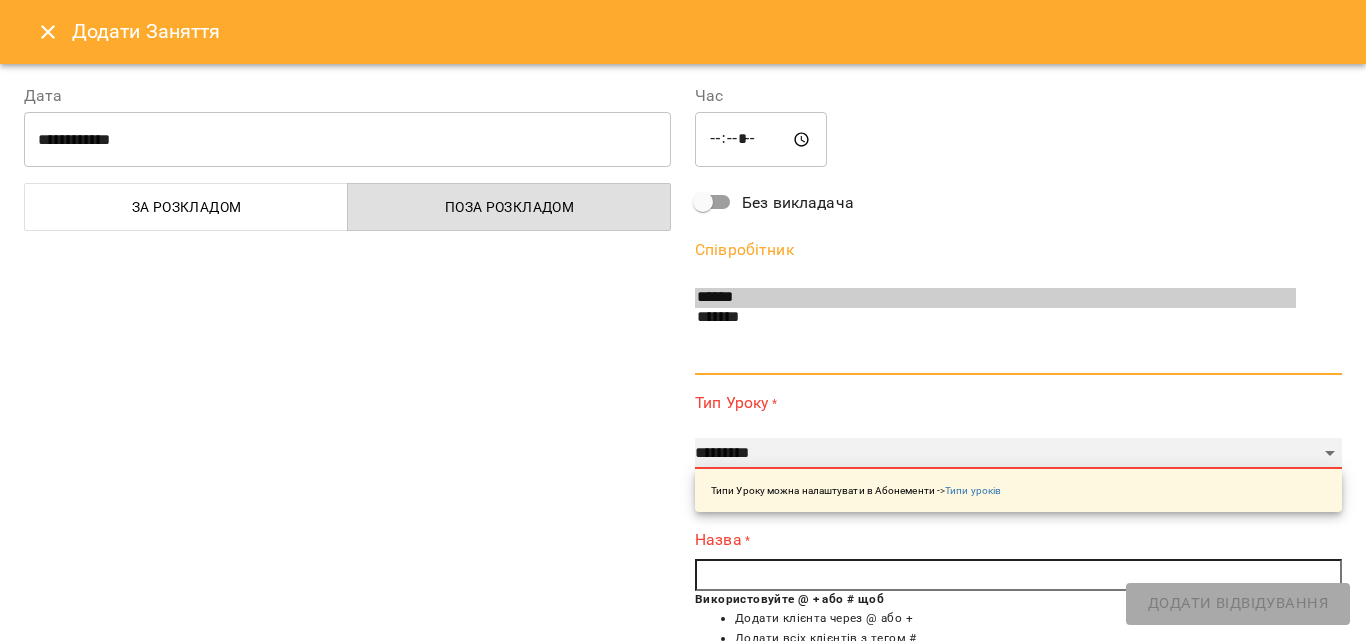 click on "**********" at bounding box center [1018, 454] 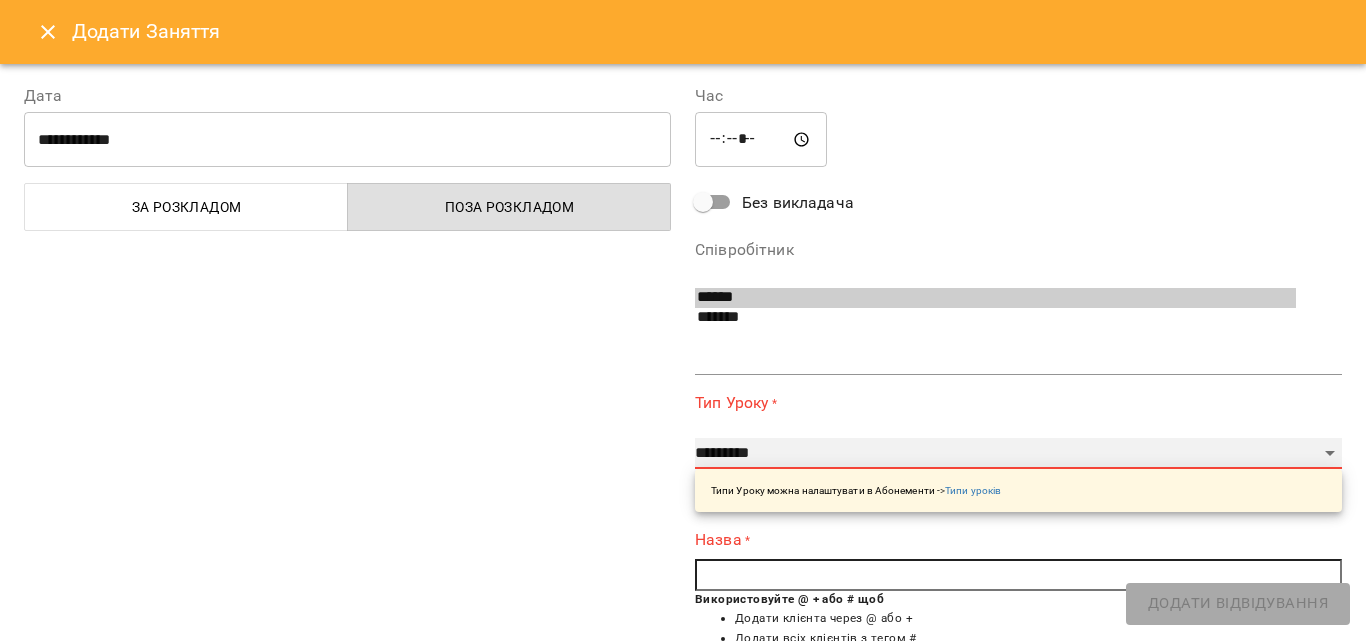 select on "**********" 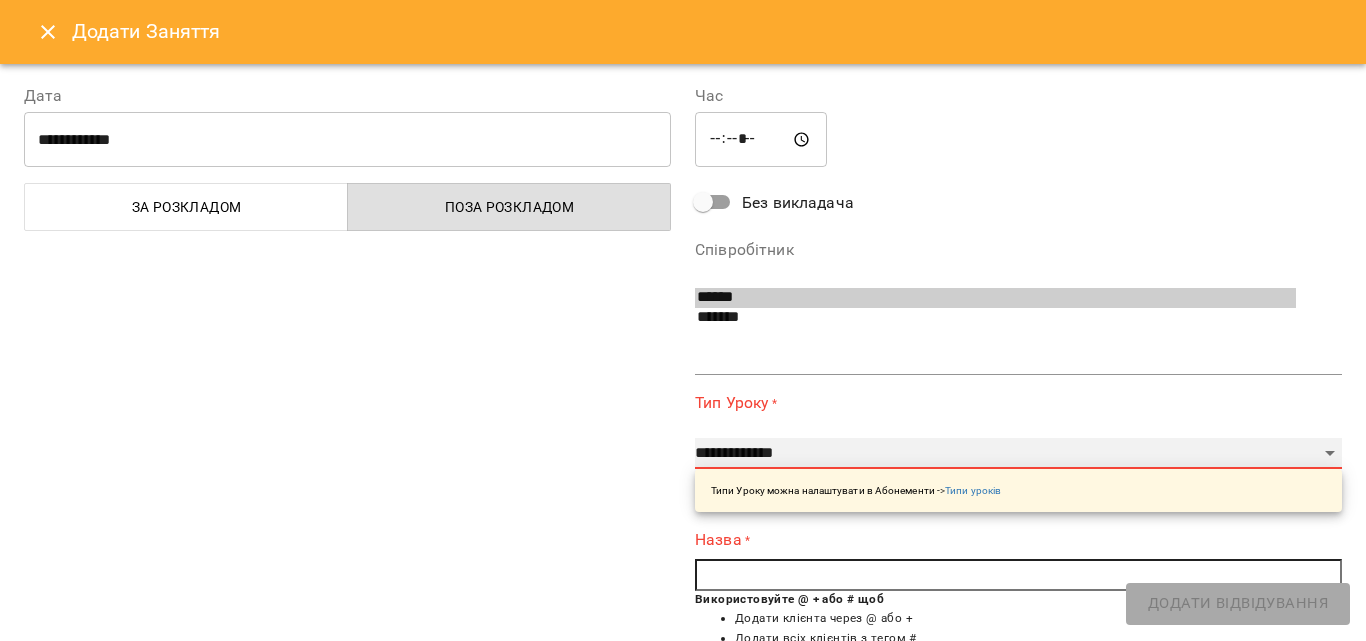 click on "**********" at bounding box center [1018, 454] 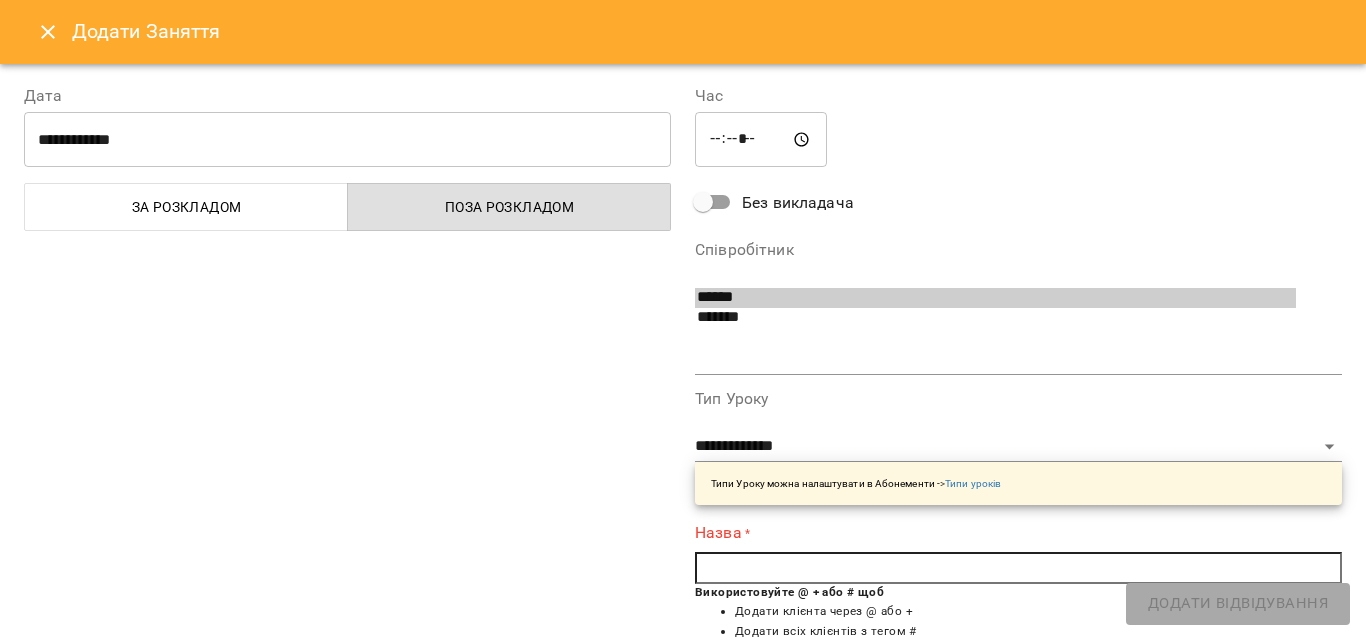 click at bounding box center [1018, 568] 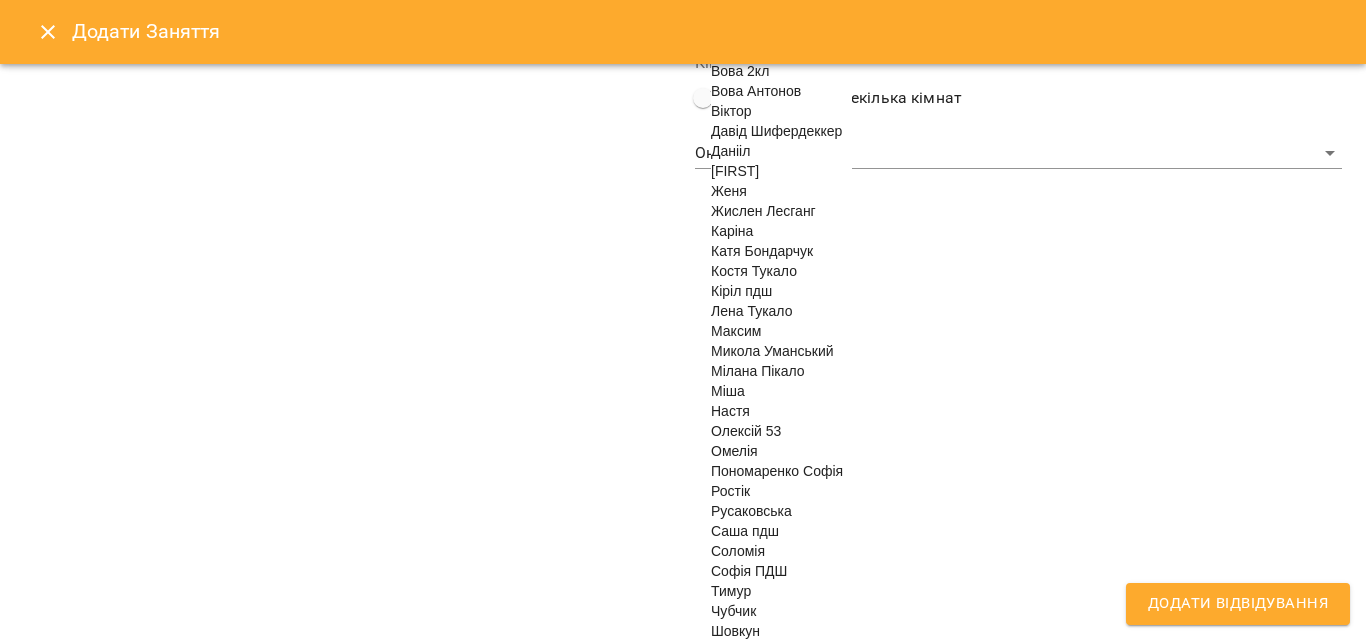 scroll, scrollTop: 880, scrollLeft: 0, axis: vertical 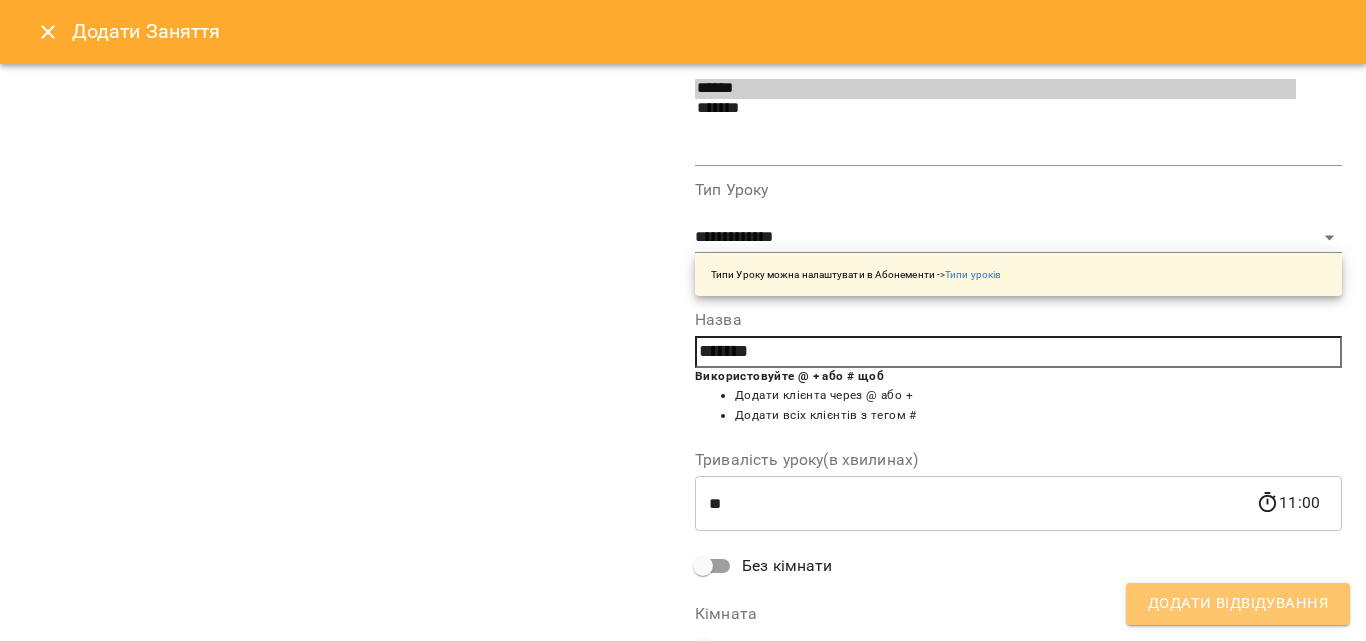 click on "Додати Відвідування" at bounding box center (1238, 604) 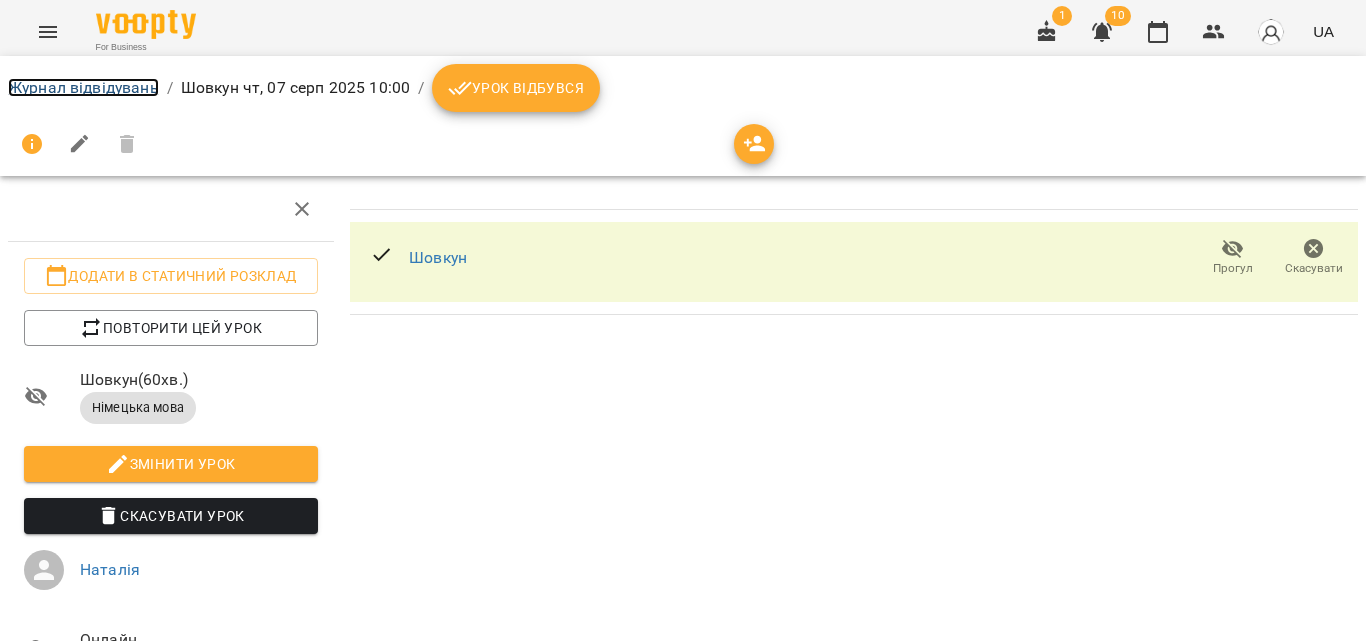 click on "Журнал відвідувань" at bounding box center (83, 87) 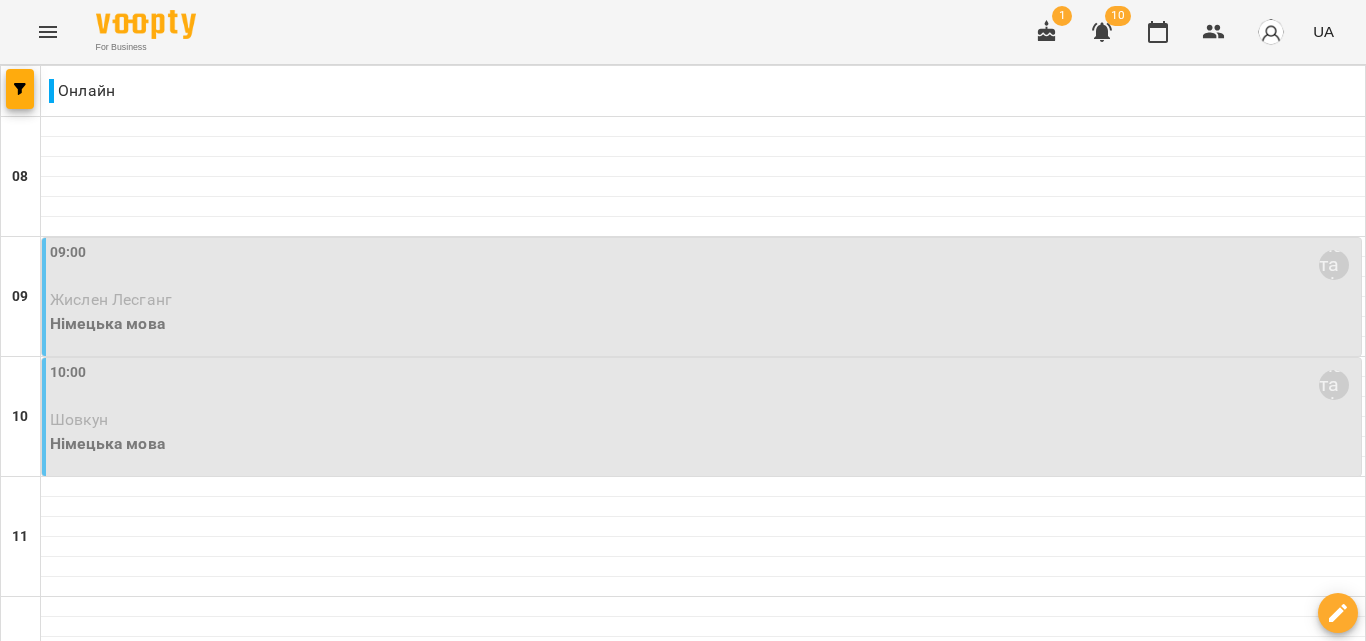 scroll, scrollTop: 100, scrollLeft: 0, axis: vertical 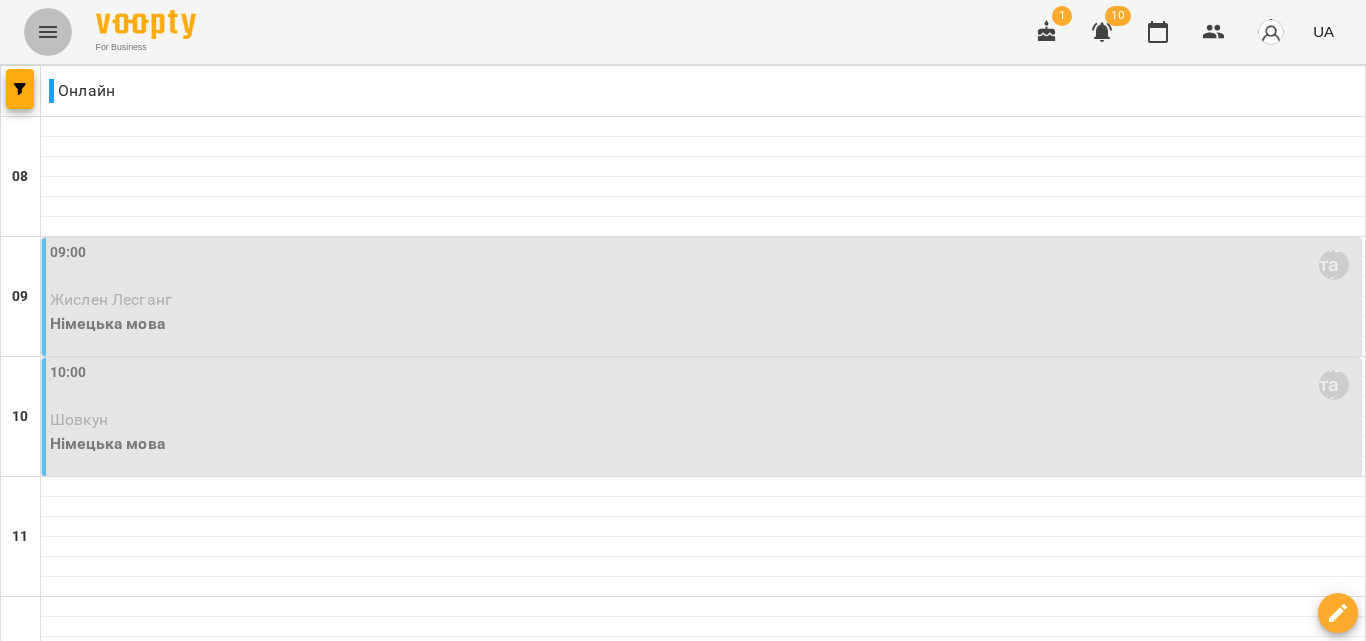 click 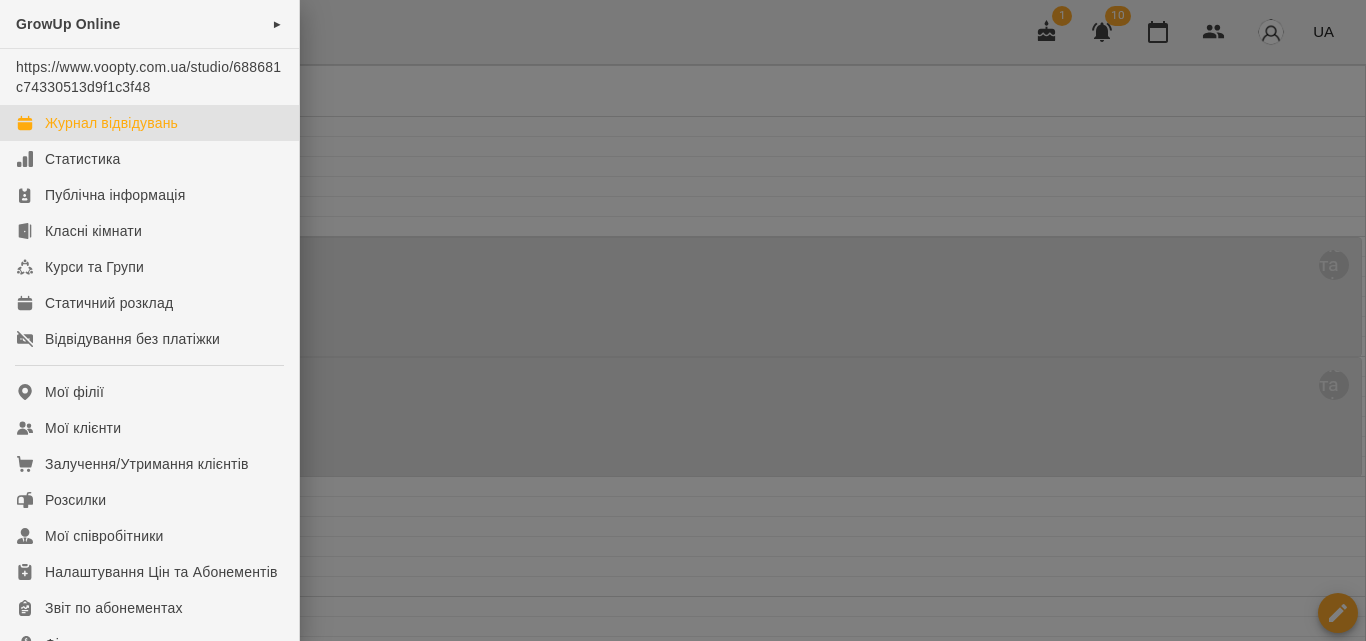 click at bounding box center (683, 320) 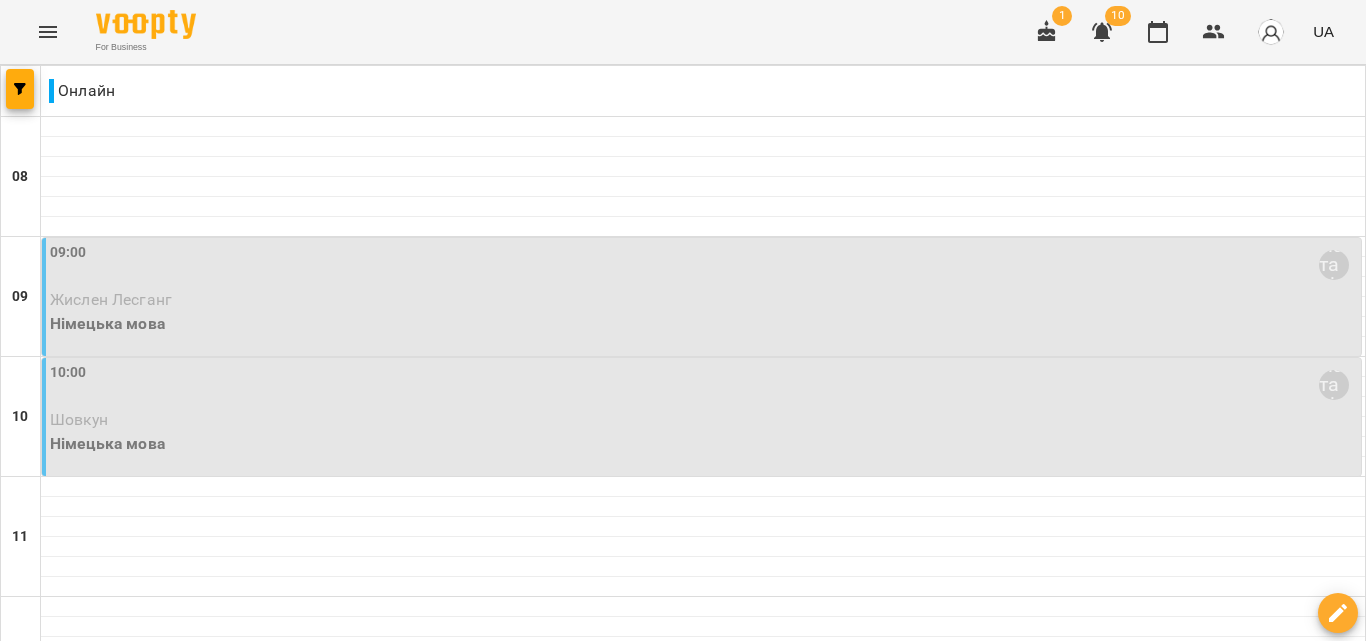 click at bounding box center (583, 1888) 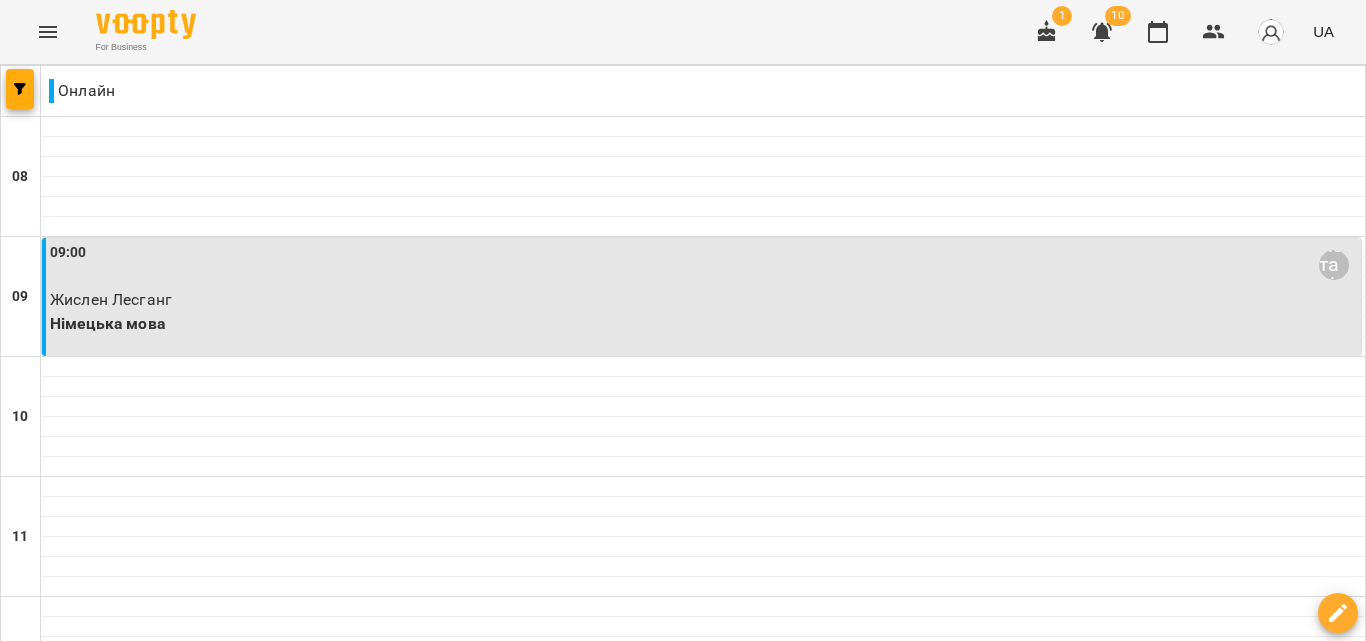scroll, scrollTop: 300, scrollLeft: 0, axis: vertical 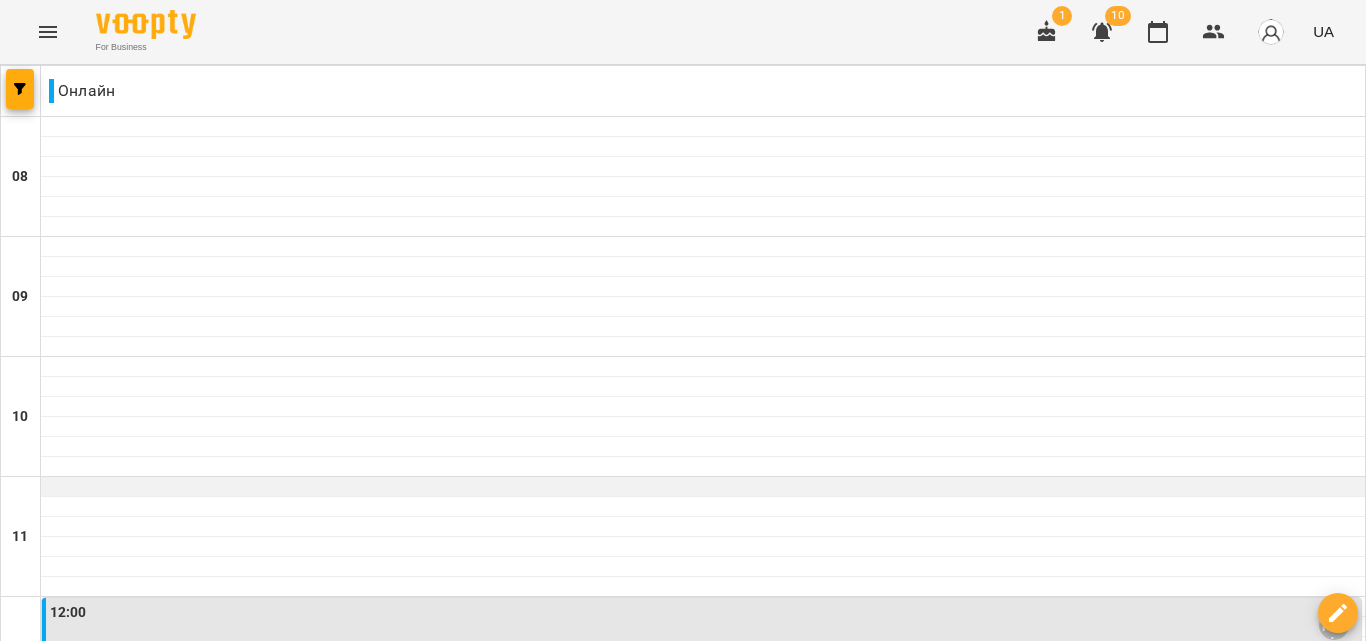 click at bounding box center (703, 487) 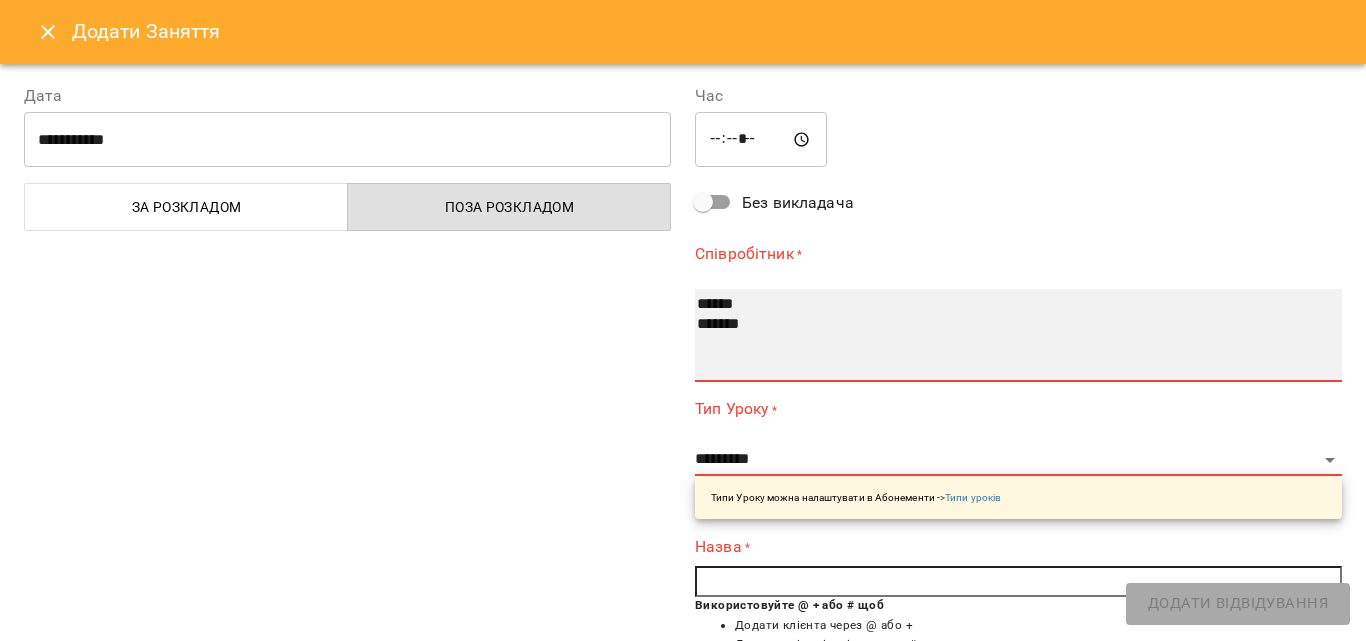 select on "**********" 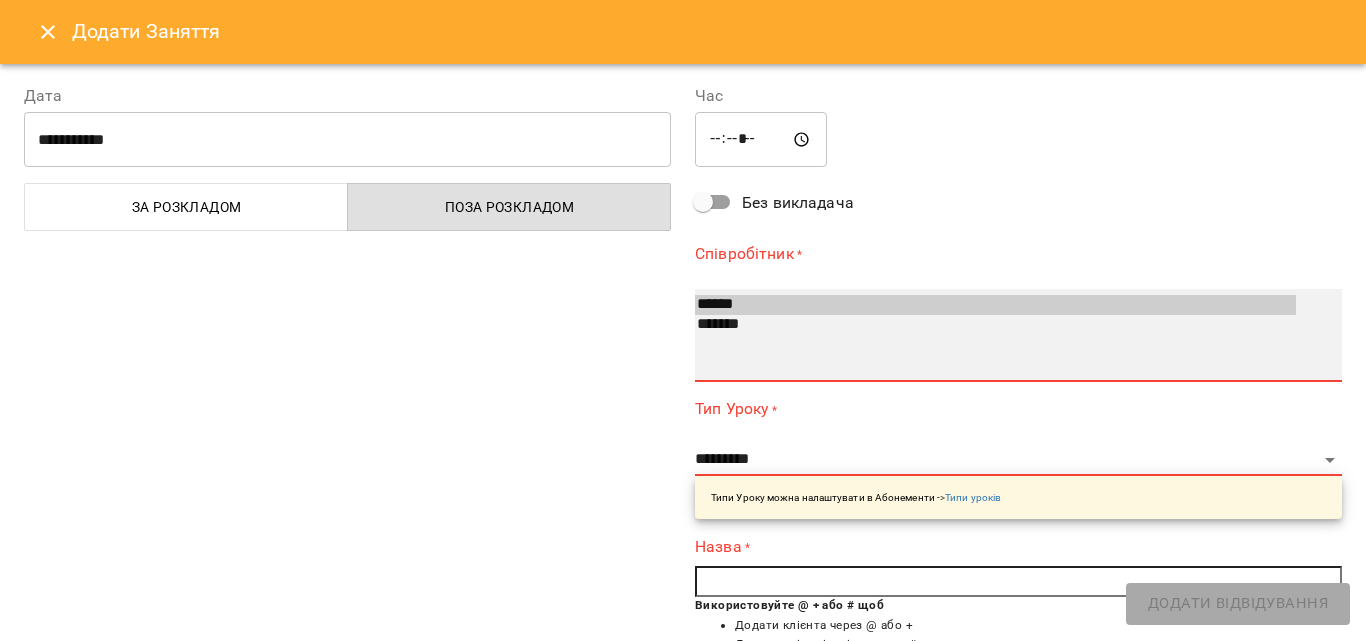 click on "*******" at bounding box center [995, 325] 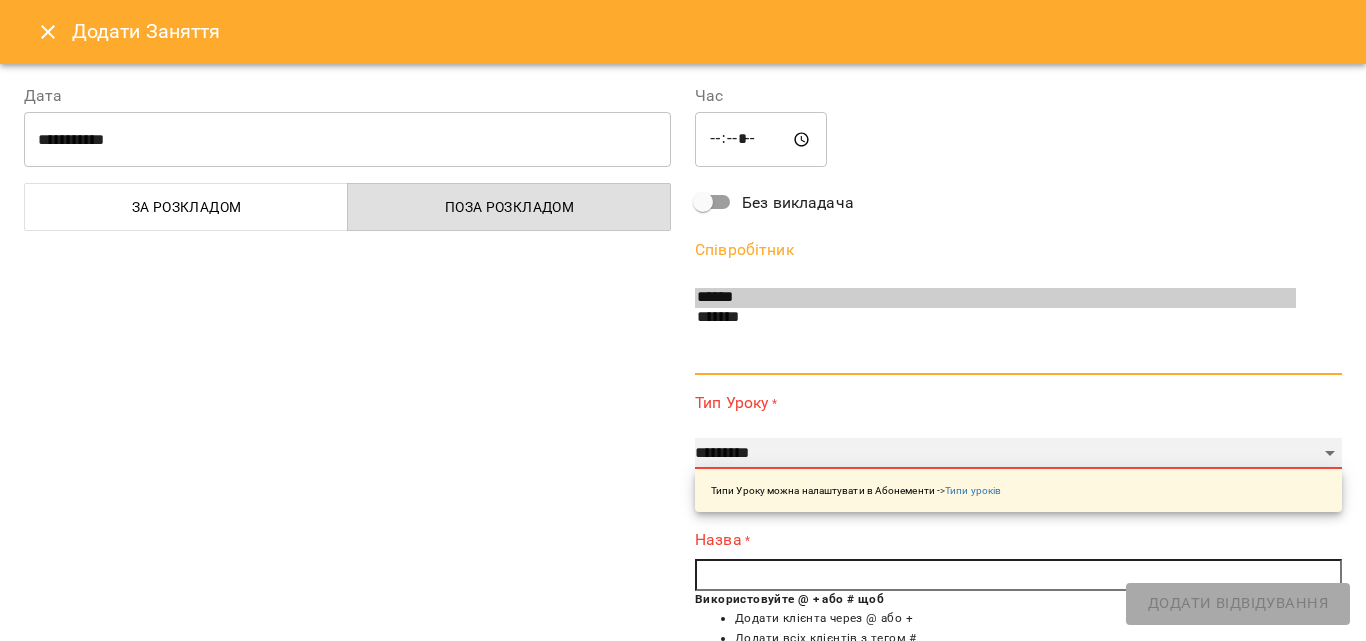 click on "**********" at bounding box center (1018, 454) 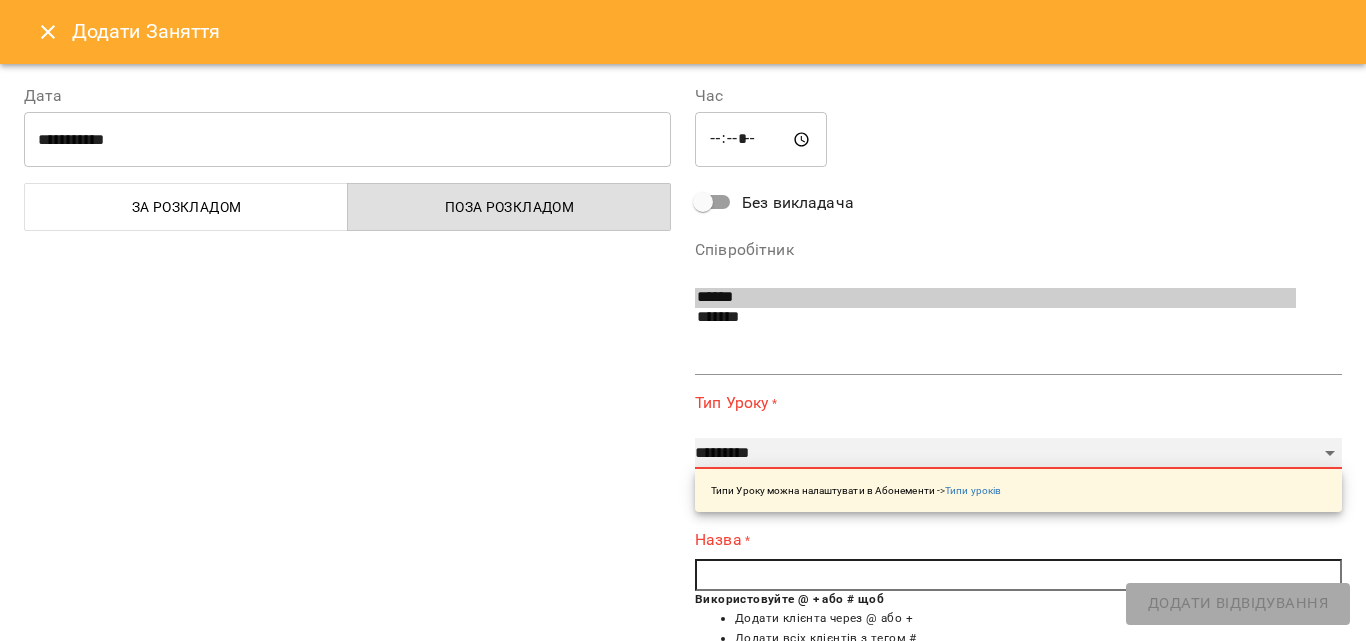 select on "**********" 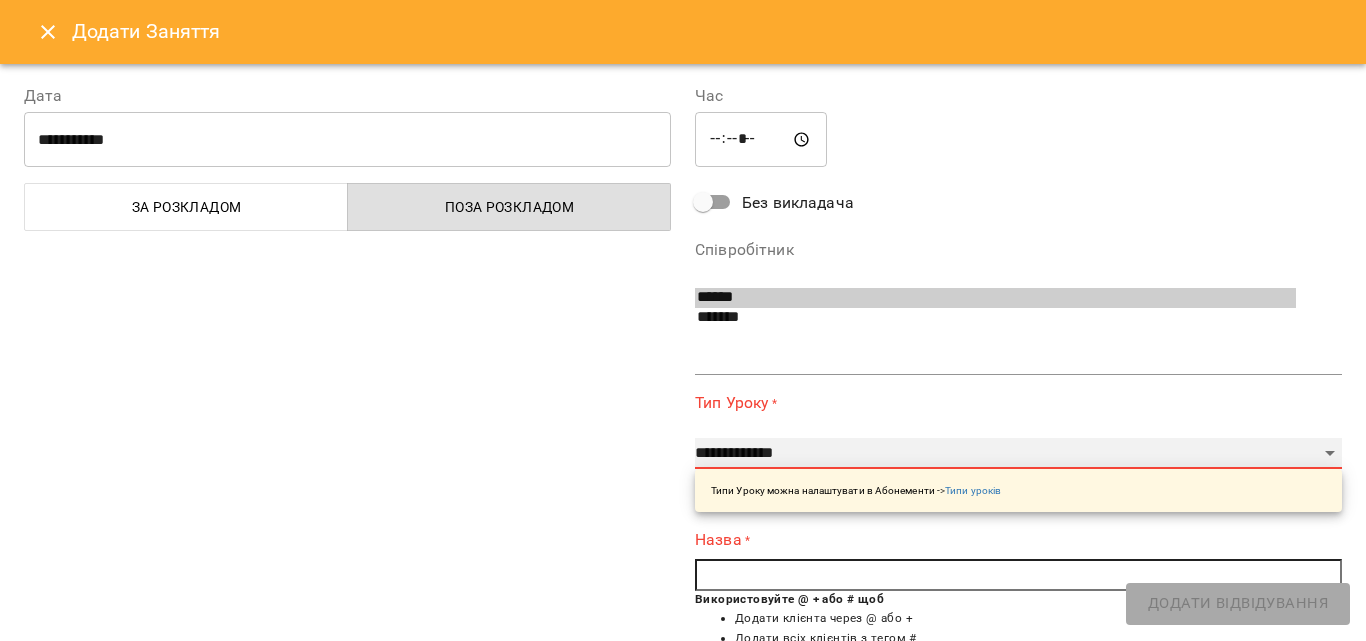 click on "**********" at bounding box center (1018, 454) 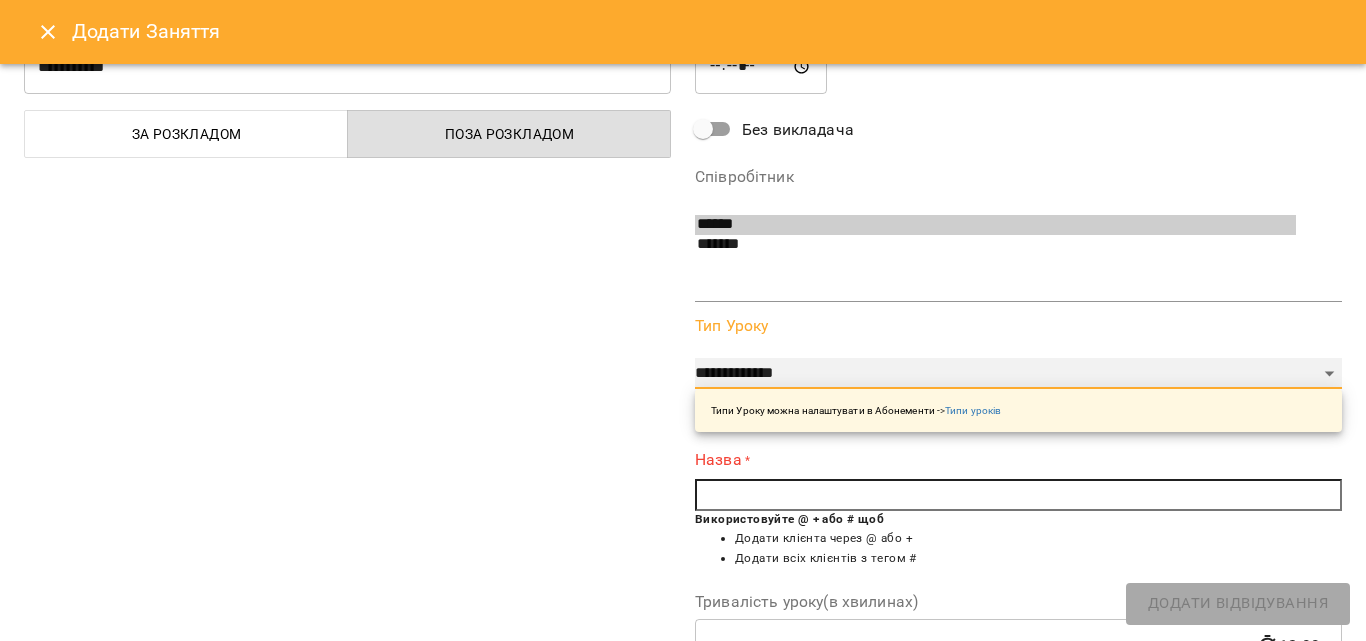 scroll, scrollTop: 200, scrollLeft: 0, axis: vertical 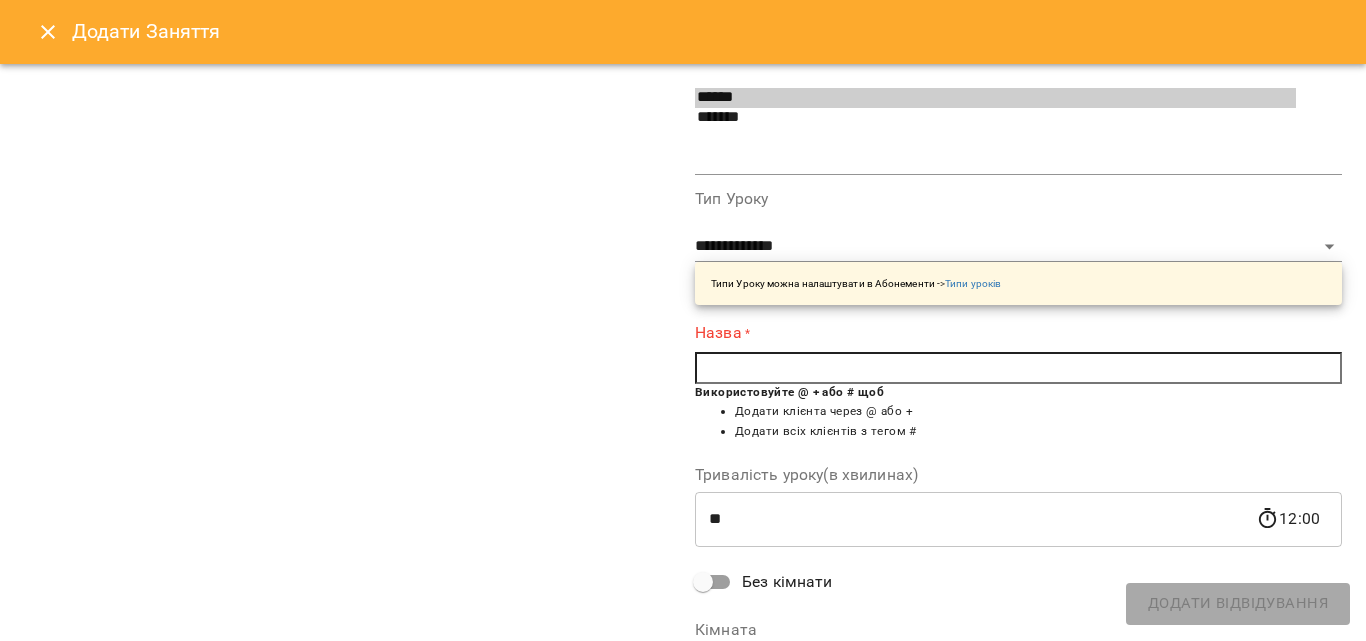 click at bounding box center (1018, 368) 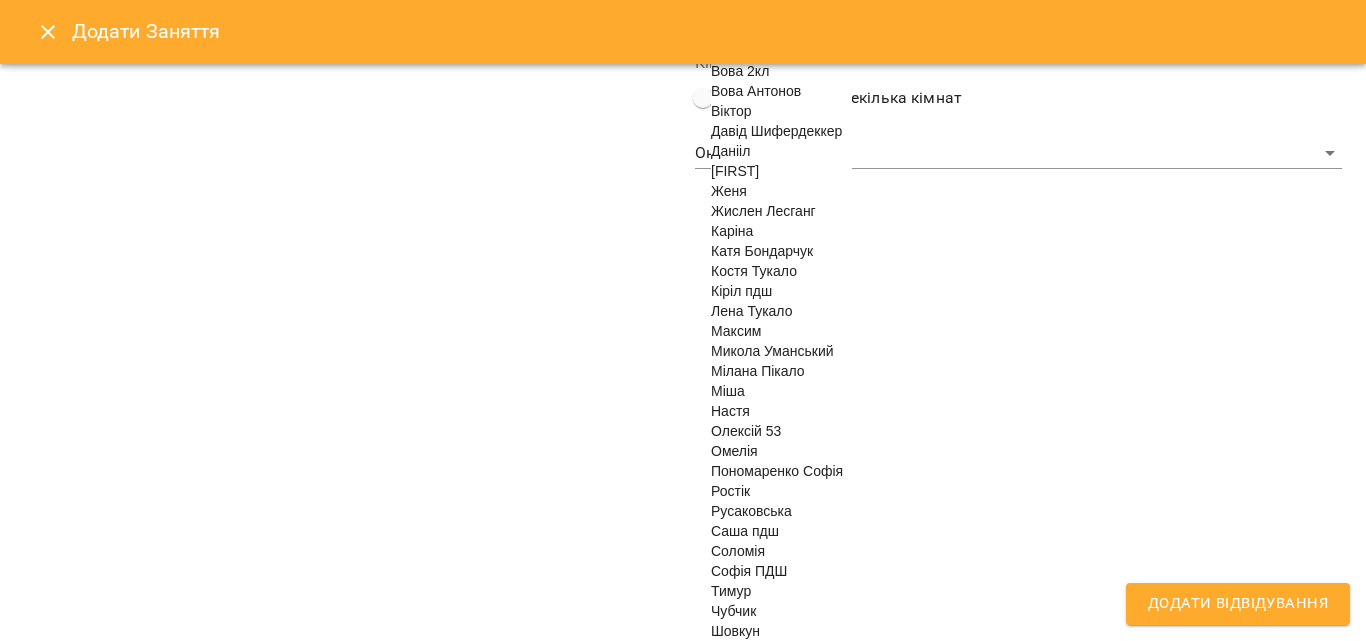 scroll, scrollTop: 880, scrollLeft: 0, axis: vertical 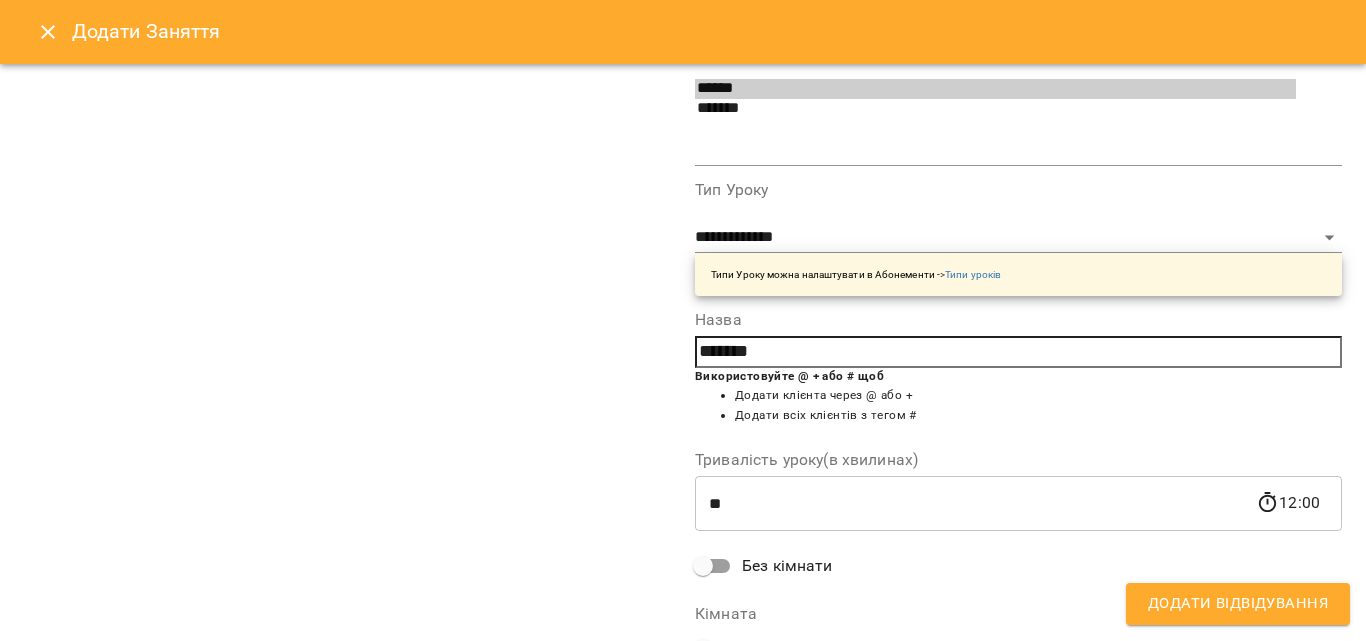 click on "**********" at bounding box center (1018, 663) 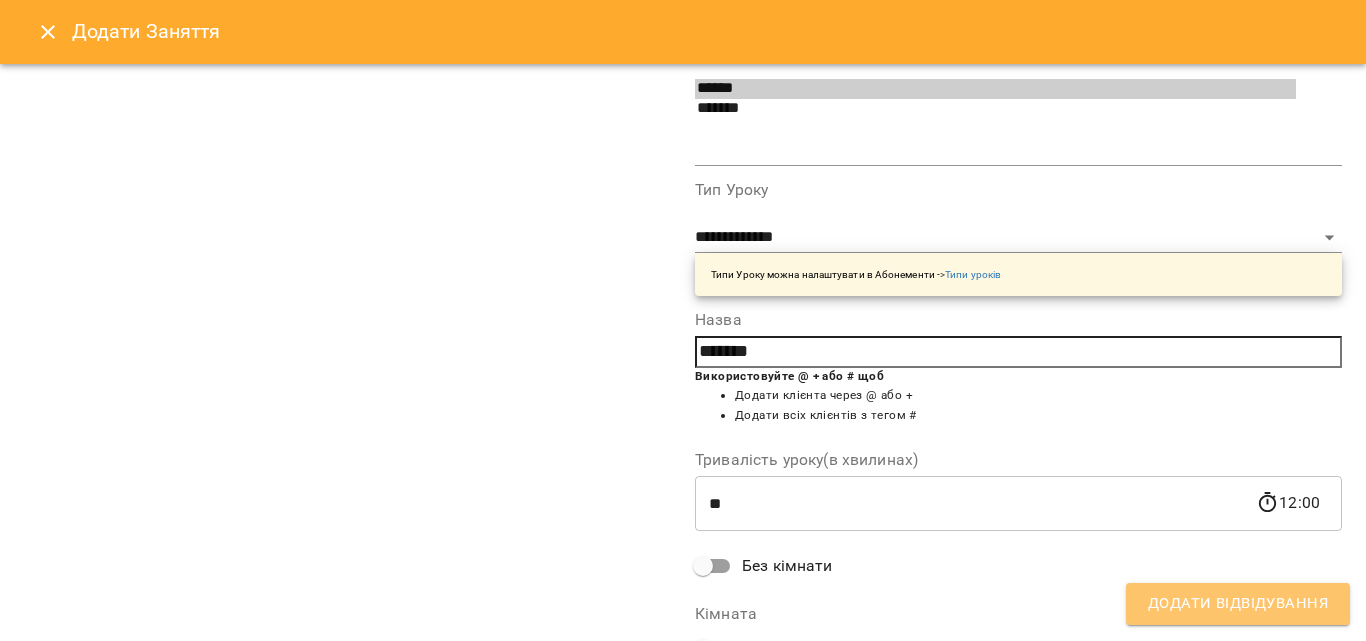 click on "Додати Відвідування" at bounding box center [1238, 604] 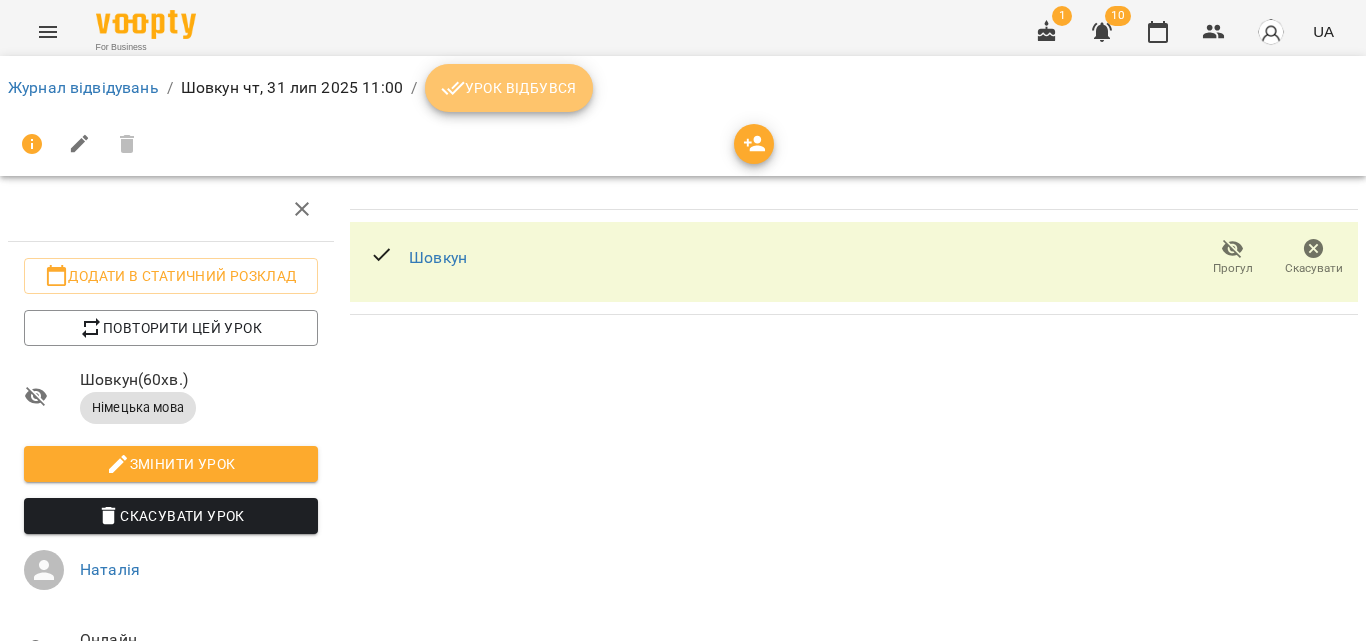 click 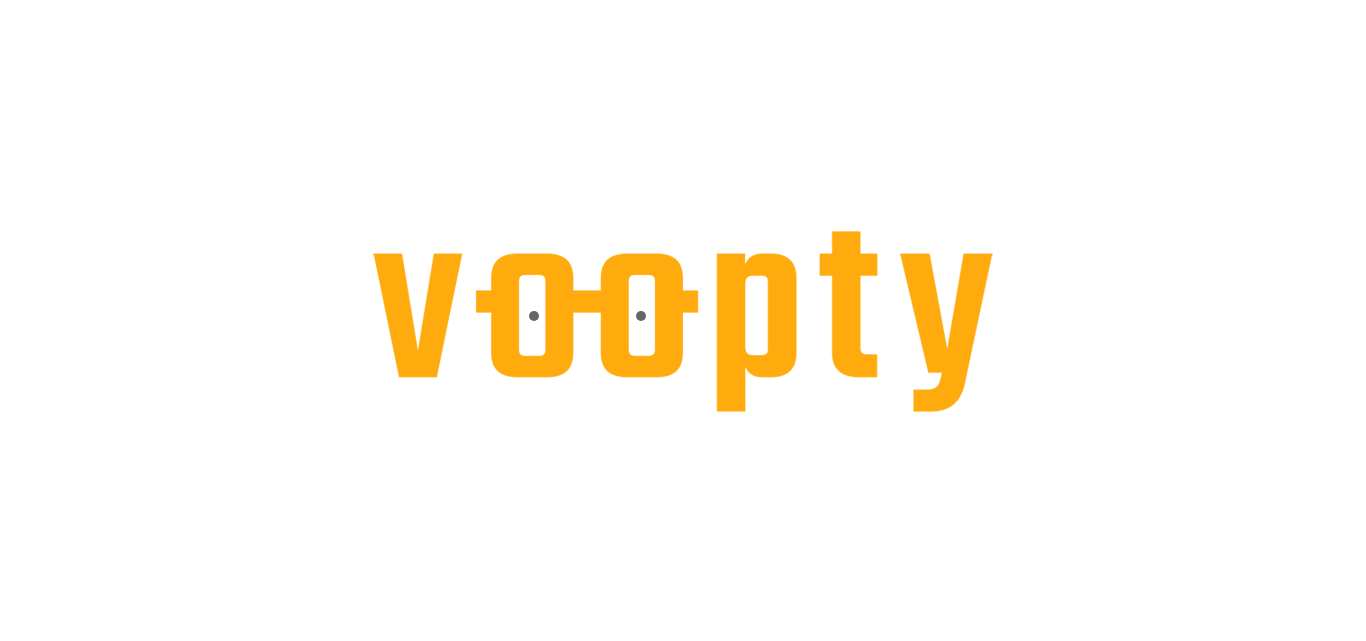 scroll, scrollTop: 0, scrollLeft: 0, axis: both 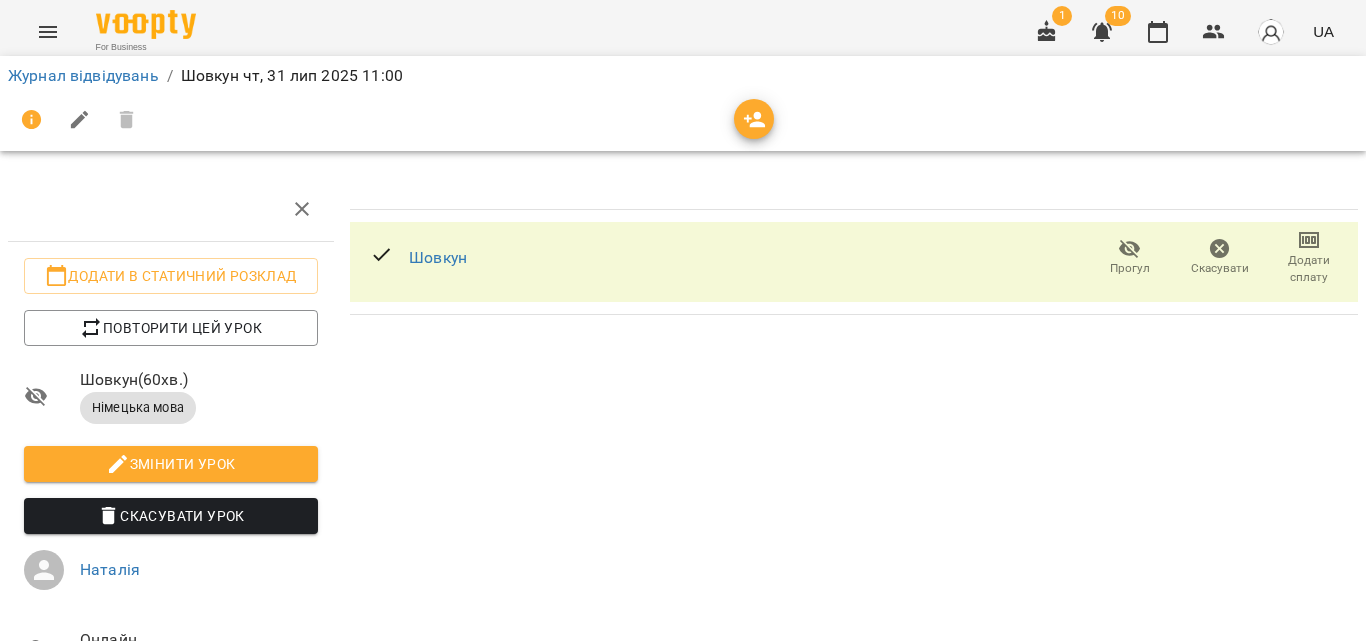 click on "Додати сплату" at bounding box center (1309, 269) 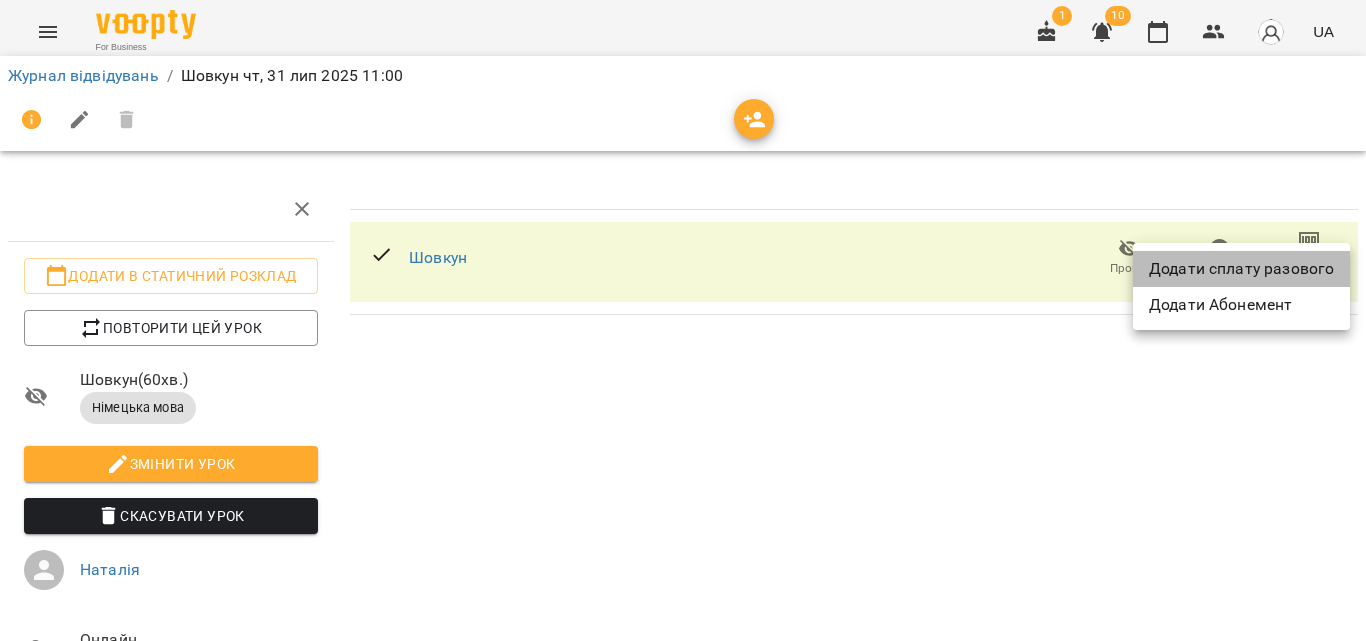 click on "Додати сплату разового" at bounding box center [1241, 269] 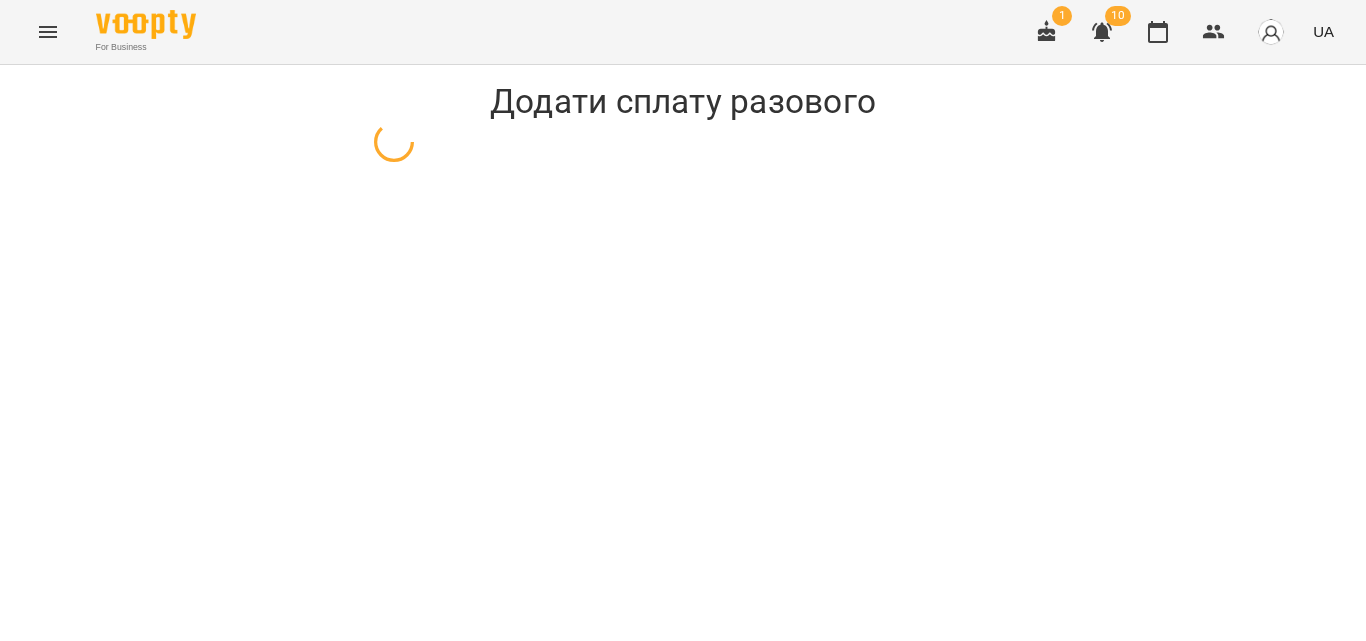 select on "**********" 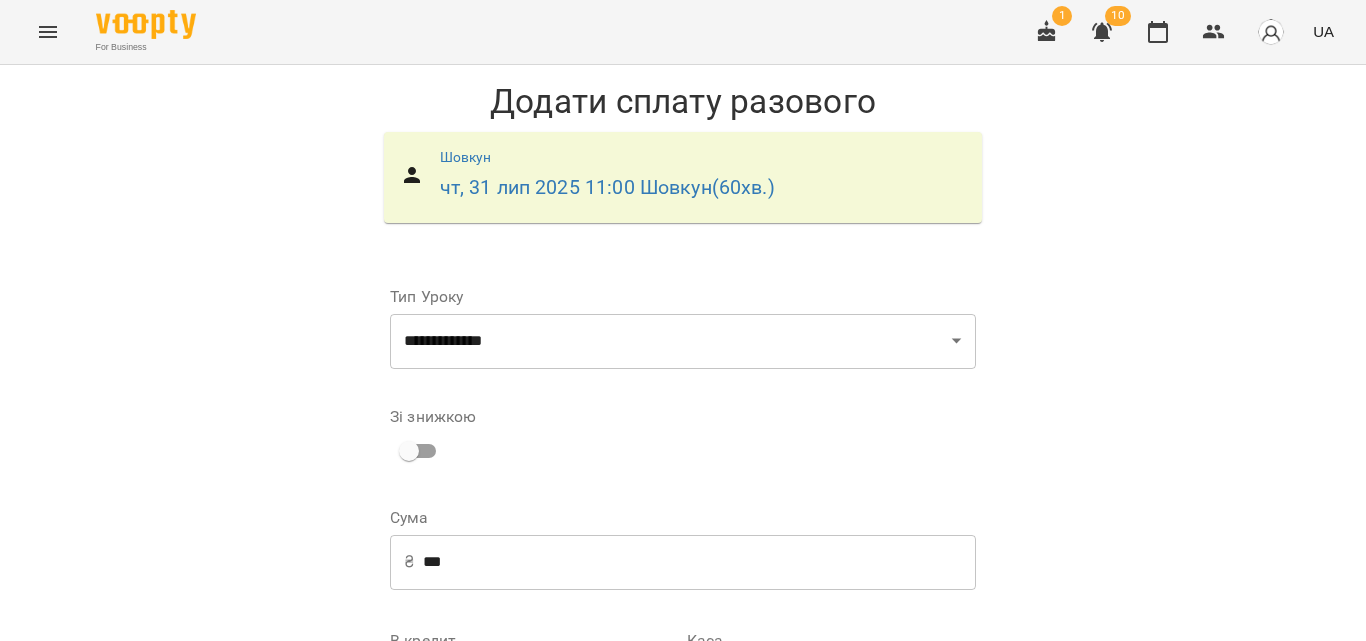 scroll, scrollTop: 300, scrollLeft: 0, axis: vertical 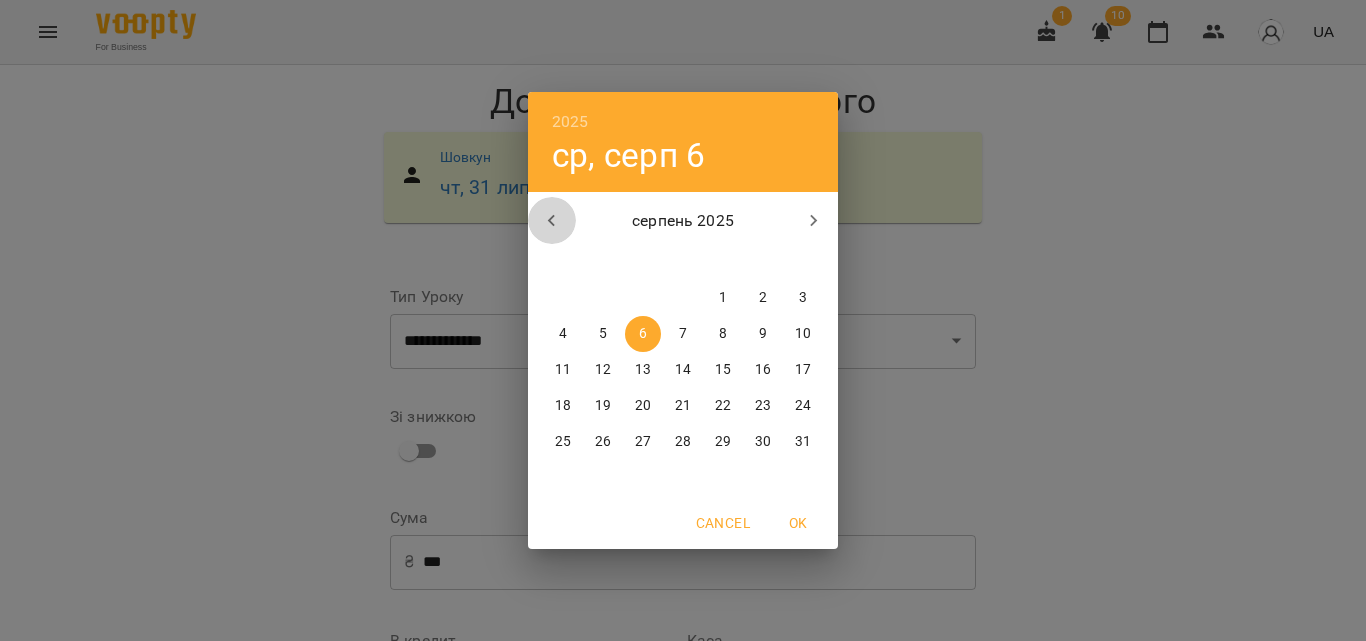 click 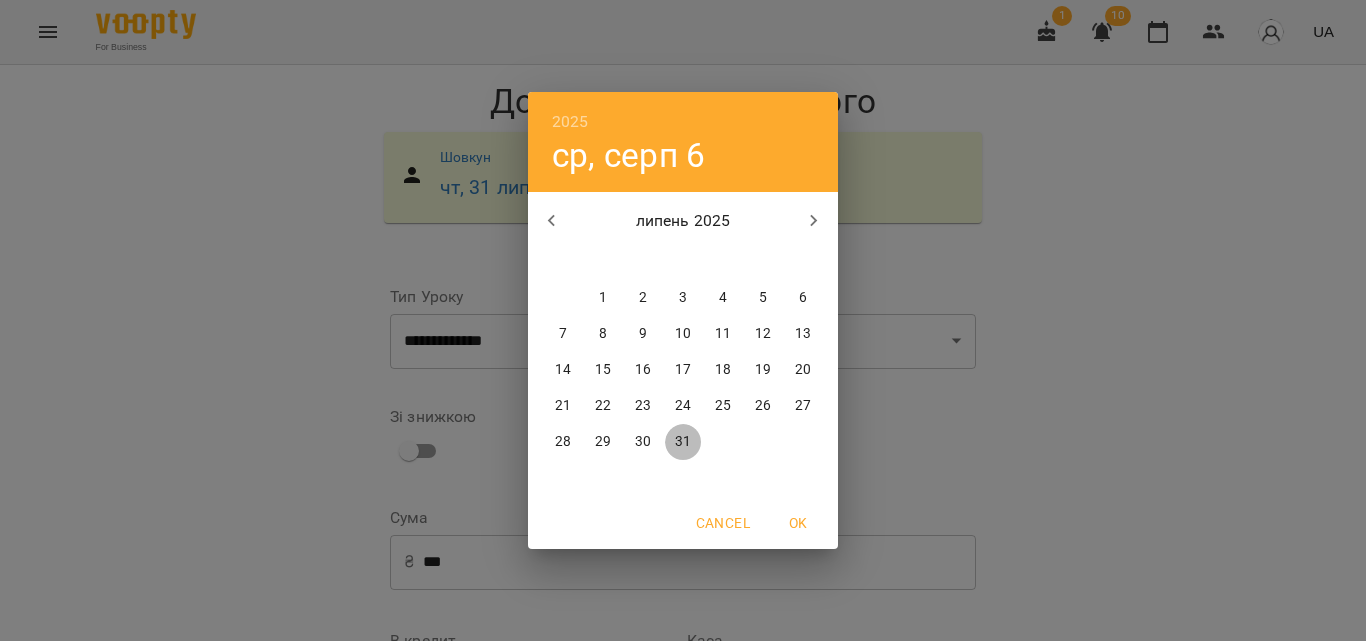 click on "31" at bounding box center [683, 442] 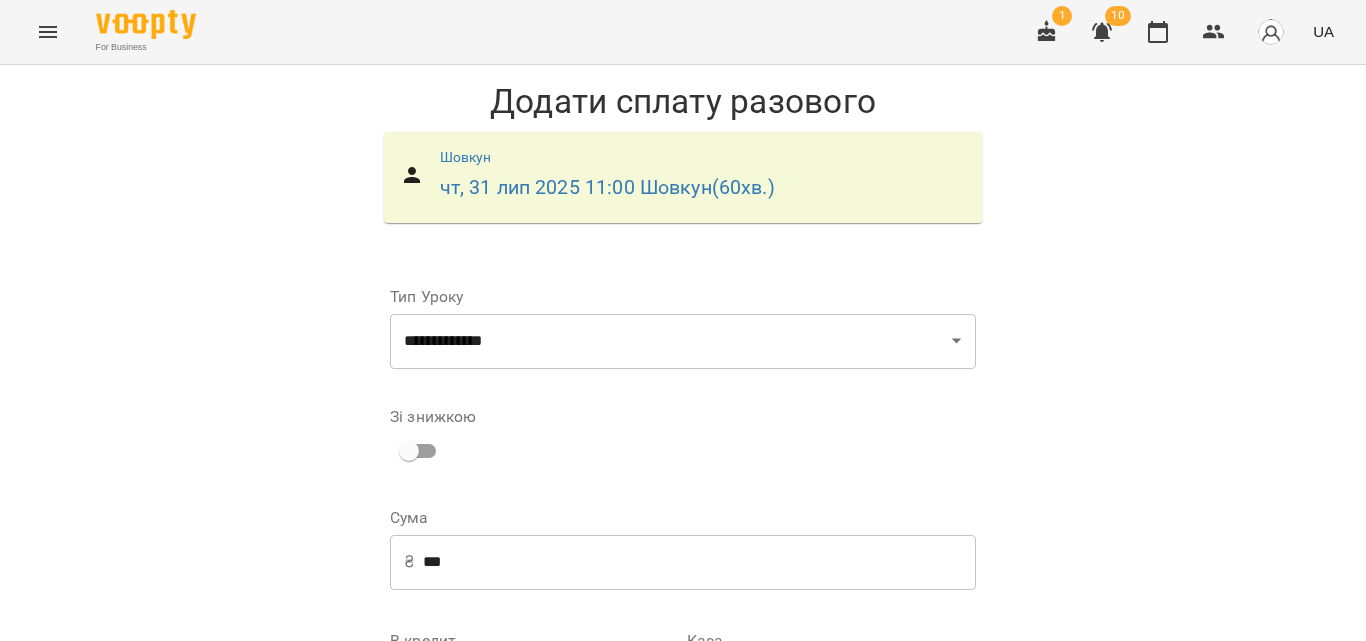 click on "Додати сплату разового" at bounding box center [849, 877] 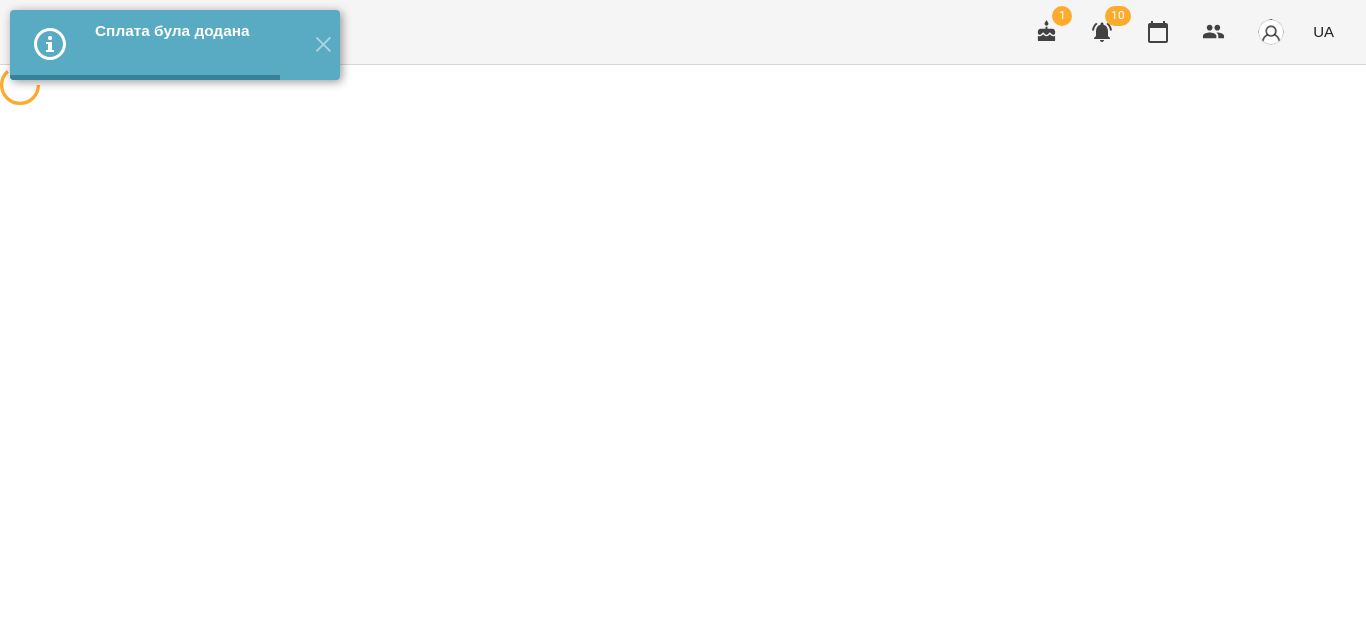 scroll, scrollTop: 0, scrollLeft: 0, axis: both 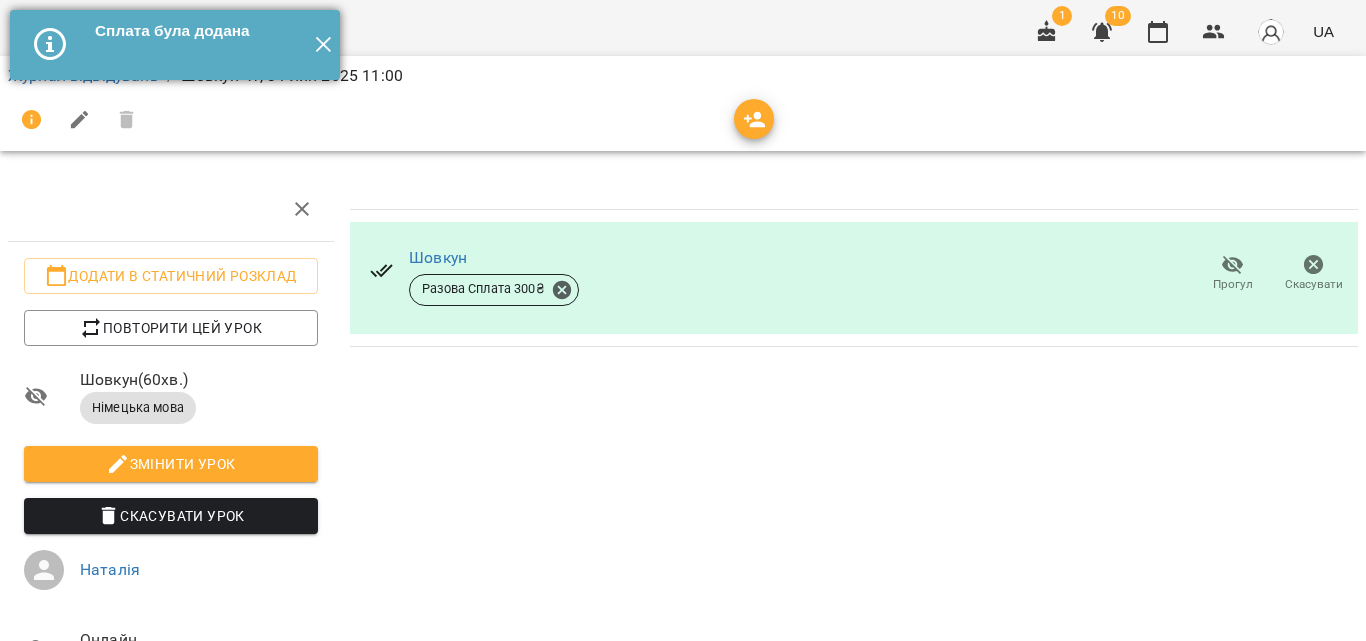 click on "✕" at bounding box center (323, 45) 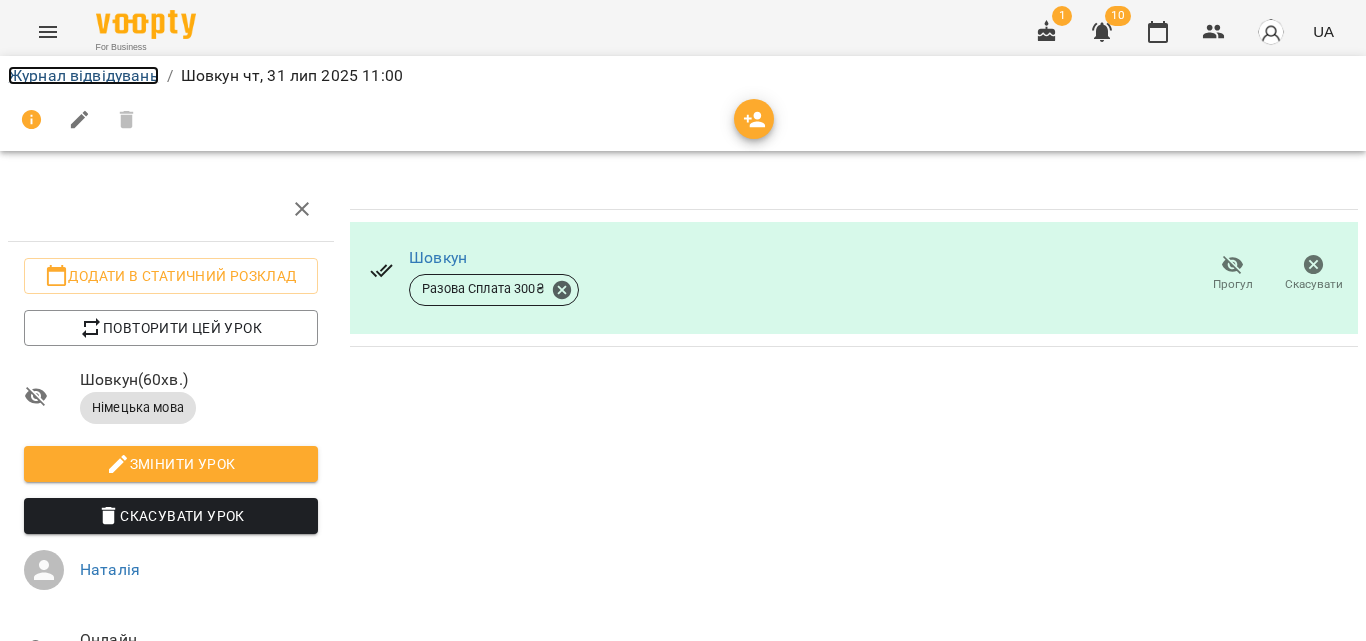 click on "Журнал відвідувань" at bounding box center [83, 75] 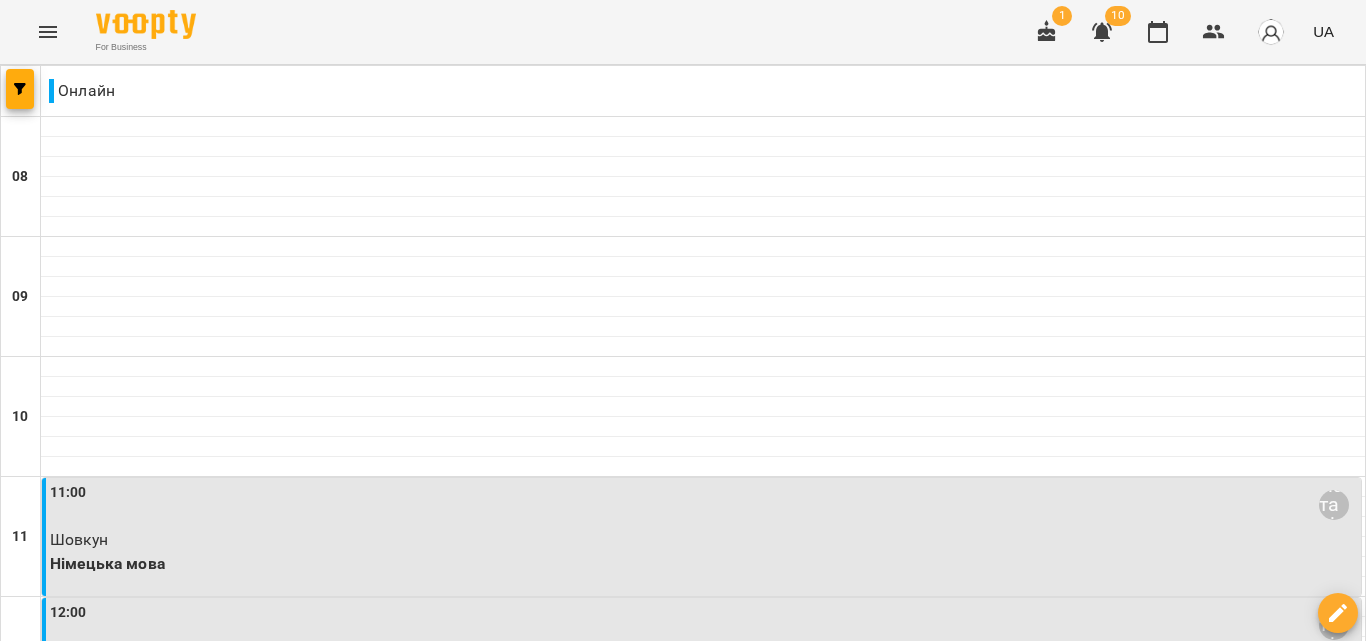click on "ср" at bounding box center [401, 1823] 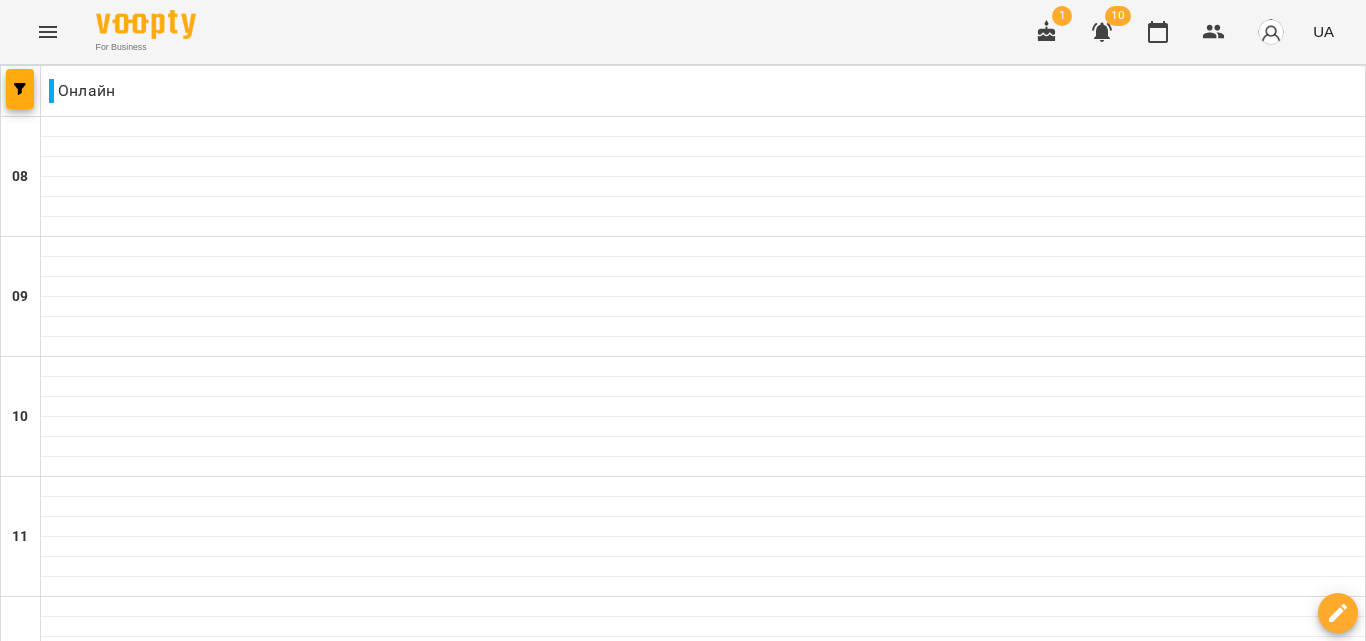 scroll, scrollTop: 1100, scrollLeft: 0, axis: vertical 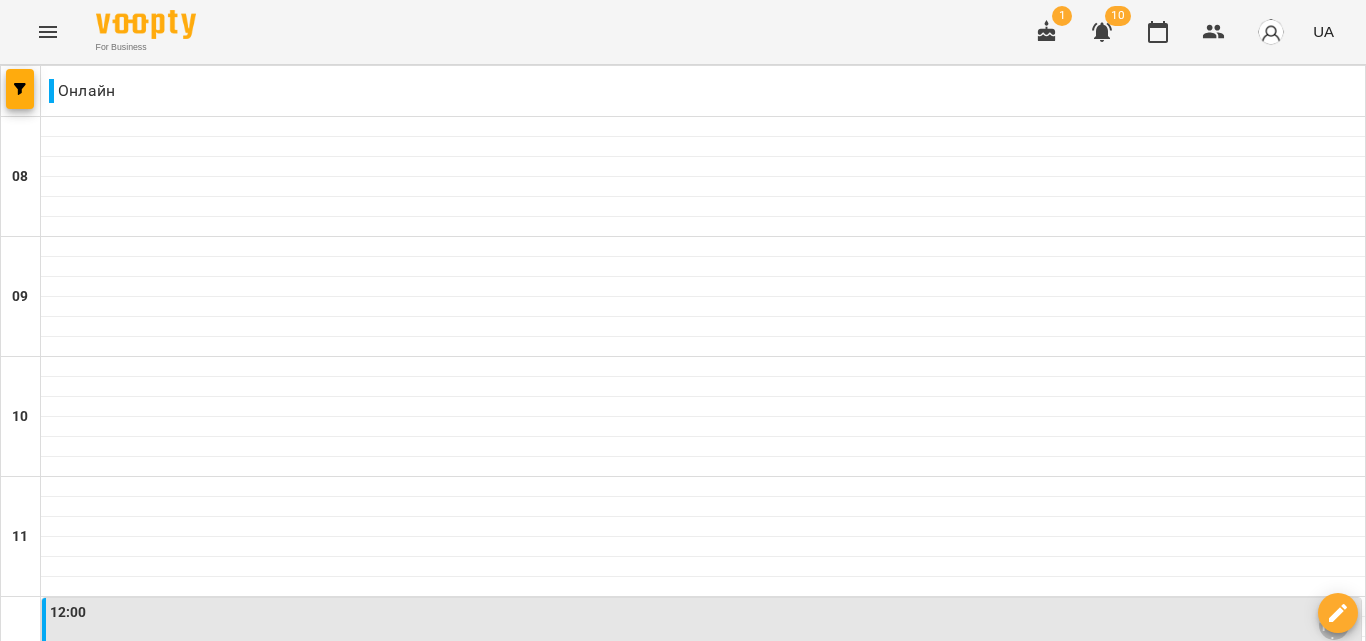click on "вт" at bounding box center (402, 1823) 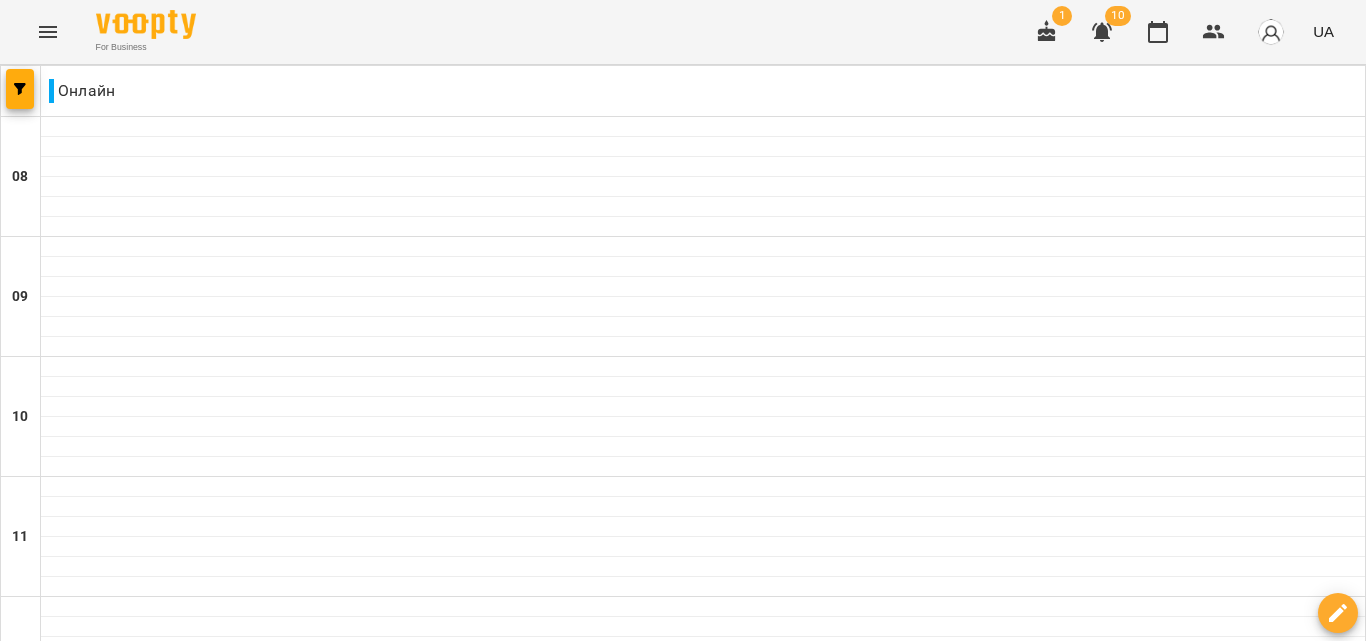 scroll, scrollTop: 500, scrollLeft: 0, axis: vertical 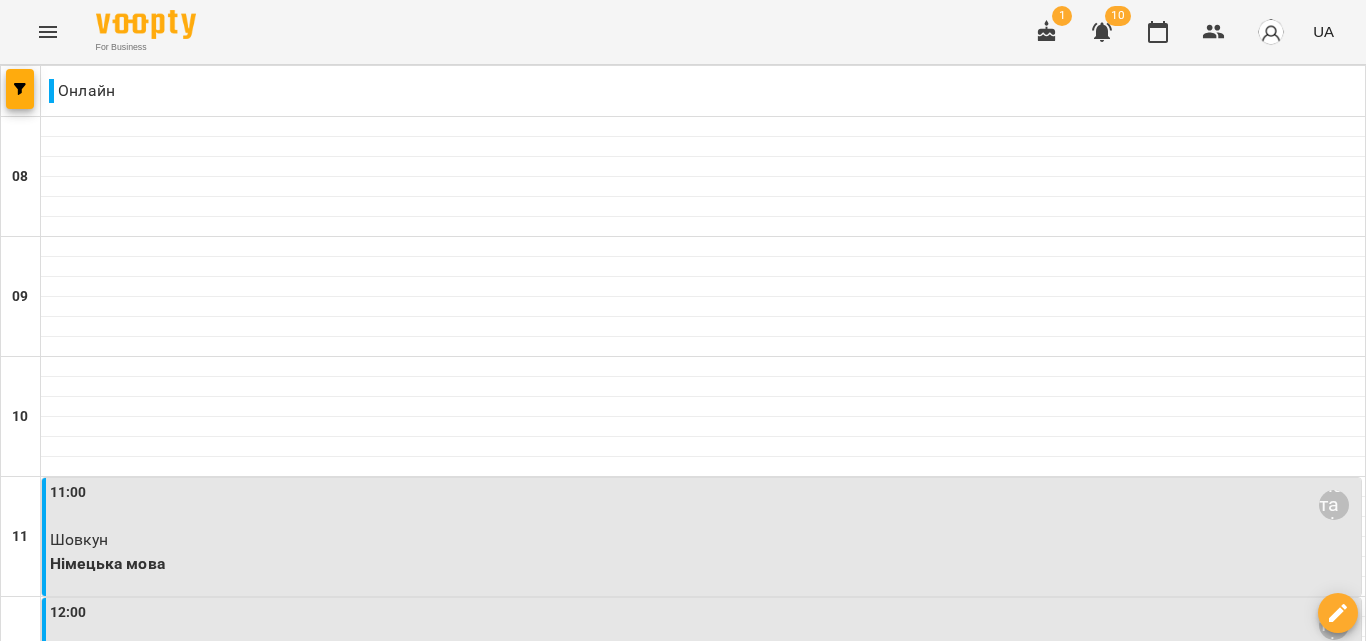 click on "пт" at bounding box center (950, 1823) 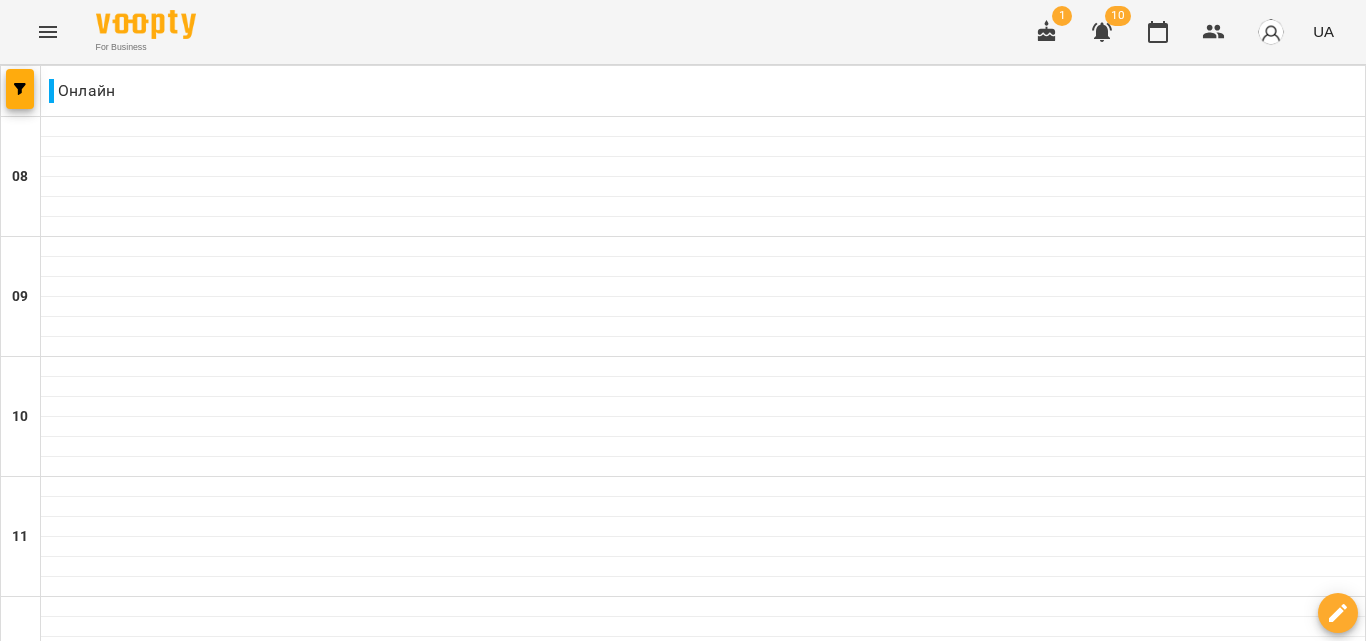 scroll, scrollTop: 900, scrollLeft: 0, axis: vertical 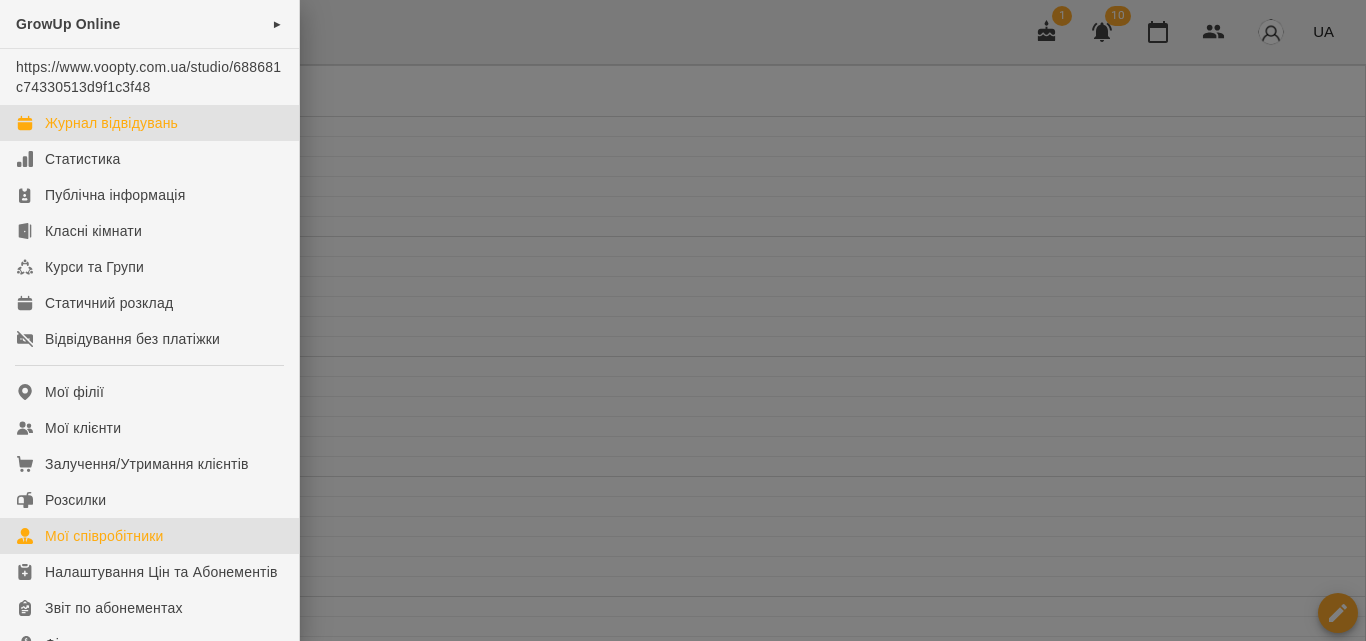 click on "Мої співробітники" at bounding box center [104, 536] 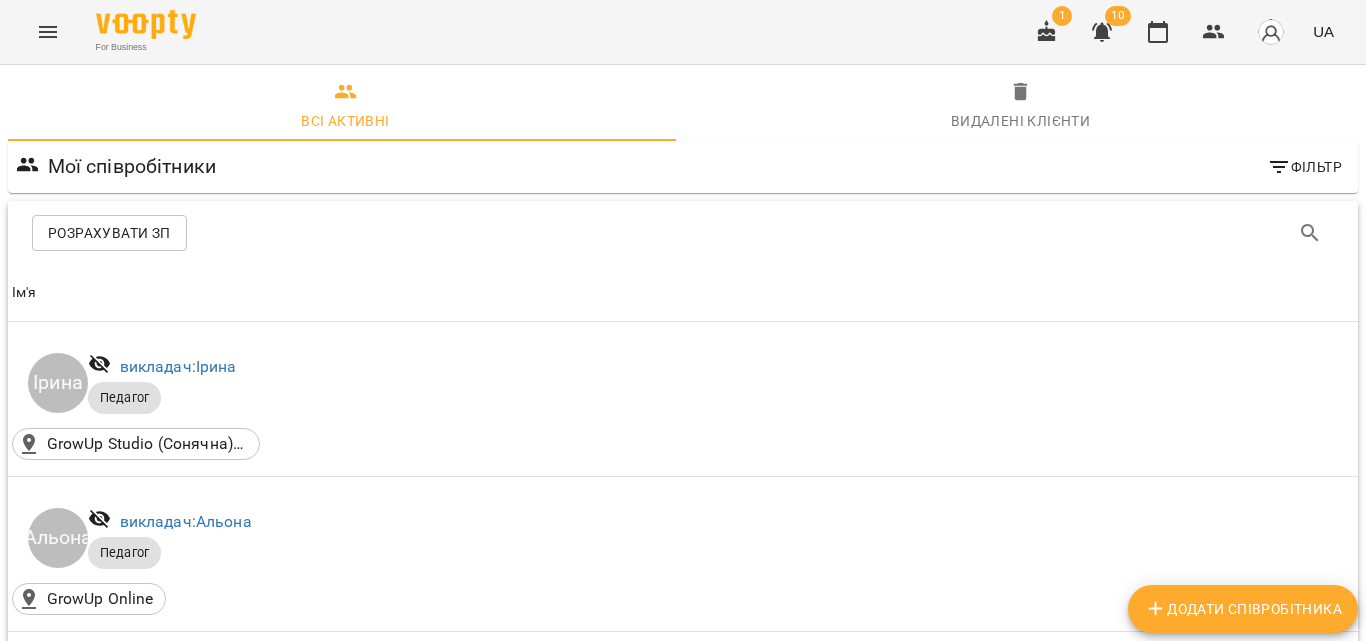 scroll, scrollTop: 500, scrollLeft: 0, axis: vertical 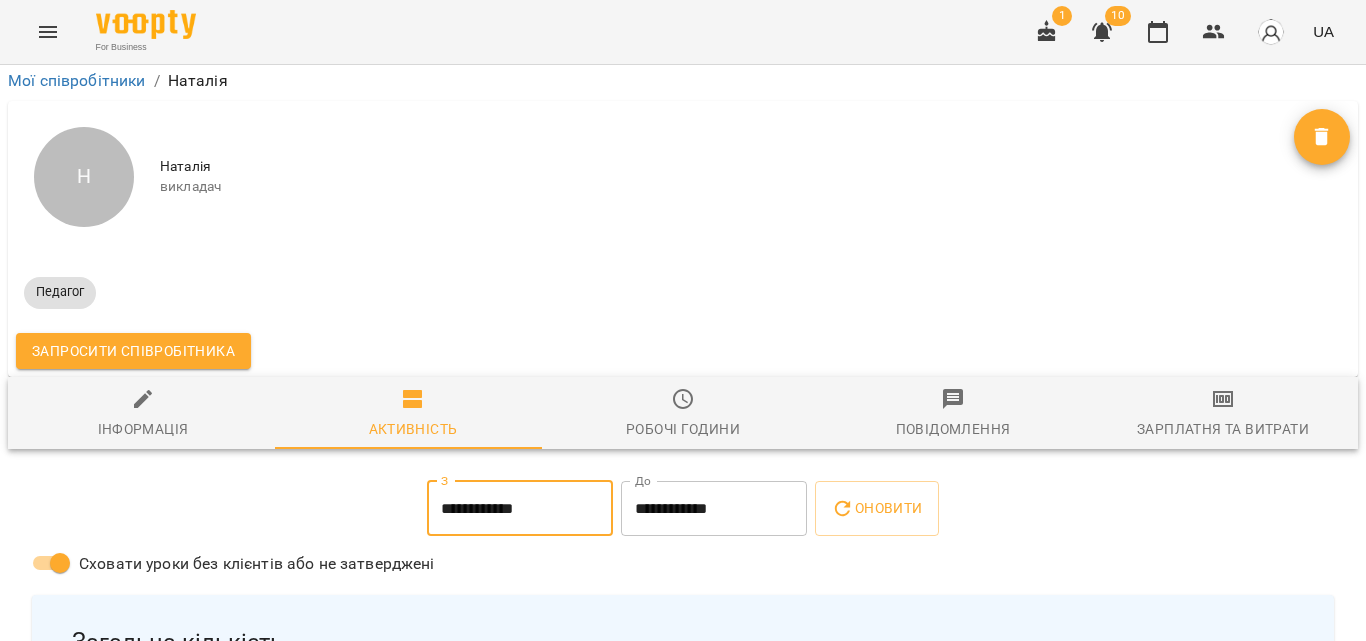 click on "**********" at bounding box center [520, 509] 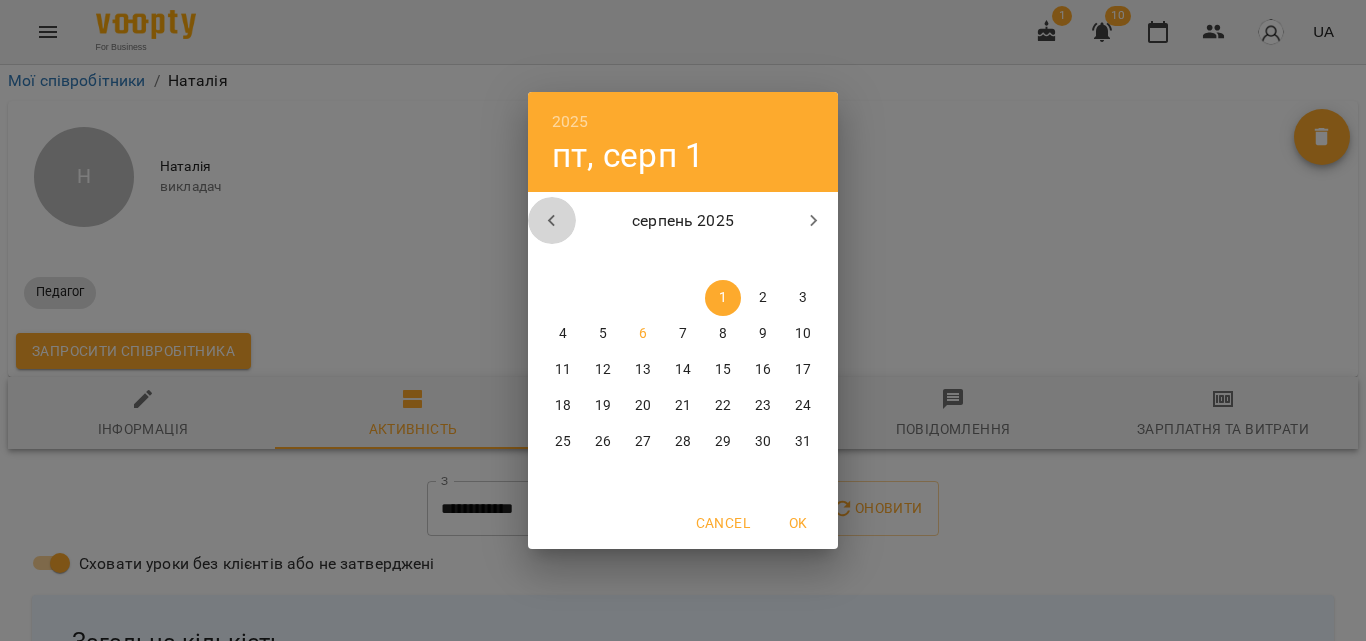 click 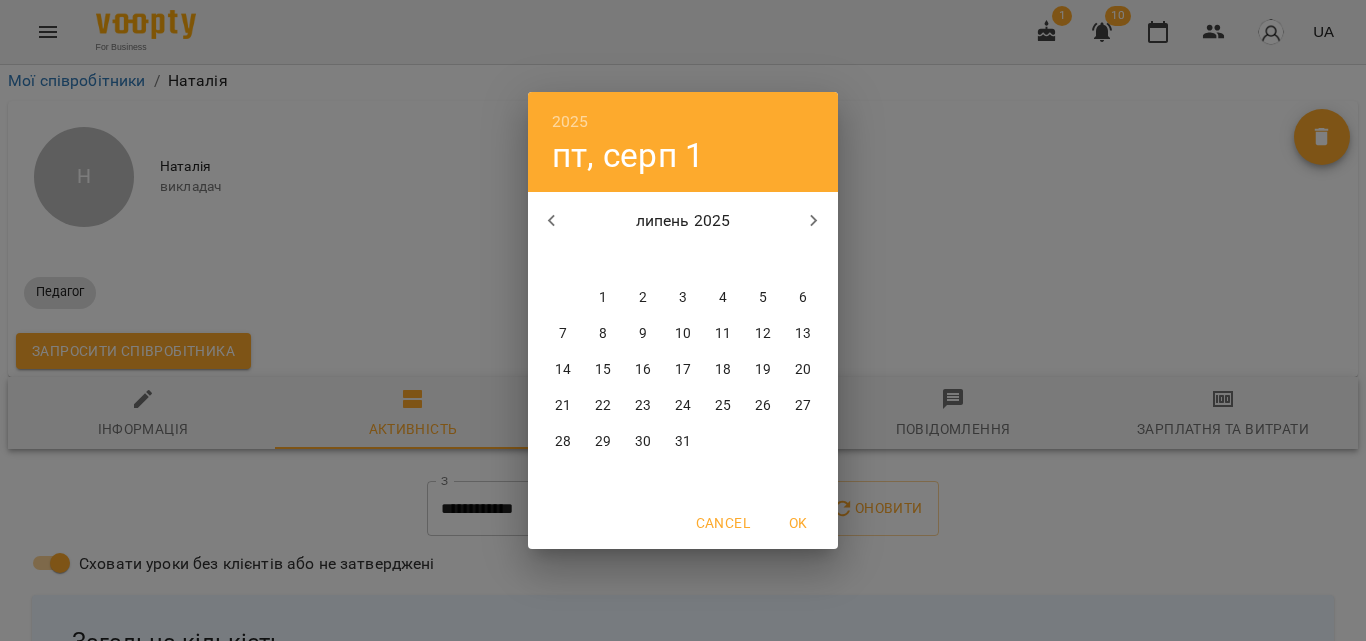 click on "28" at bounding box center [563, 442] 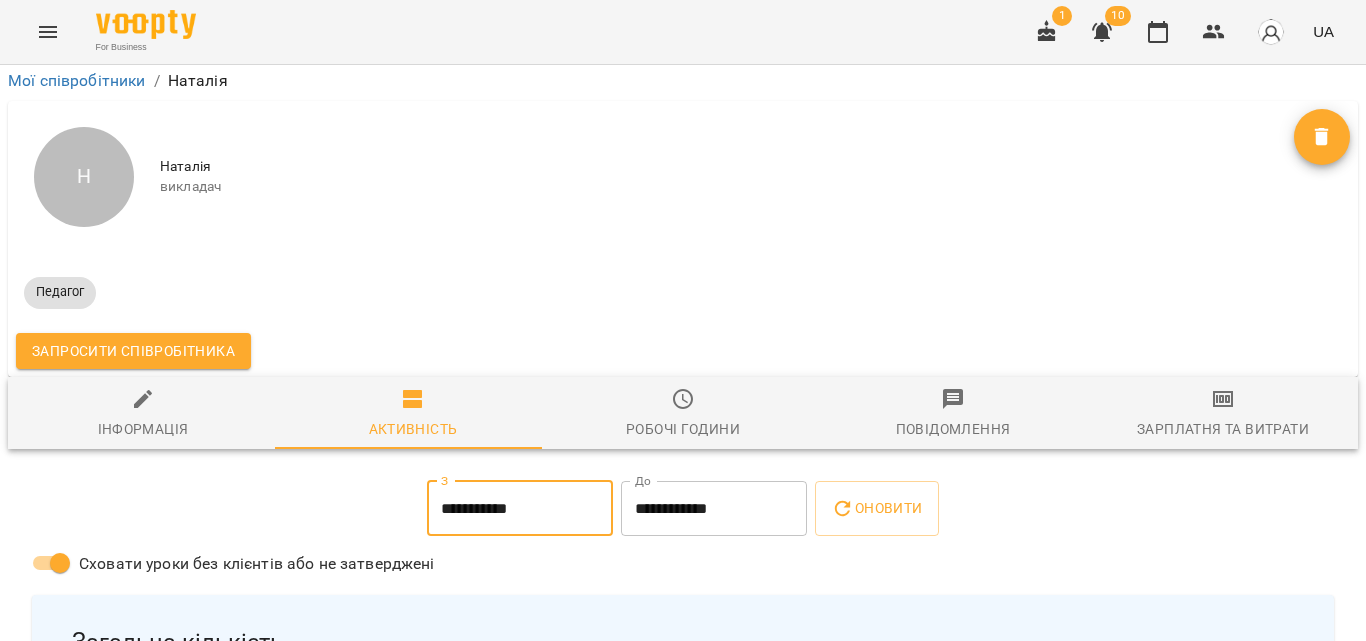 click on "**********" at bounding box center [520, 509] 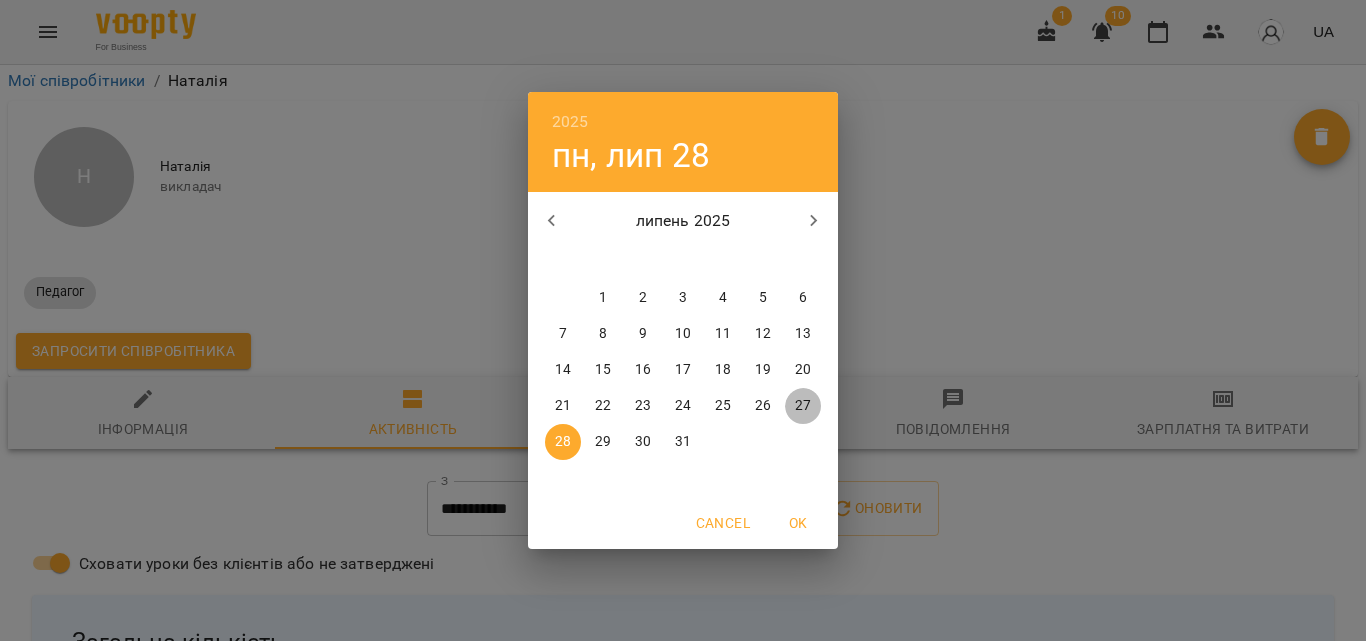 click on "27" at bounding box center [803, 406] 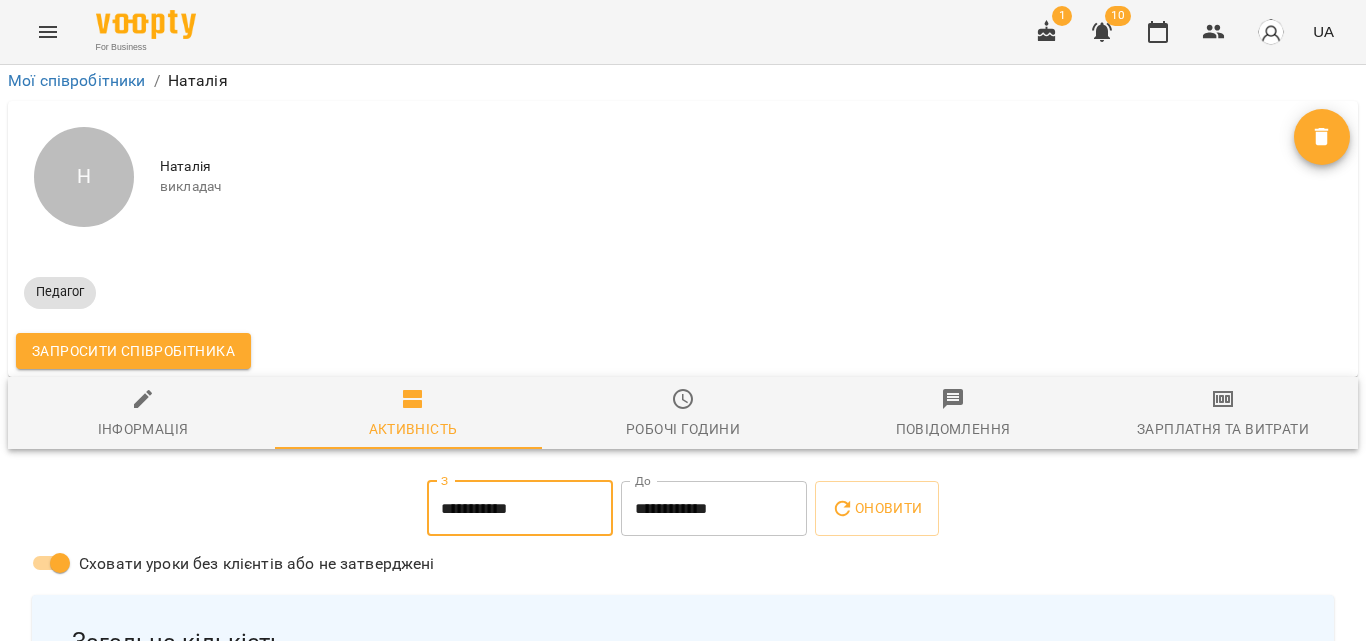 click on "**********" at bounding box center (714, 509) 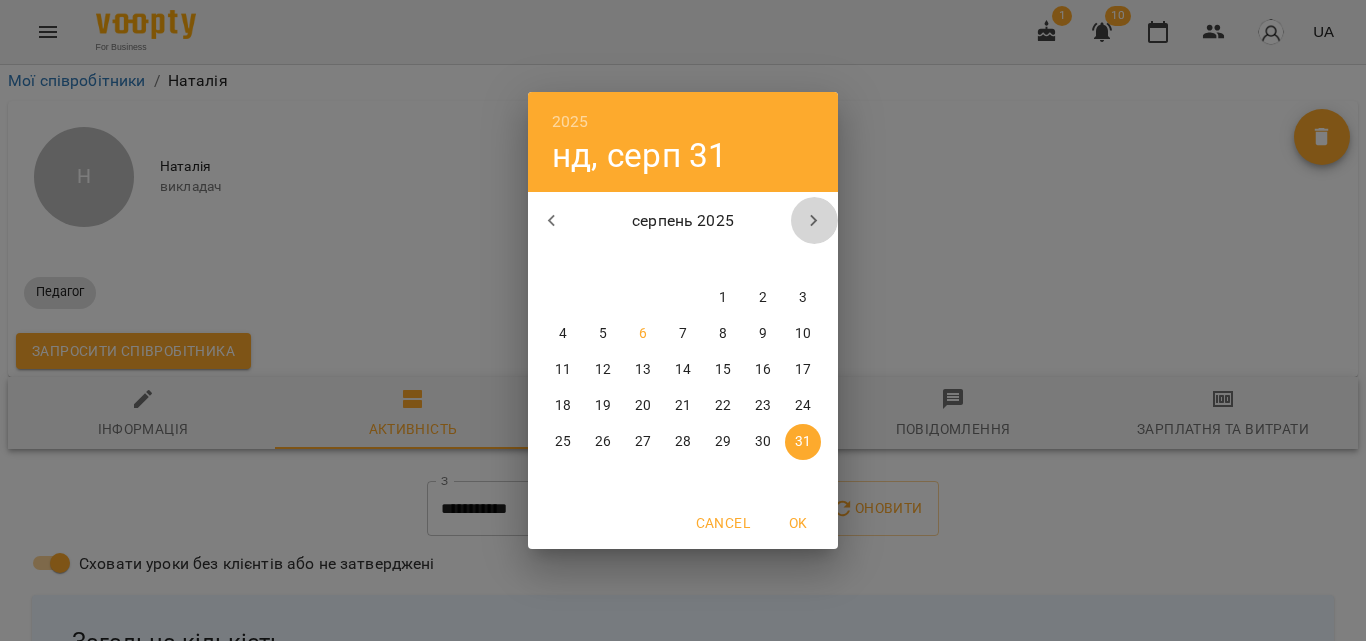 click 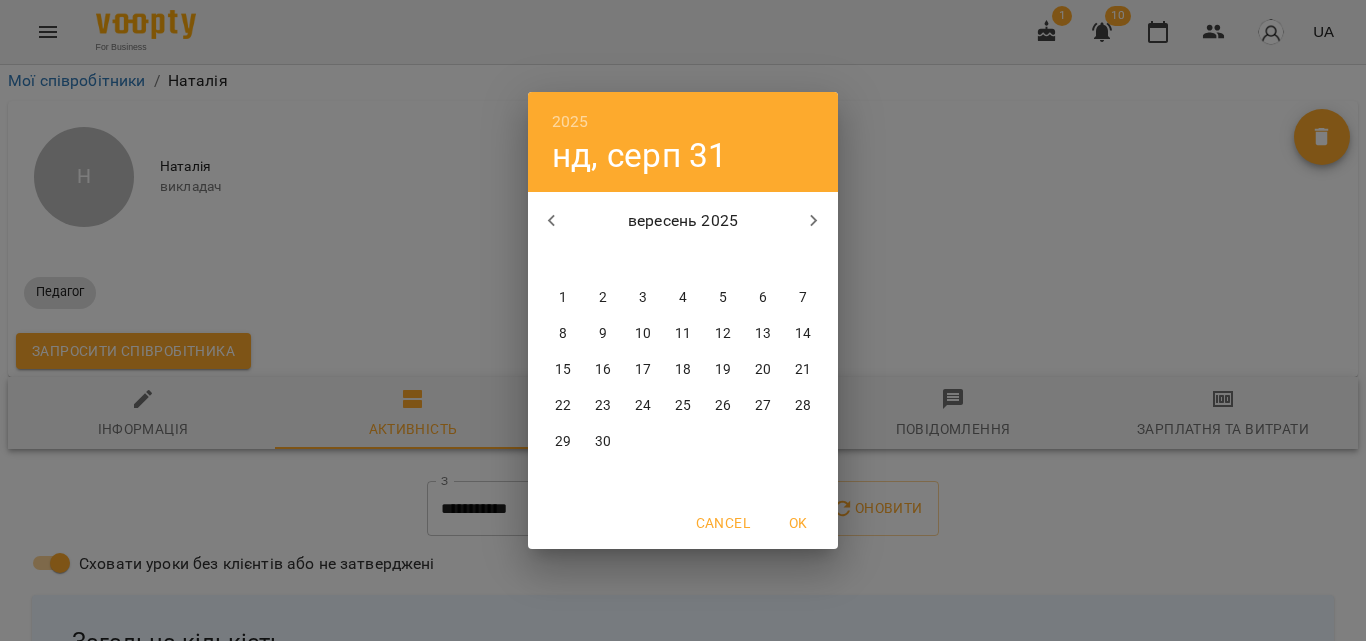 click on "вересень 2025" at bounding box center (683, 221) 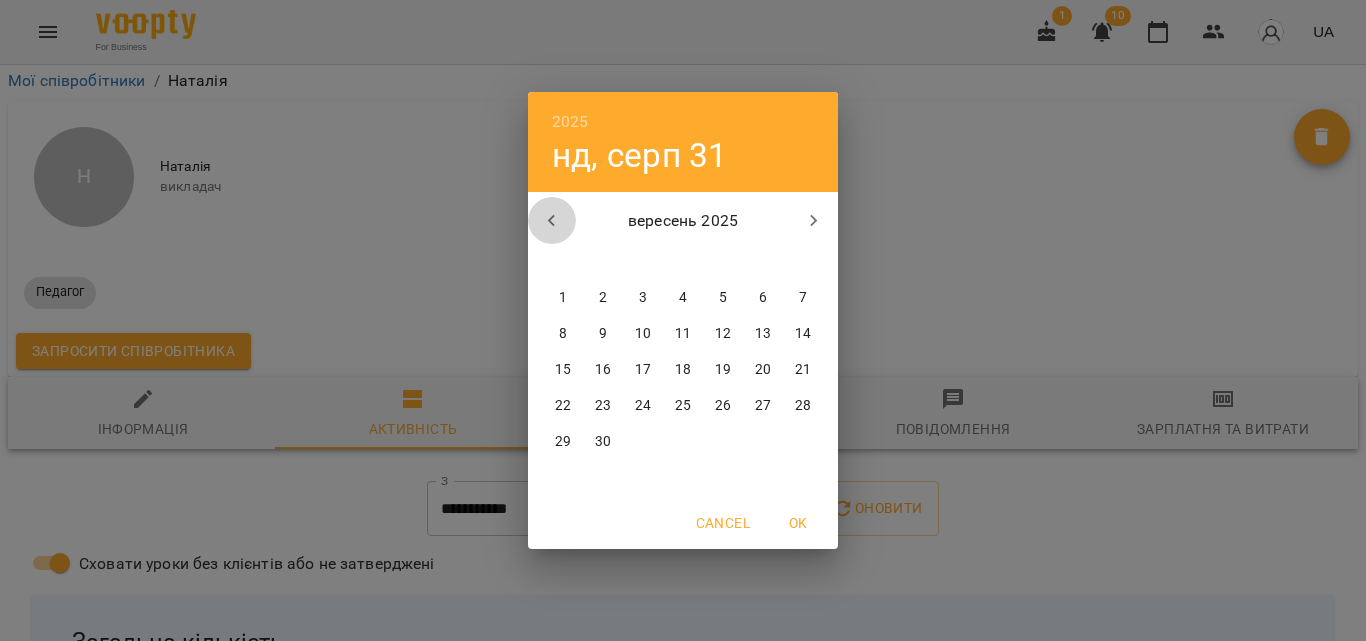 click 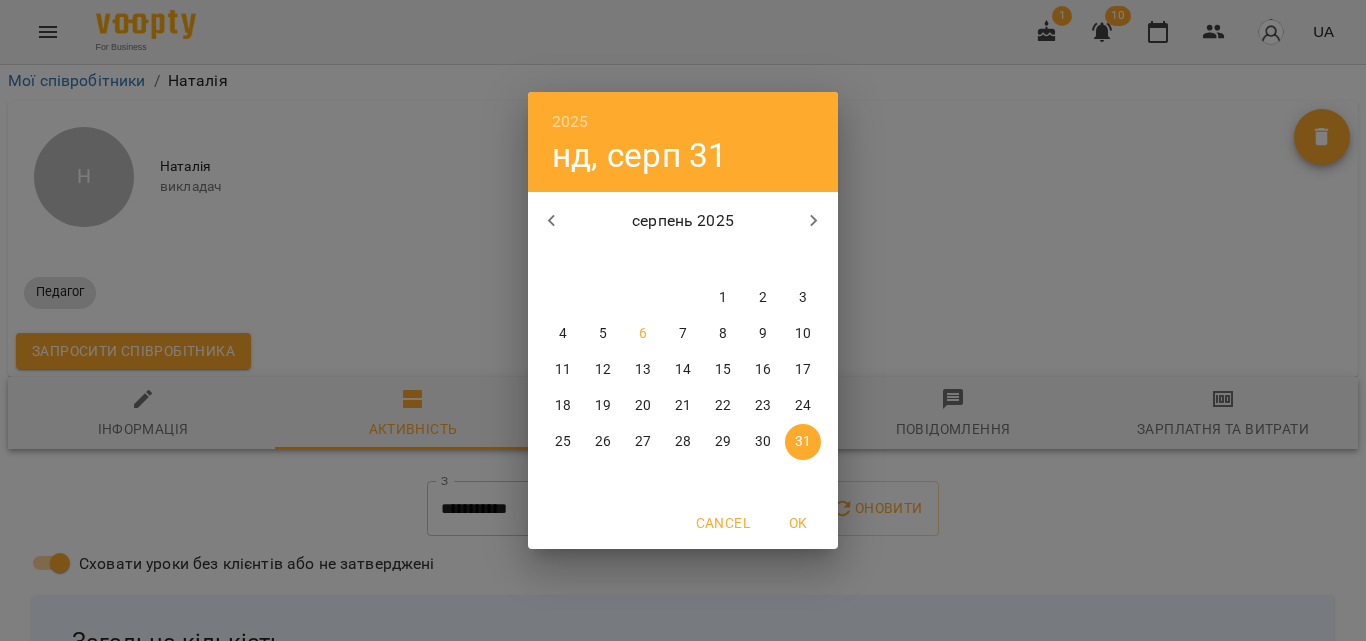 click on "2" at bounding box center [763, 298] 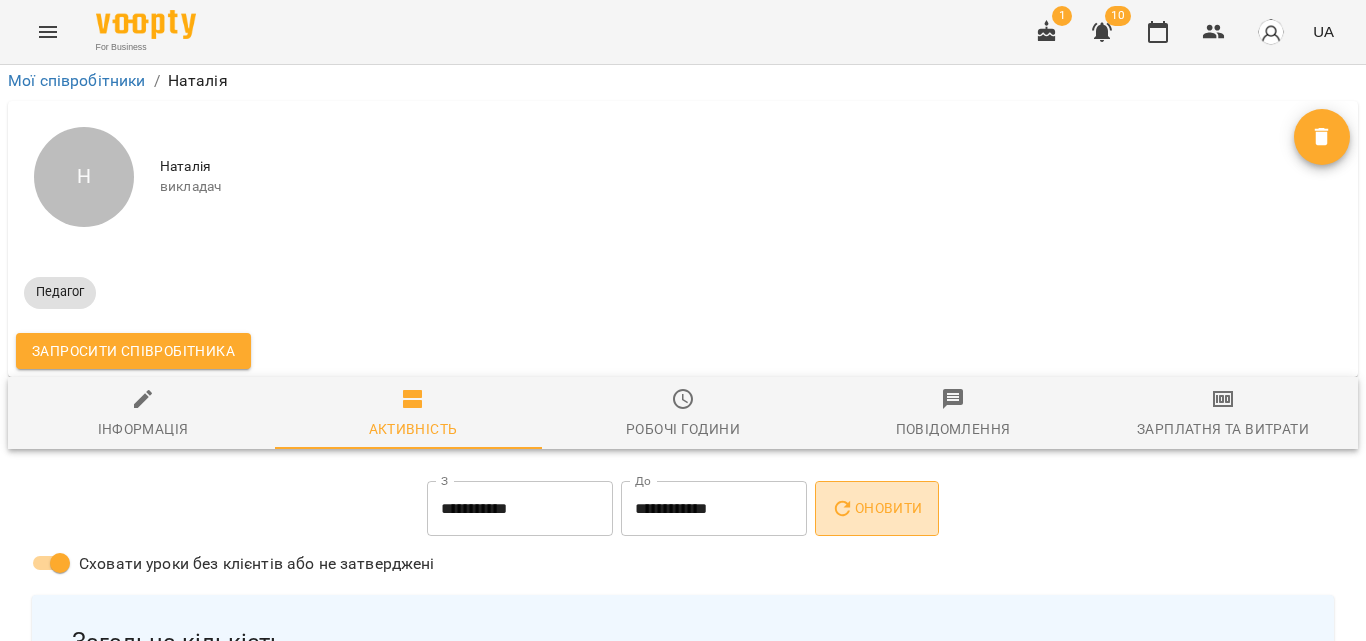 click on "Оновити" at bounding box center (876, 508) 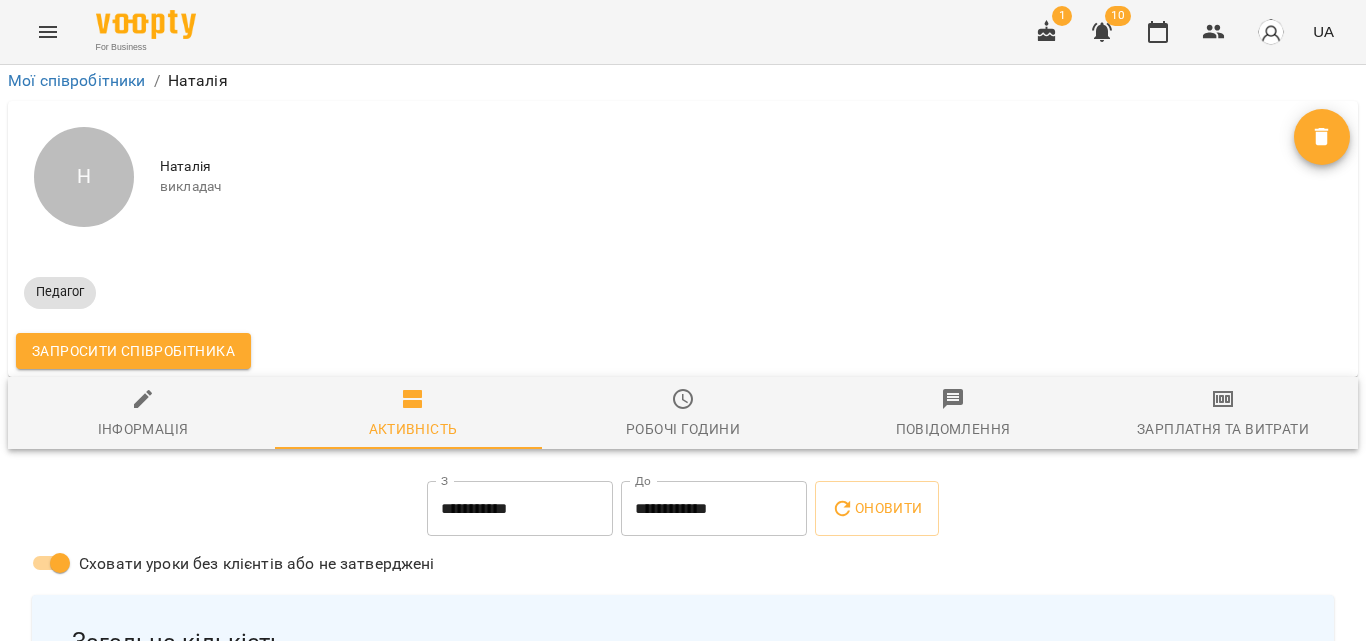 scroll, scrollTop: 100, scrollLeft: 0, axis: vertical 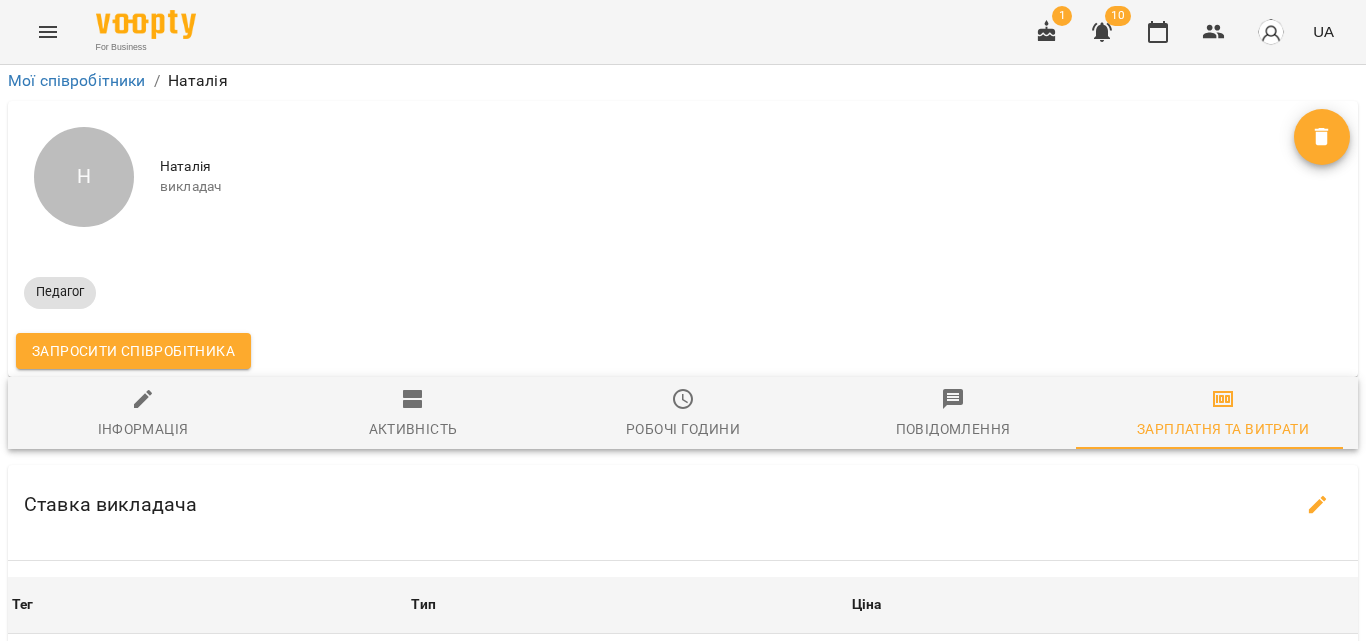 click on "**********" at bounding box center [520, 750] 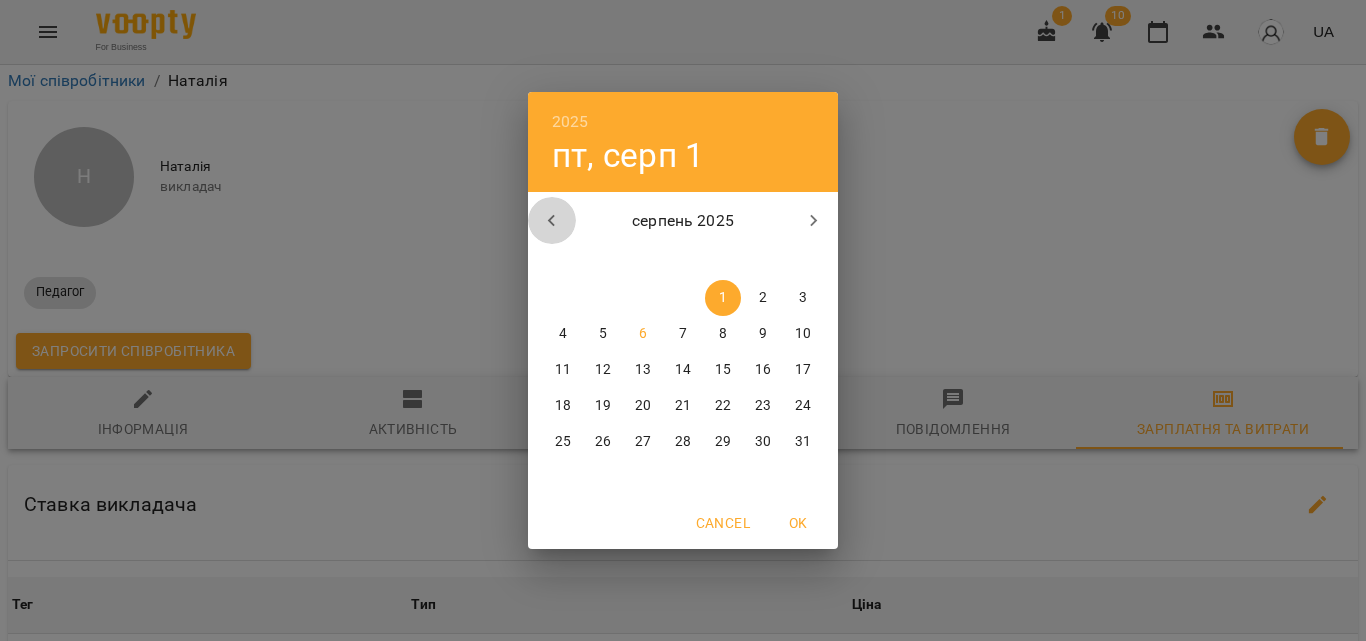click 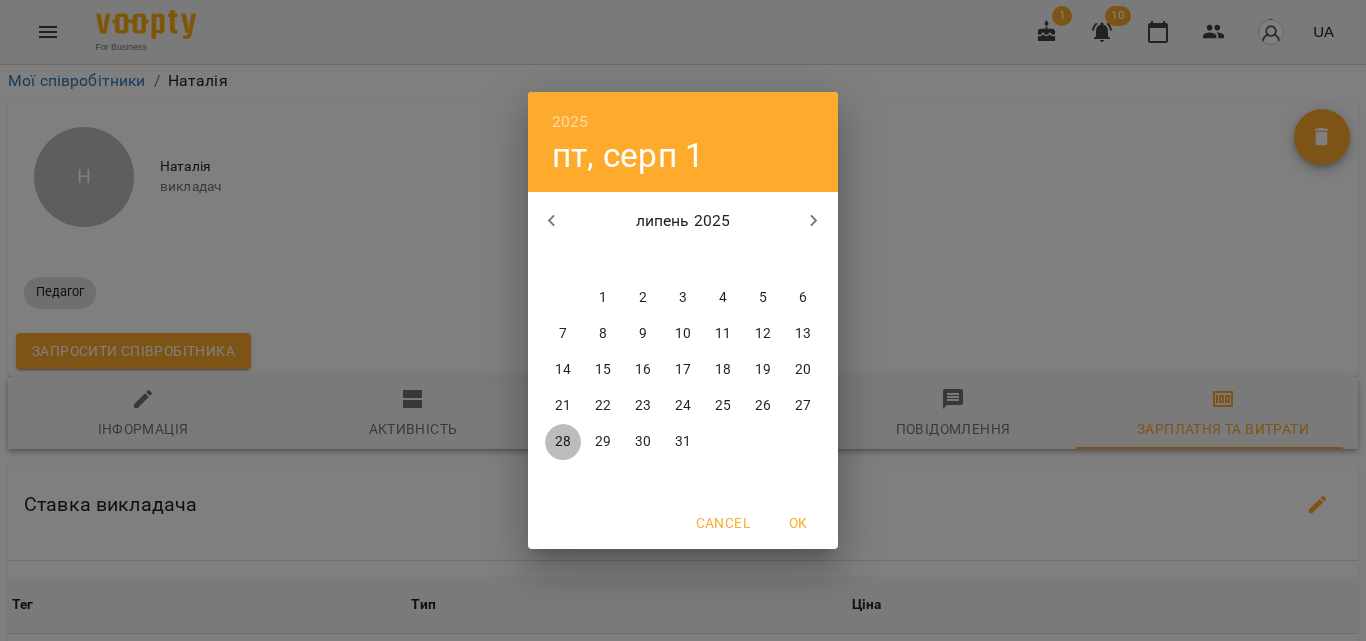 click on "28" at bounding box center (563, 442) 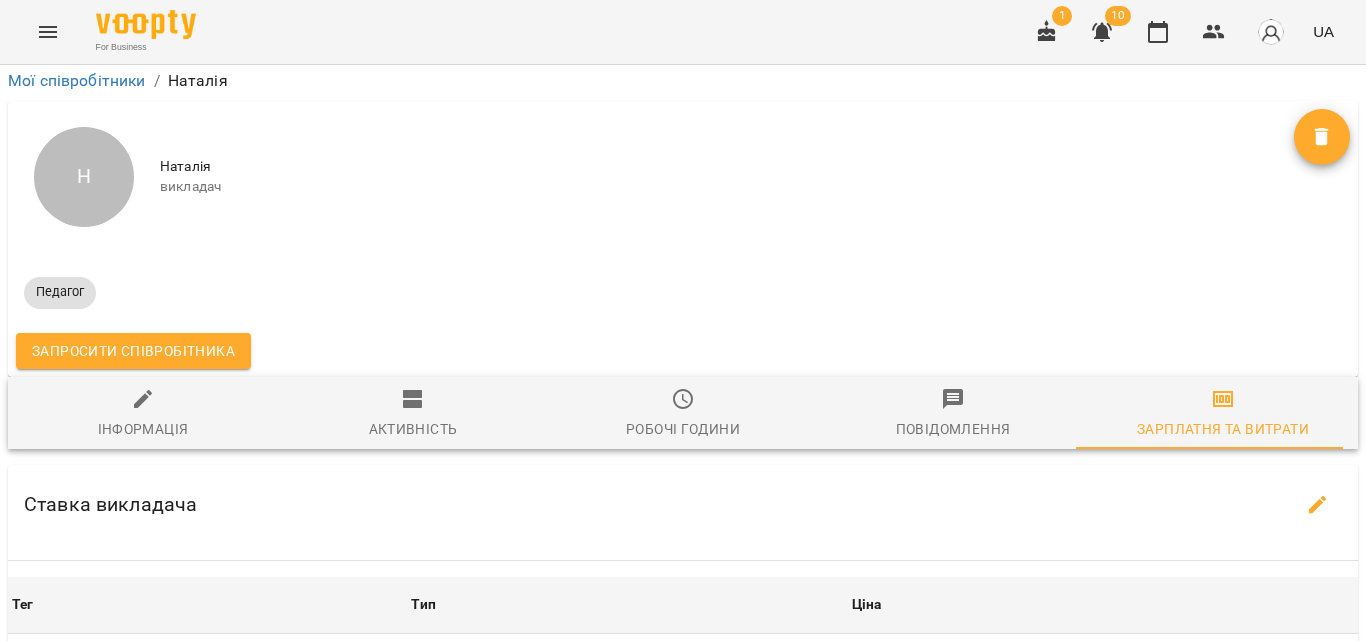 click on "**********" at bounding box center [520, 750] 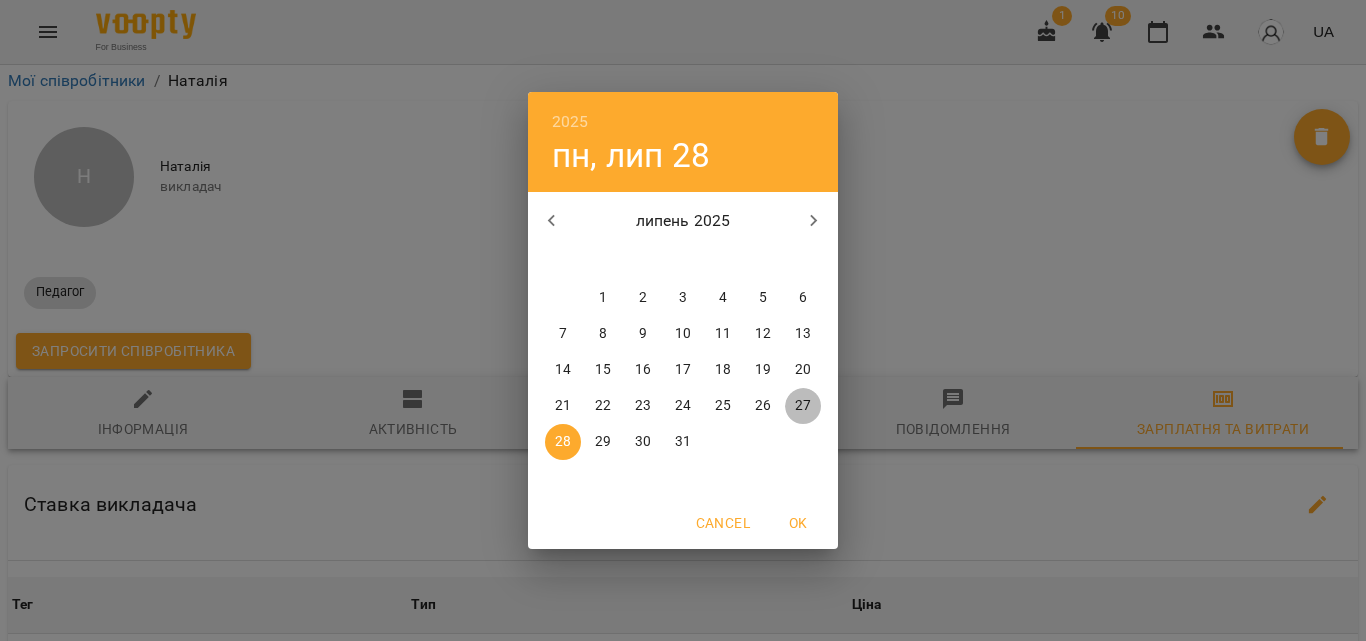 click on "27" at bounding box center (803, 406) 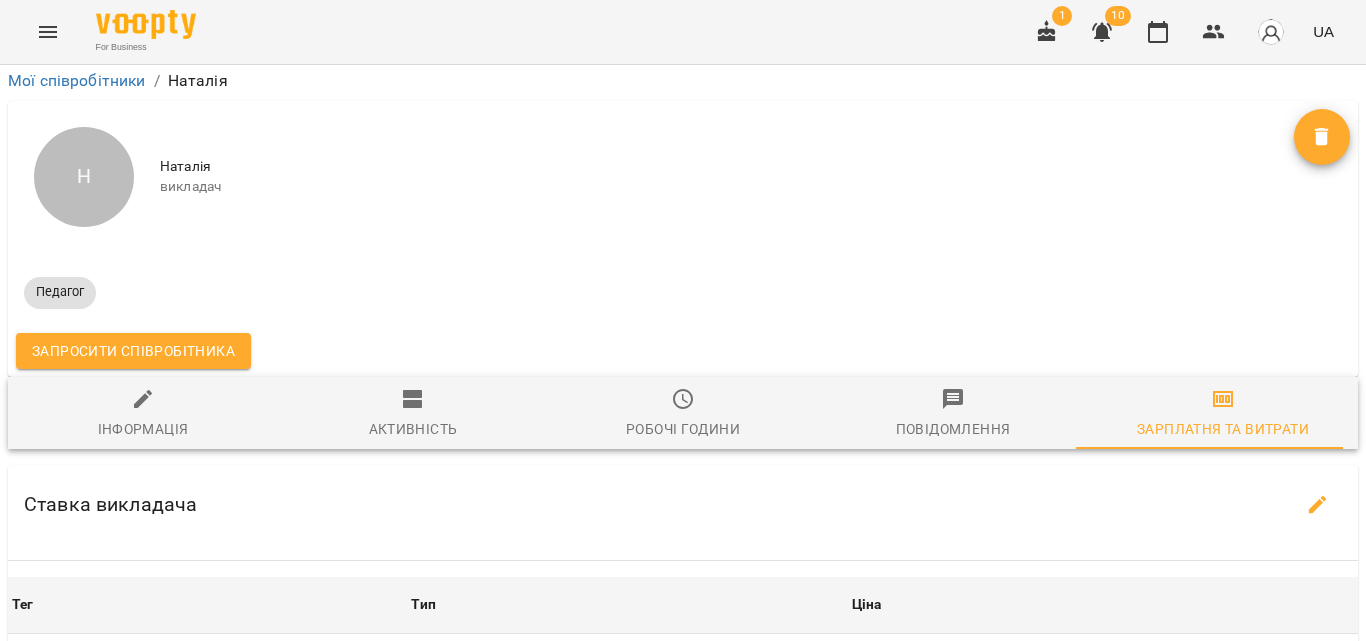 click on "**********" at bounding box center [714, 750] 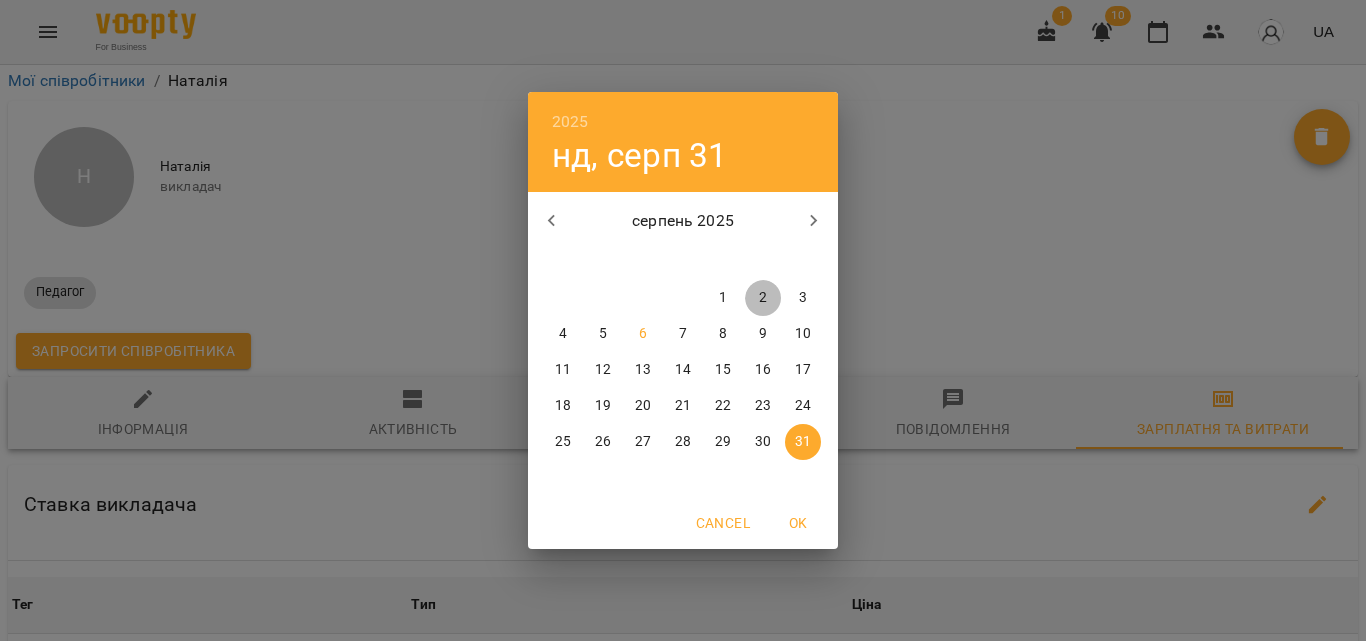 click on "2" at bounding box center [763, 298] 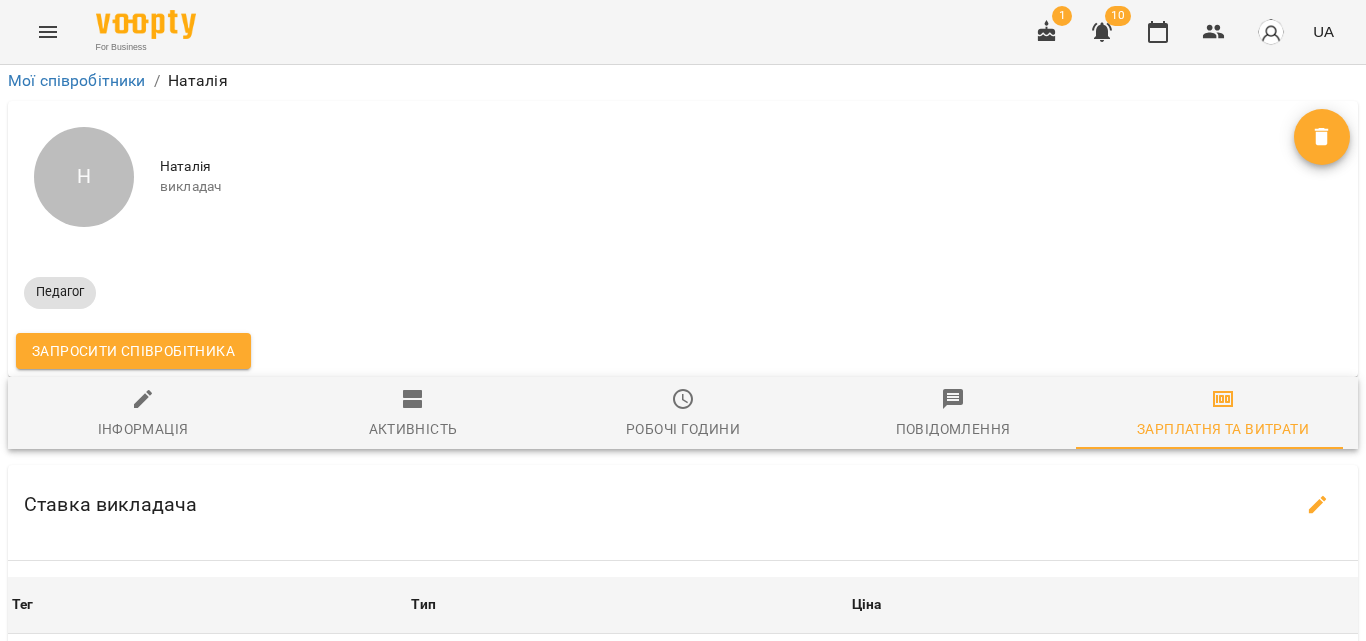 click on "Оновити" at bounding box center [876, 750] 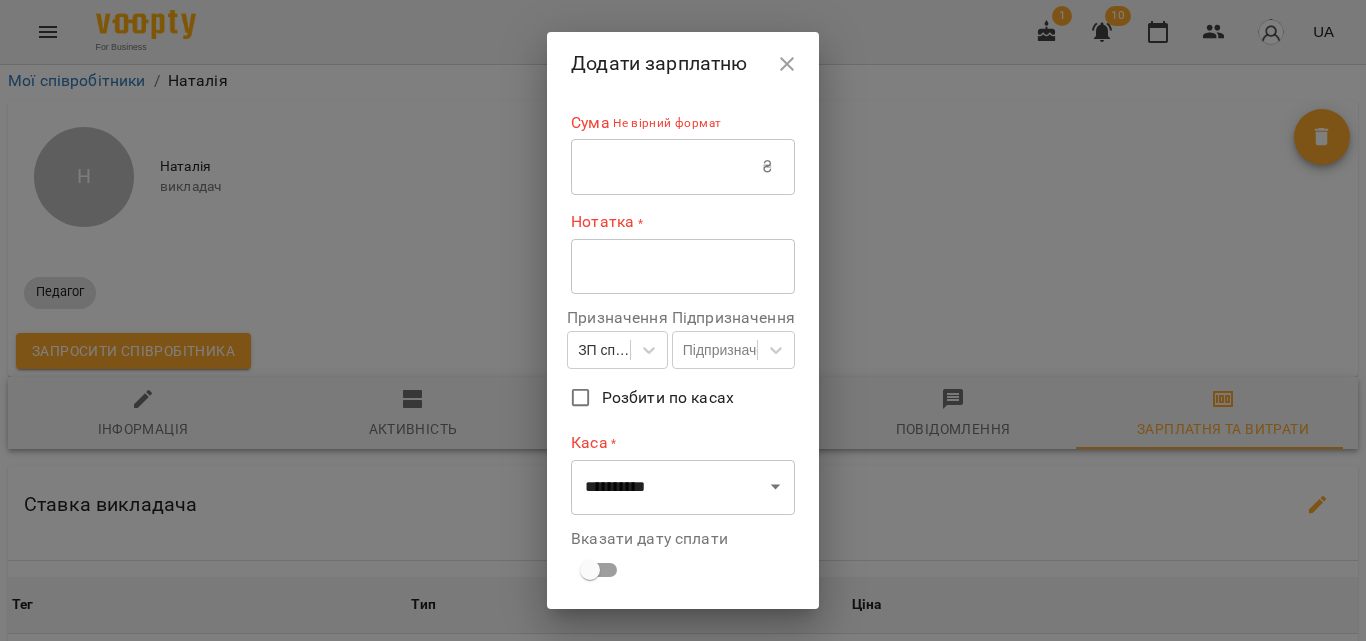 click 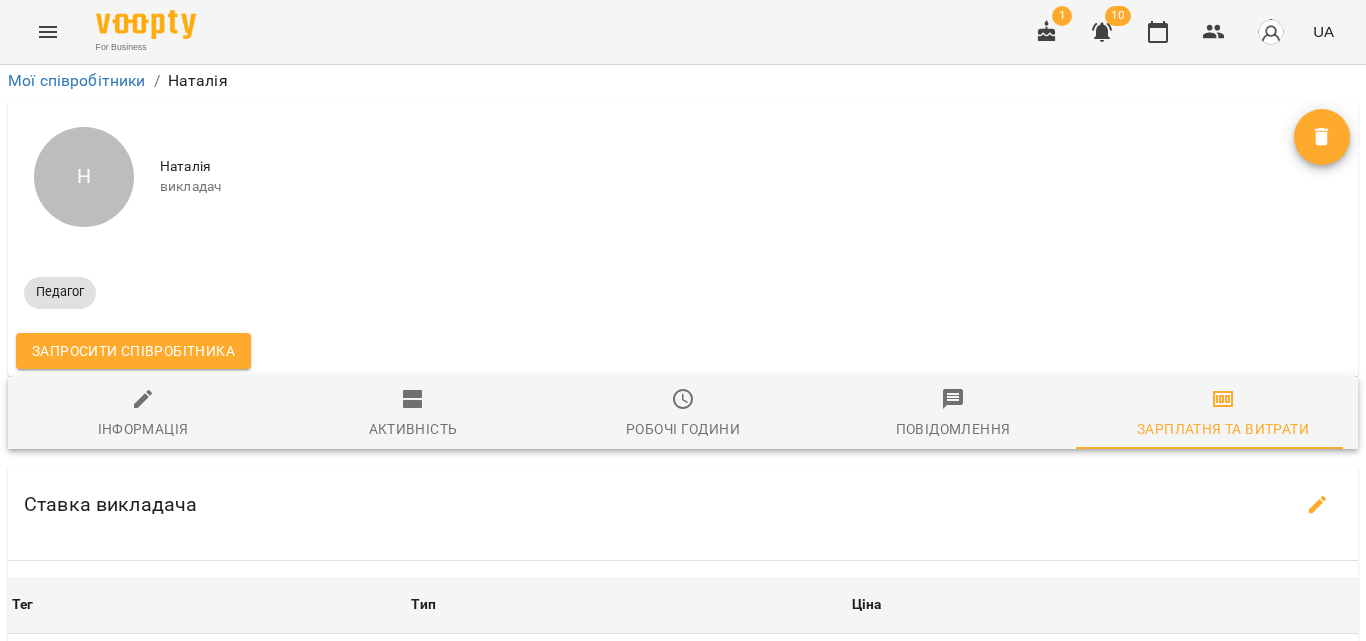 scroll, scrollTop: 537, scrollLeft: 0, axis: vertical 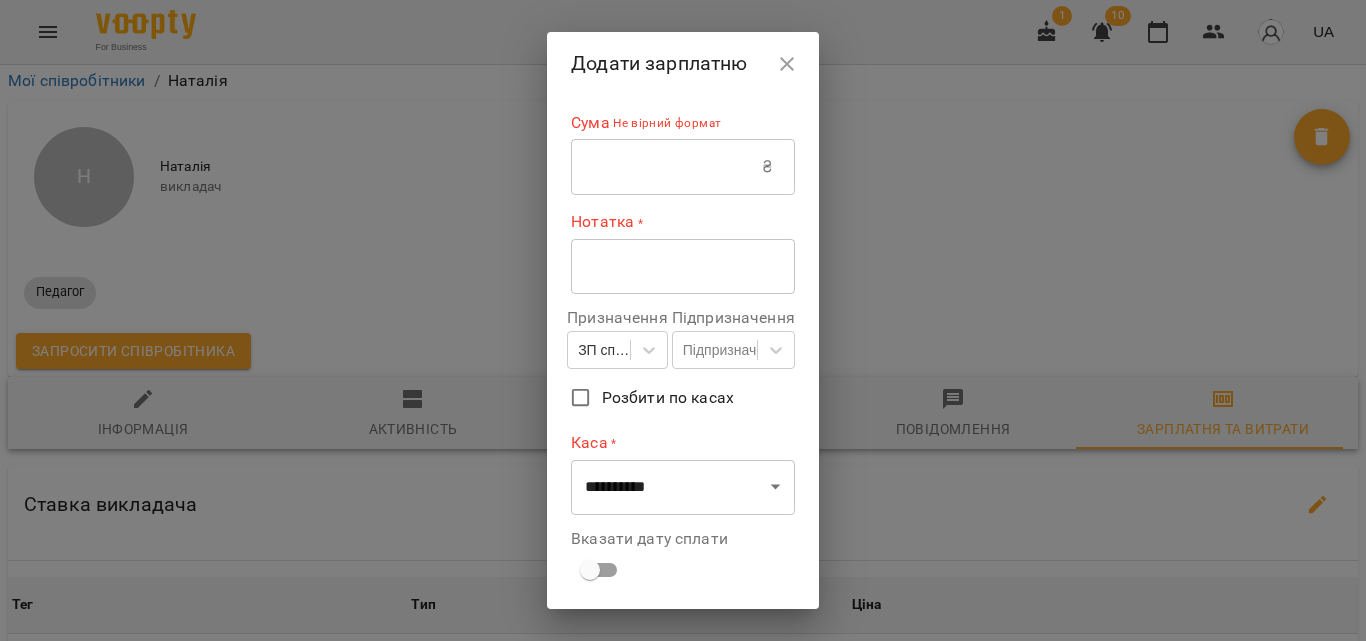click at bounding box center (666, 167) 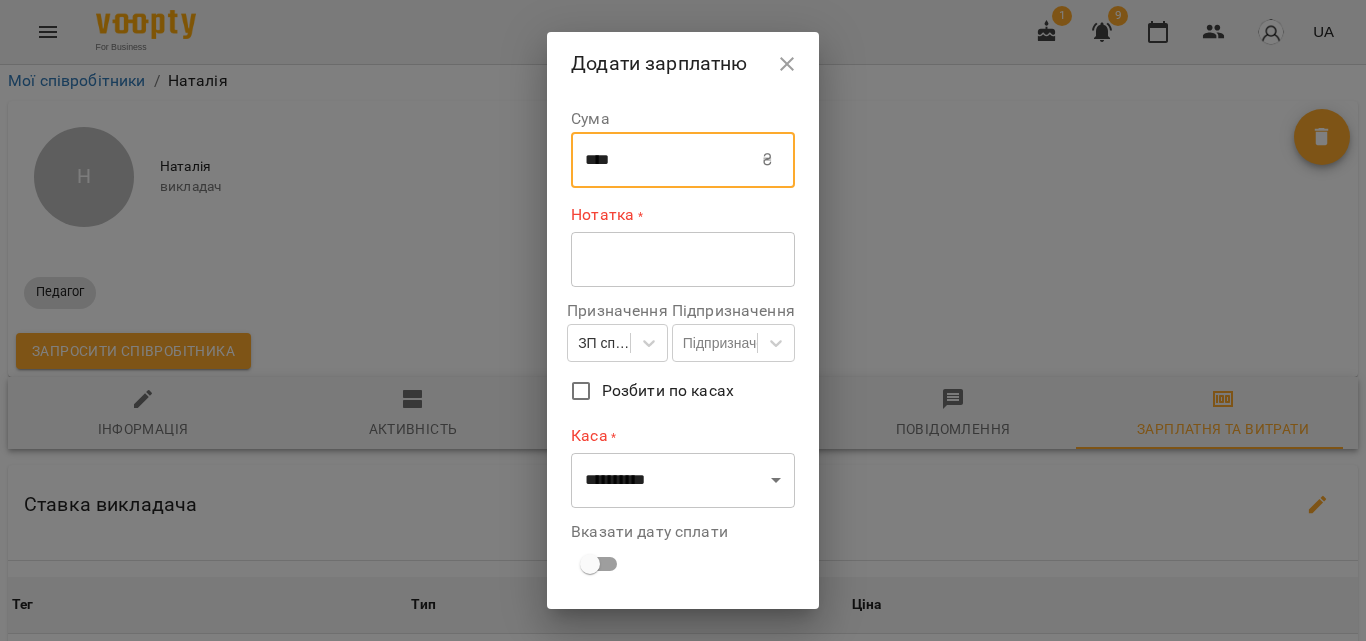 type on "****" 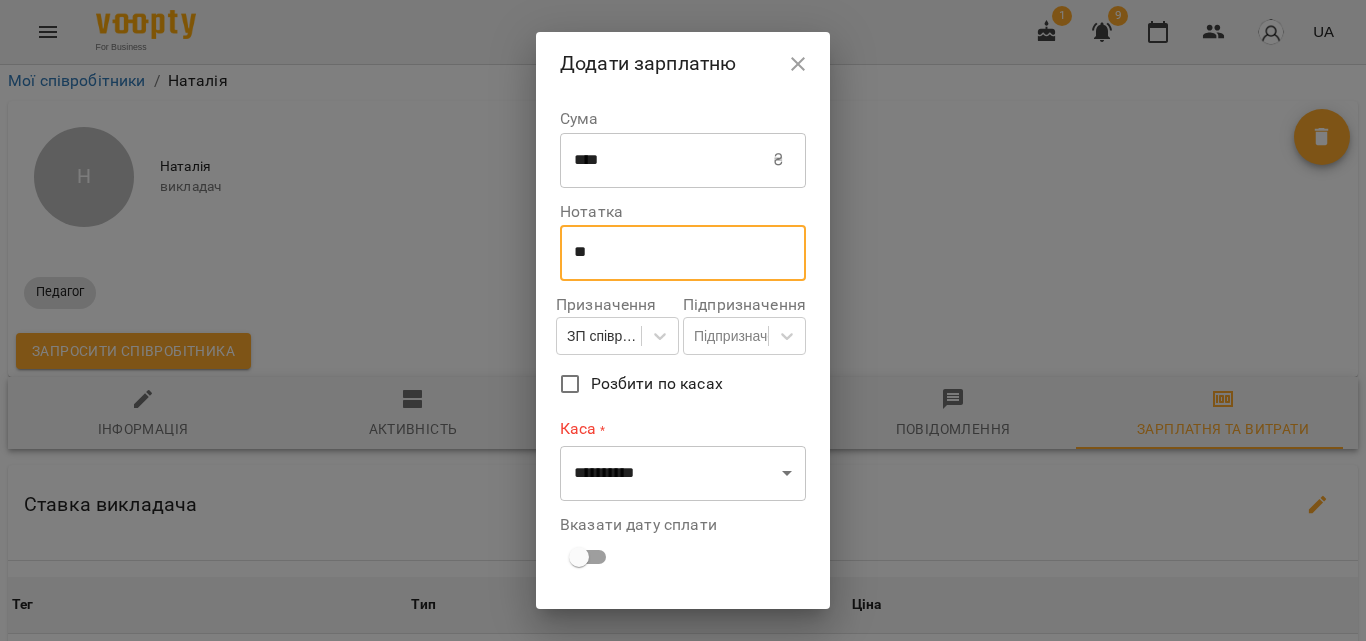 type on "*" 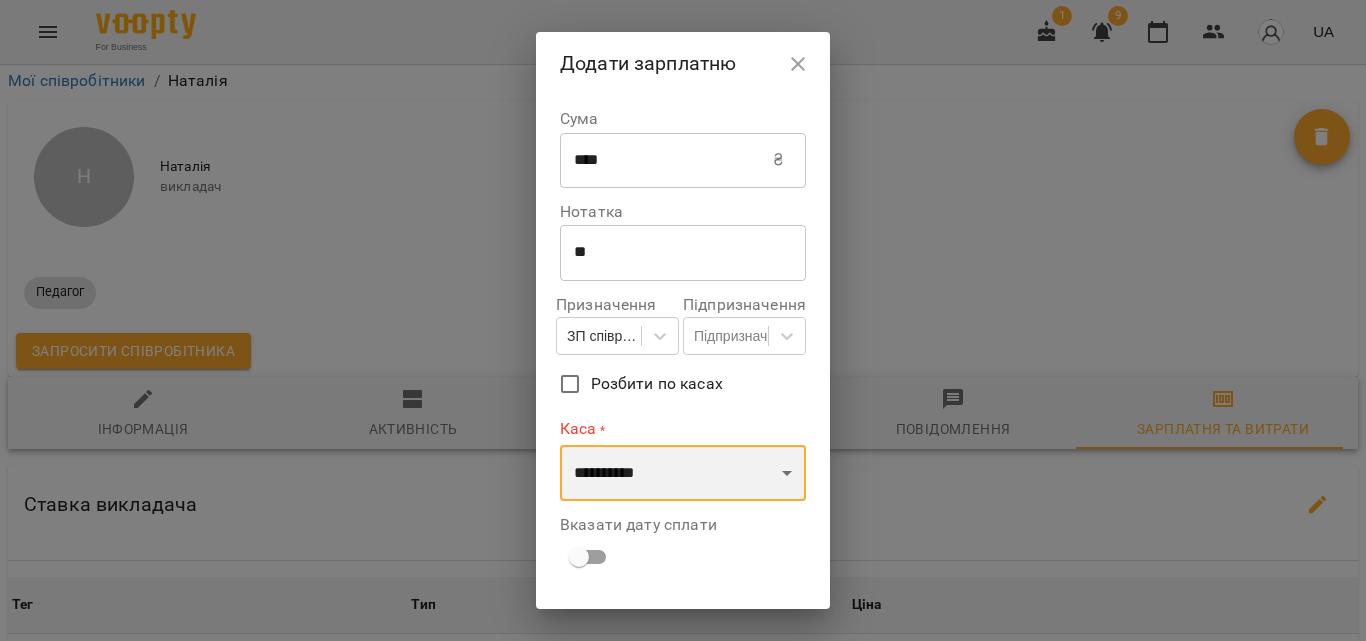 click on "**********" at bounding box center [683, 473] 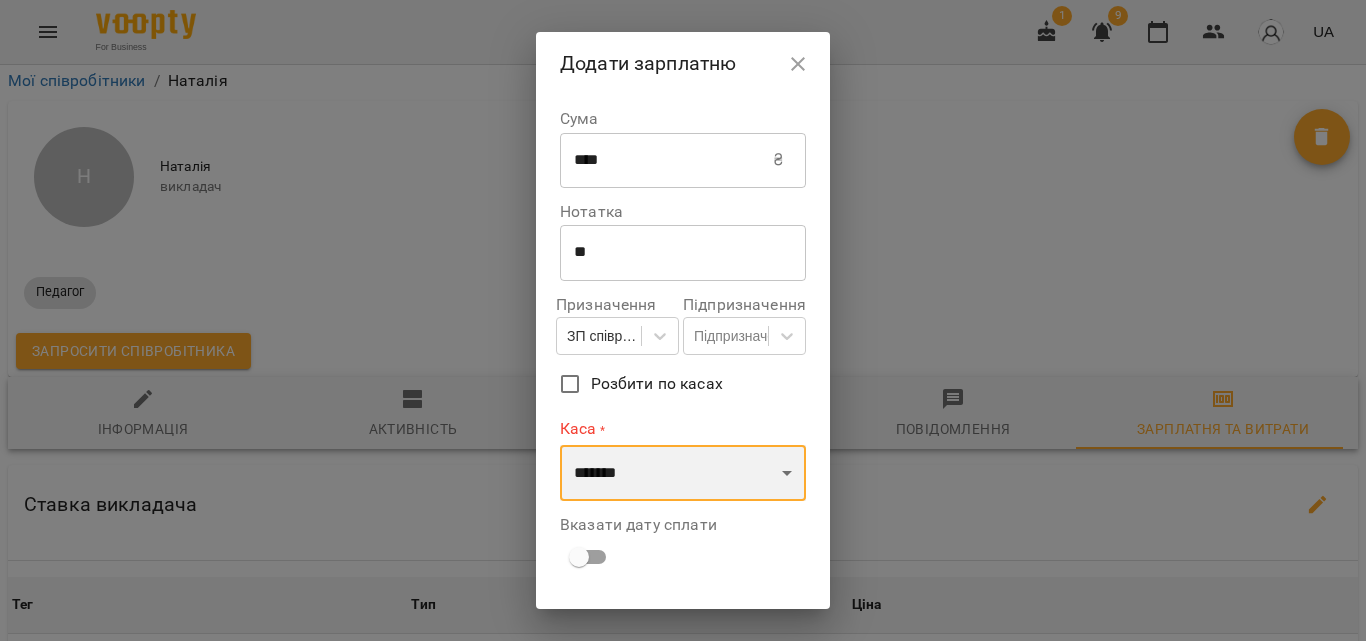 click on "**********" at bounding box center [683, 473] 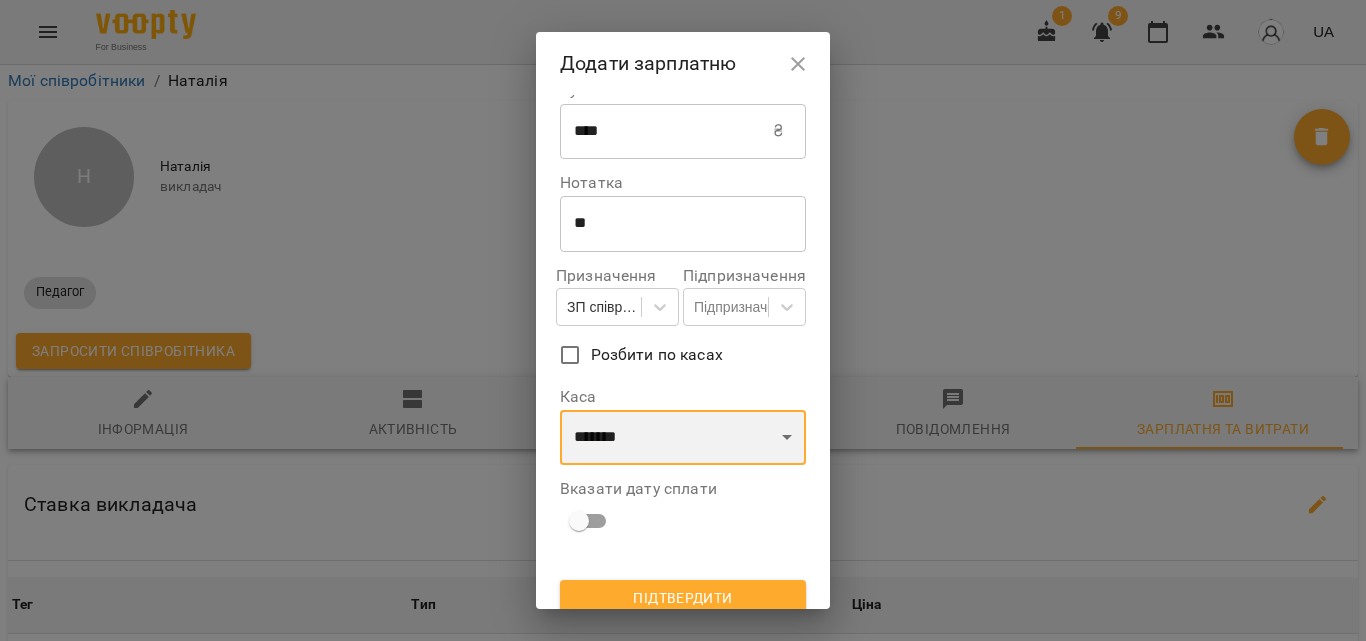 scroll, scrollTop: 44, scrollLeft: 0, axis: vertical 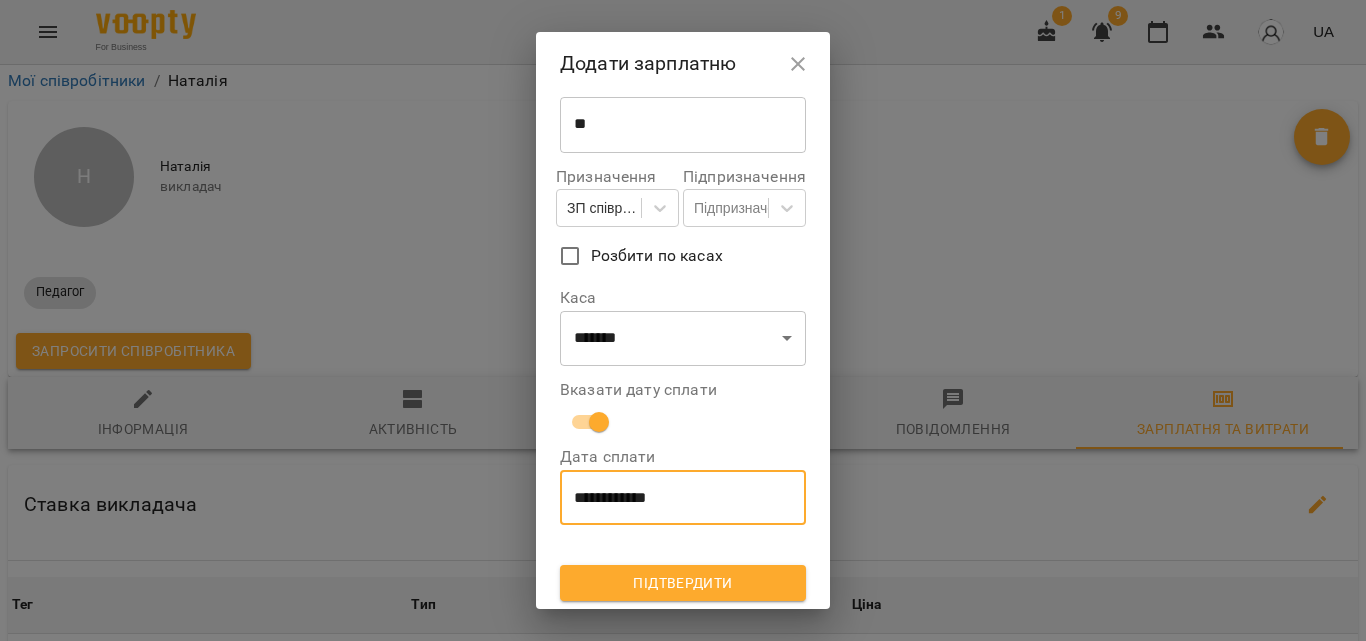 click on "**********" at bounding box center [683, 498] 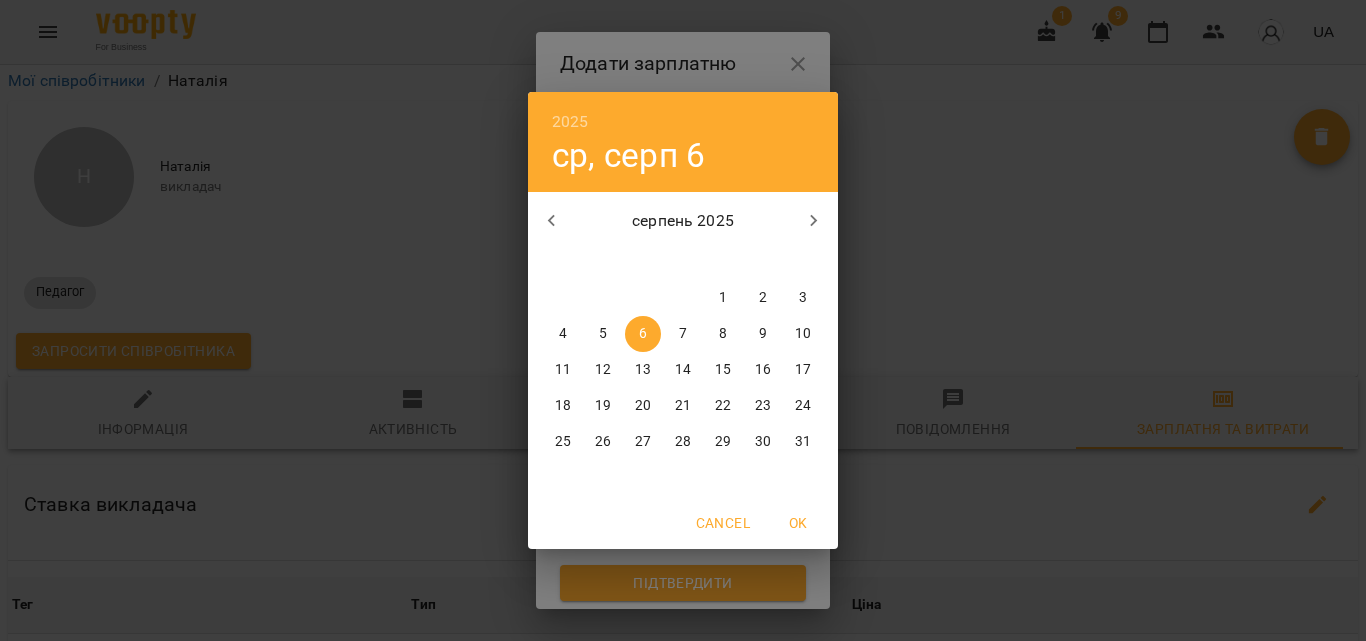 click on "2" at bounding box center [763, 298] 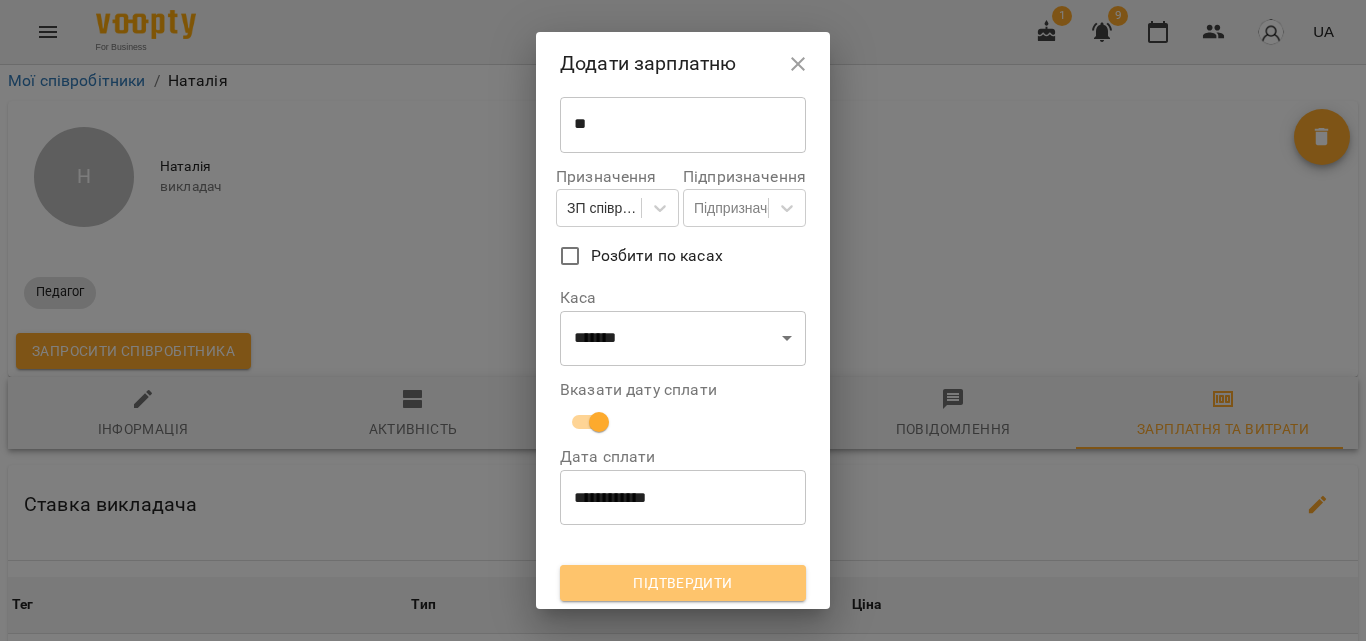 click on "Підтвердити" at bounding box center (683, 583) 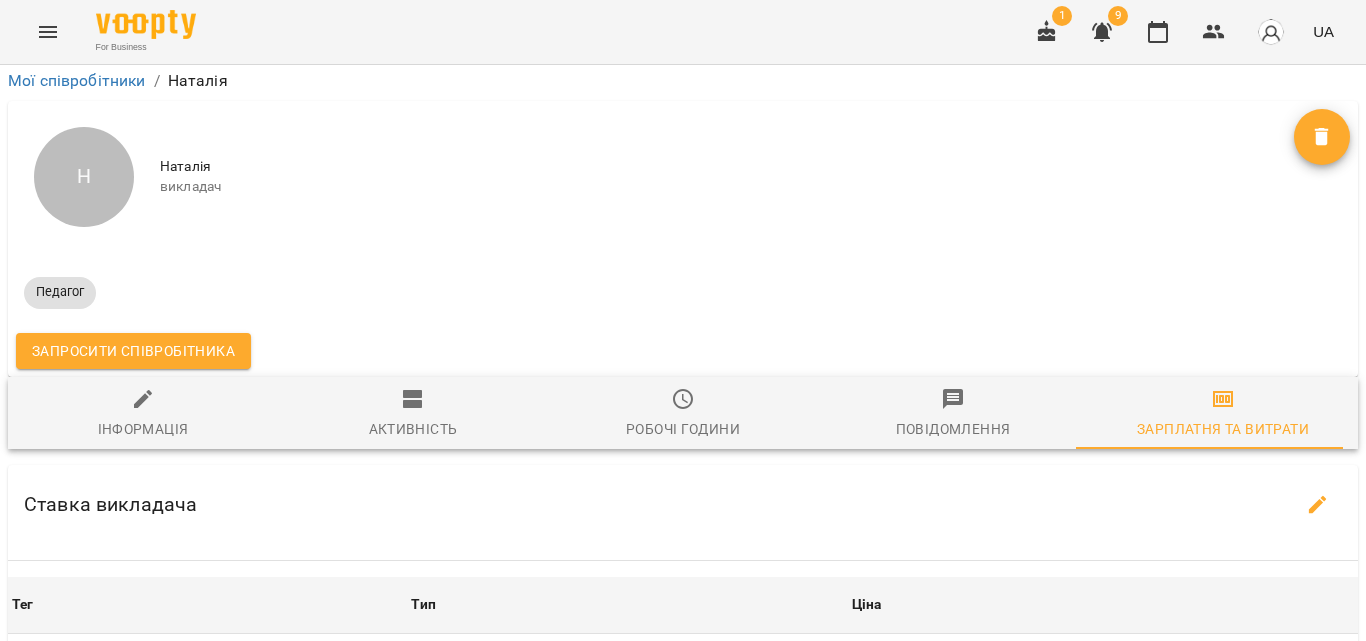 scroll, scrollTop: 333, scrollLeft: 0, axis: vertical 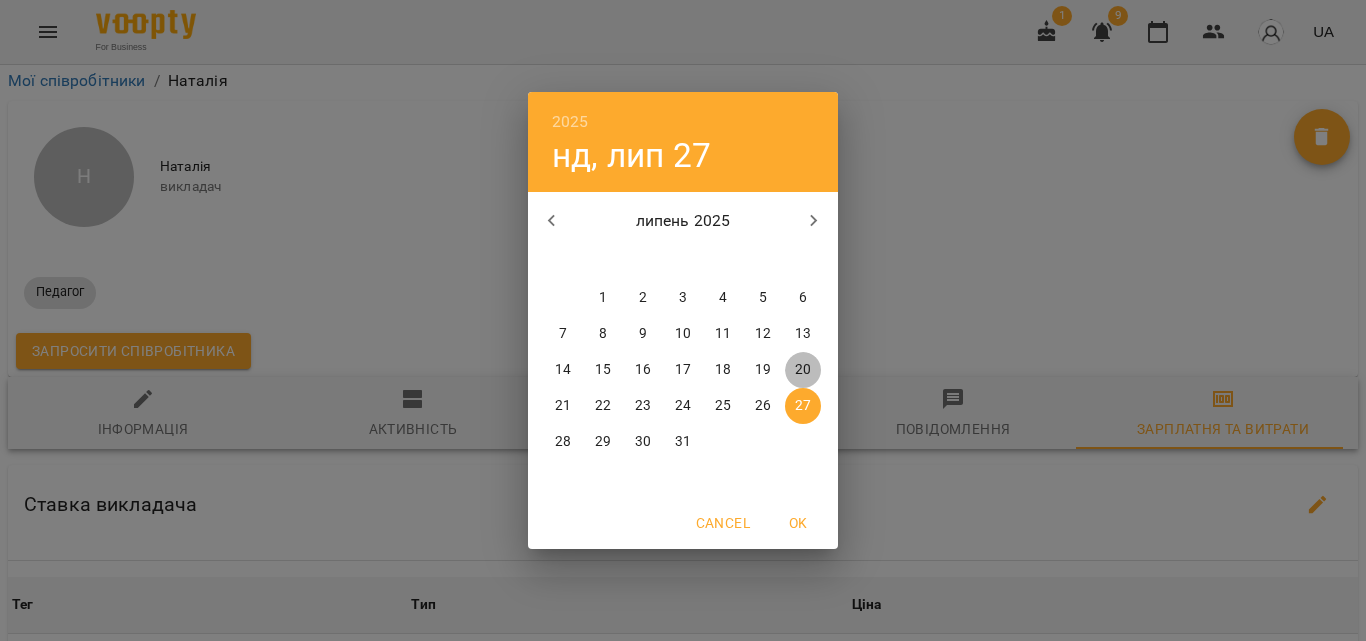 click on "20" at bounding box center (803, 370) 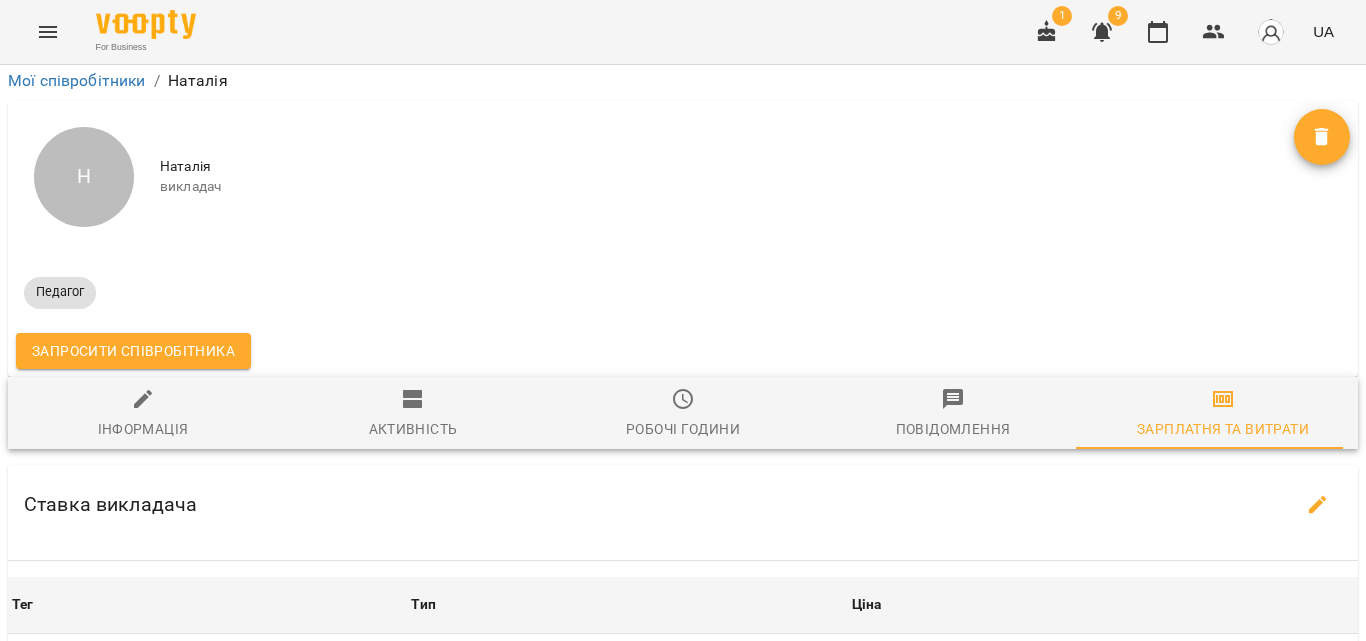 click on "**********" at bounding box center (714, 750) 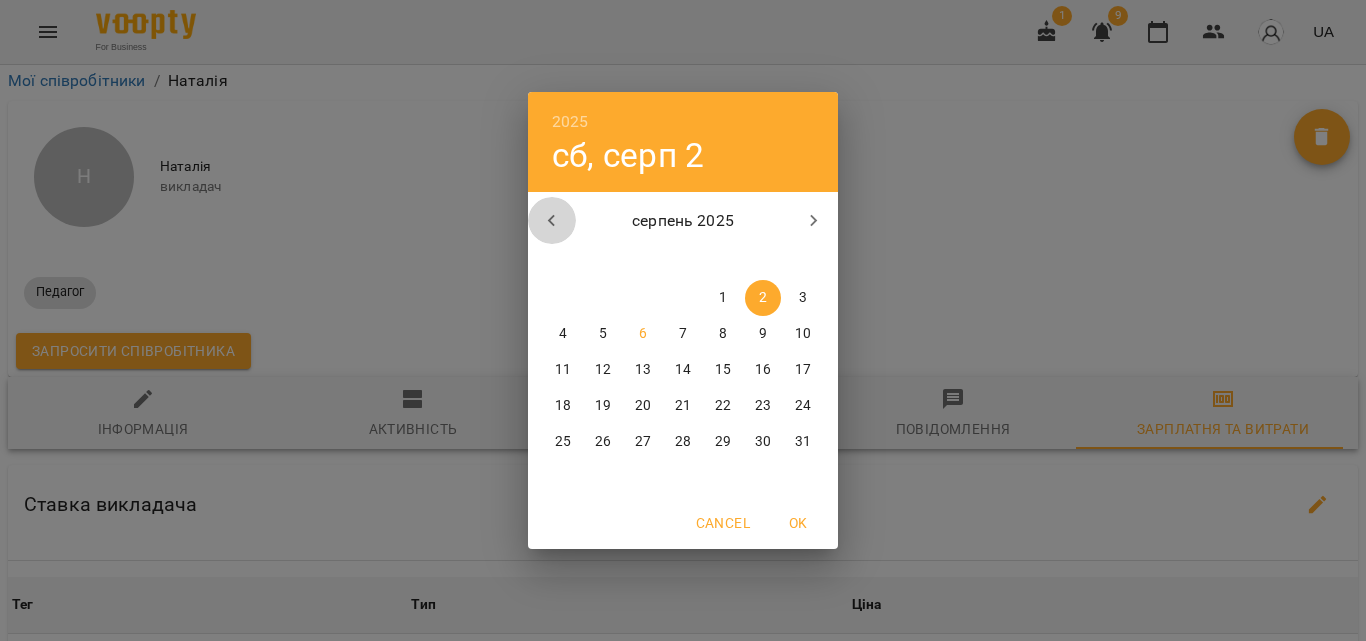 click 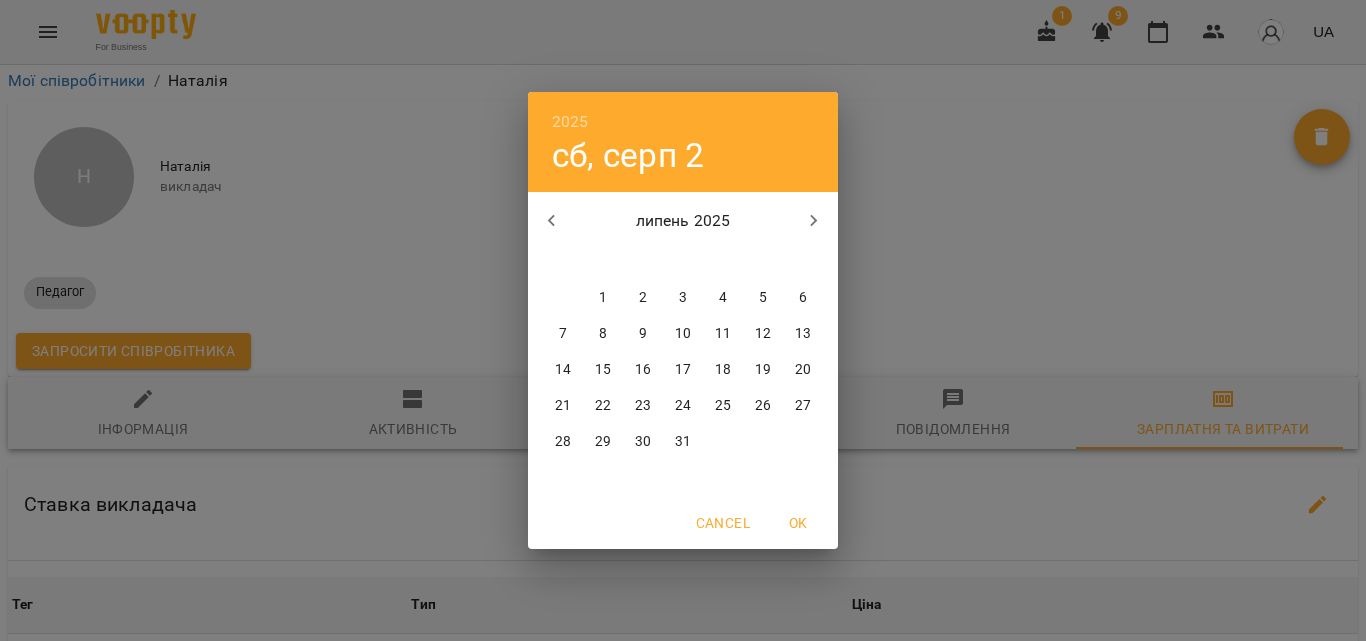 click on "26" at bounding box center [763, 406] 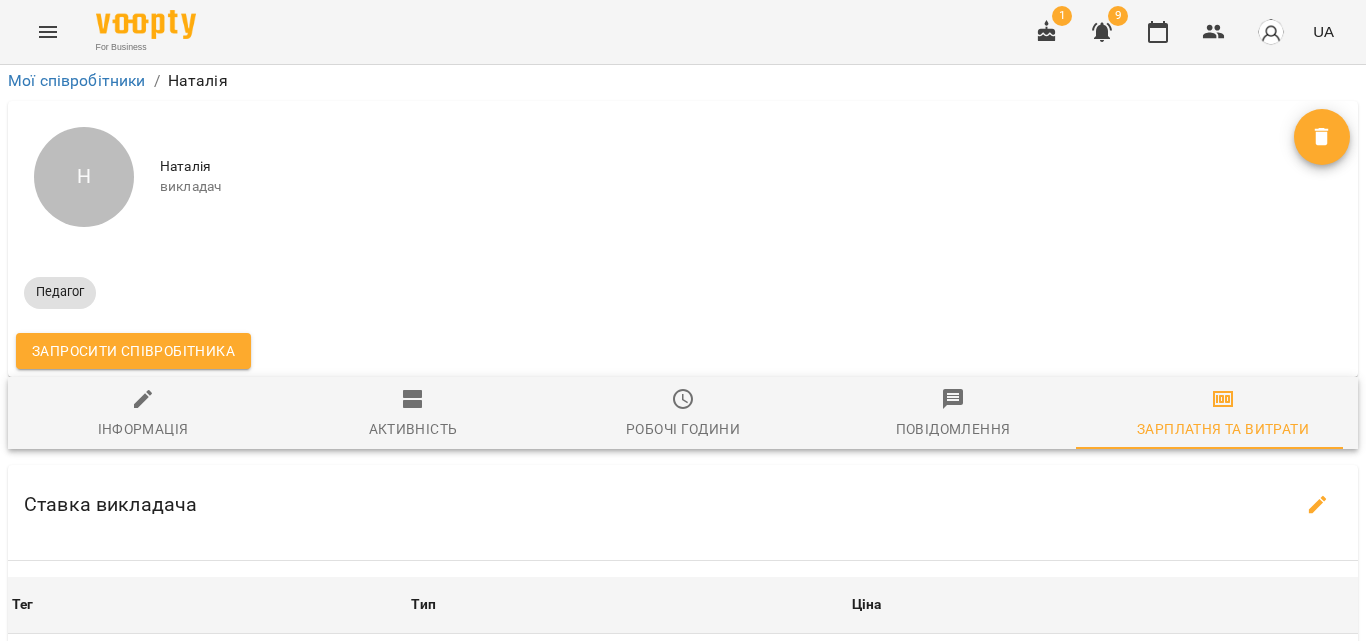 click 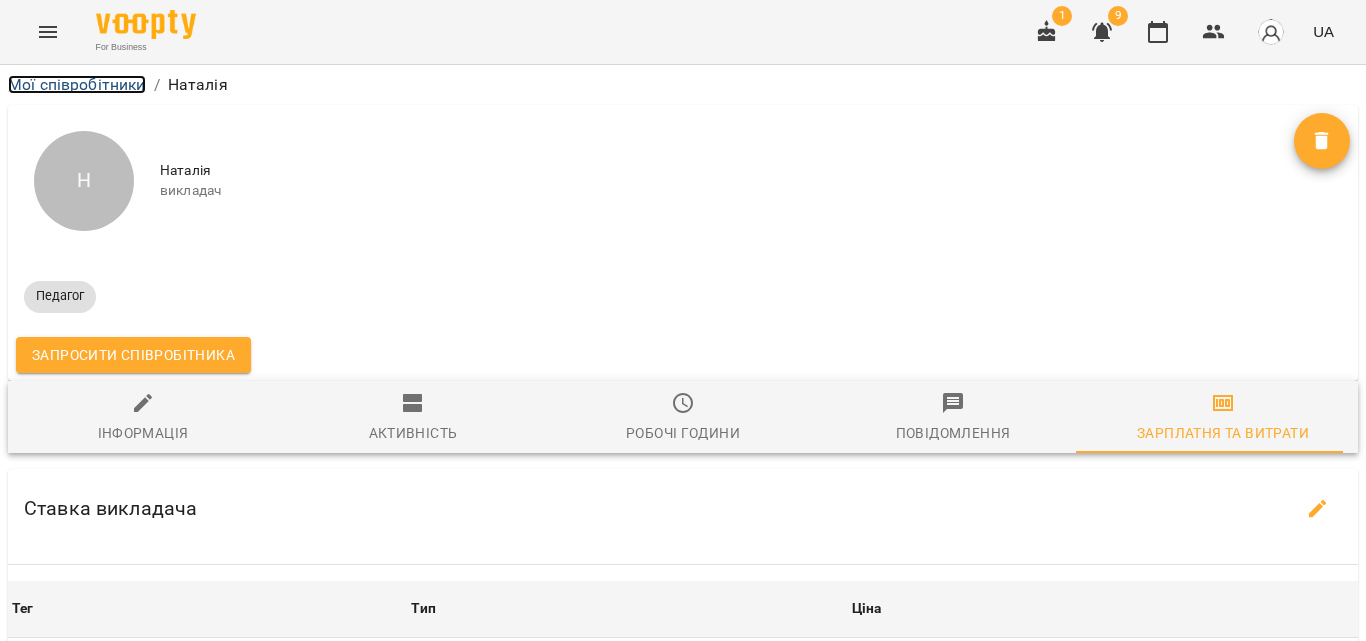 click on "Мої співробітники" at bounding box center [77, 84] 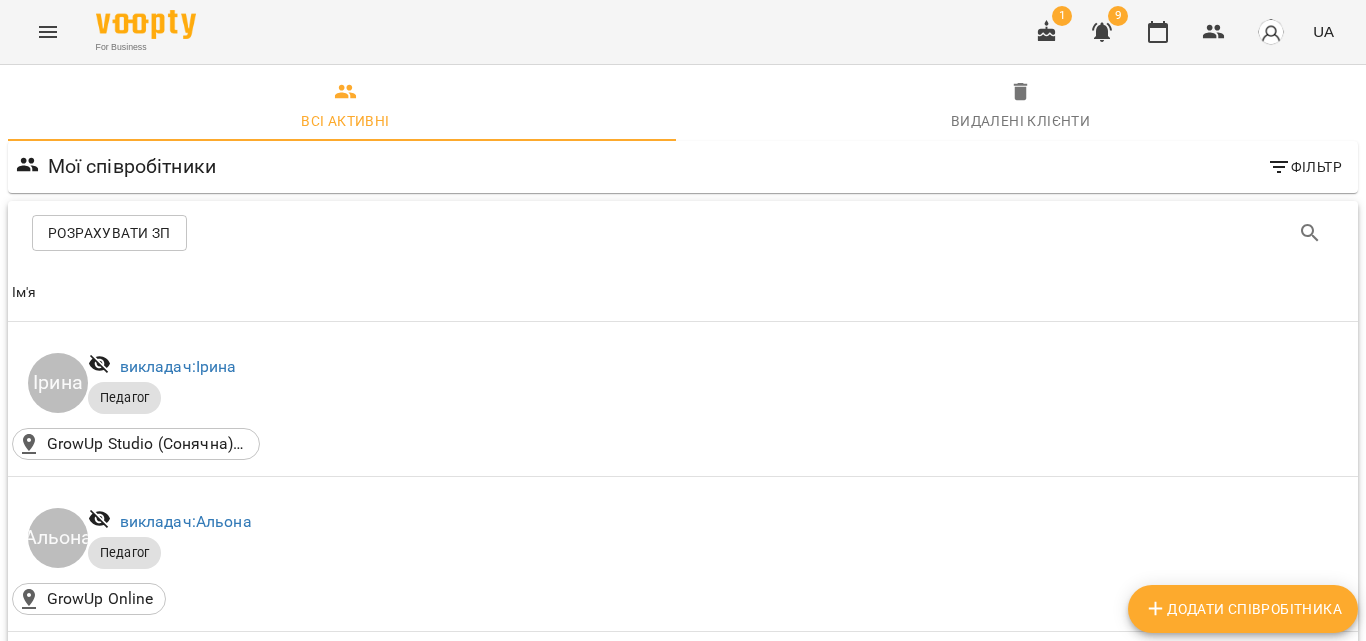 scroll, scrollTop: 0, scrollLeft: 0, axis: both 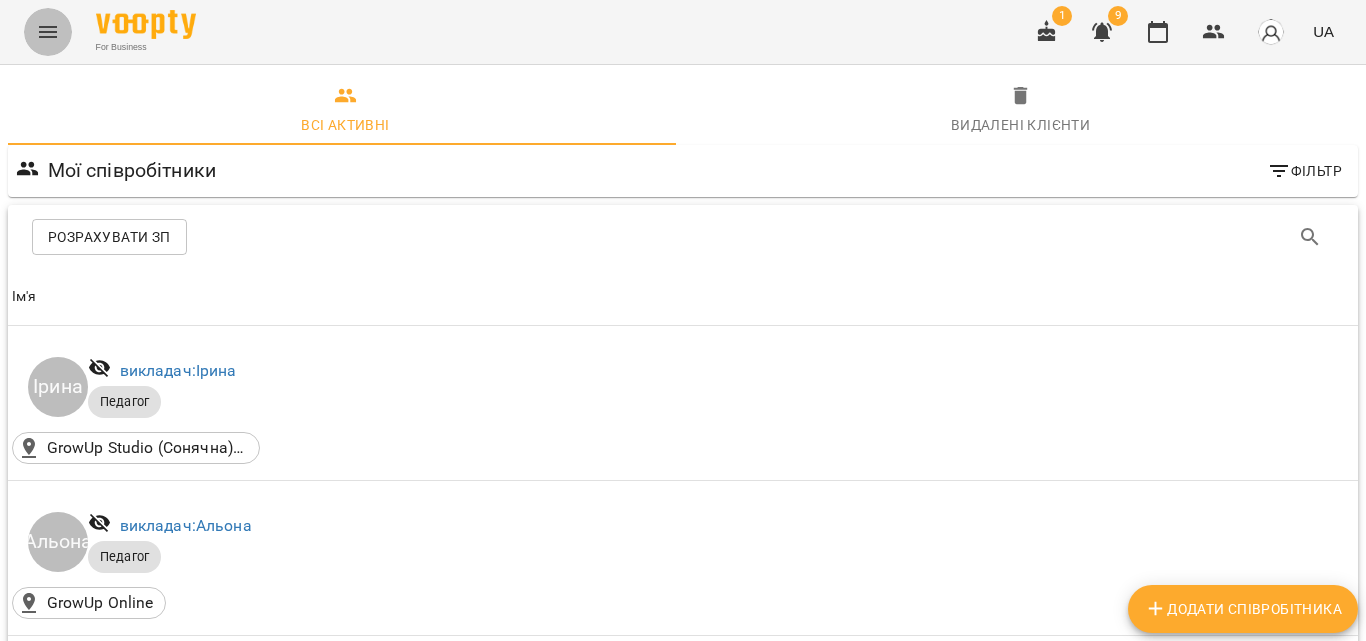 click 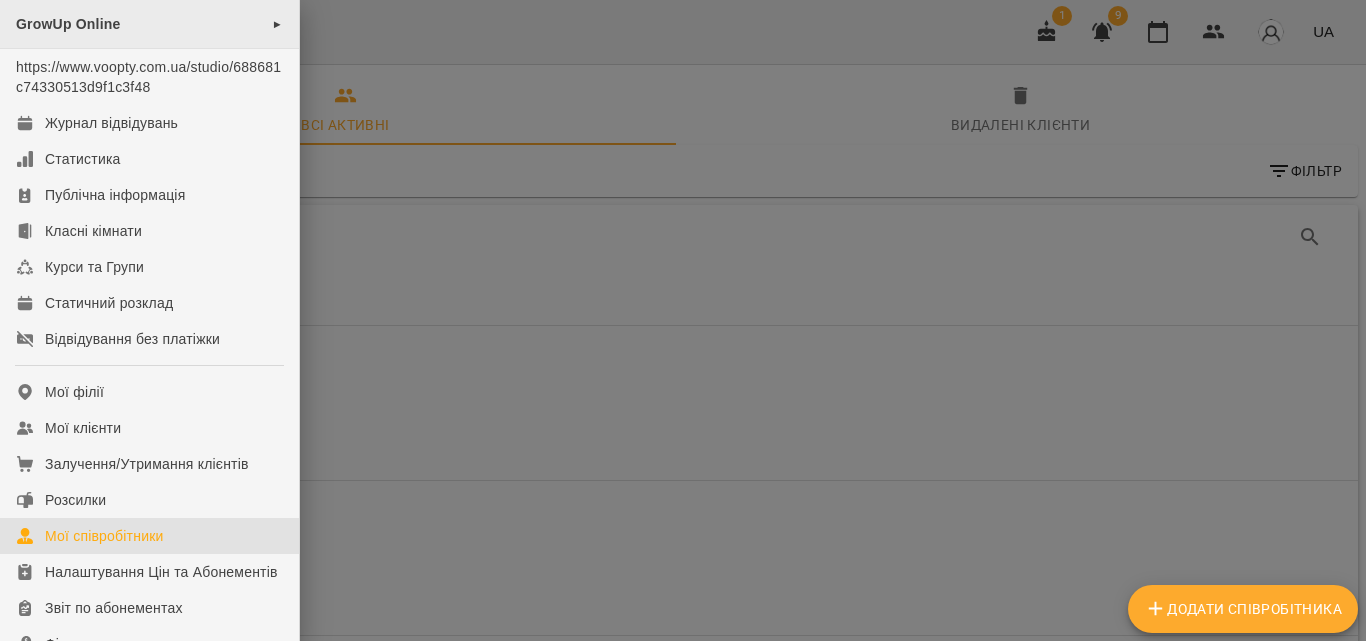 click on "GrowUp Online" at bounding box center [68, 24] 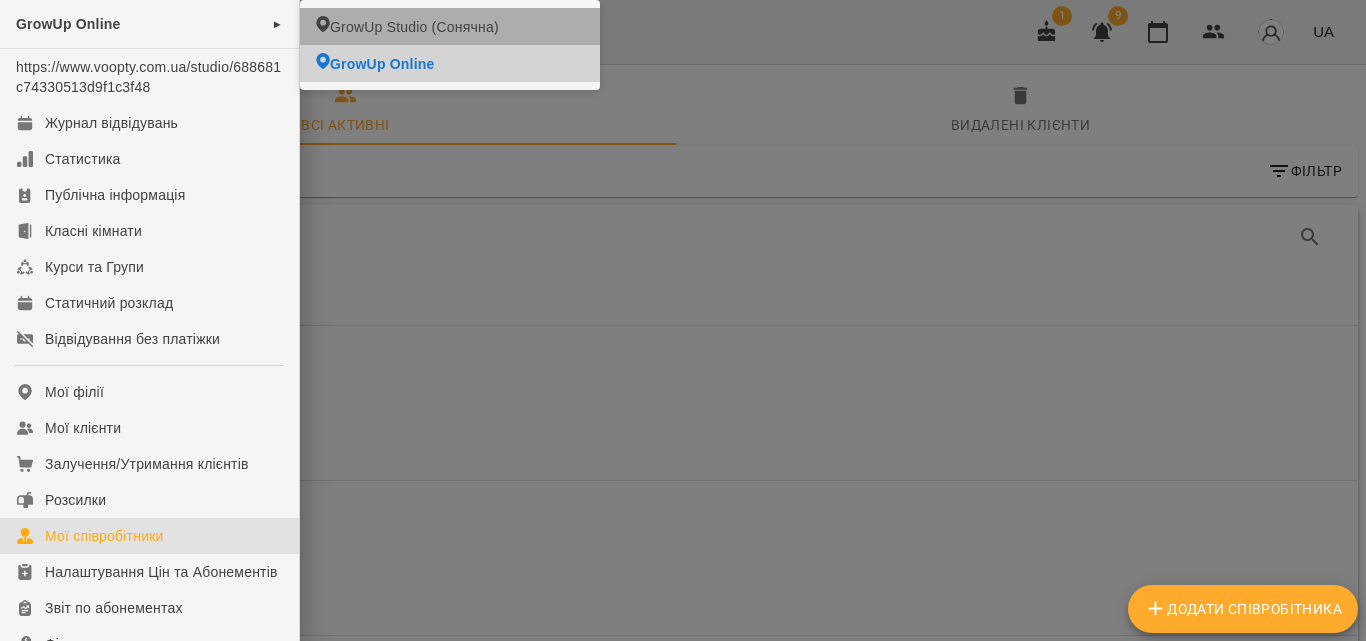 click on "GrowUp Studio (Сонячна)" at bounding box center [414, 27] 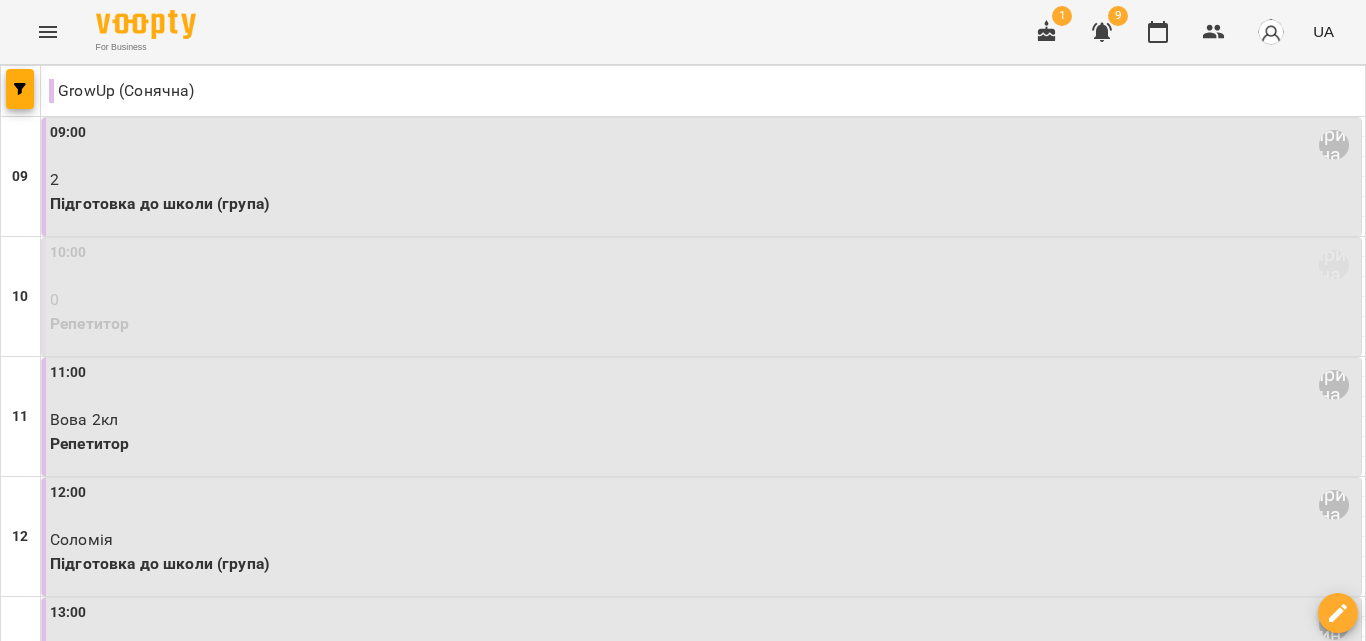 scroll, scrollTop: 500, scrollLeft: 0, axis: vertical 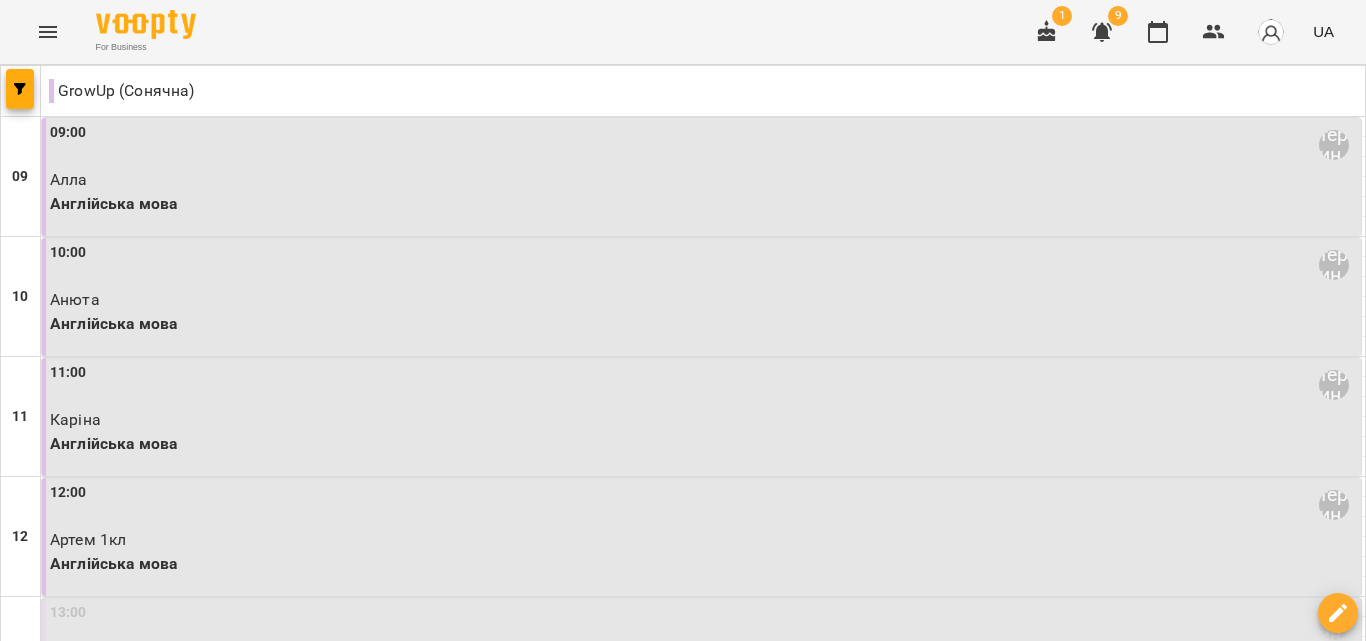 click on "06 серп" at bounding box center (661, 1482) 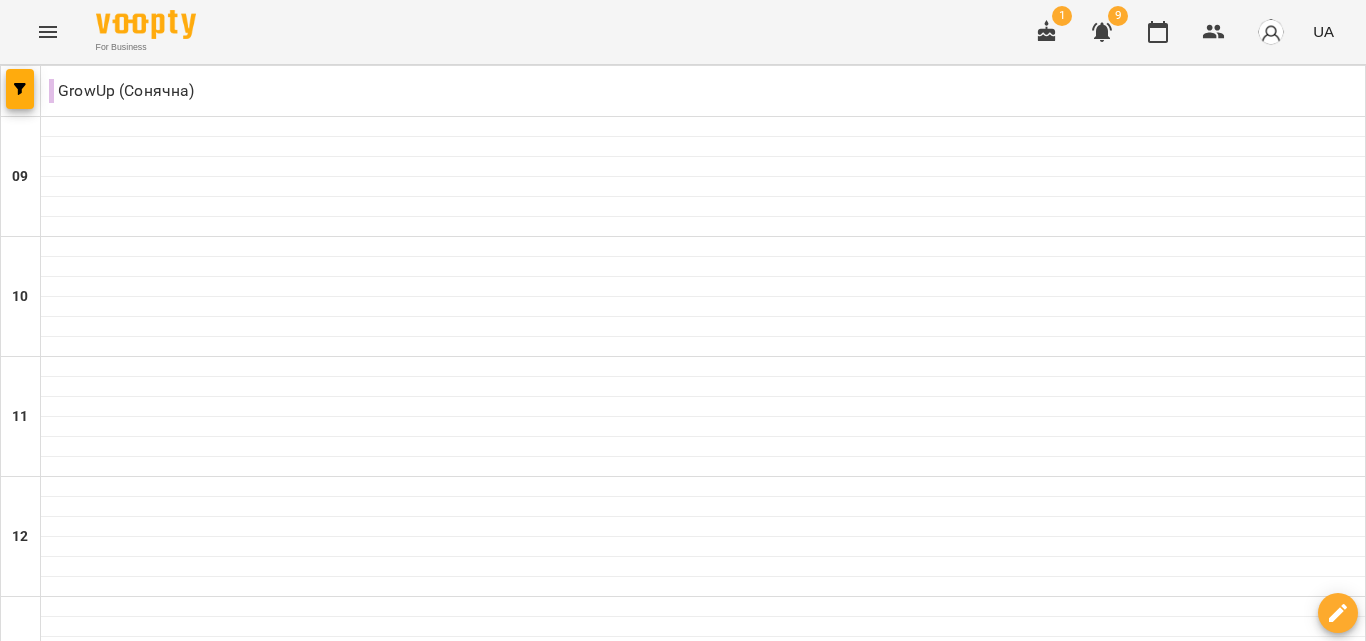 click on "пн 04 серп вт 05 серп ср 06 серп чт 07 серп пт 08 серп сб 09 серп" at bounding box center (683, 1469) 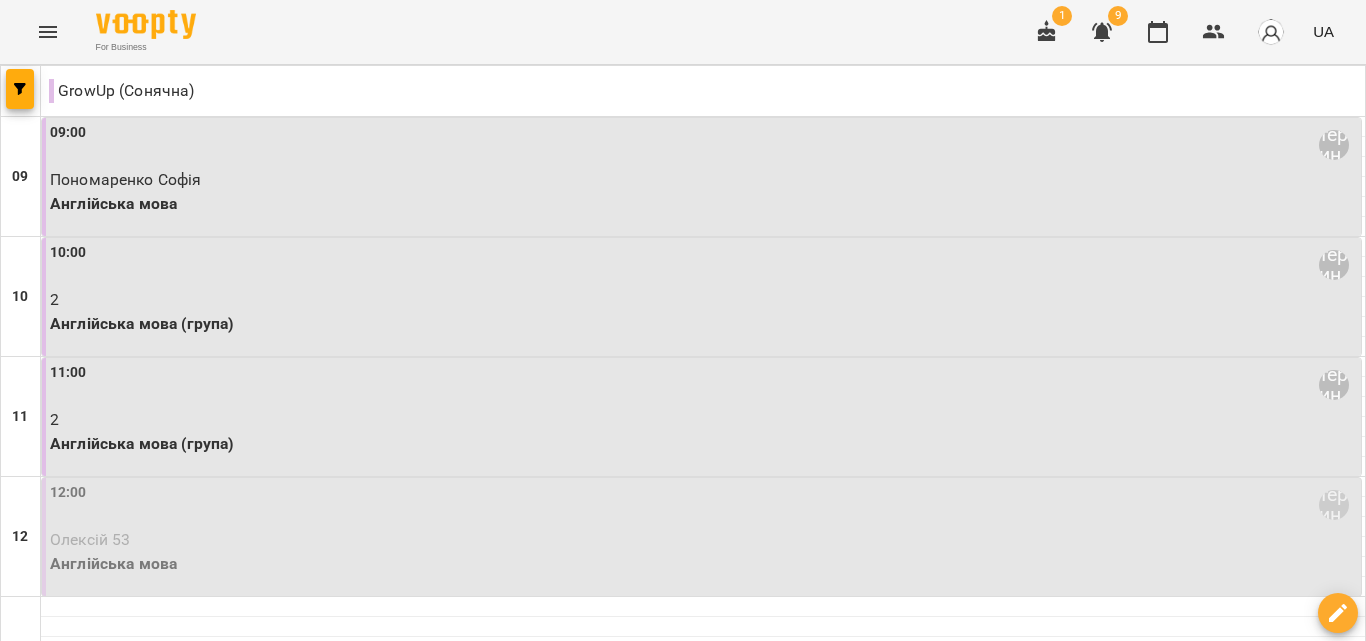 scroll, scrollTop: 100, scrollLeft: 0, axis: vertical 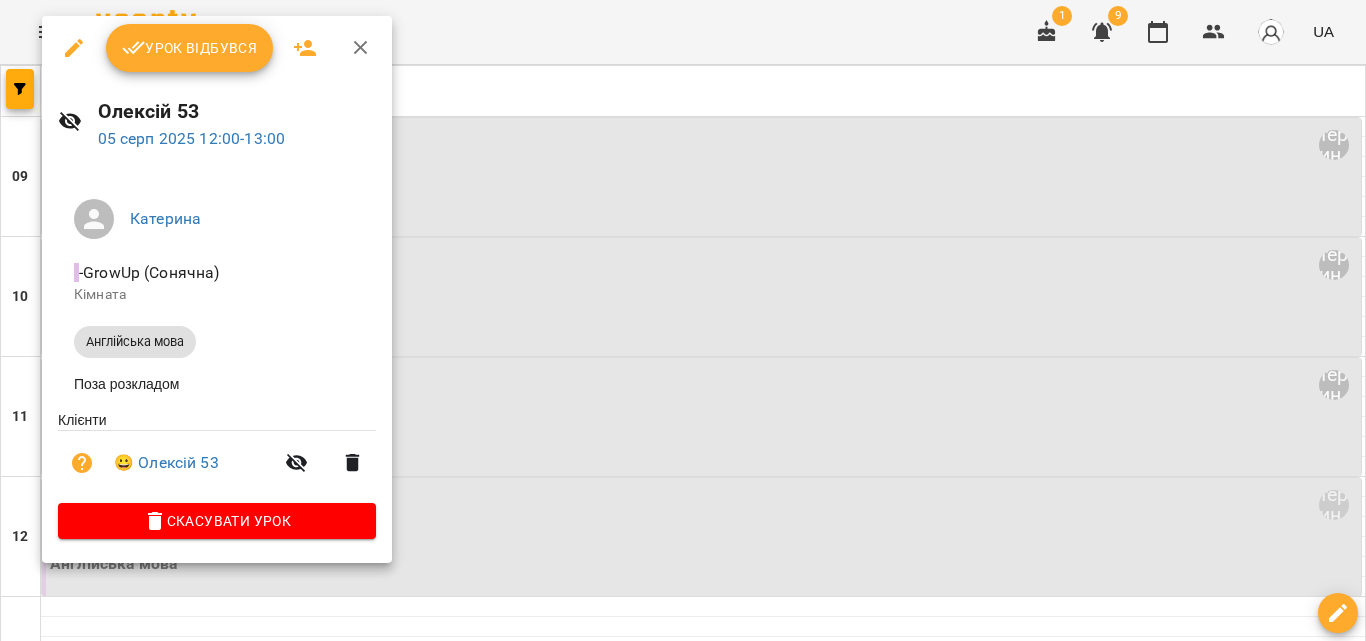 click on "Урок відбувся" at bounding box center (190, 48) 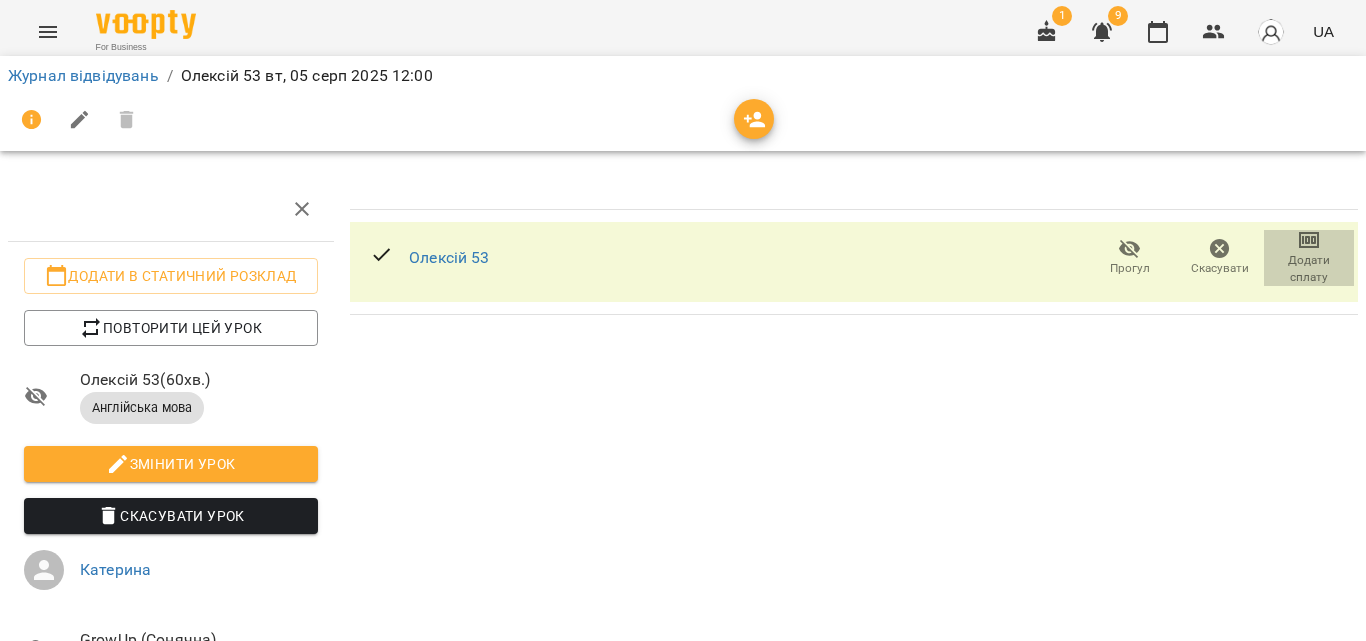 click on "Додати сплату" at bounding box center [1309, 269] 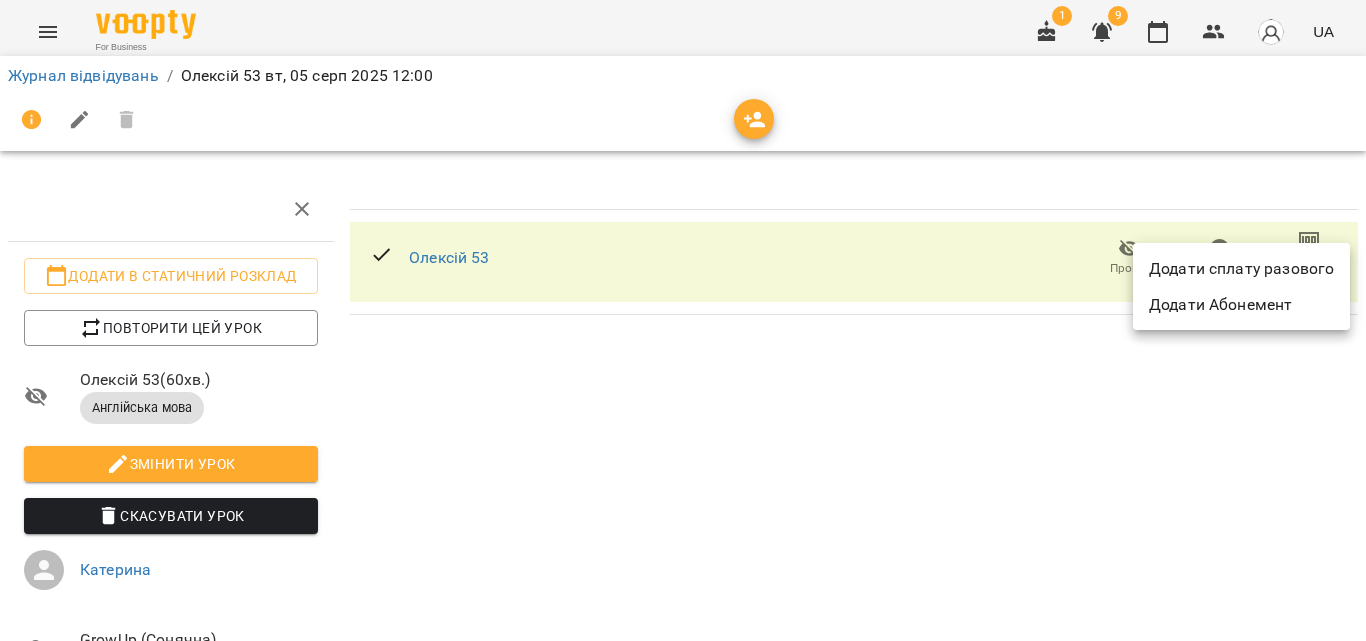 click on "Додати сплату разового" at bounding box center [1241, 269] 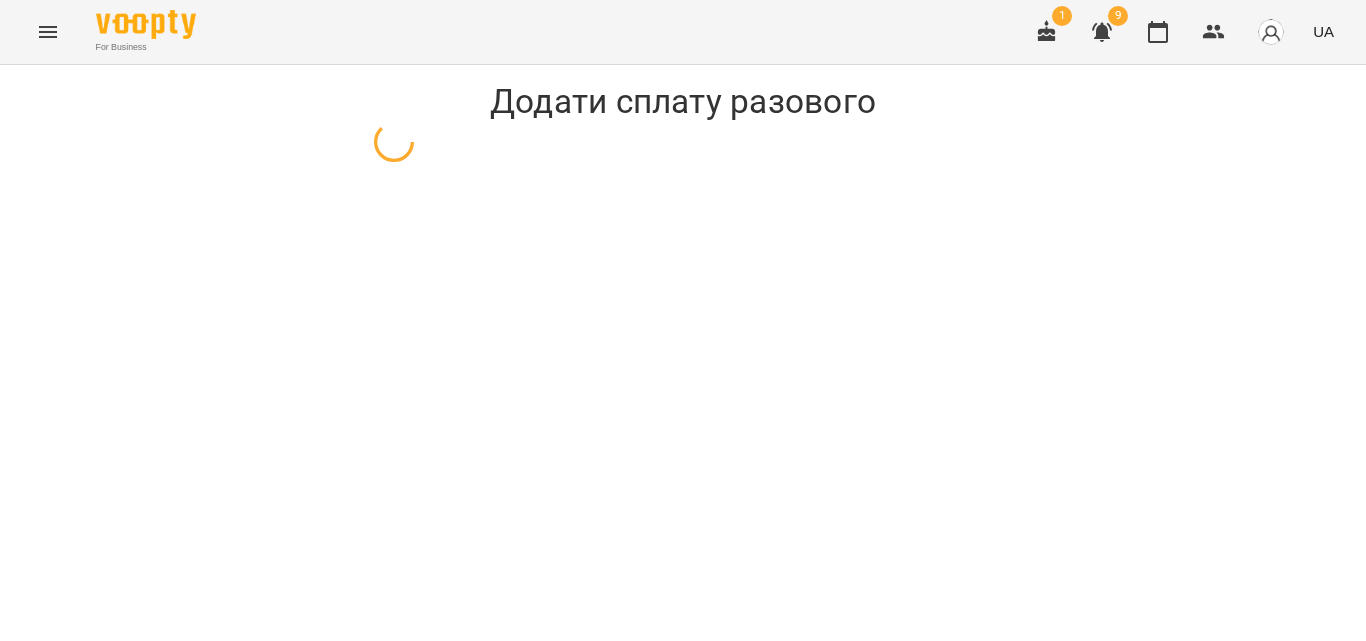 select on "**********" 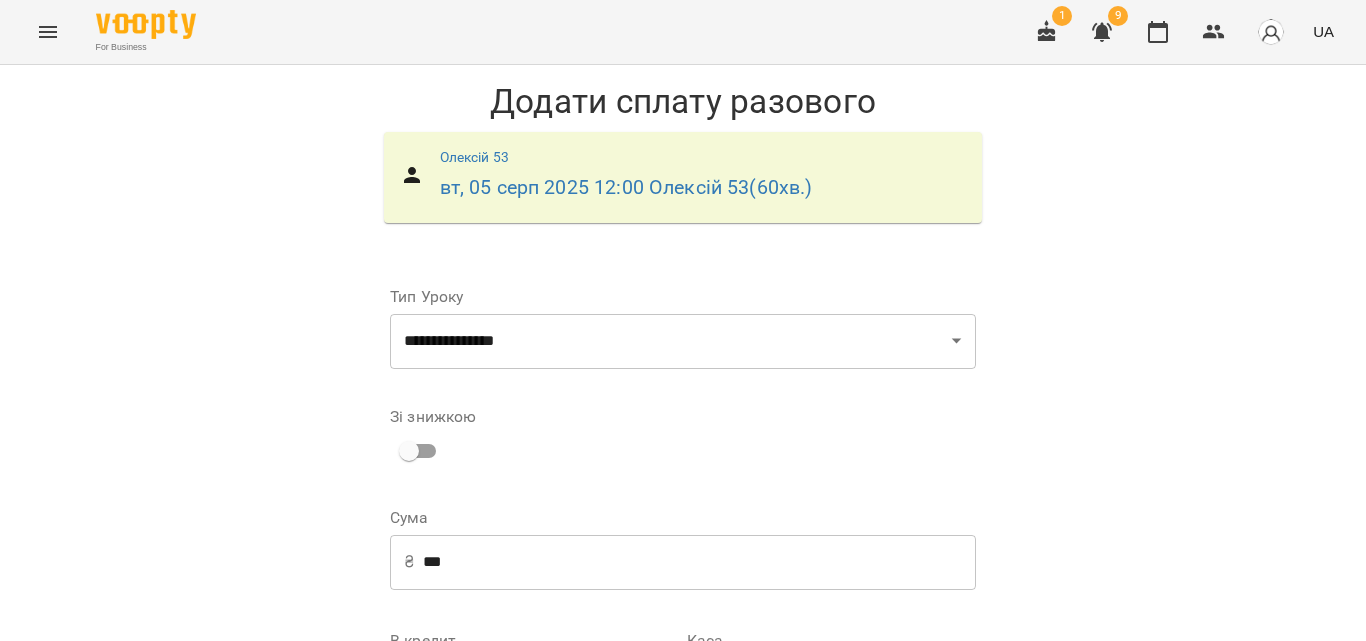 scroll, scrollTop: 0, scrollLeft: 0, axis: both 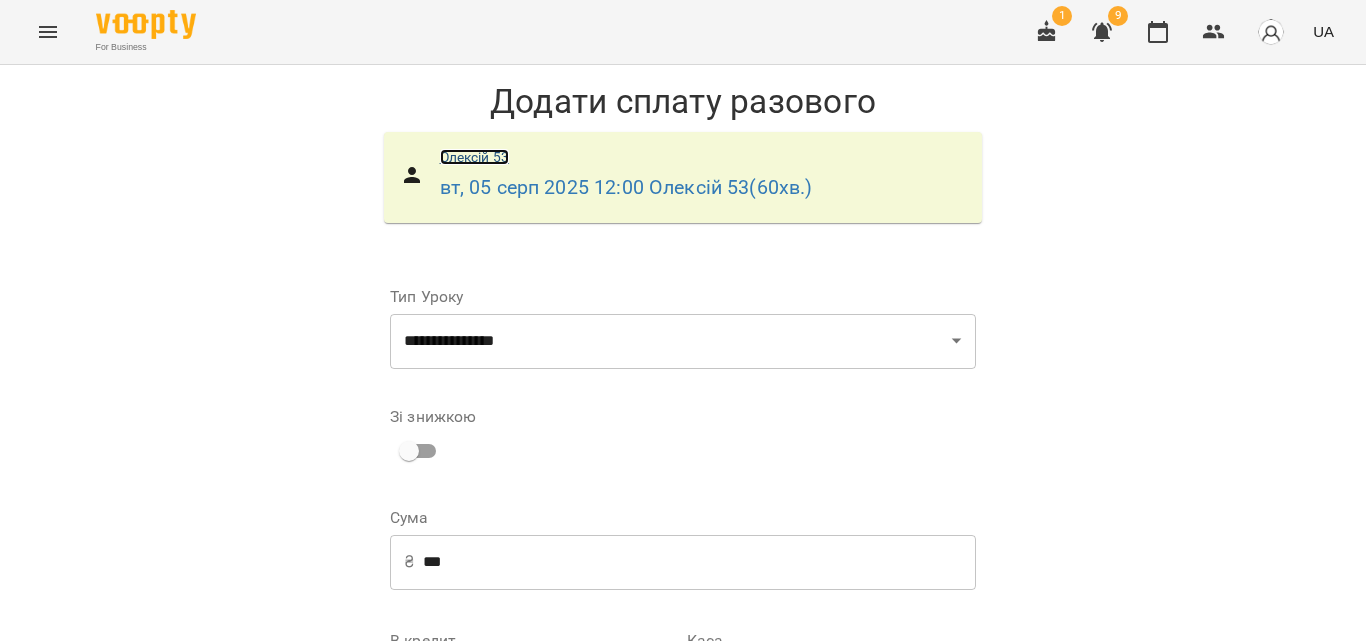click on "Олексій 53" at bounding box center (474, 157) 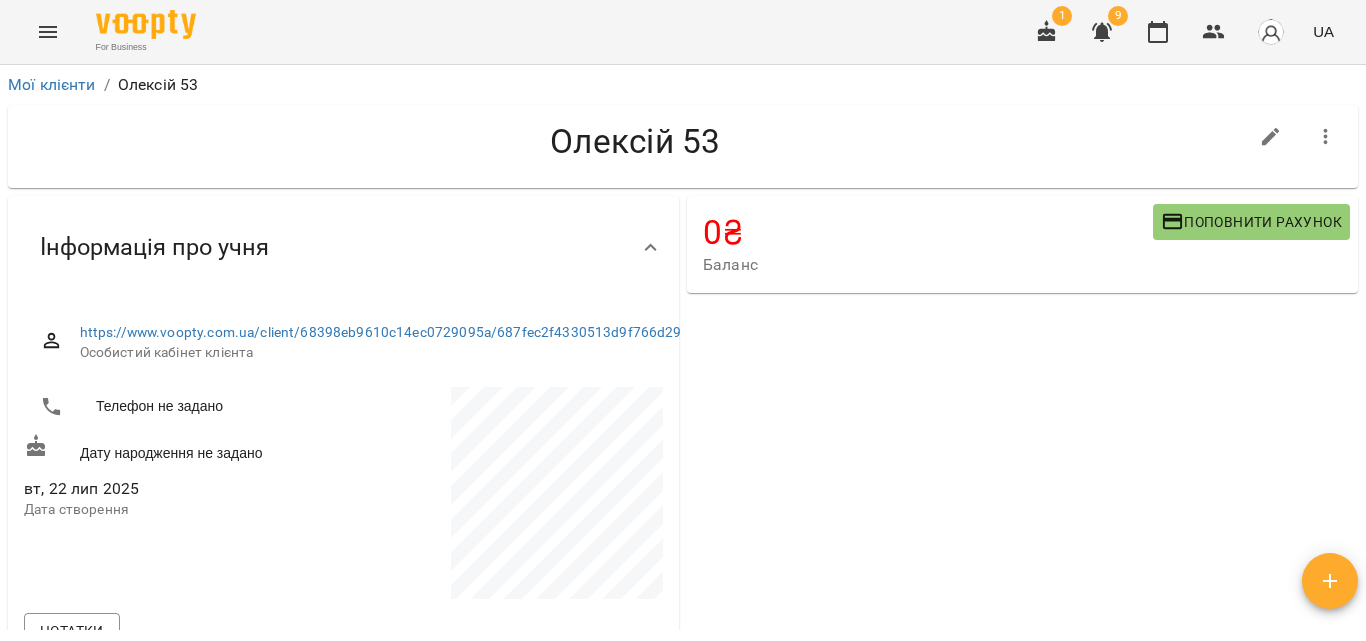 click on "Поповнити рахунок" at bounding box center (1251, 222) 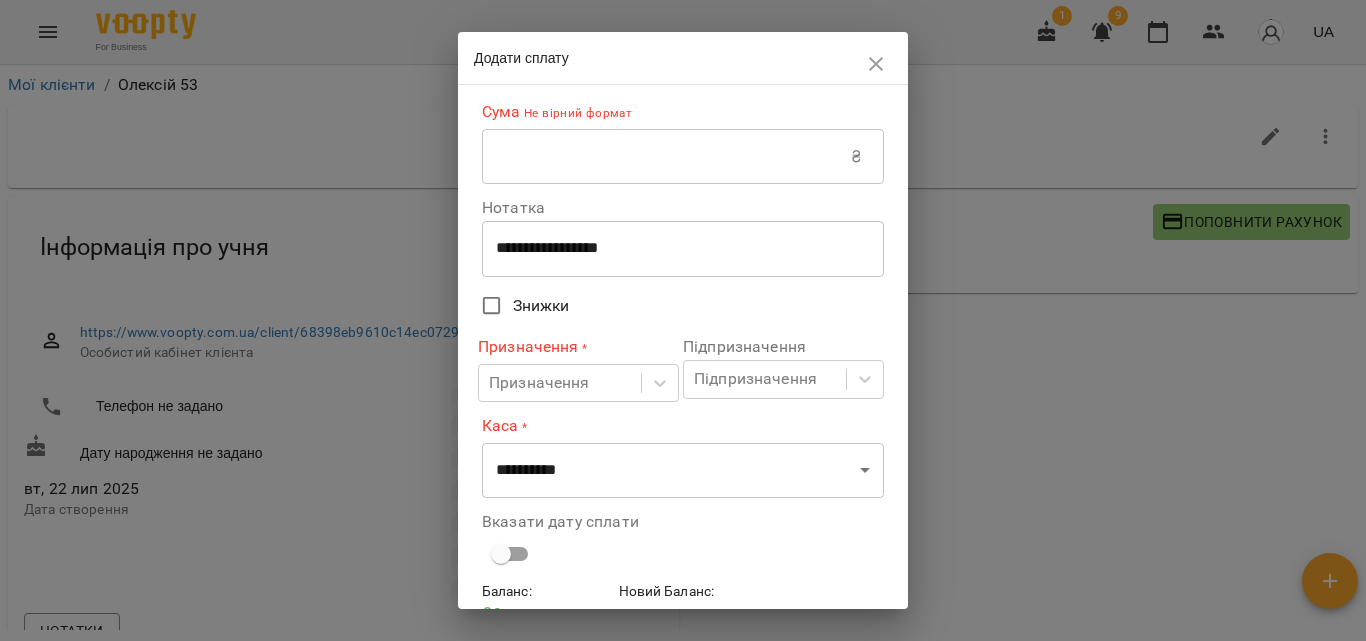 click at bounding box center [666, 157] 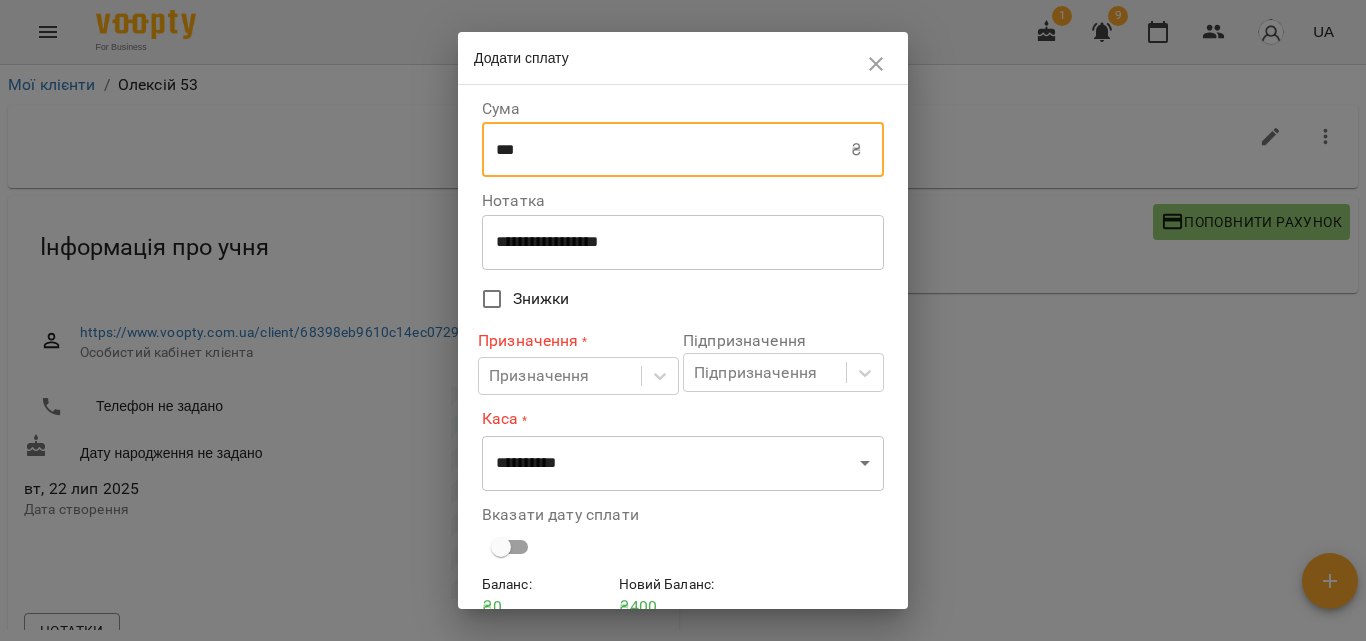 type on "***" 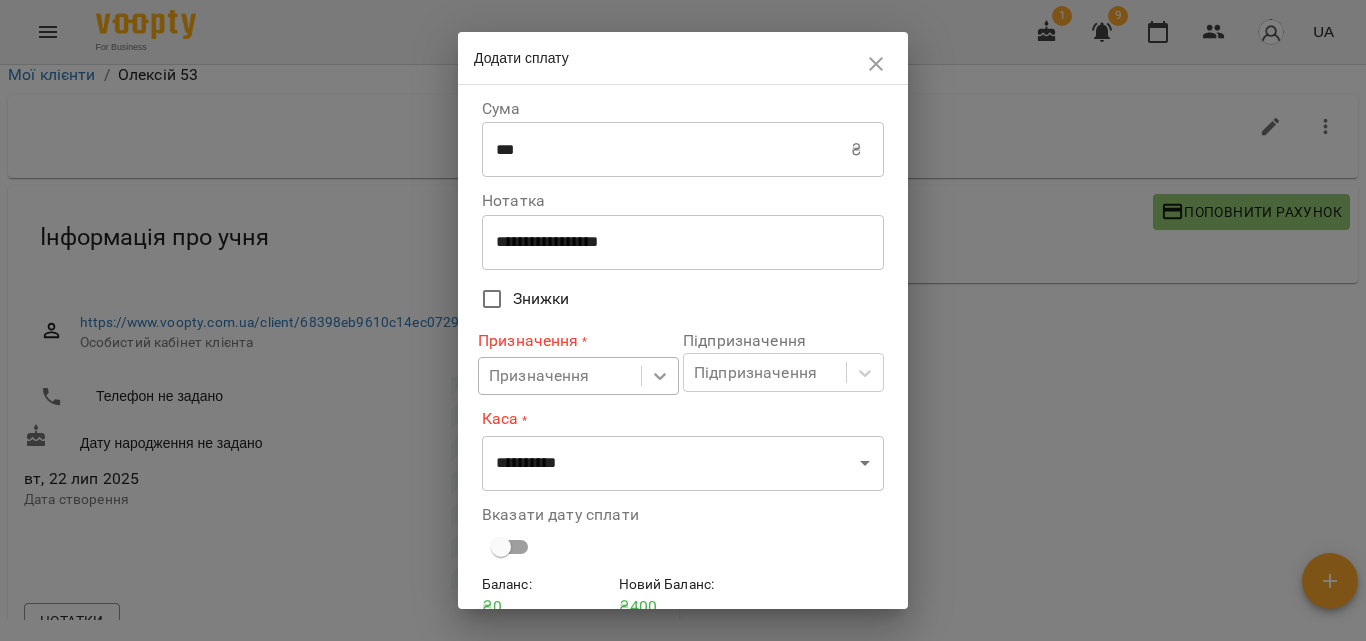 click 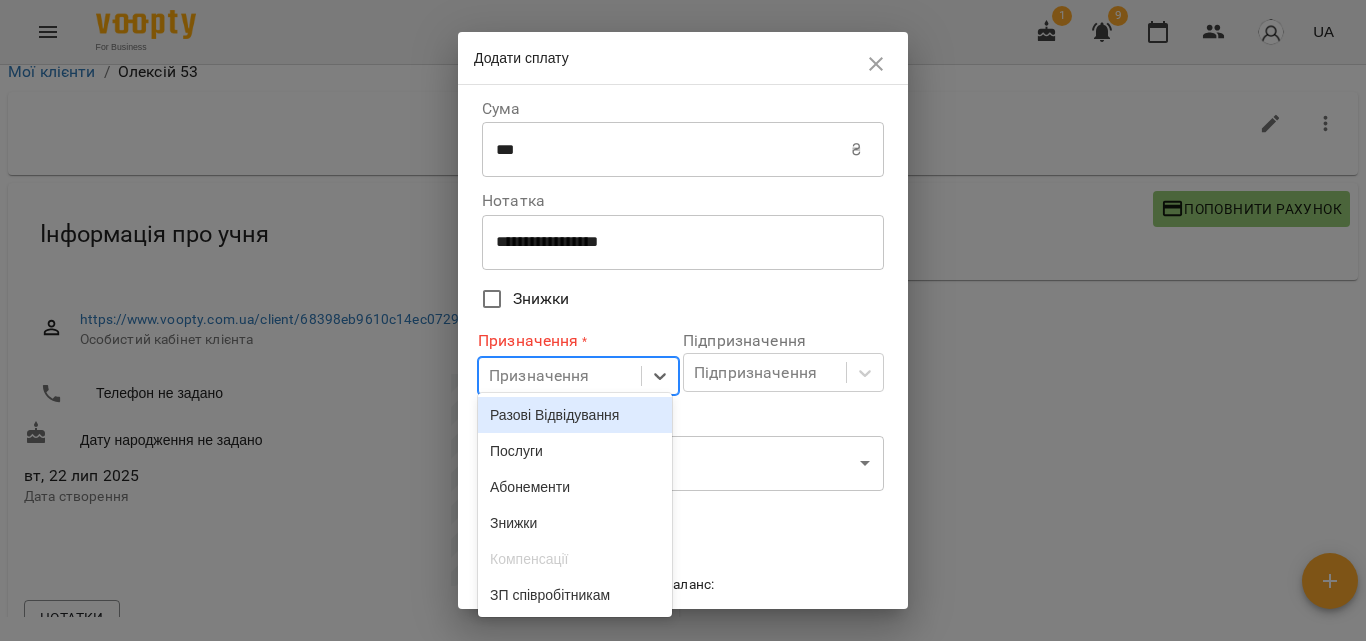 scroll, scrollTop: 14, scrollLeft: 0, axis: vertical 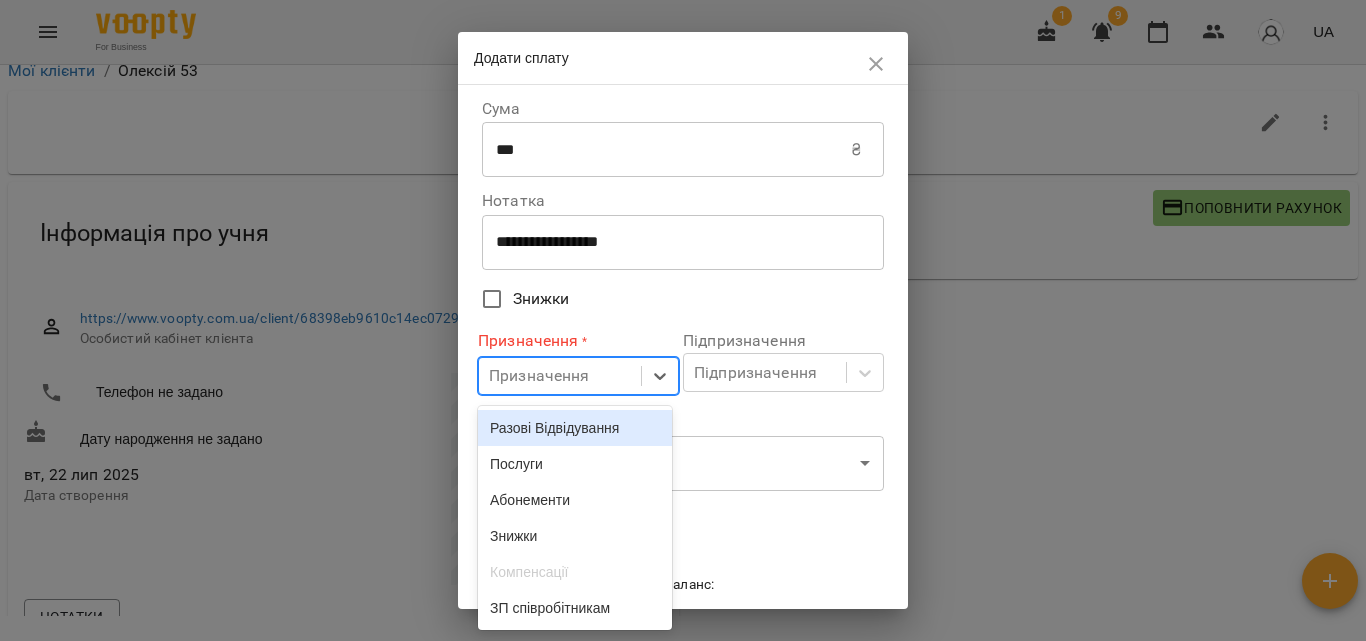 click on "Разові Відвідування" at bounding box center [575, 428] 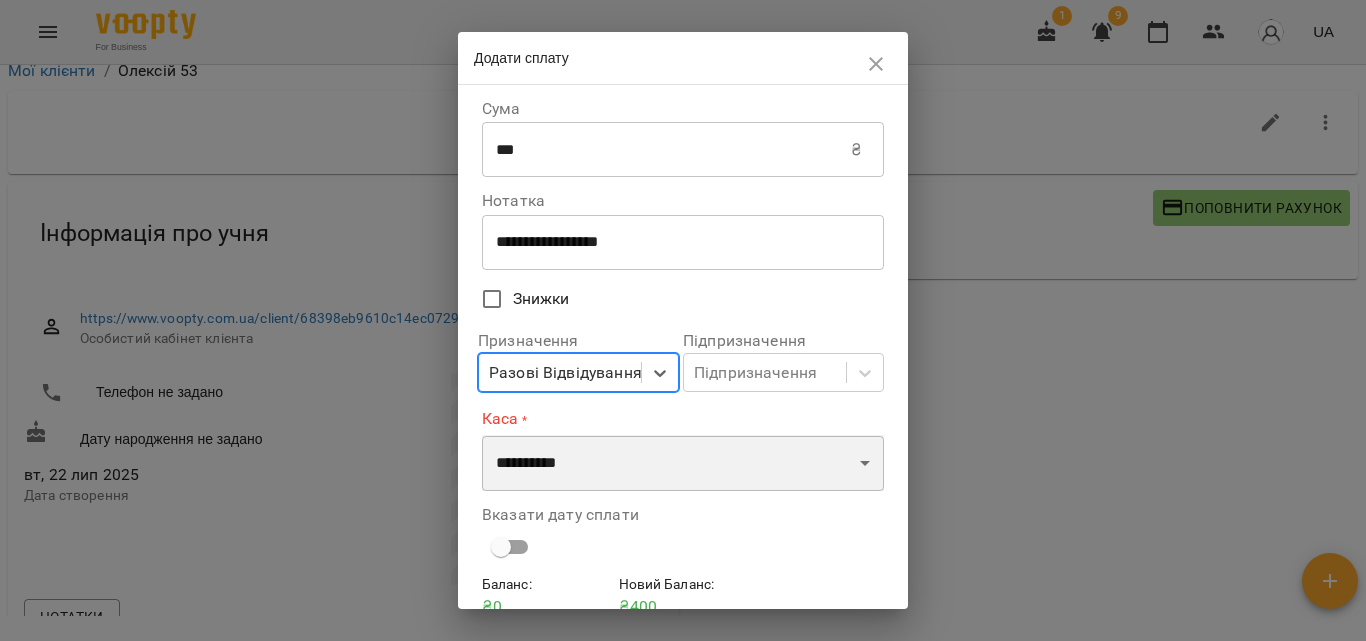 click on "**********" at bounding box center (683, 463) 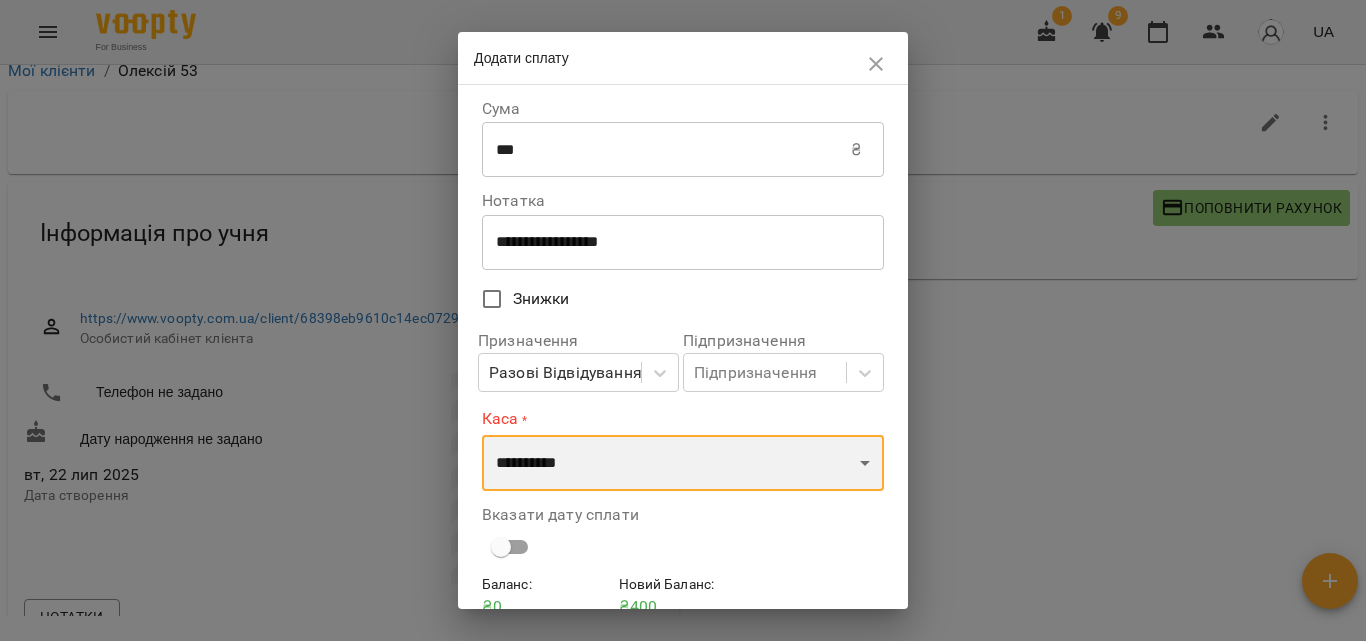 select on "****" 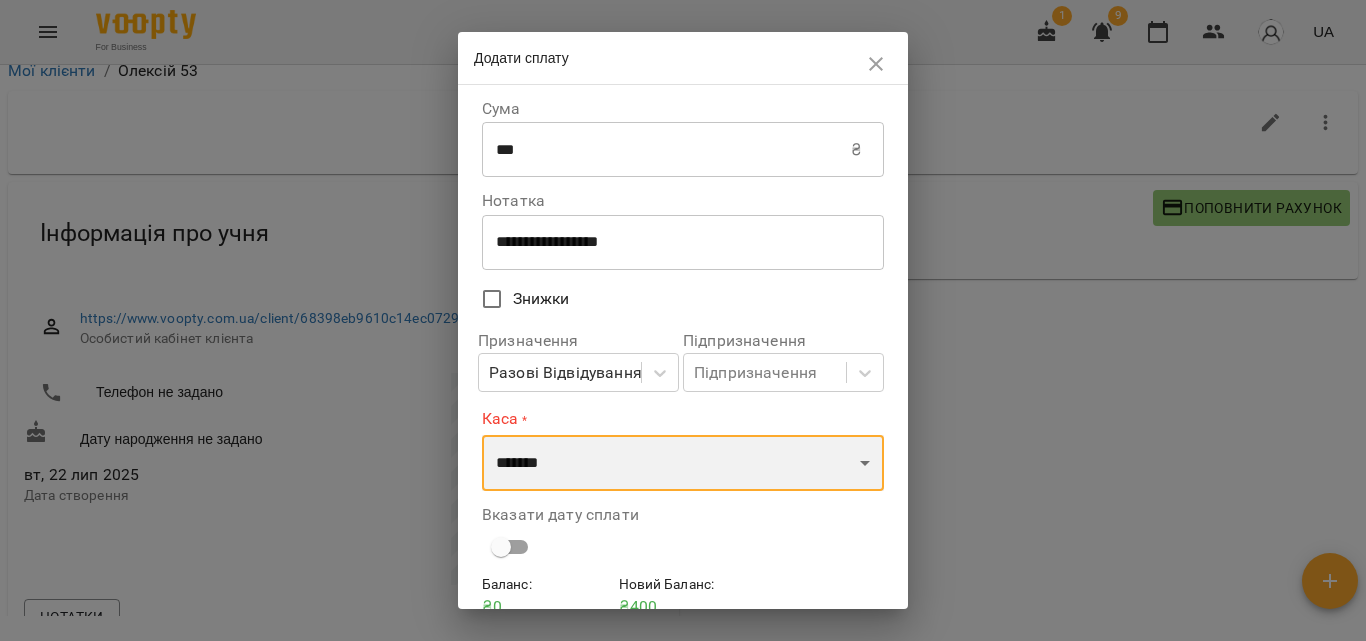 click on "**********" at bounding box center [683, 463] 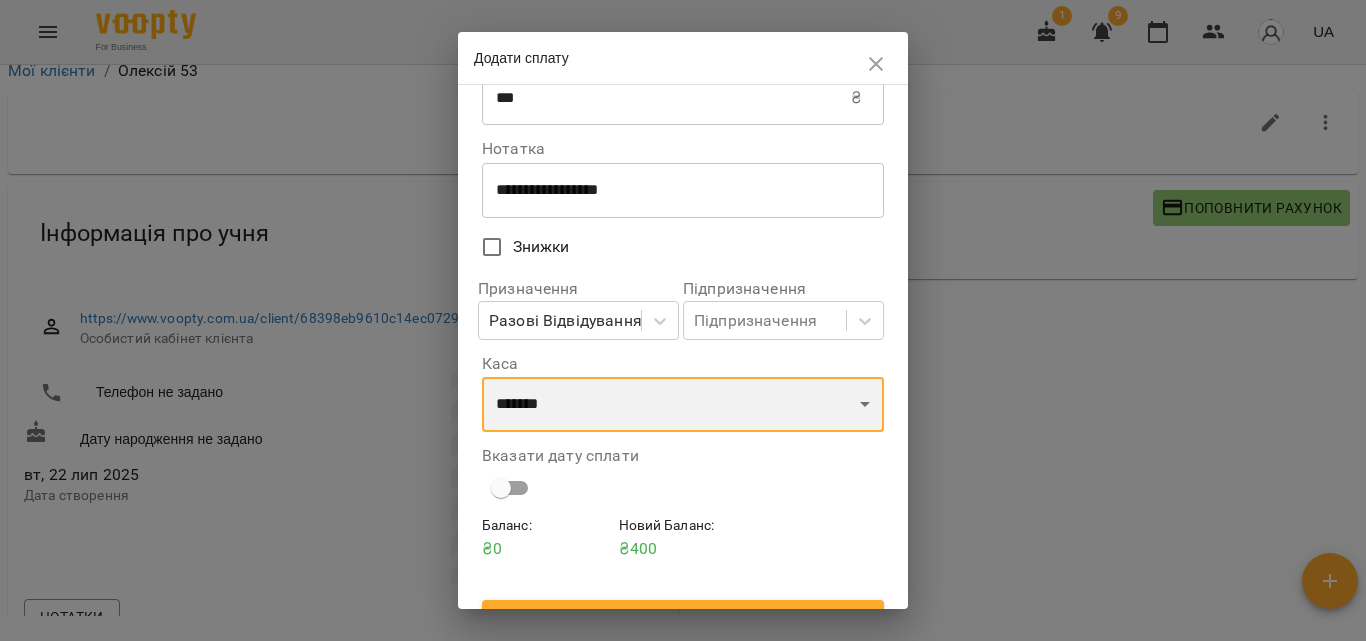 scroll, scrollTop: 90, scrollLeft: 0, axis: vertical 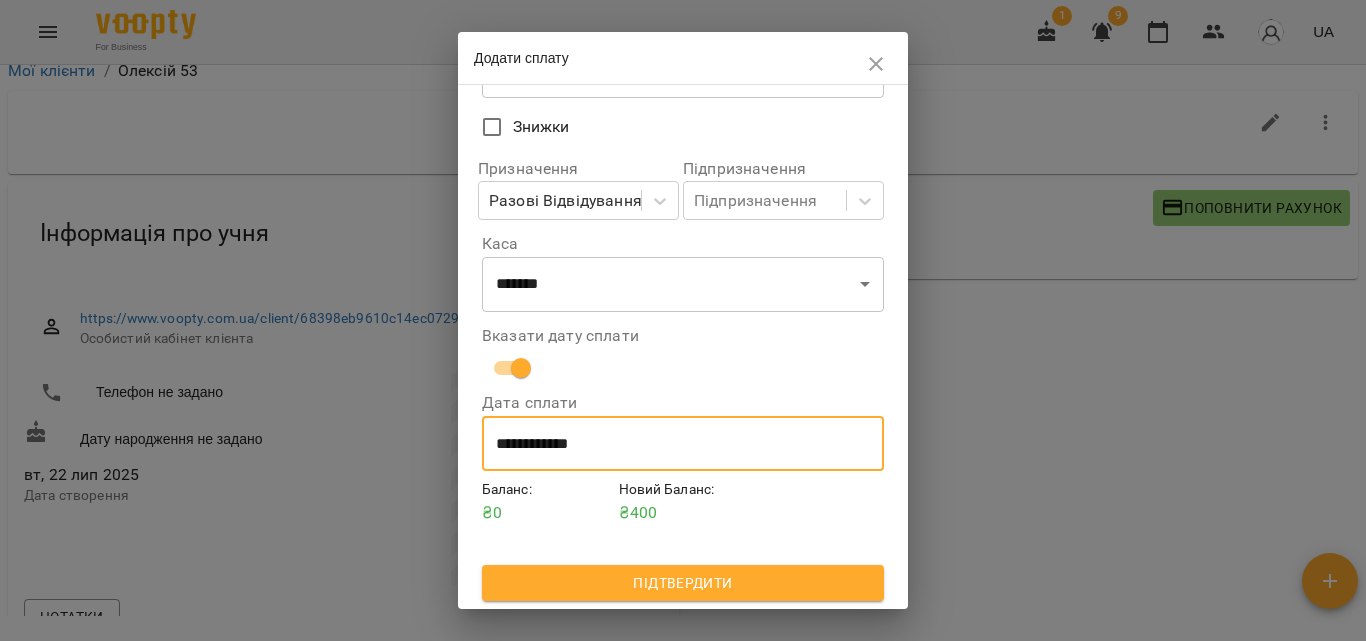 click on "**********" at bounding box center [683, 444] 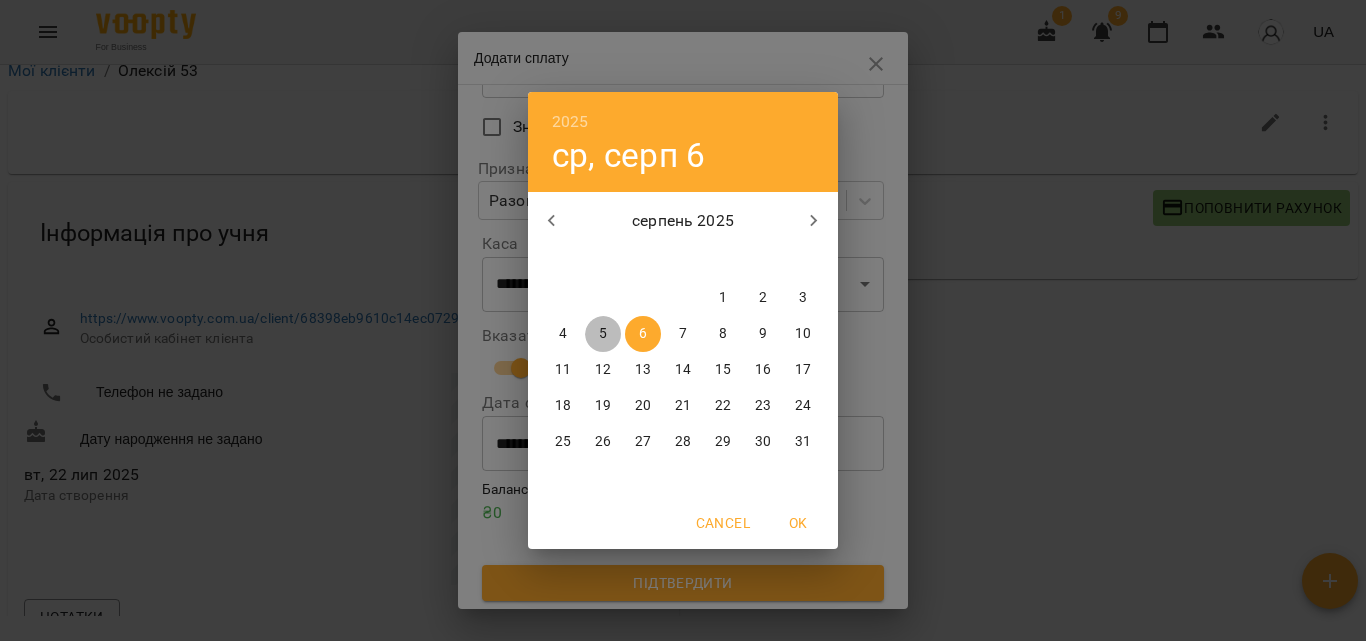 click on "5" at bounding box center [603, 334] 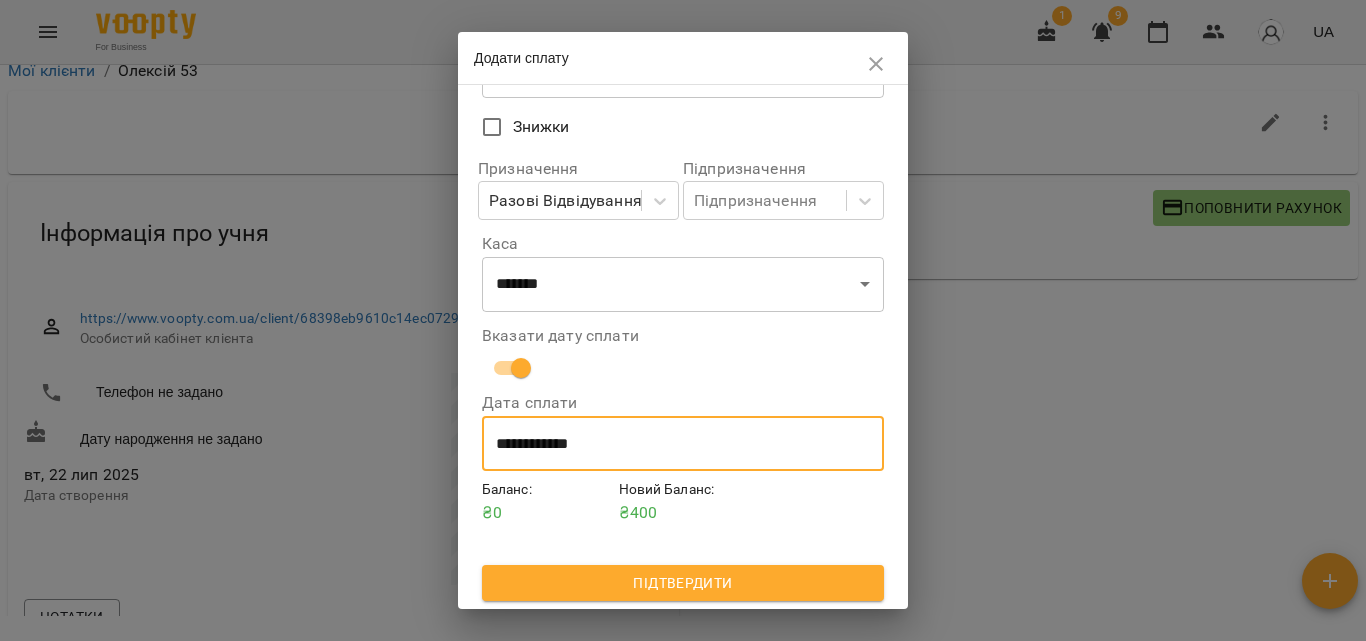 click on "Підтвердити" at bounding box center (683, 583) 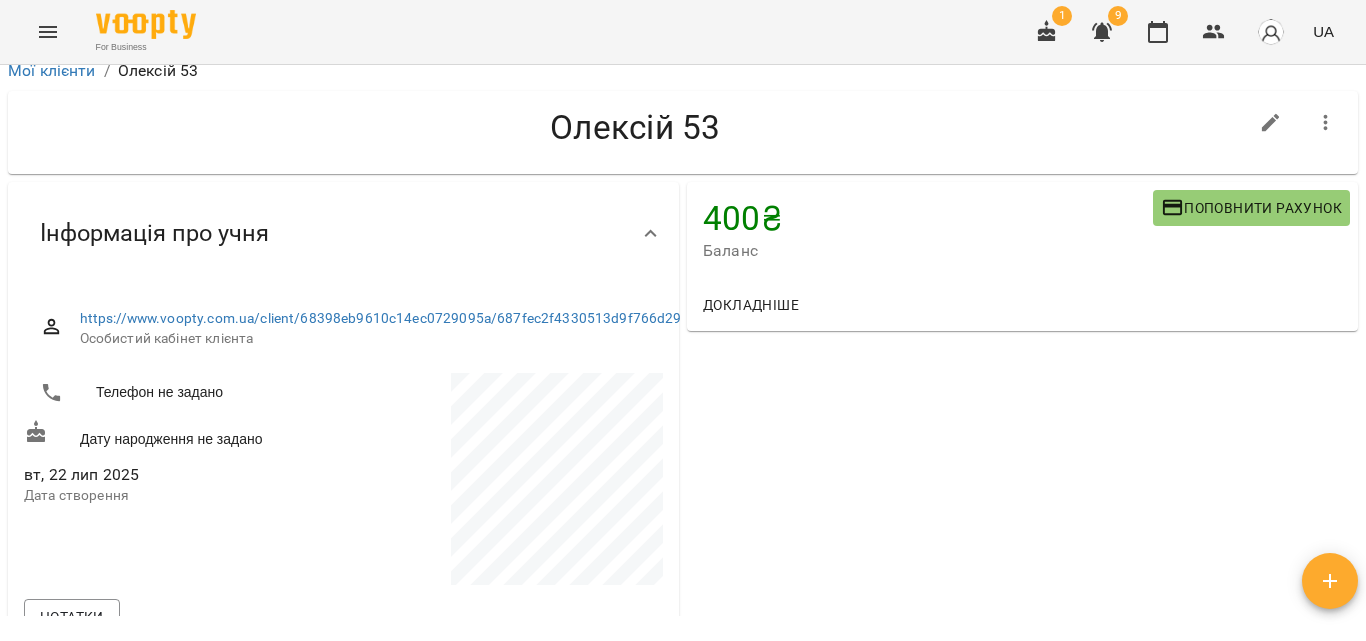 click 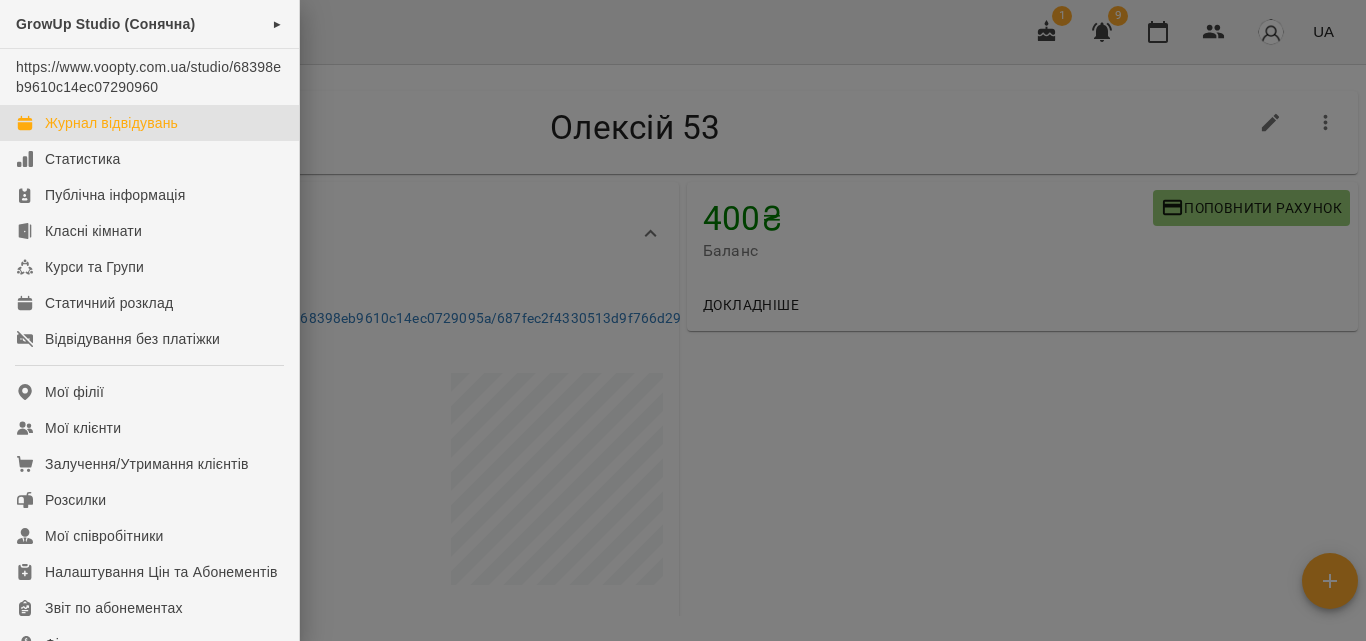 click on "Журнал відвідувань" at bounding box center [111, 123] 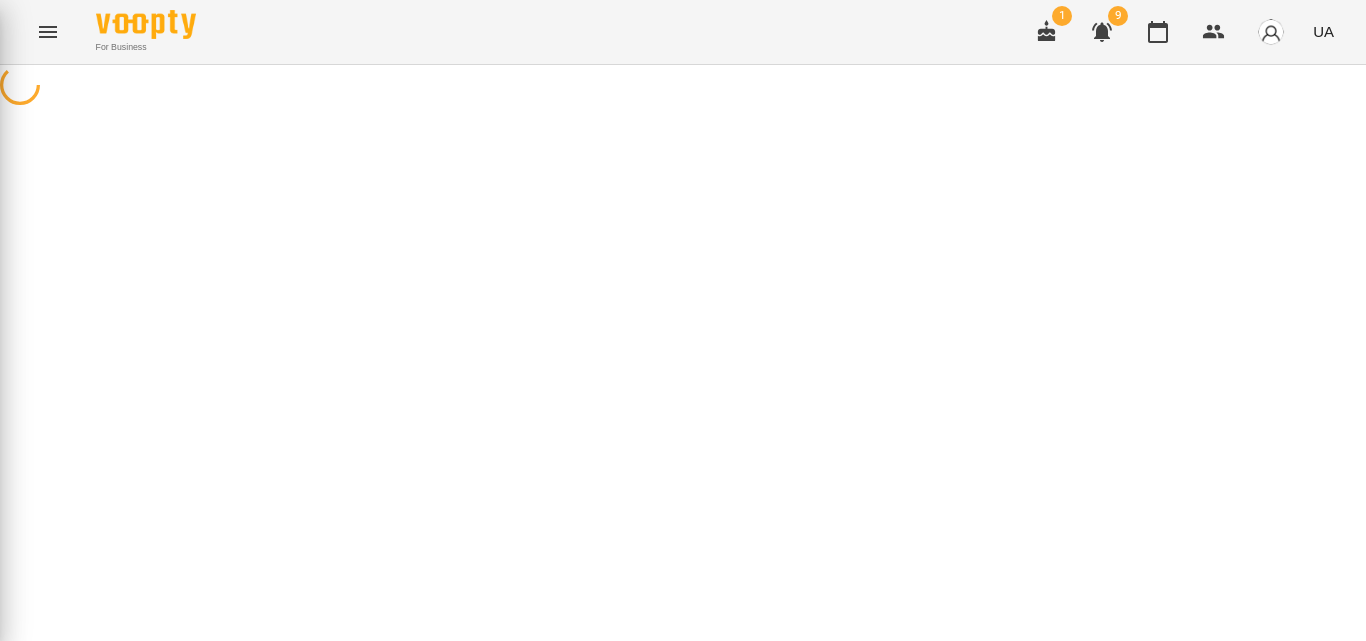 scroll, scrollTop: 0, scrollLeft: 0, axis: both 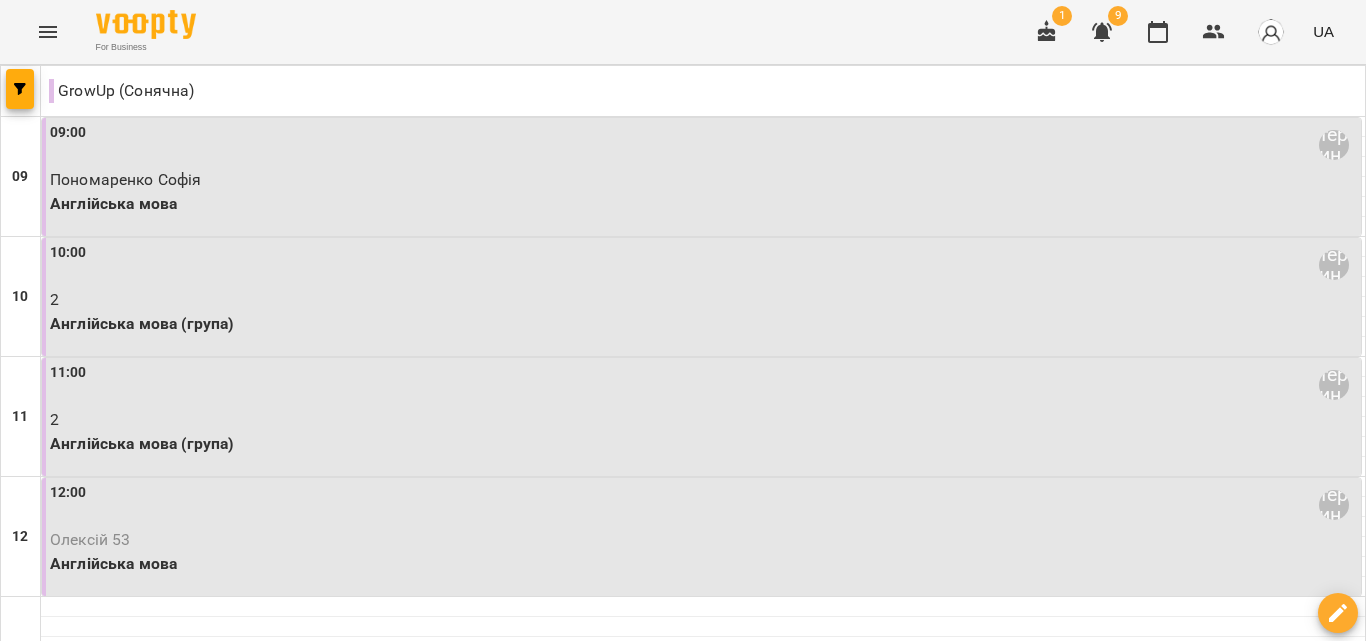 click on "12:00 Катерина" at bounding box center [703, 505] 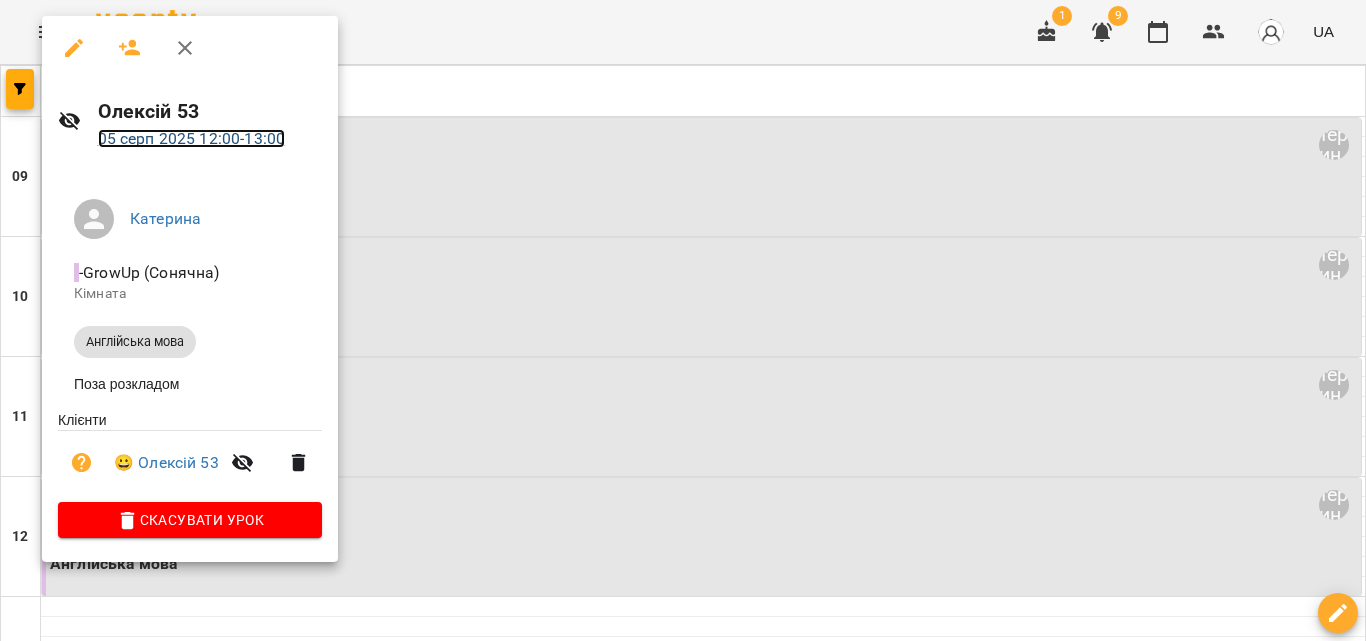 click on "05 серп 2025 12:00  -  13:00" at bounding box center (192, 138) 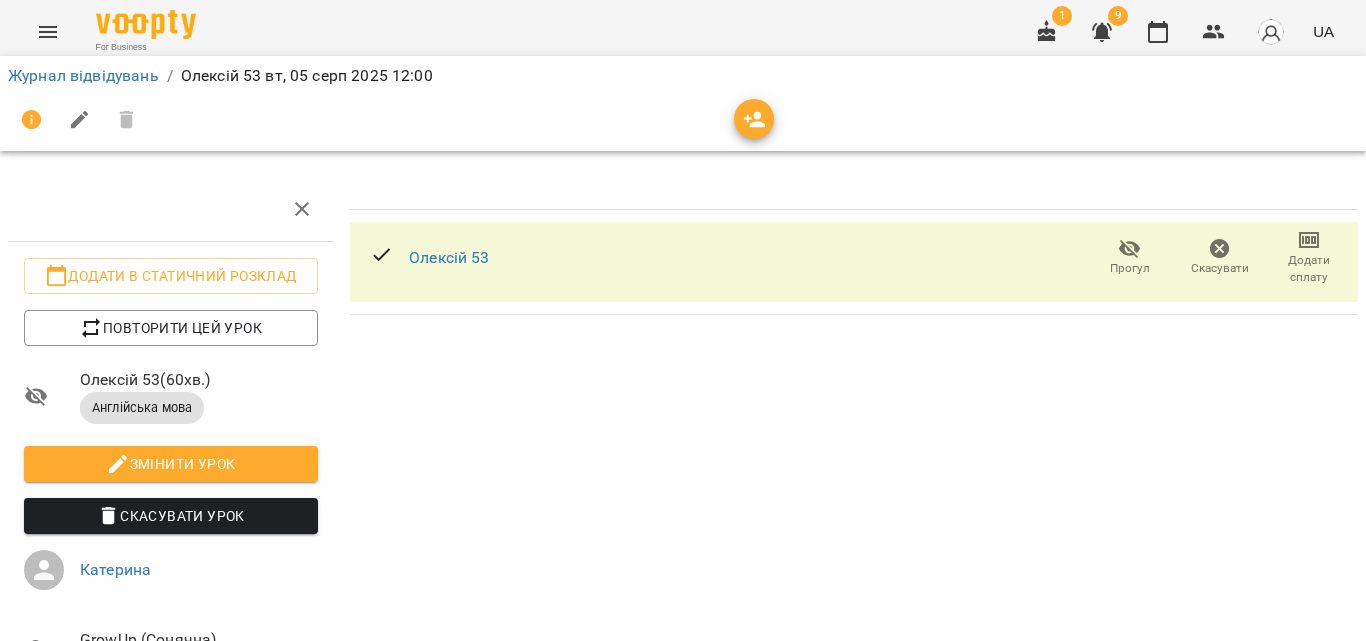 click on "Додати сплату" at bounding box center (1309, 269) 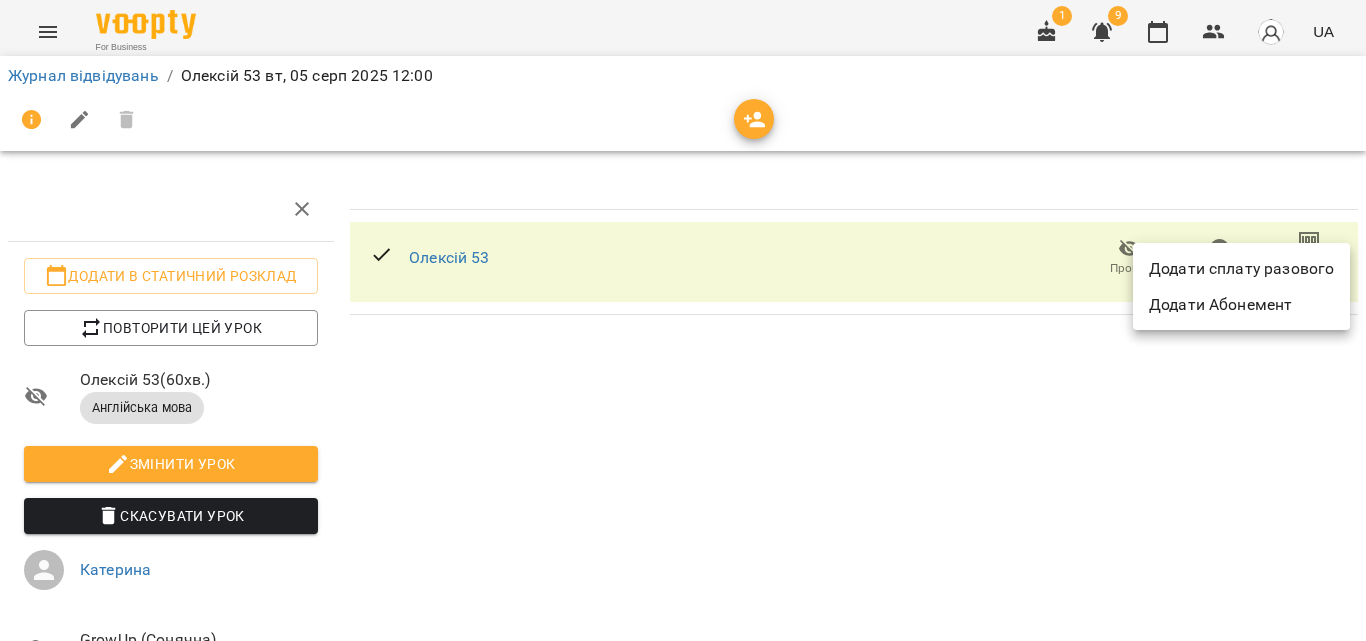 click on "Додати сплату разового" at bounding box center [1241, 269] 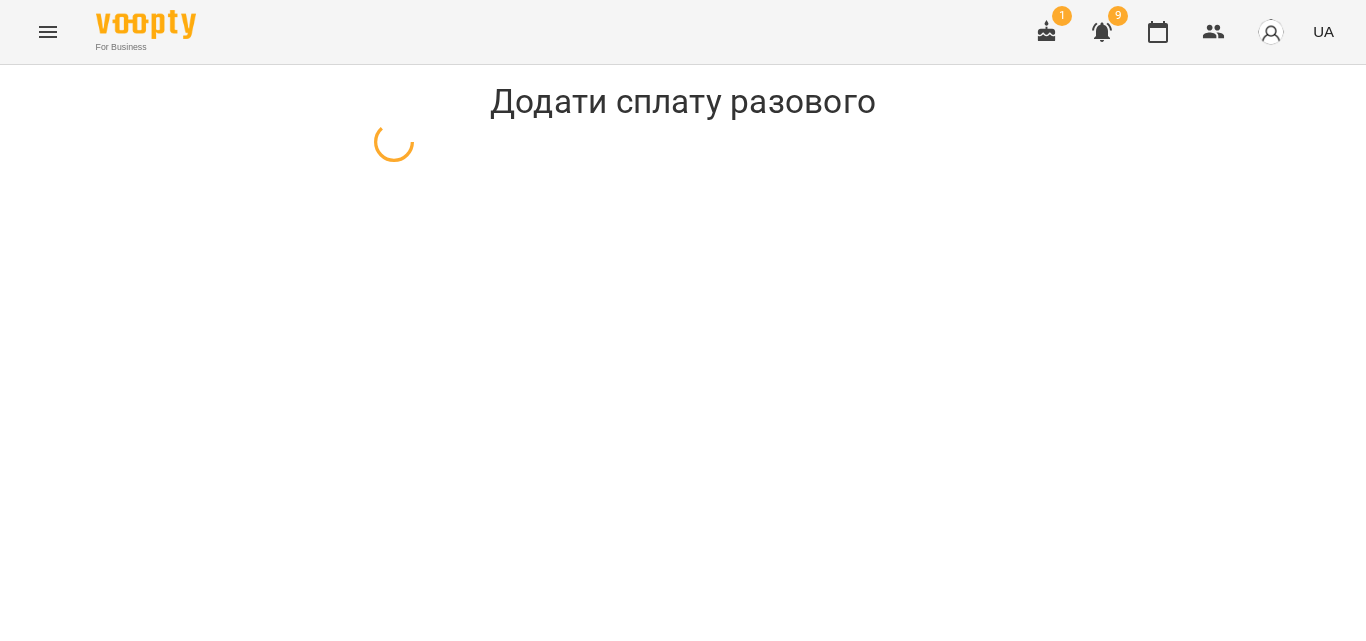 select on "**********" 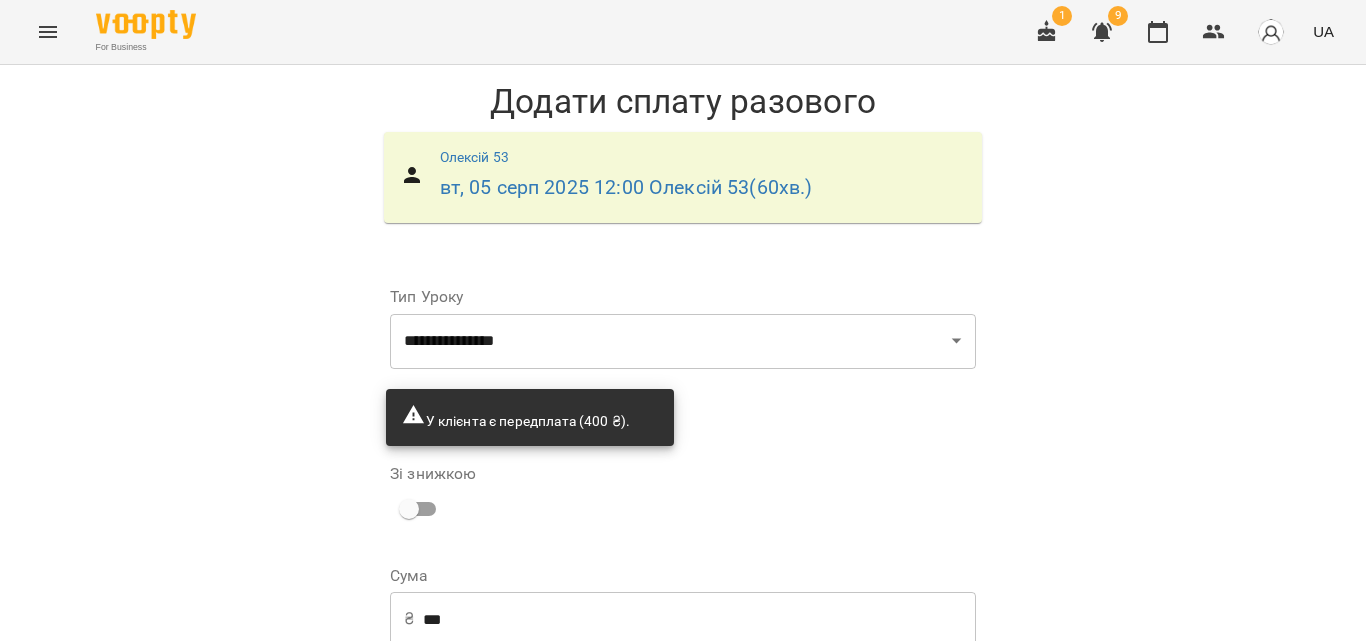scroll, scrollTop: 160, scrollLeft: 0, axis: vertical 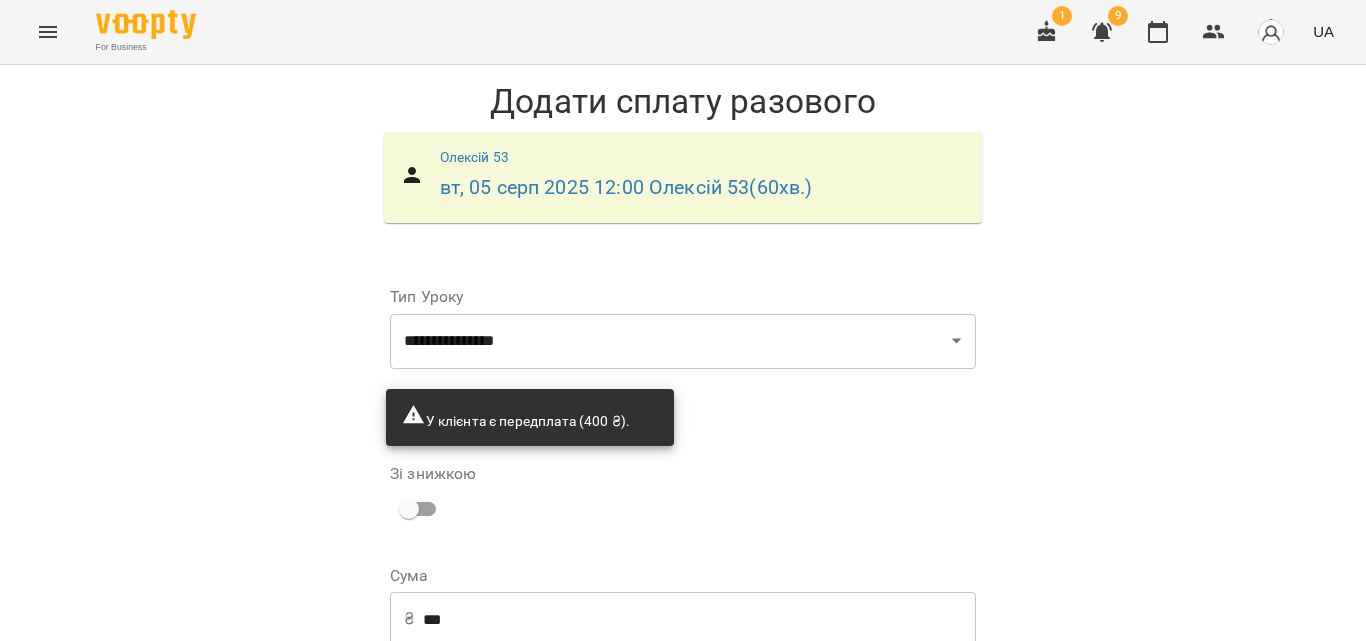 click on "Додати сплату разового" at bounding box center [849, 748] 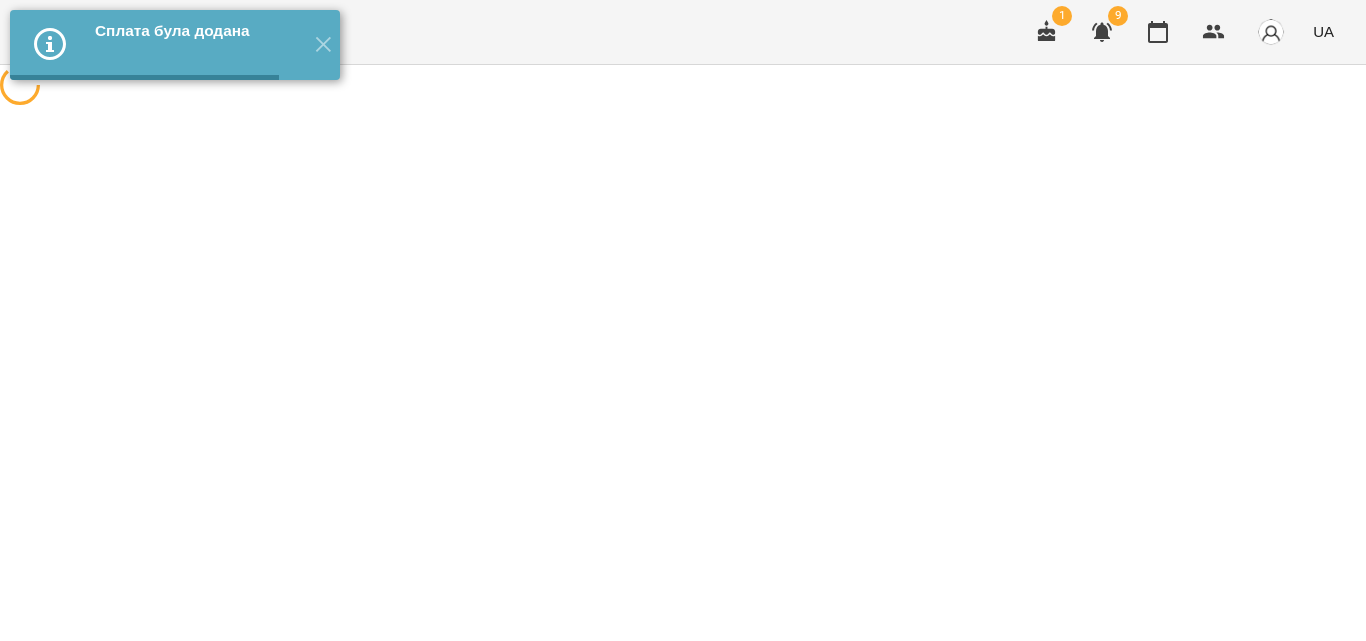 scroll, scrollTop: 0, scrollLeft: 0, axis: both 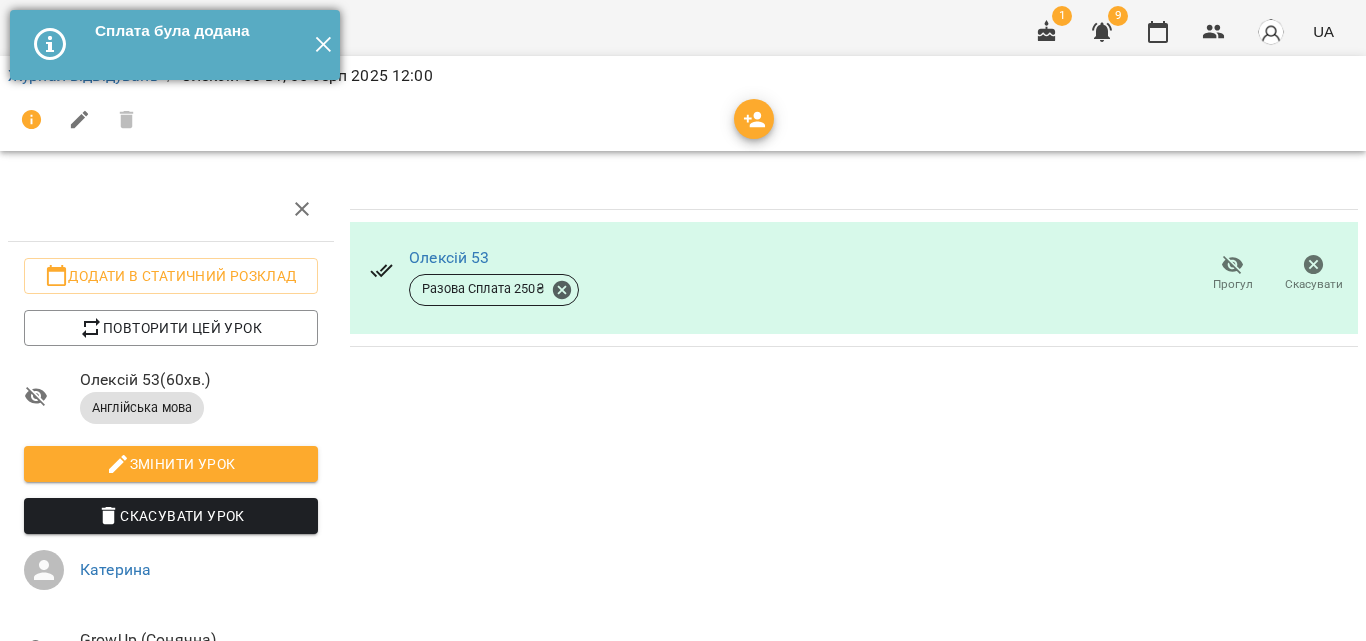 click on "✕" at bounding box center [323, 45] 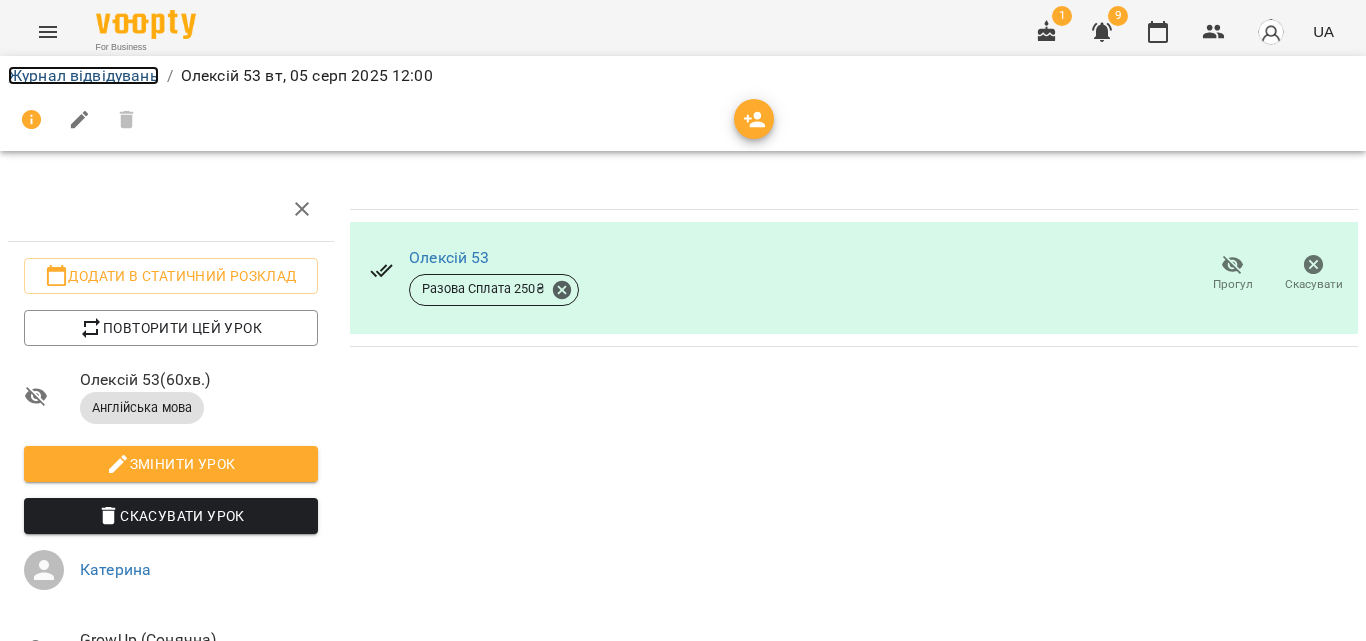 click on "Журнал відвідувань" at bounding box center [83, 75] 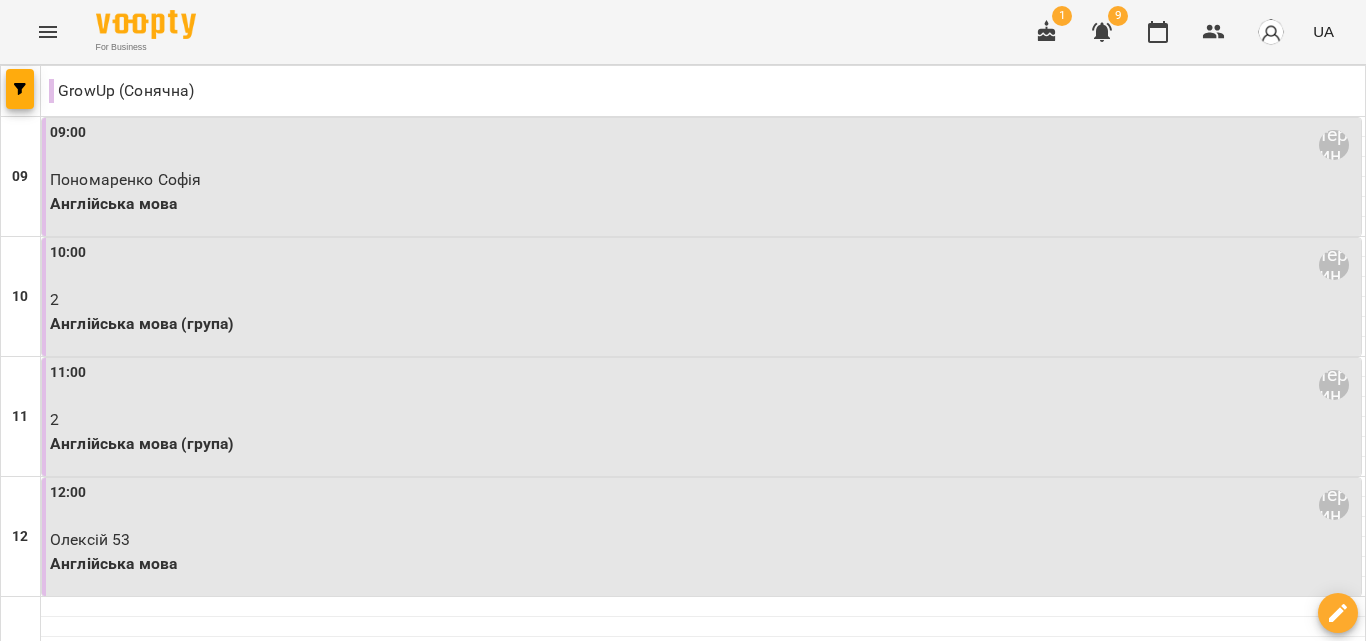 scroll, scrollTop: 500, scrollLeft: 0, axis: vertical 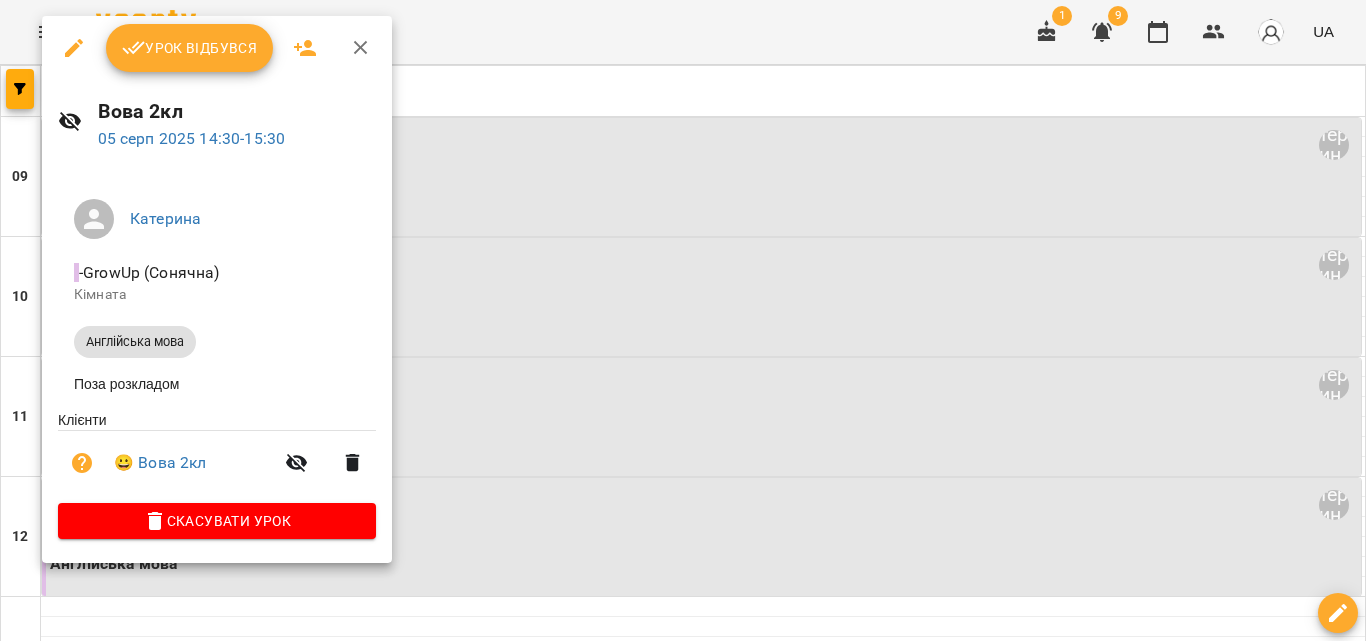 click on "Урок відбувся" at bounding box center [190, 48] 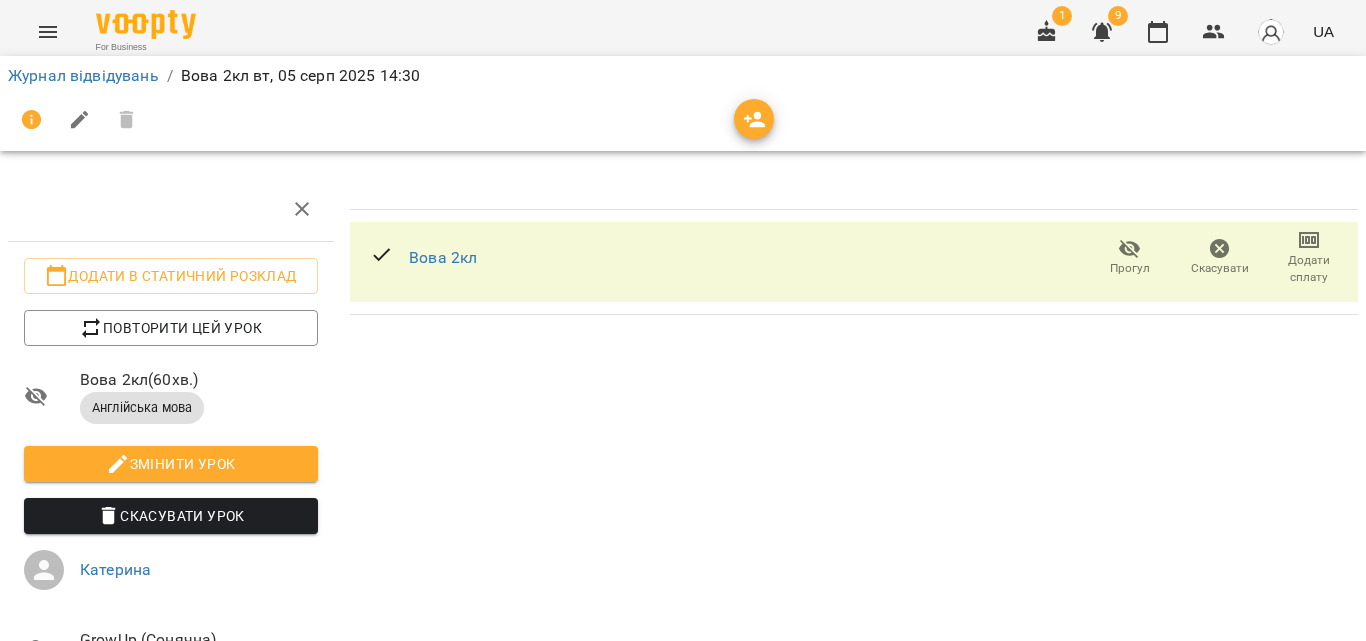 click 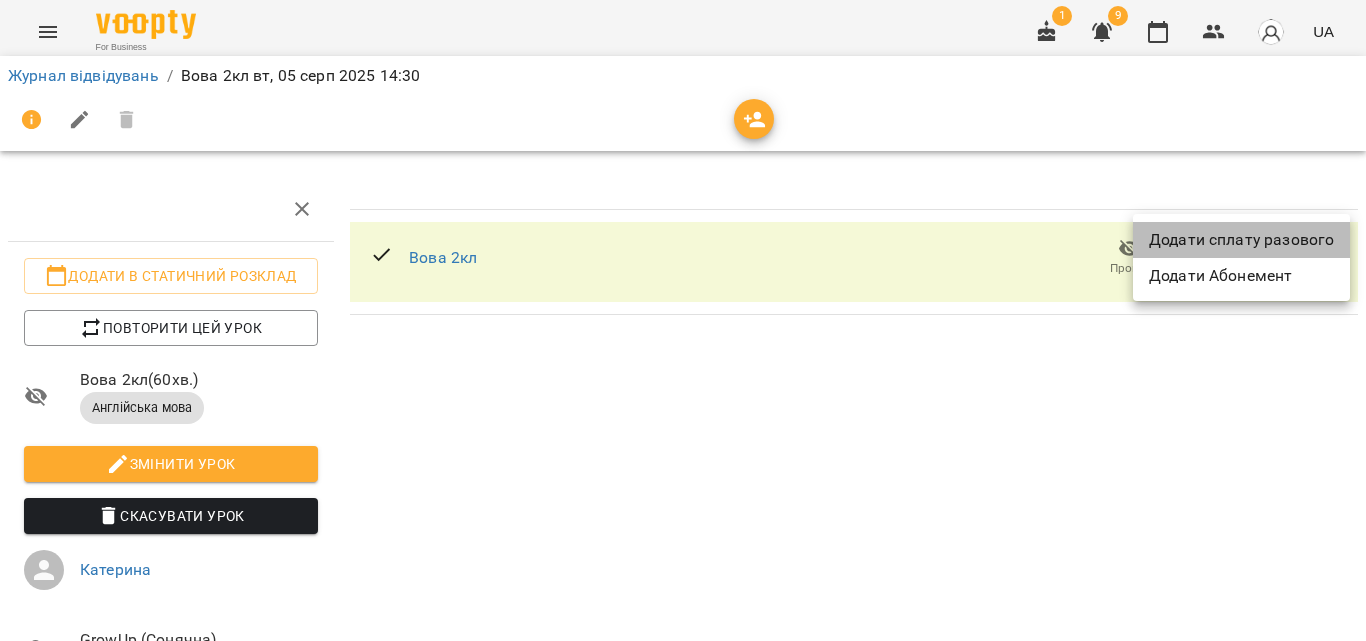 click on "Додати сплату разового" at bounding box center (1241, 240) 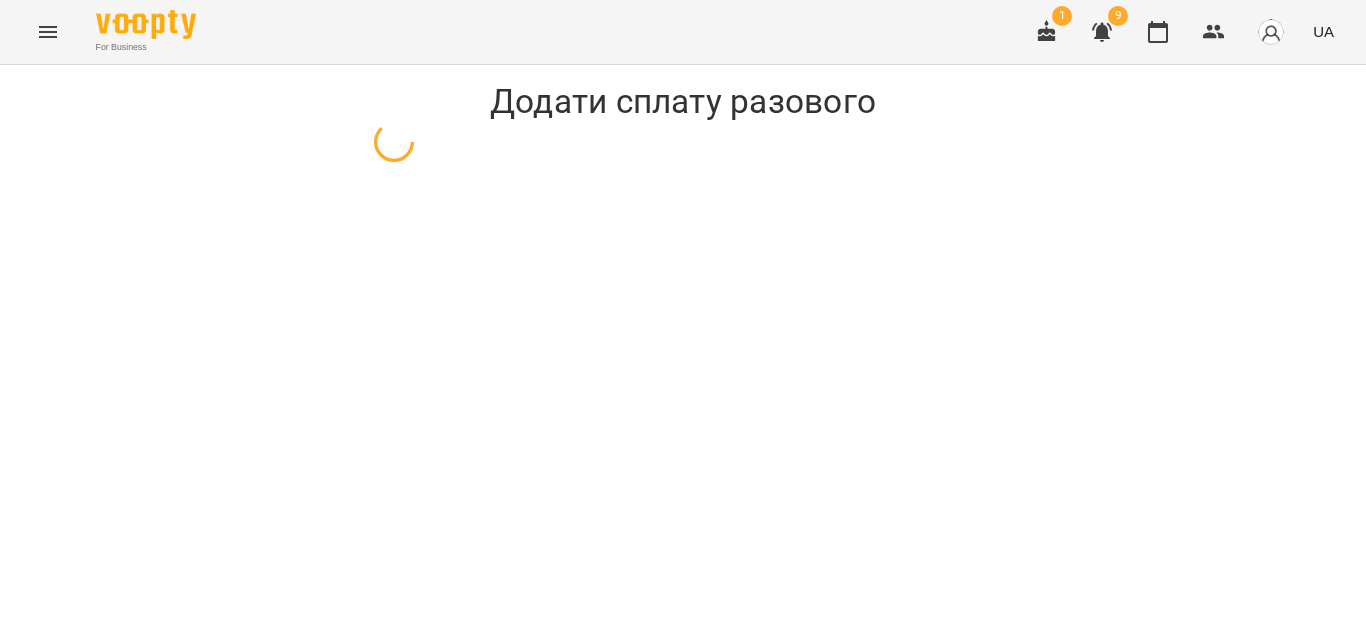 select on "**********" 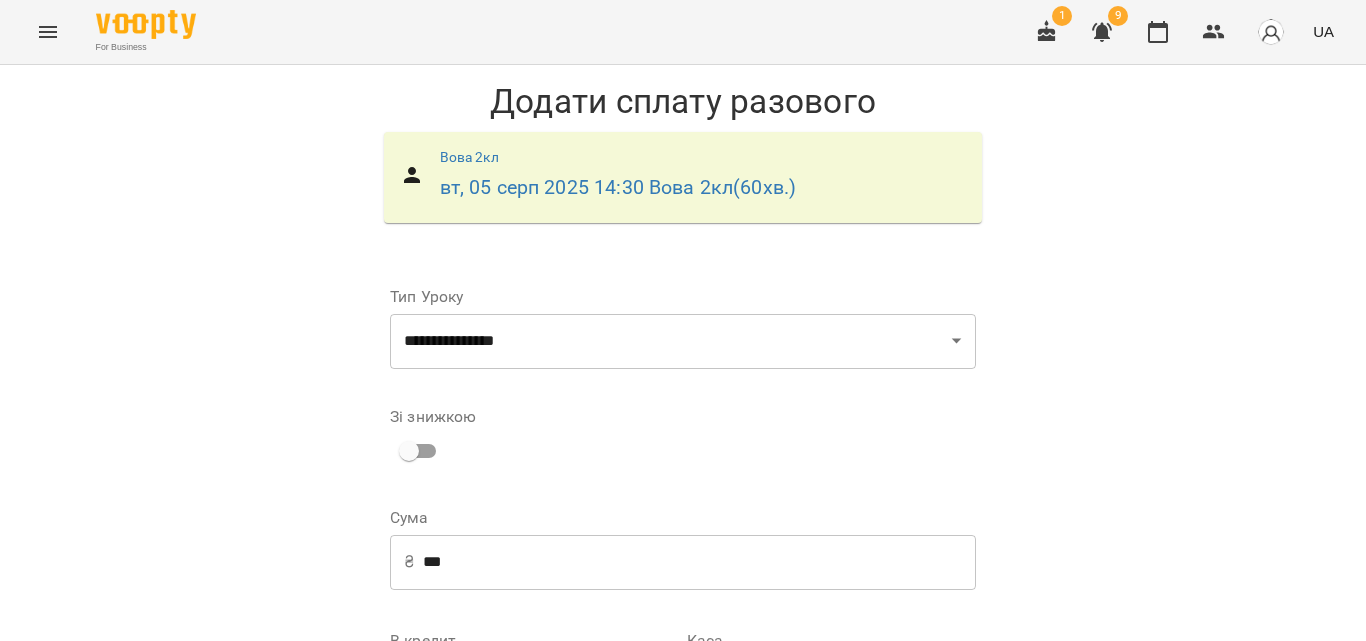 scroll, scrollTop: 200, scrollLeft: 0, axis: vertical 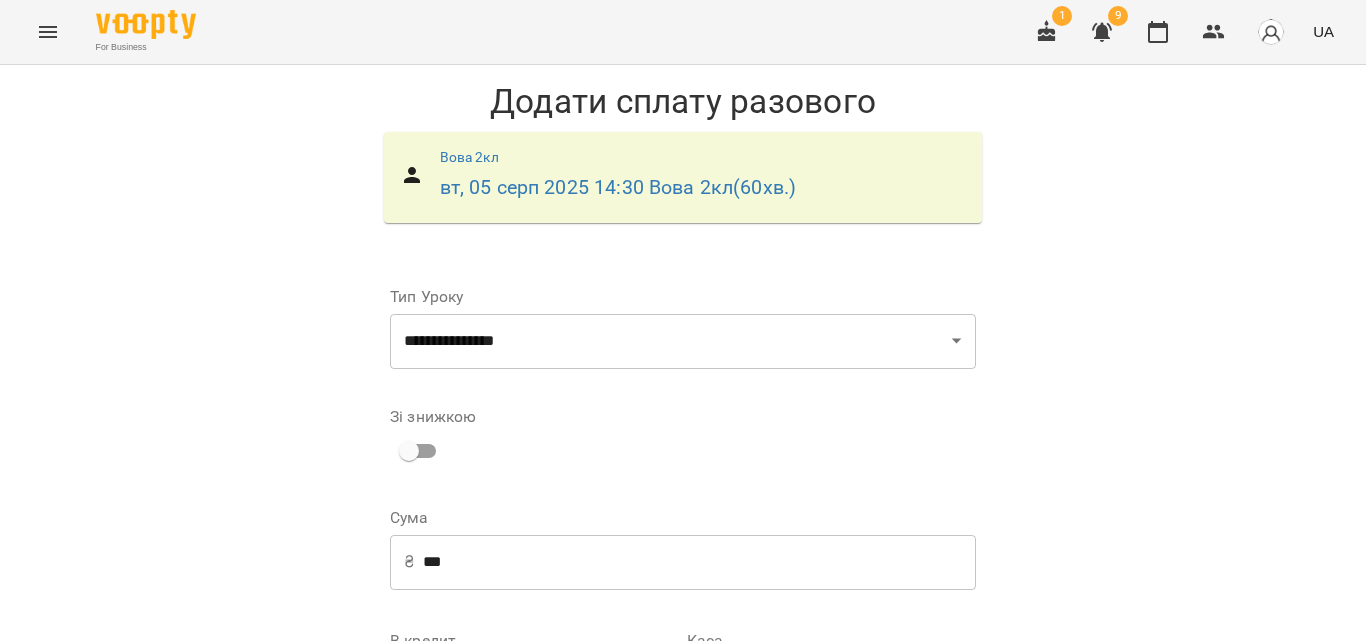 click on "**********" at bounding box center (831, 685) 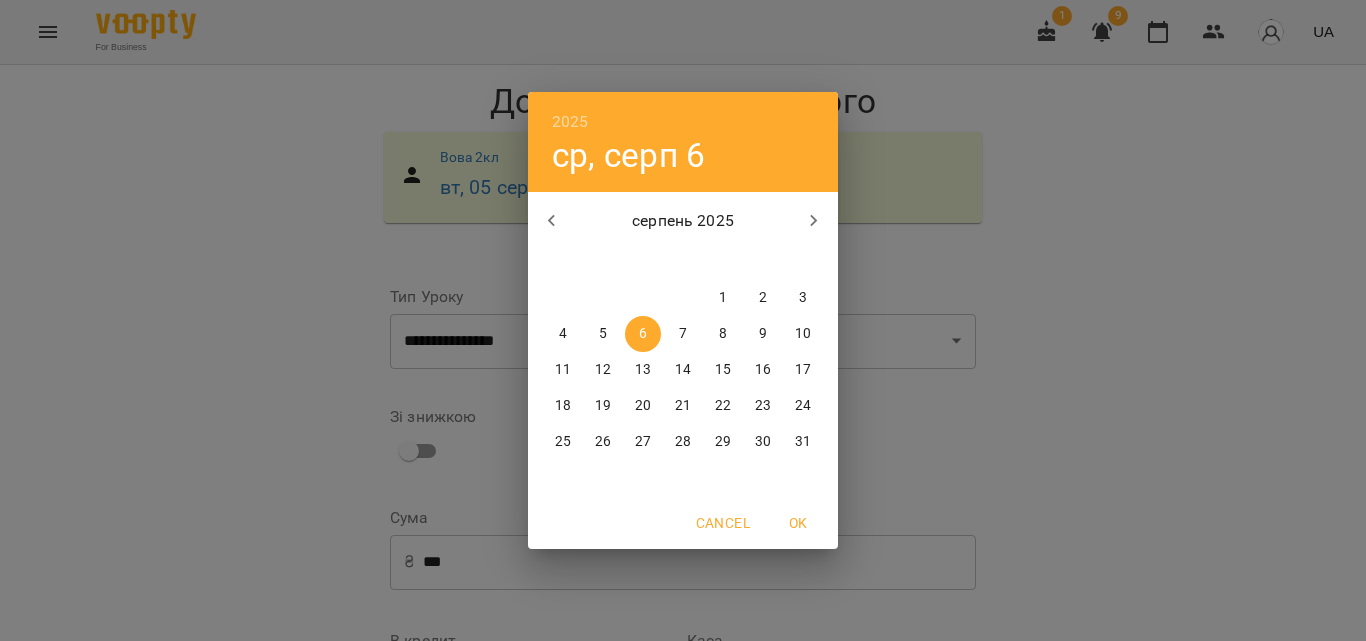click on "5" at bounding box center [603, 334] 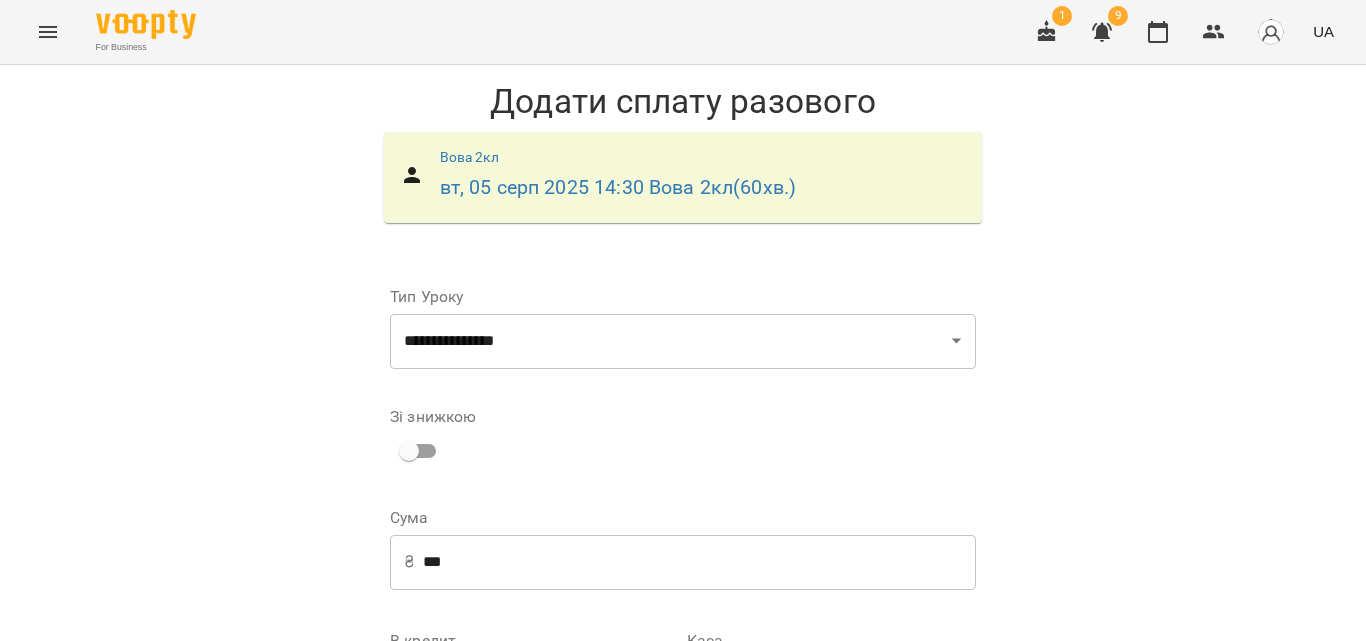 click on "Додати сплату разового" at bounding box center [849, 877] 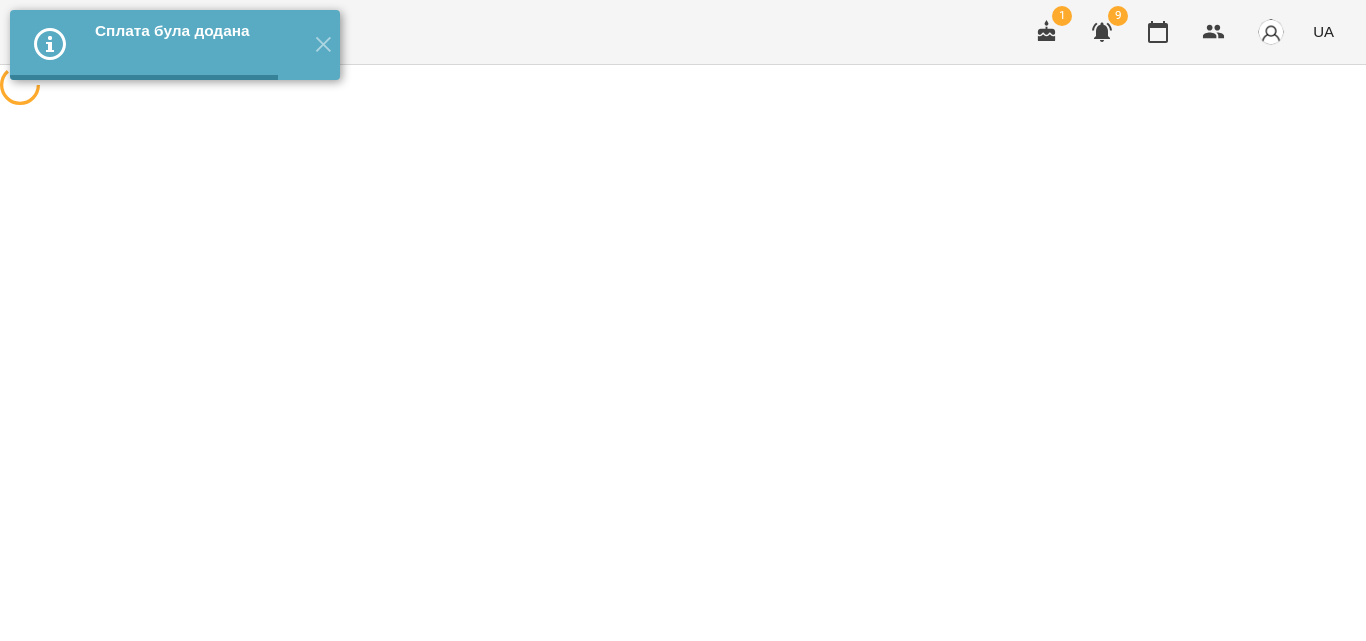 scroll, scrollTop: 0, scrollLeft: 0, axis: both 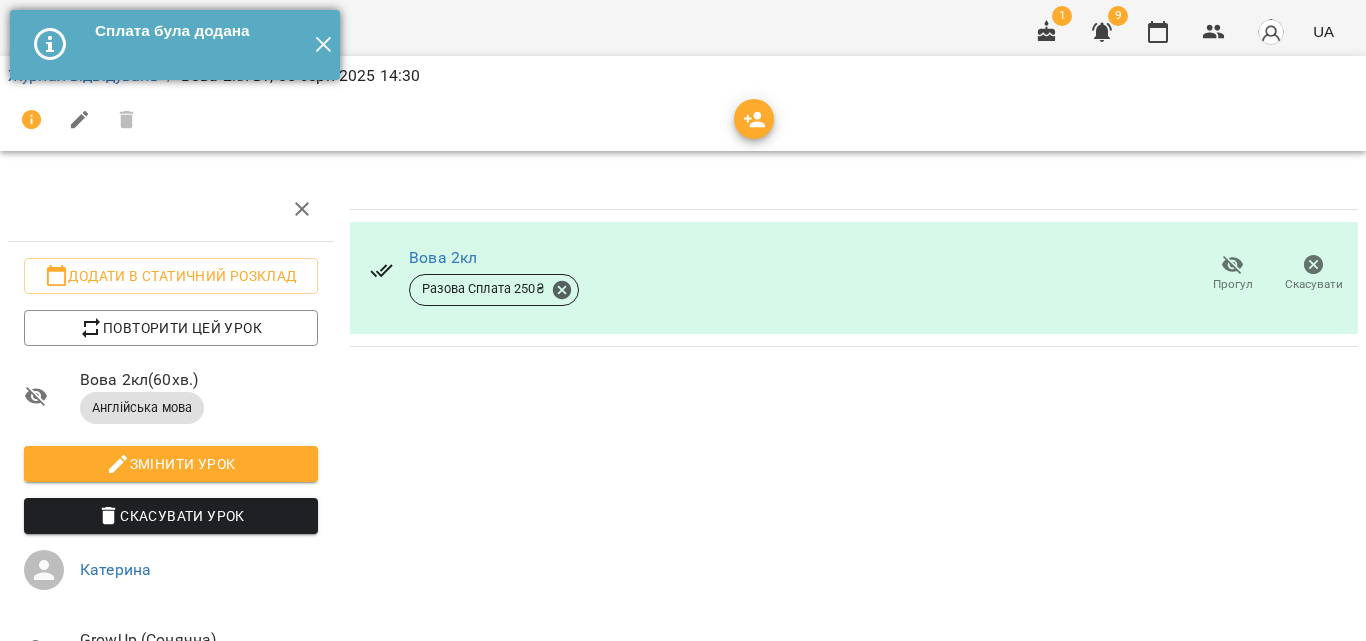 click on "✕" at bounding box center (323, 45) 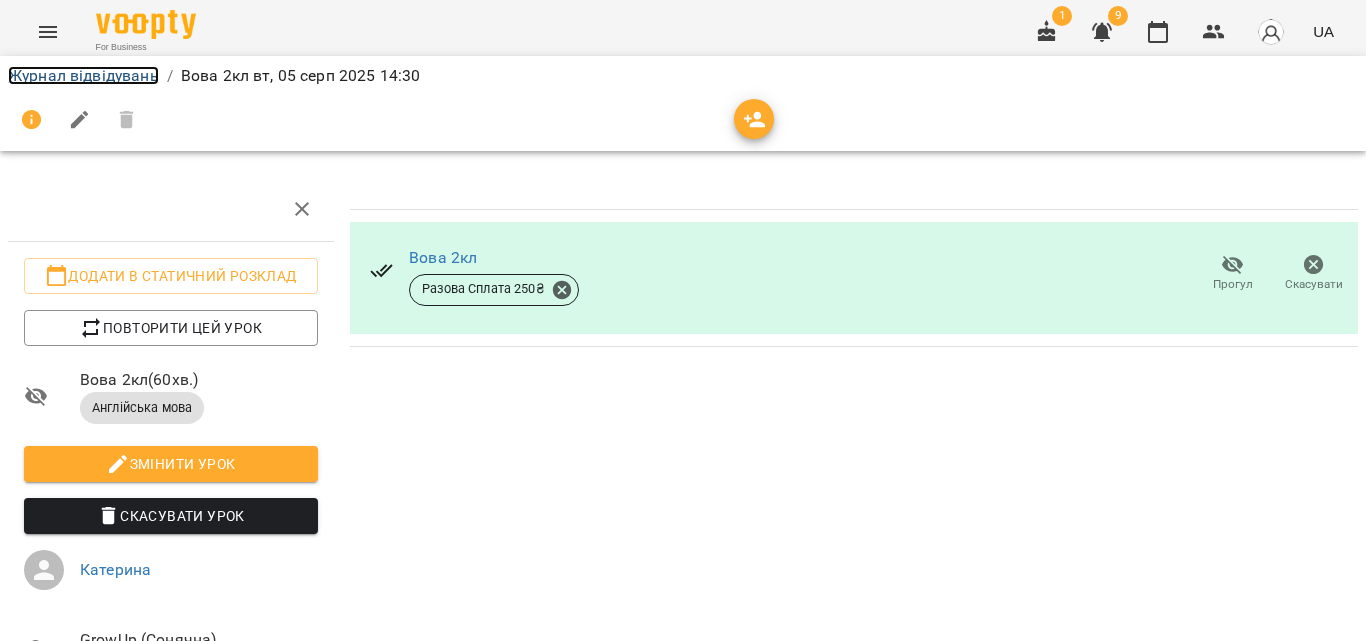 click on "Журнал відвідувань" at bounding box center [83, 75] 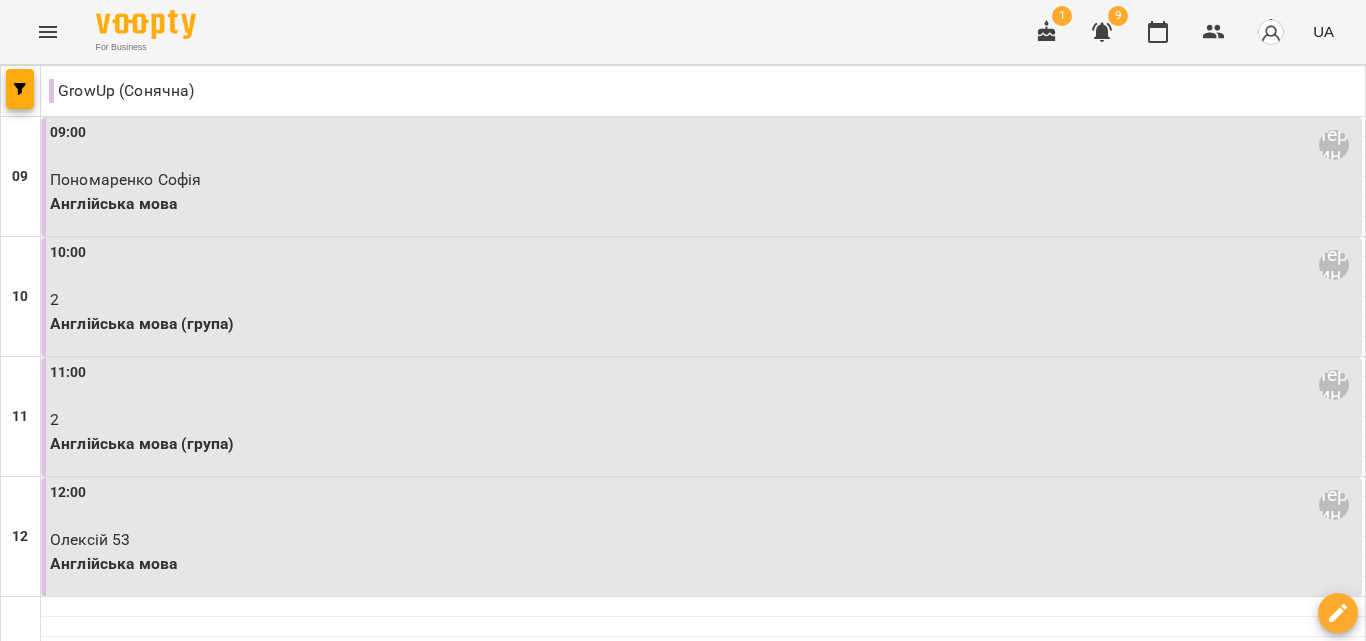 scroll, scrollTop: 700, scrollLeft: 0, axis: vertical 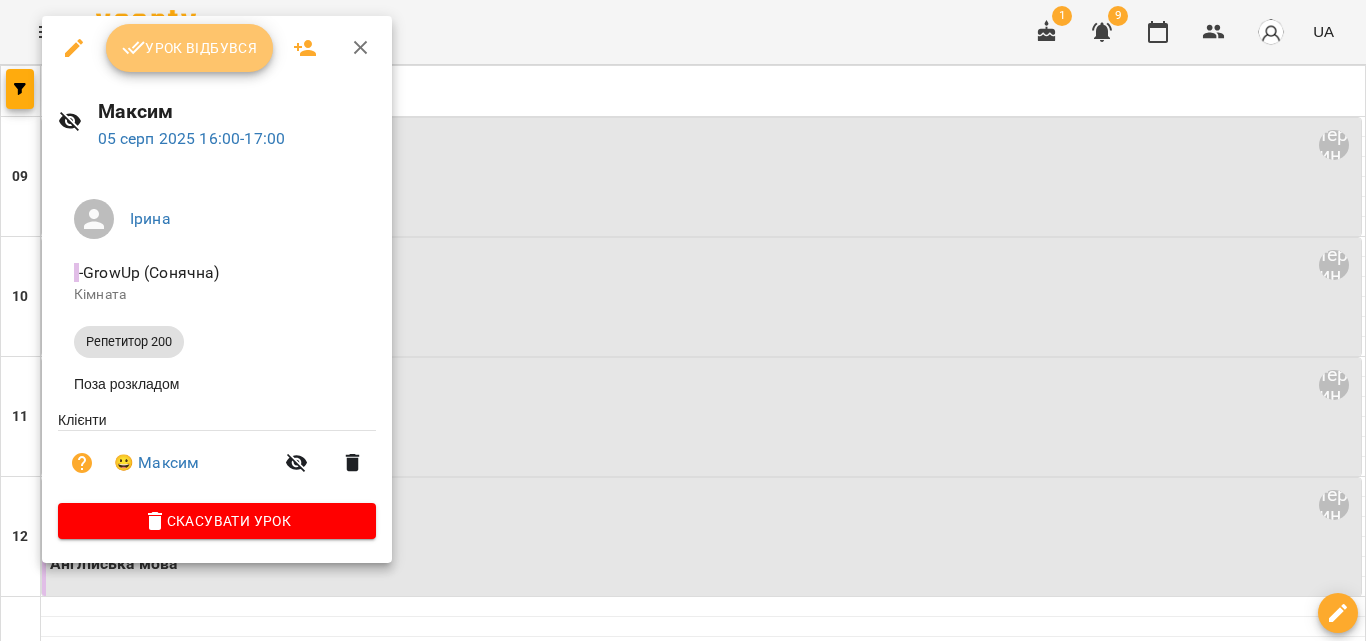 click on "Урок відбувся" at bounding box center (190, 48) 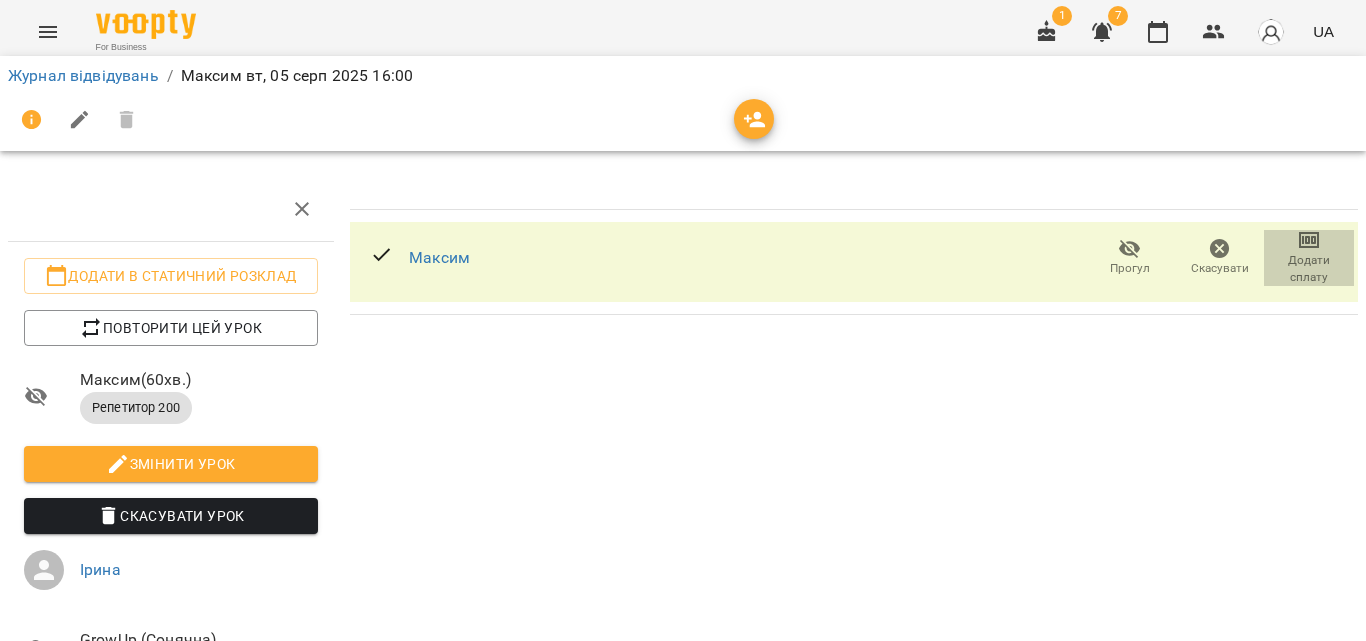 click on "Додати сплату" at bounding box center (1309, 269) 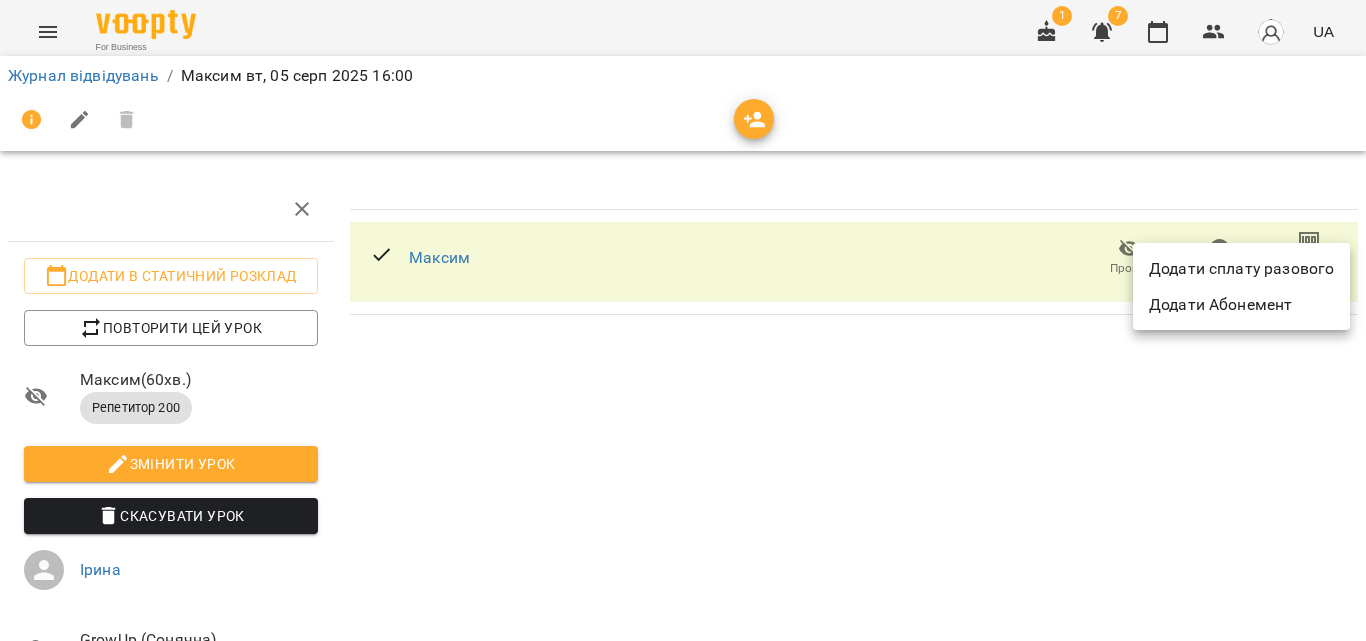 click on "Додати сплату разового" at bounding box center (1241, 269) 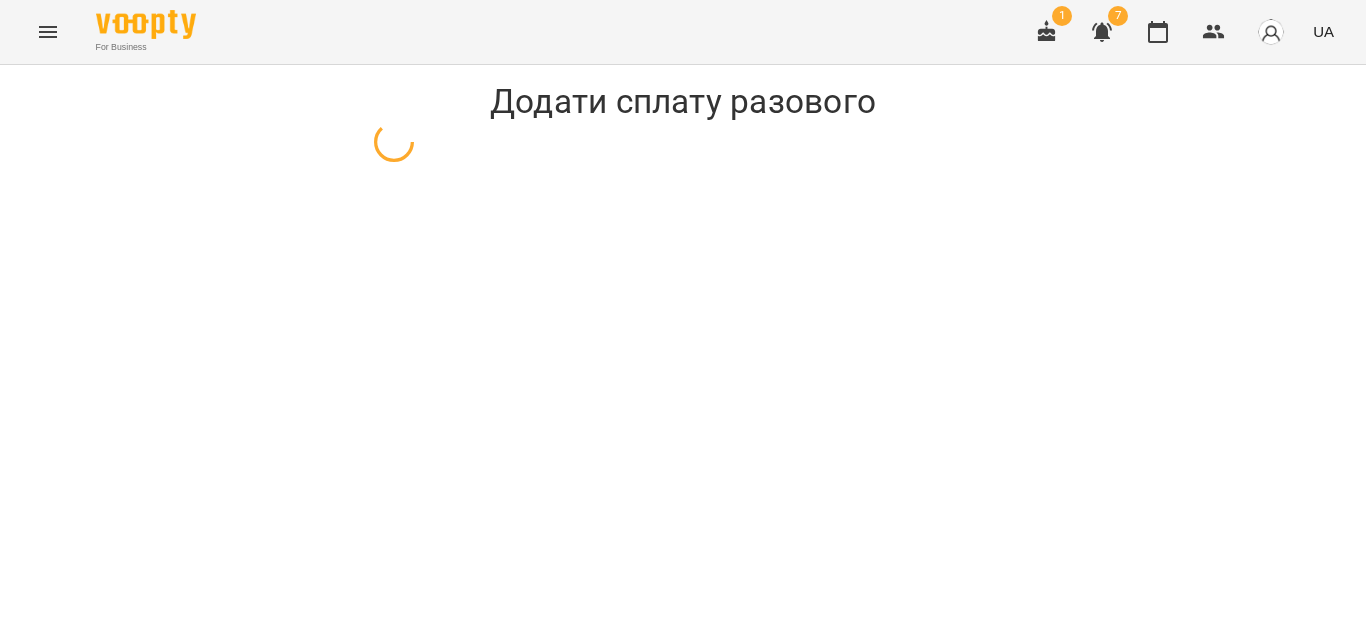 select on "**********" 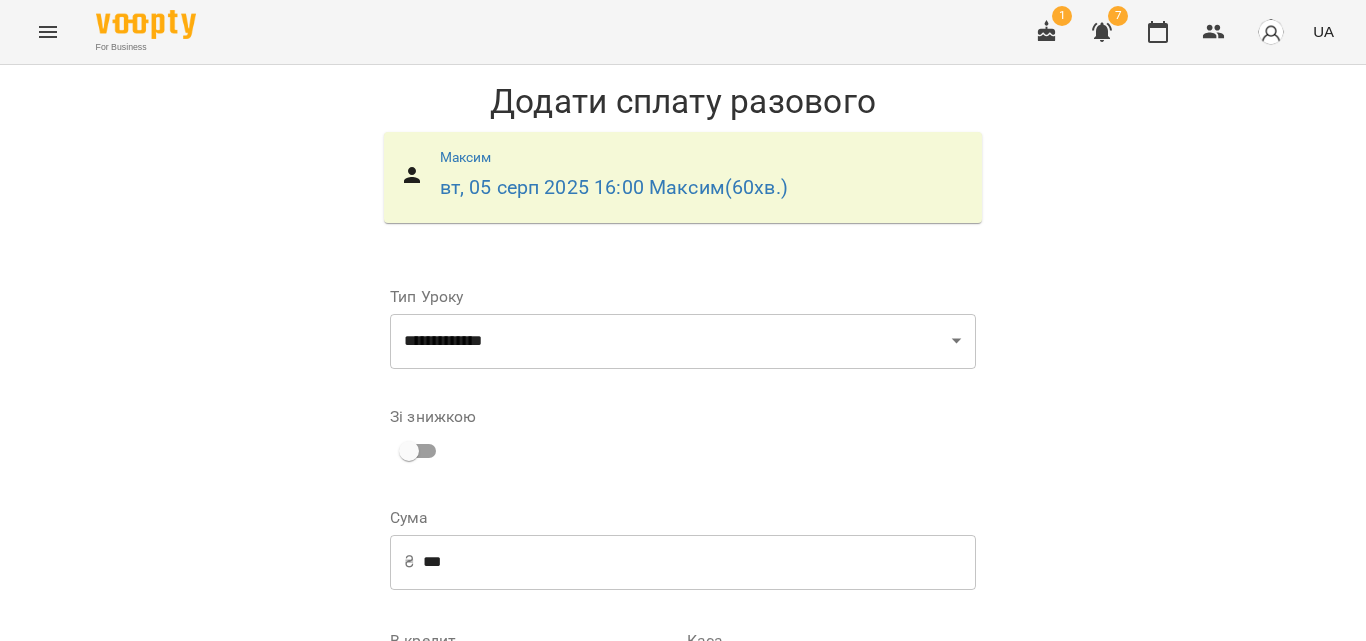 scroll, scrollTop: 271, scrollLeft: 0, axis: vertical 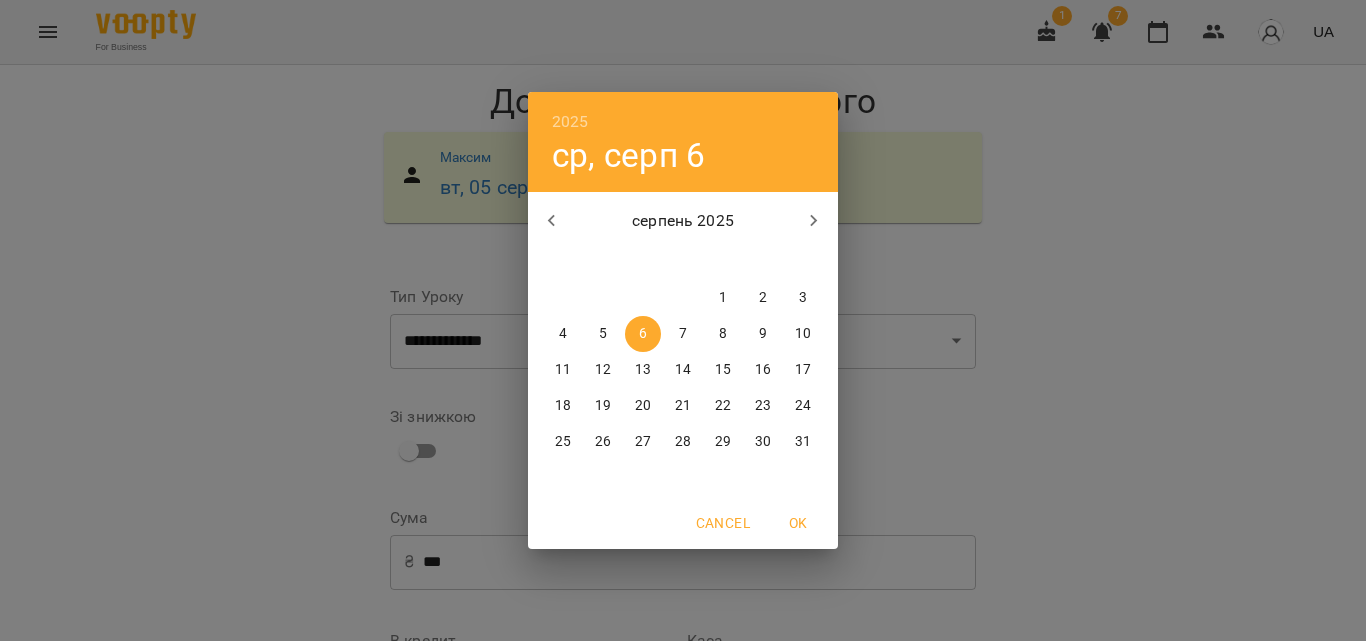 click on "5" at bounding box center [603, 334] 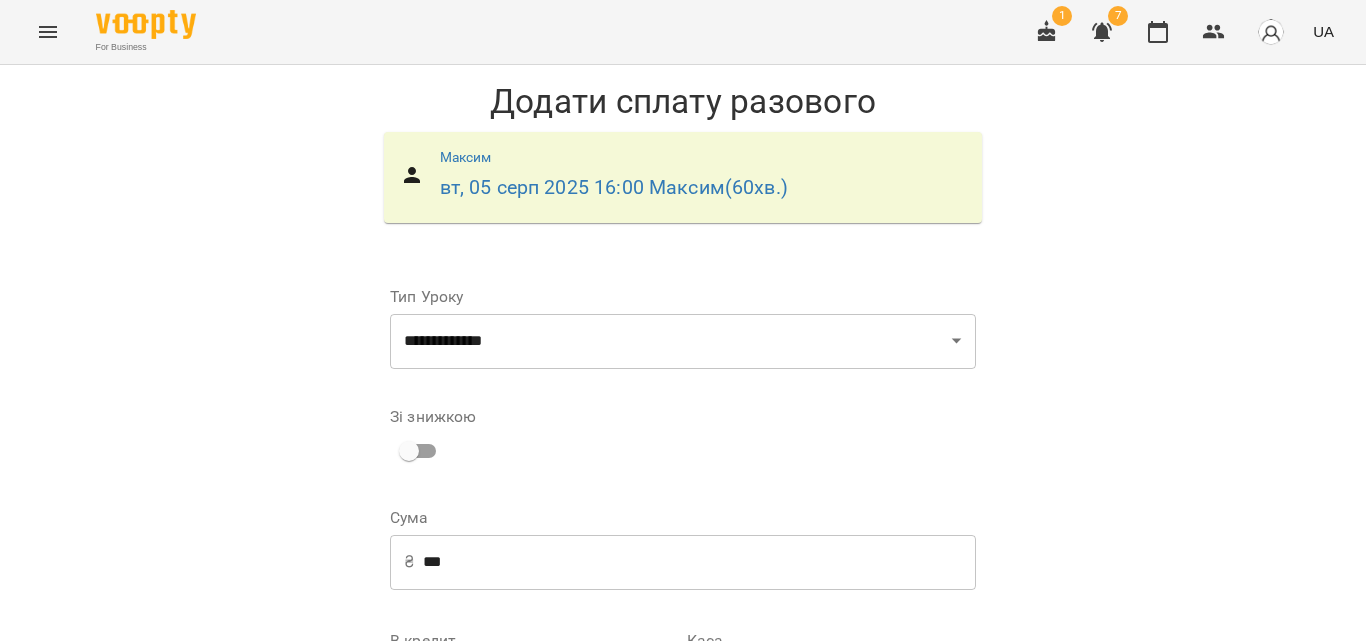 click on "Додати сплату разового" at bounding box center [849, 877] 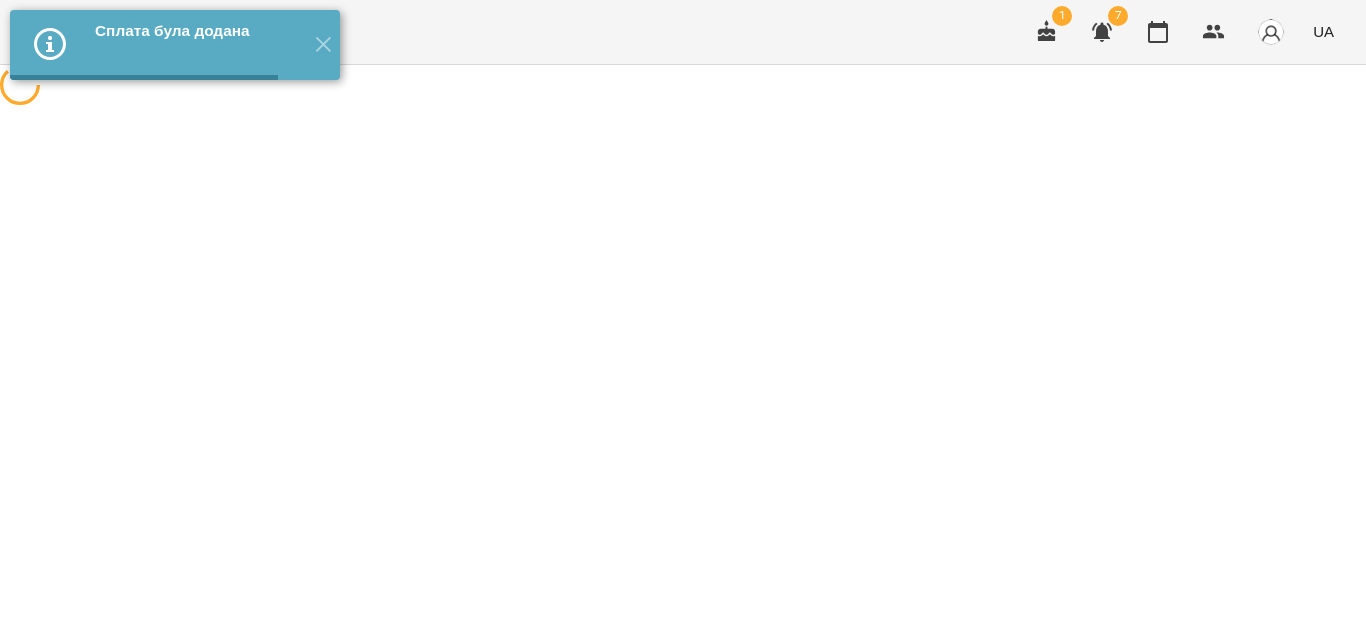 scroll, scrollTop: 0, scrollLeft: 0, axis: both 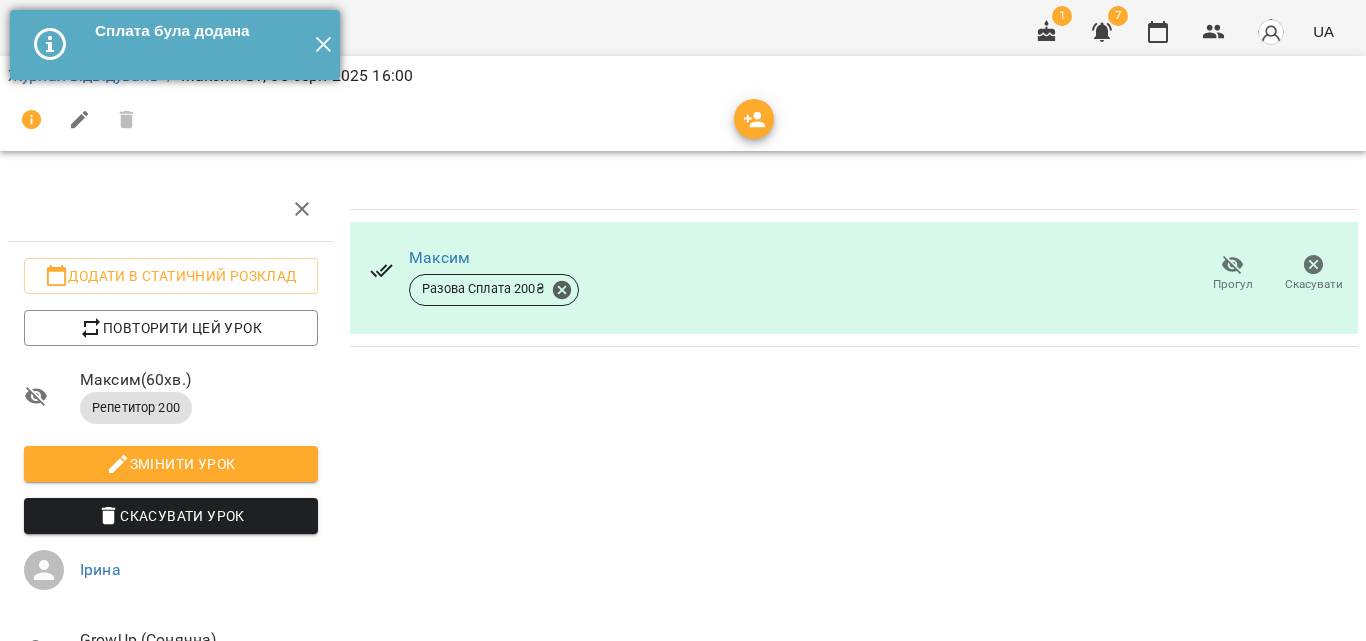 click on "✕" at bounding box center [323, 45] 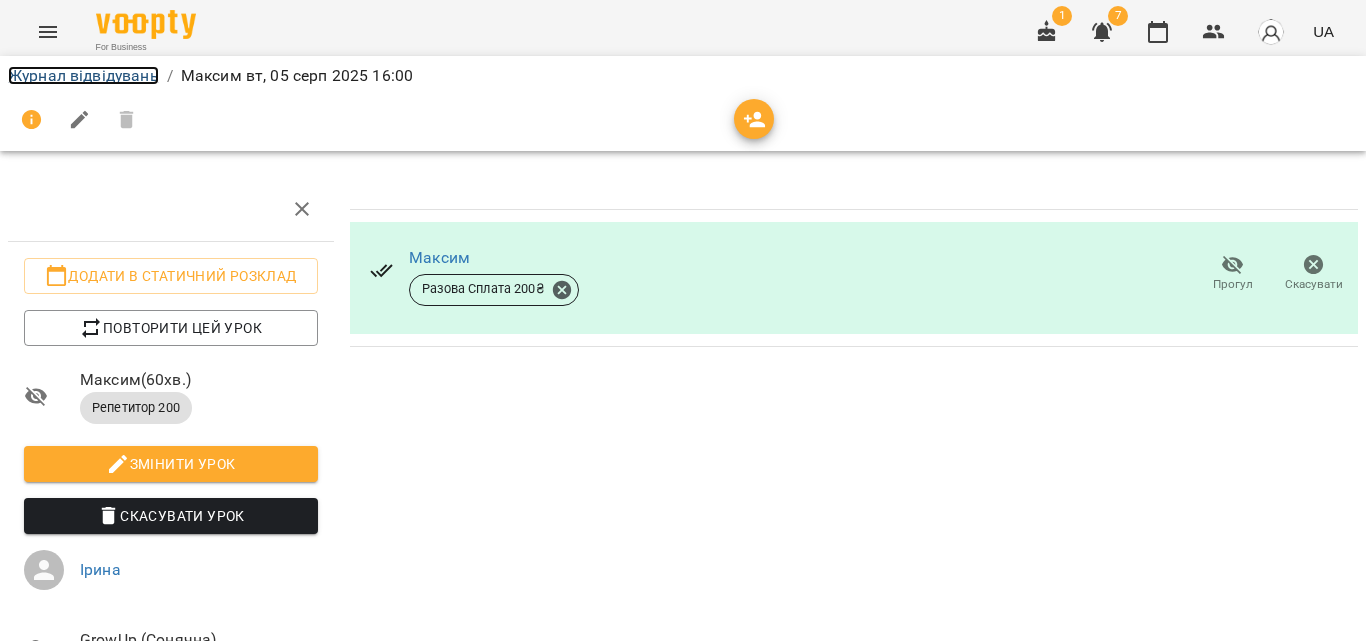 click on "Журнал відвідувань" at bounding box center (83, 75) 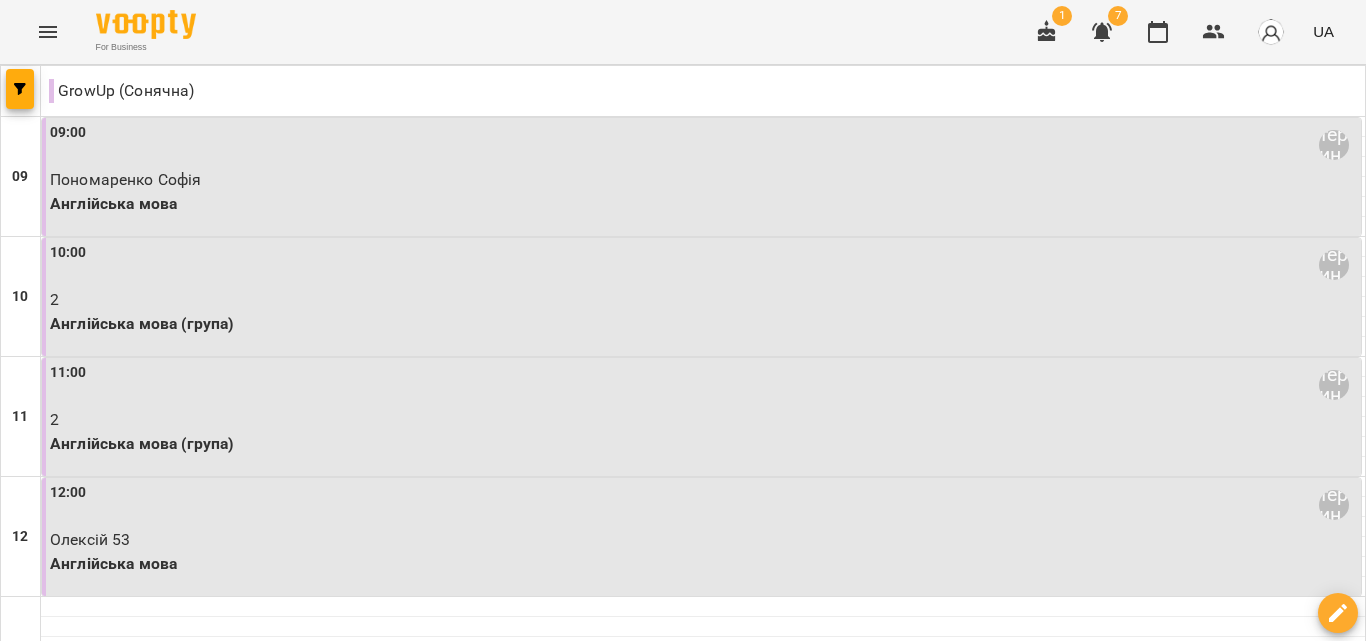 scroll, scrollTop: 800, scrollLeft: 0, axis: vertical 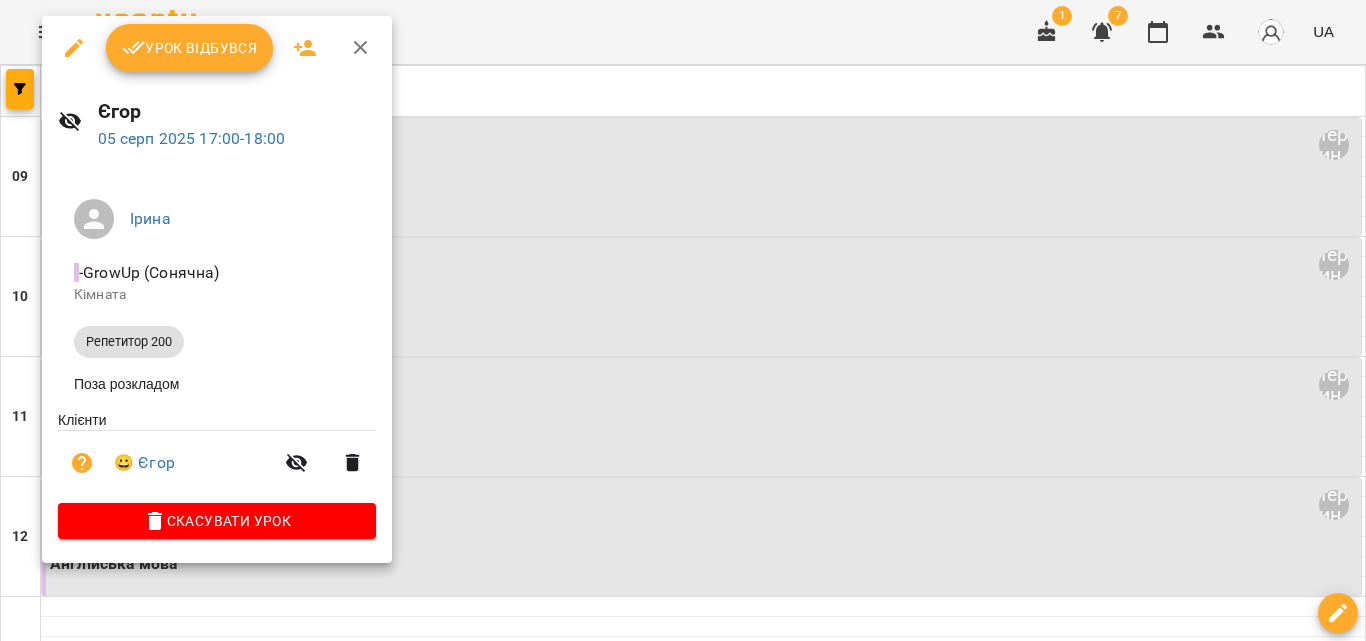 click on "Урок відбувся" at bounding box center [190, 48] 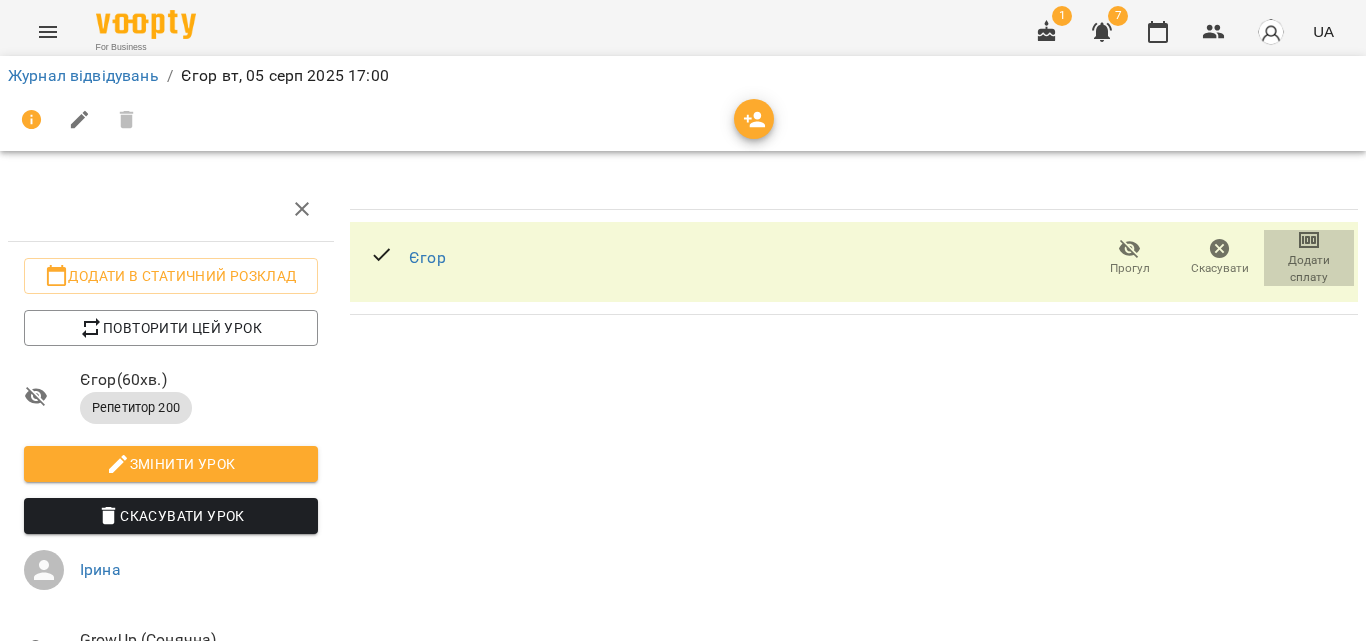 click on "Додати сплату" at bounding box center (1309, 269) 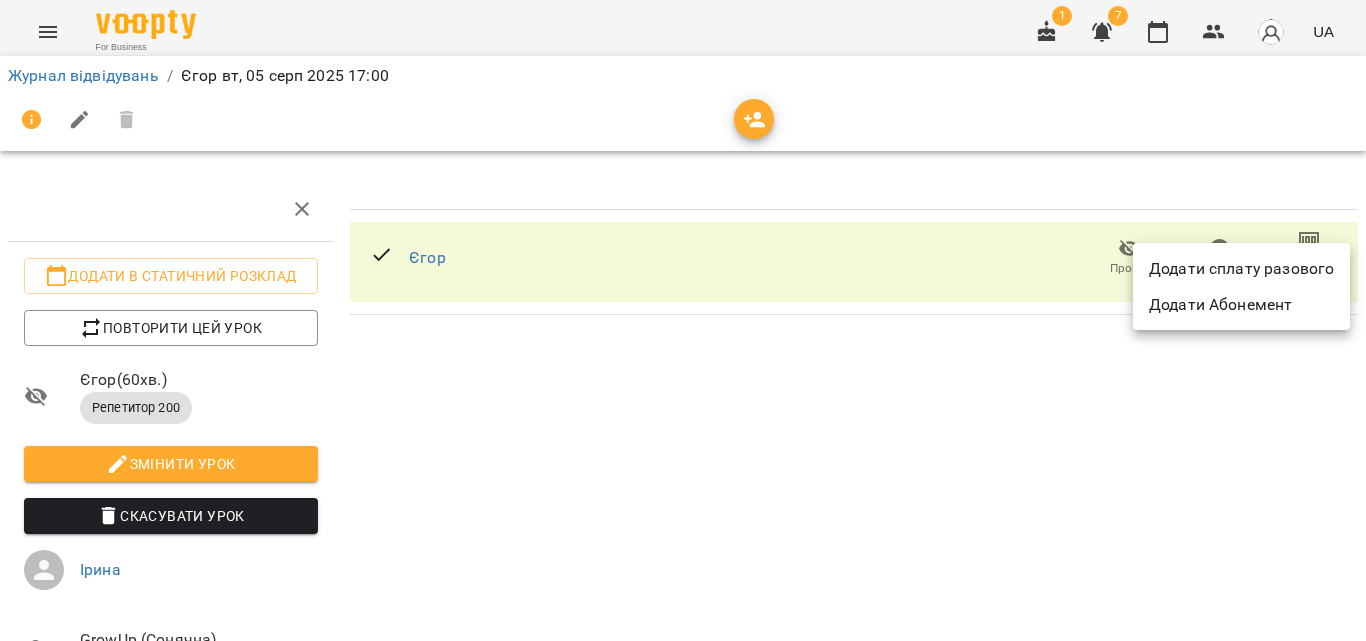 click on "Додати сплату разового" at bounding box center (1241, 269) 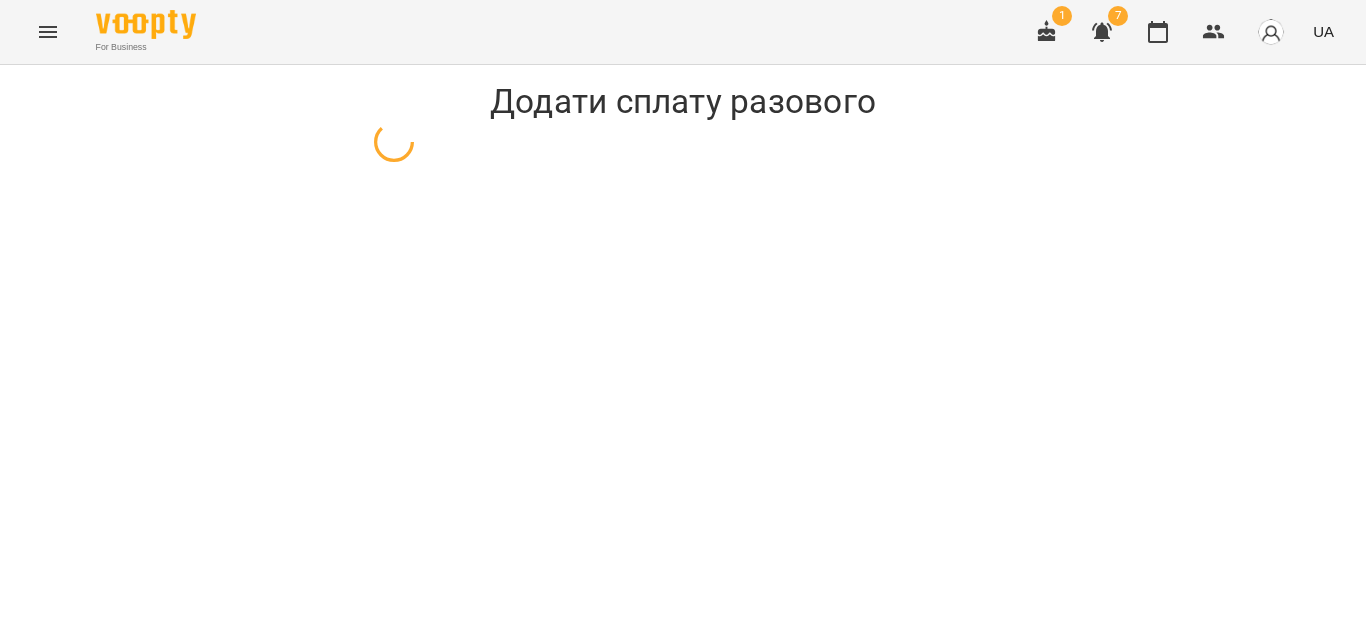 select on "**********" 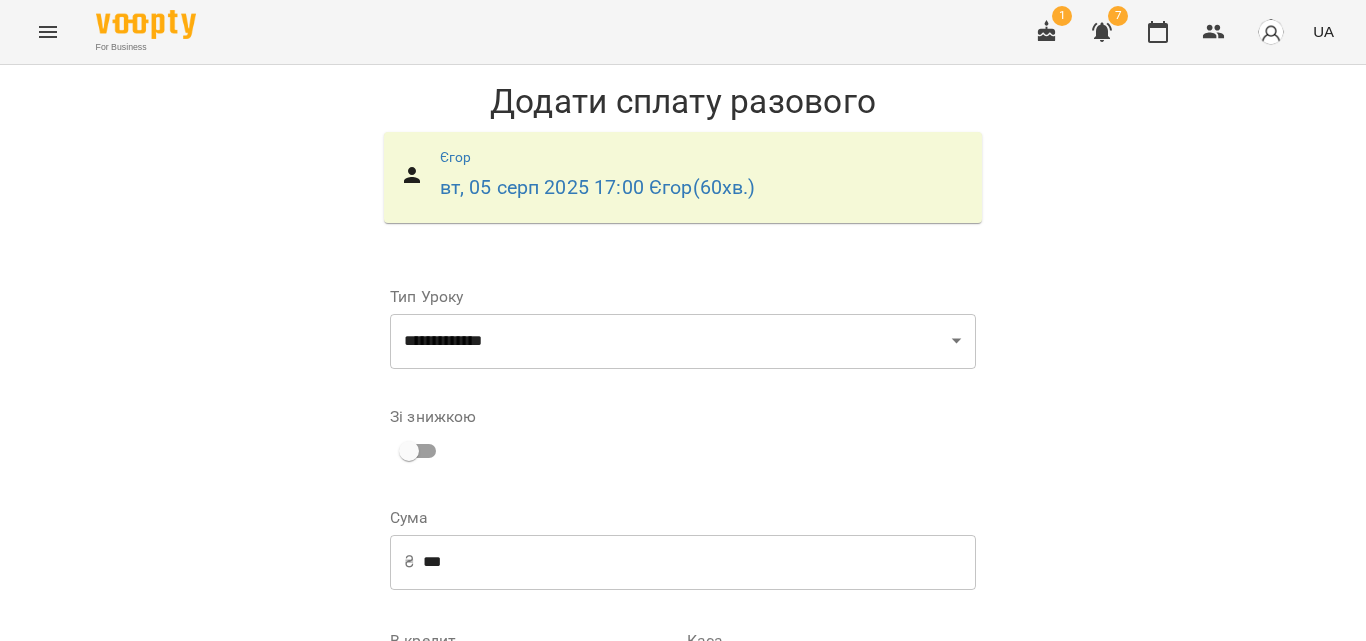 scroll, scrollTop: 271, scrollLeft: 0, axis: vertical 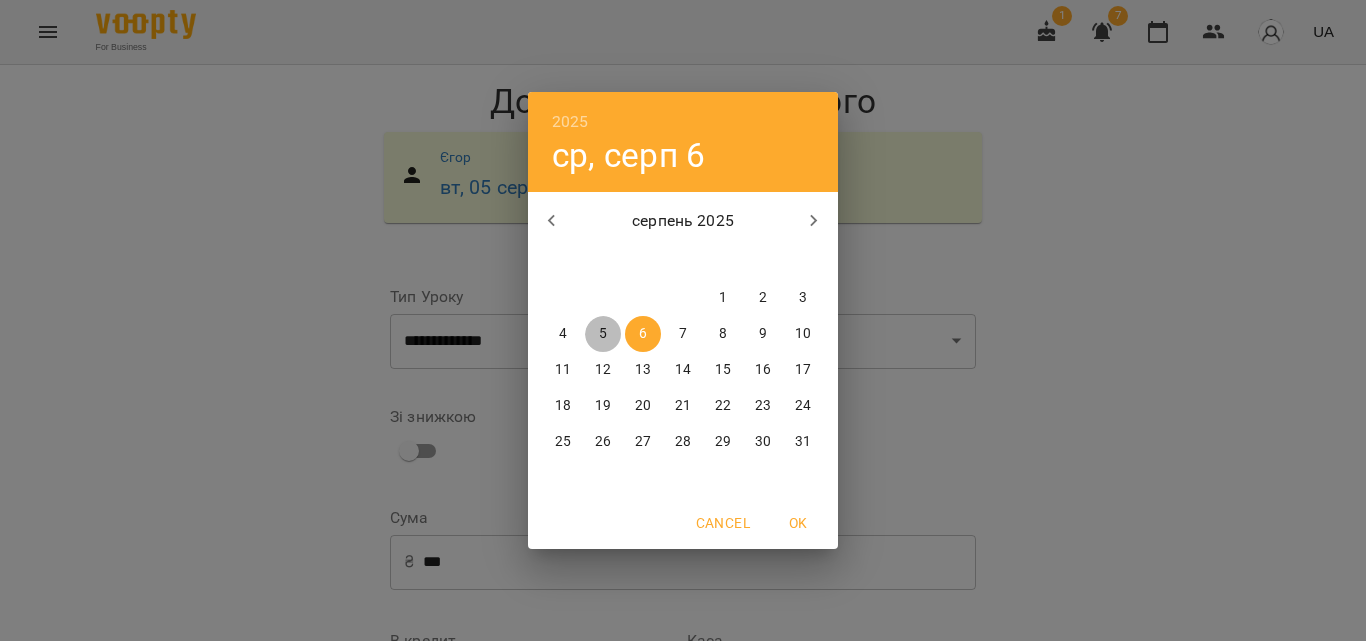 click on "5" at bounding box center [603, 334] 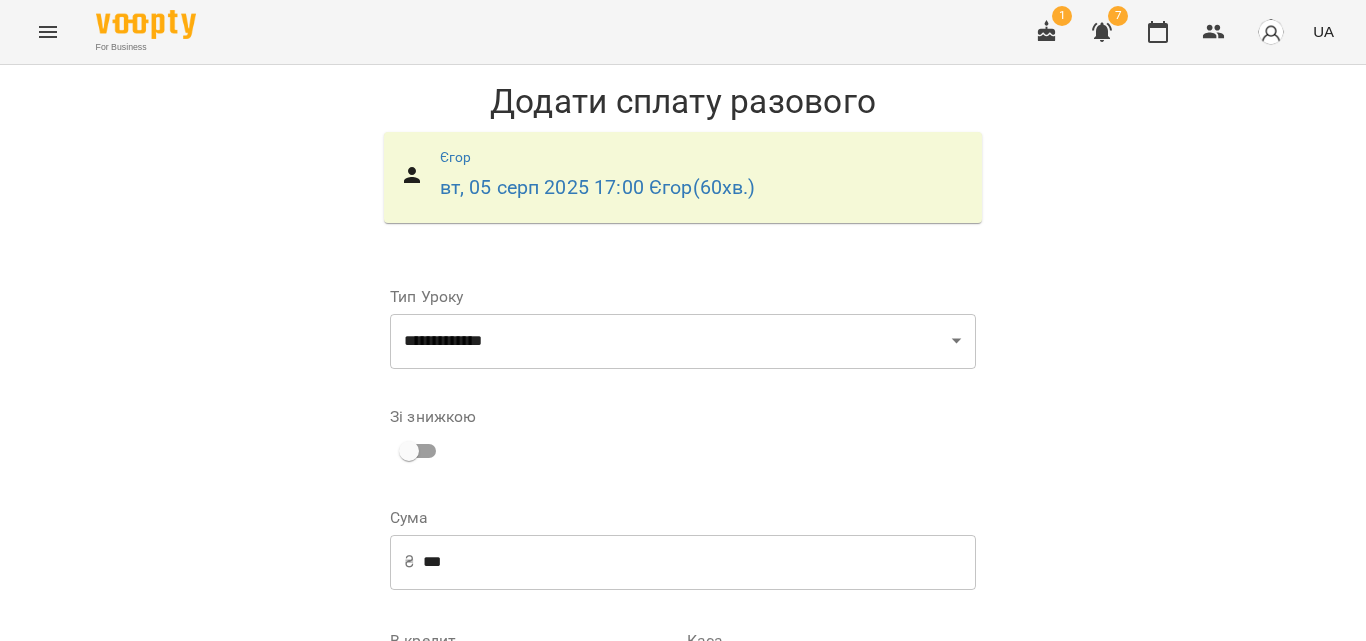 click on "Додати сплату разового" at bounding box center [849, 877] 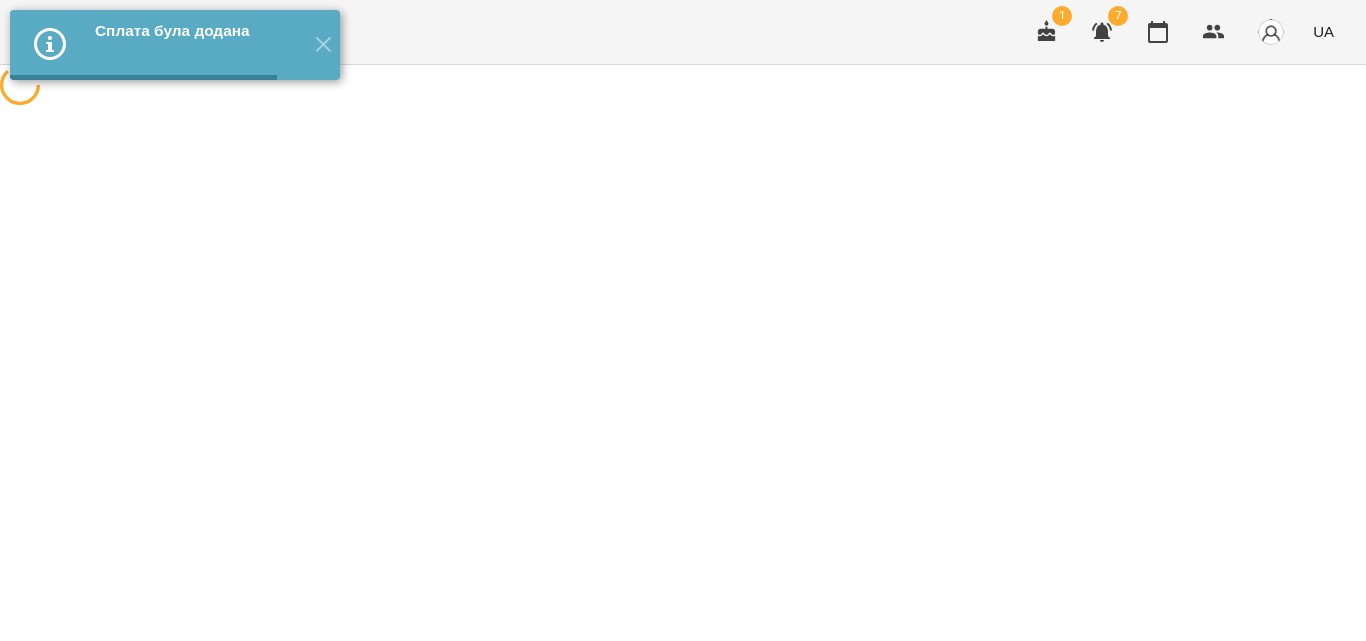 scroll, scrollTop: 0, scrollLeft: 0, axis: both 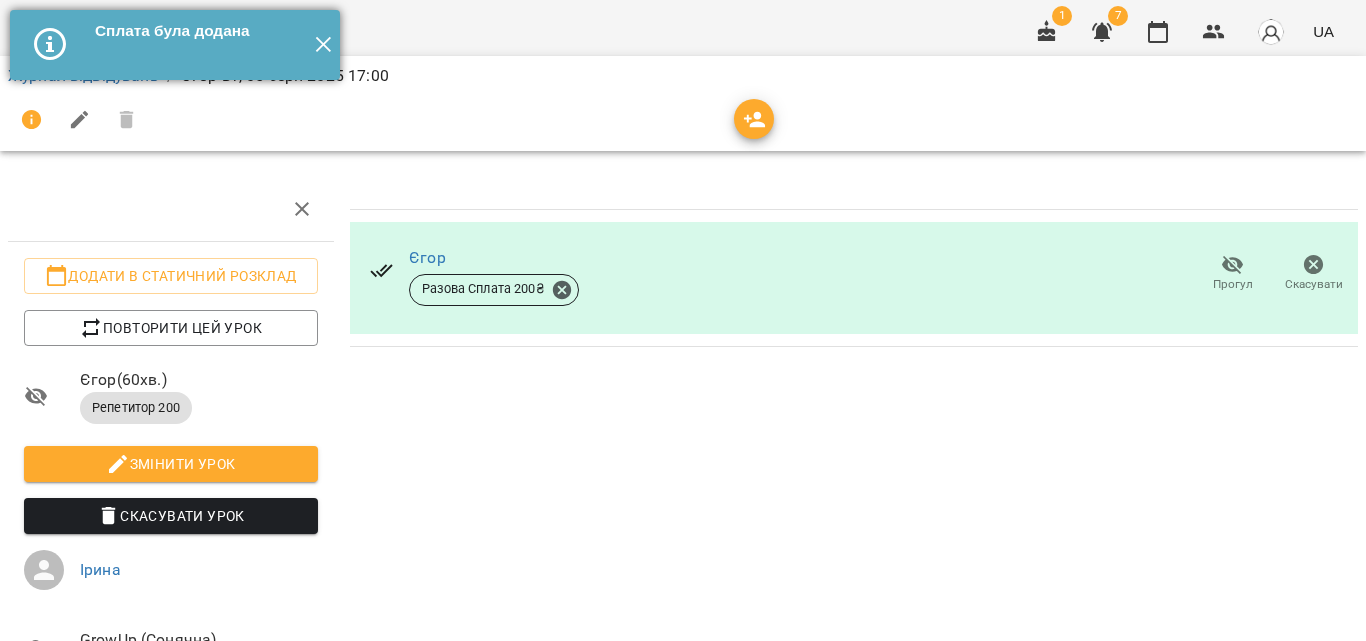 click on "✕" at bounding box center [323, 45] 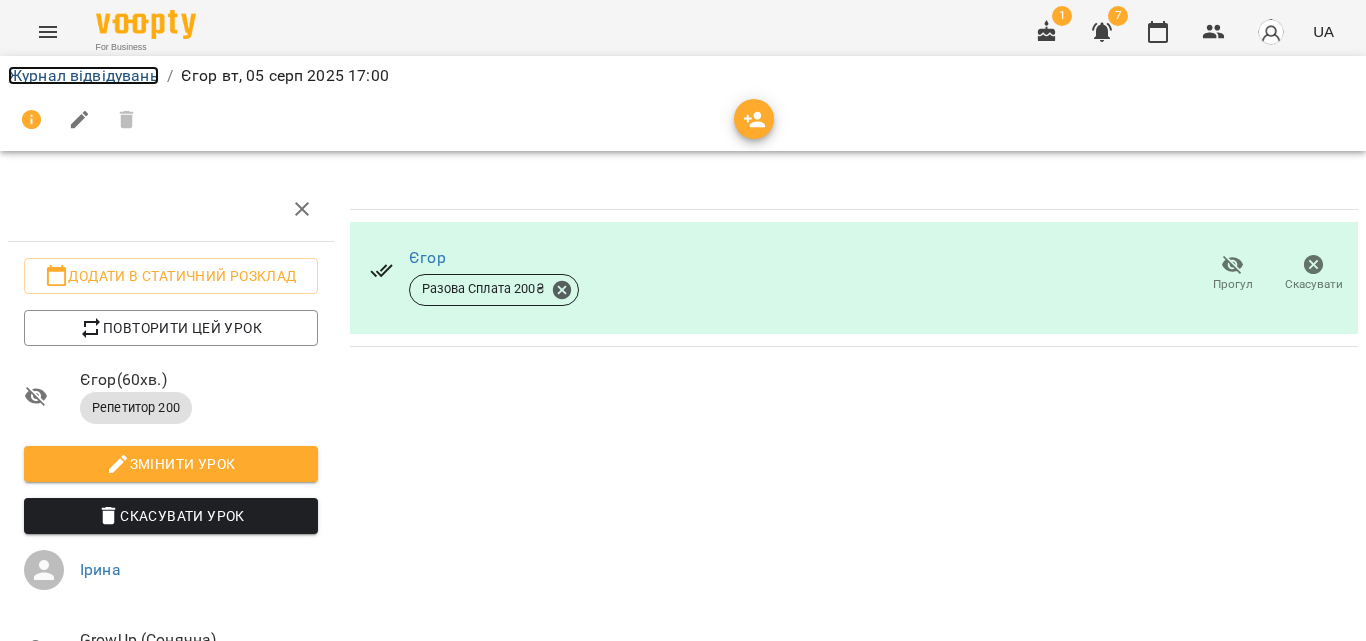 click on "Журнал відвідувань" at bounding box center [83, 75] 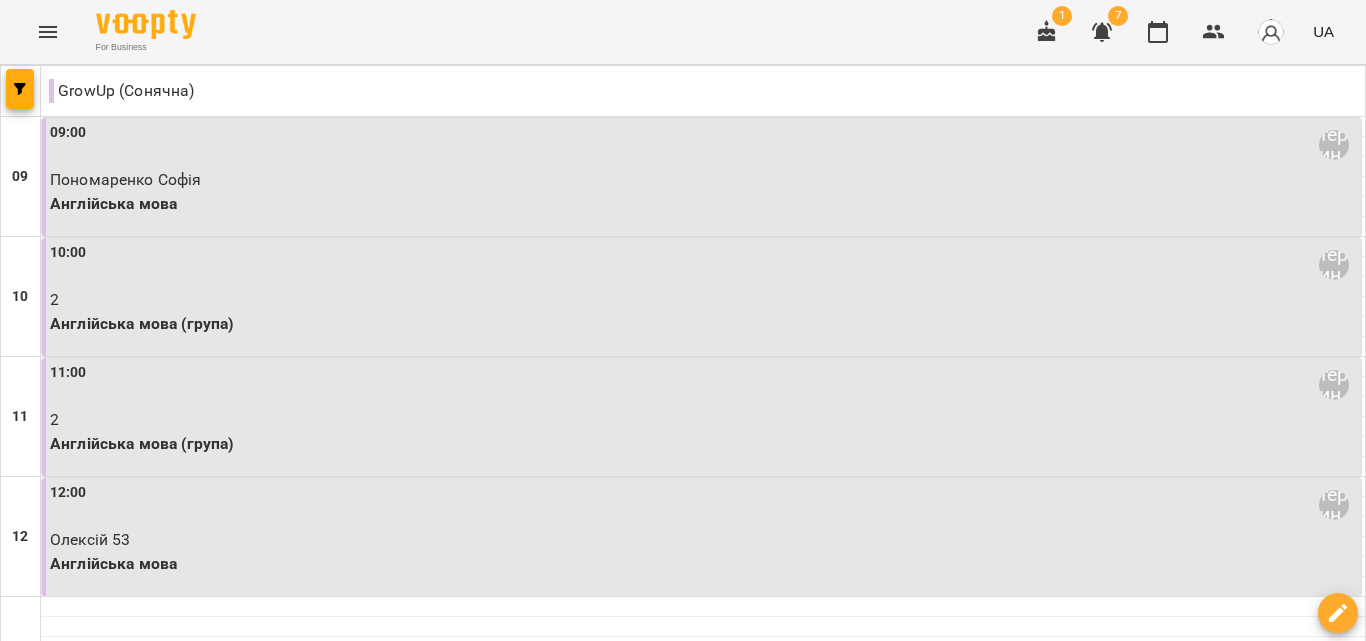 scroll, scrollTop: 929, scrollLeft: 0, axis: vertical 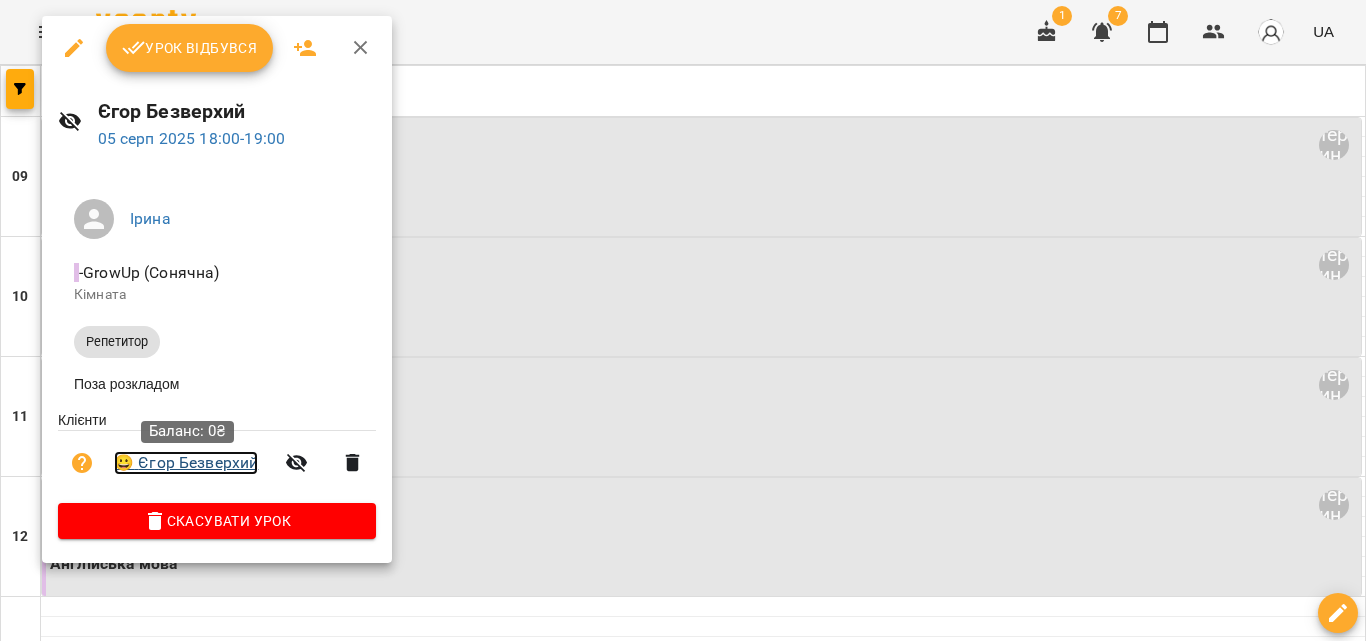 click on "😀   Єгор Безверхий" at bounding box center [186, 463] 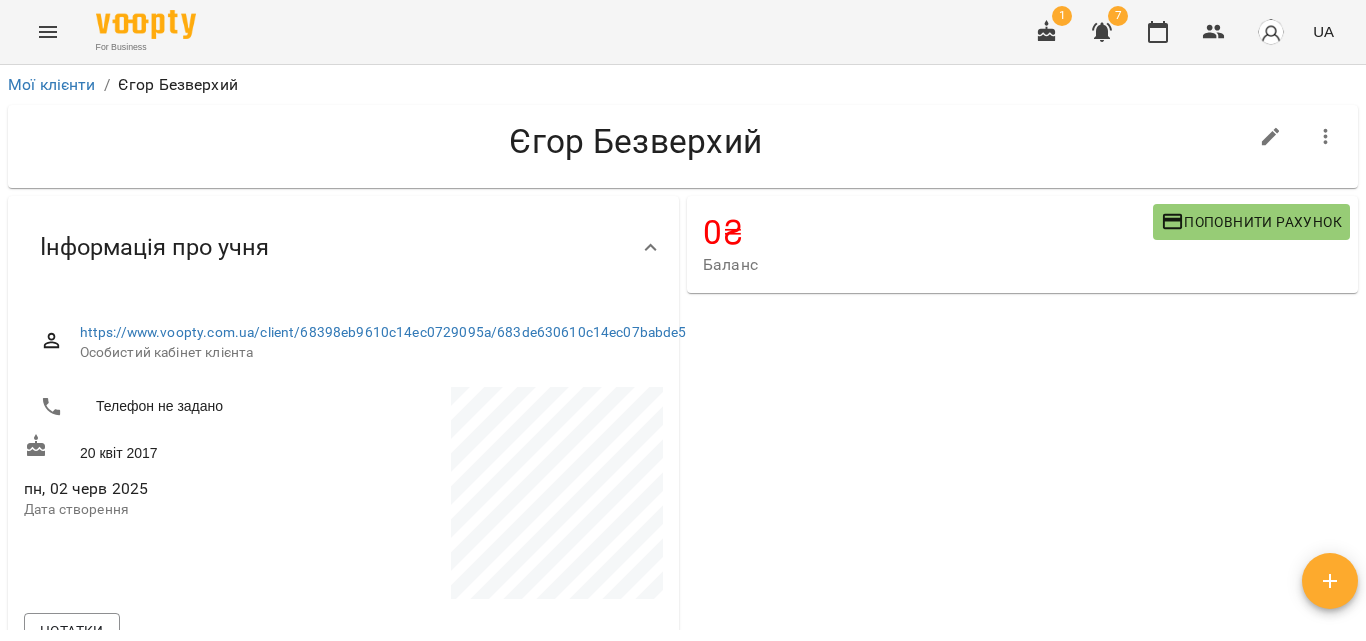 click on "Поповнити рахунок" at bounding box center (1251, 222) 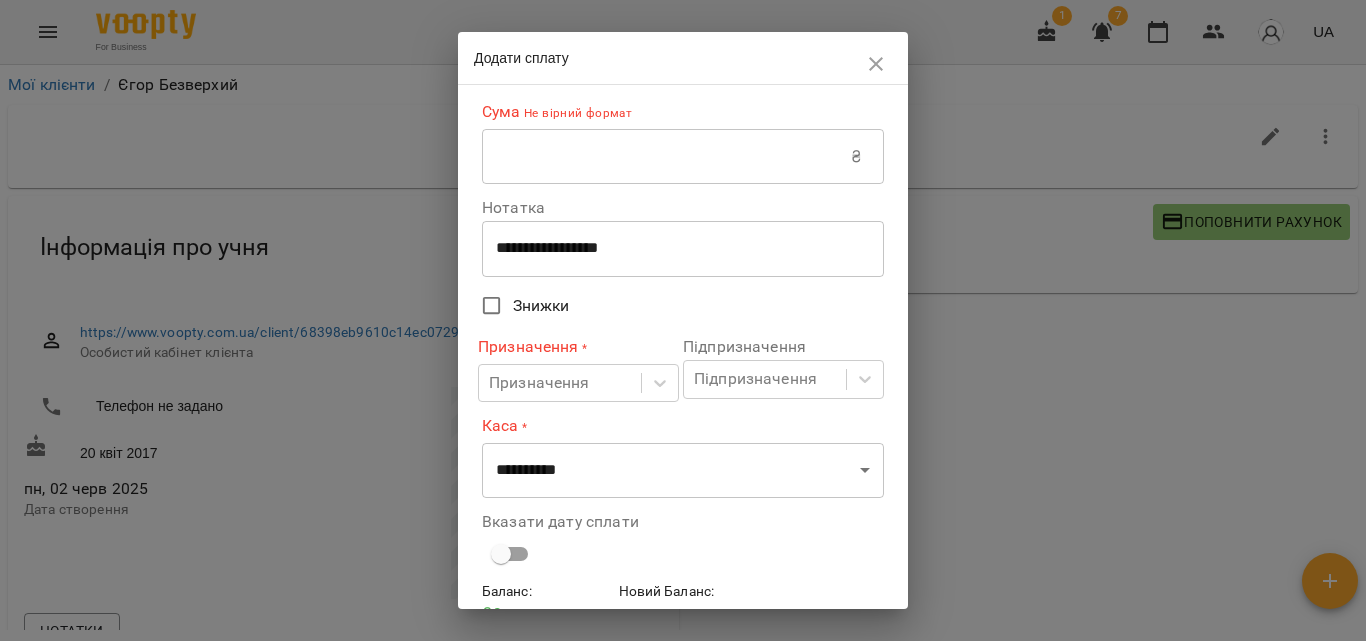 click at bounding box center [666, 157] 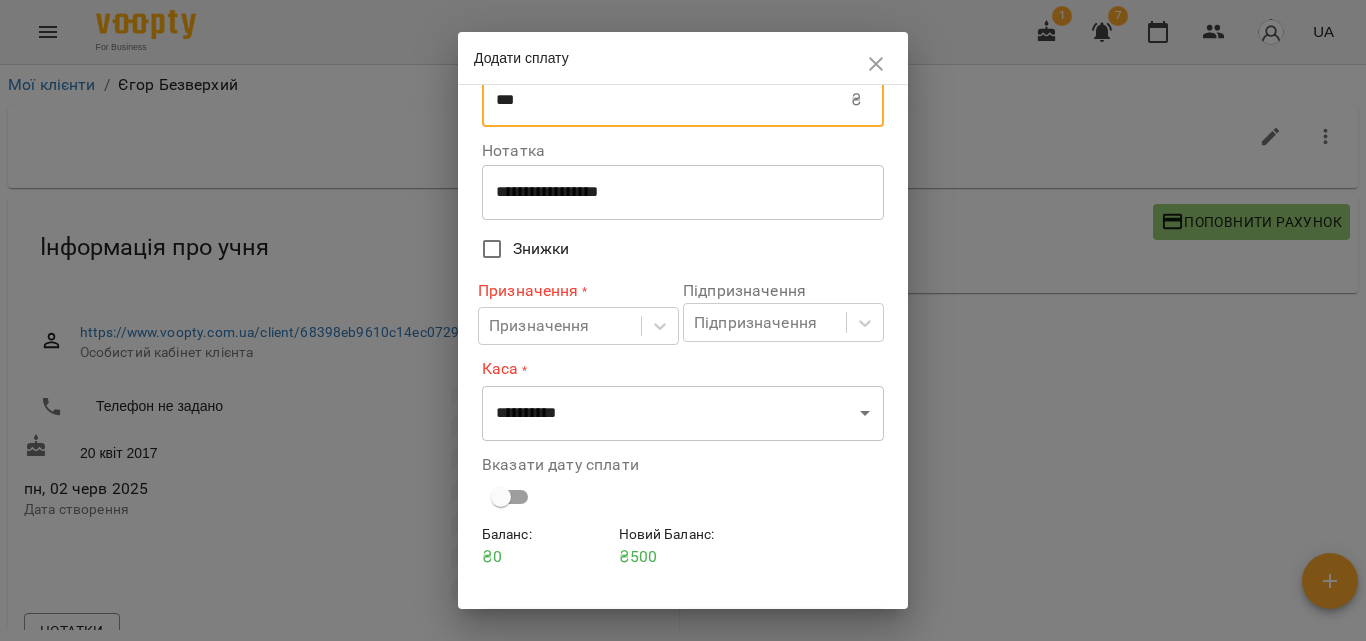 scroll, scrollTop: 96, scrollLeft: 0, axis: vertical 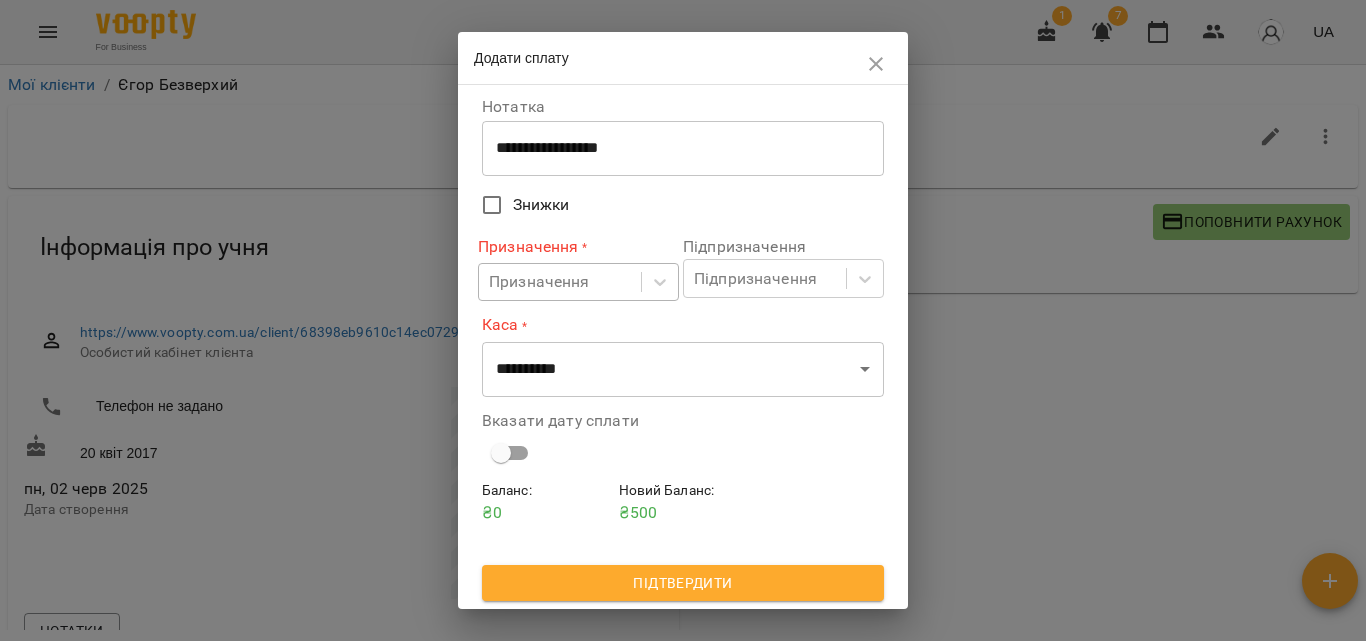 type on "***" 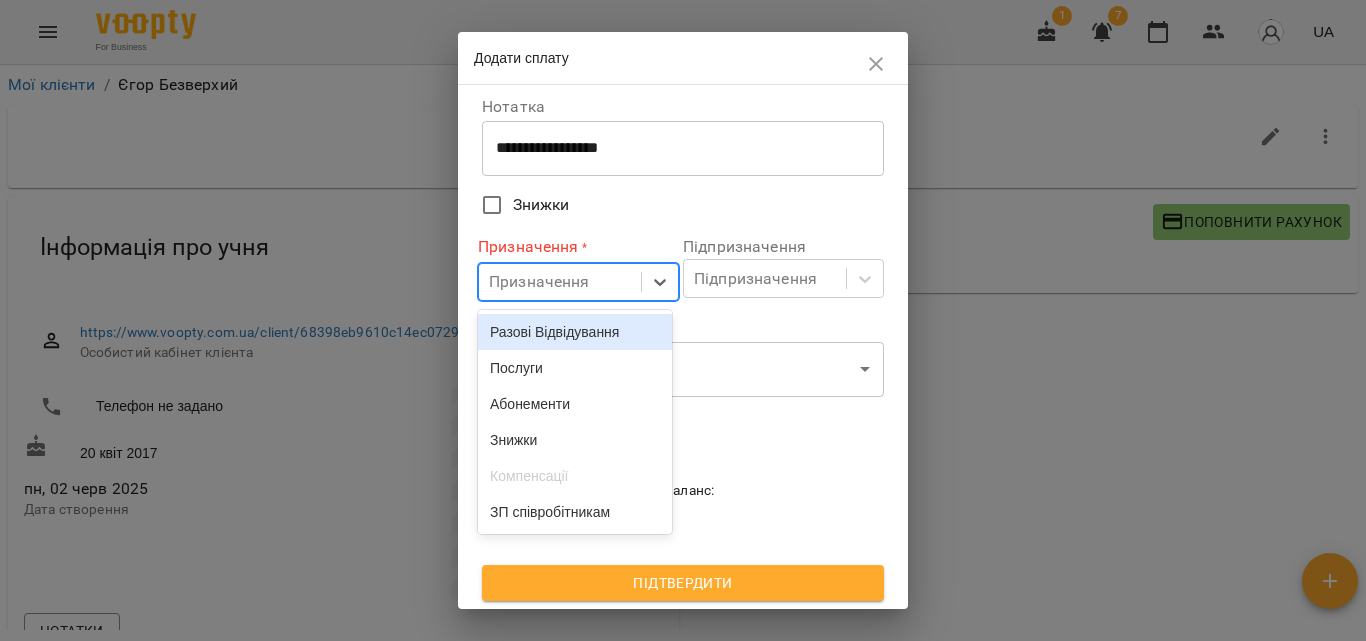 click on "Разові Відвідування" at bounding box center [575, 332] 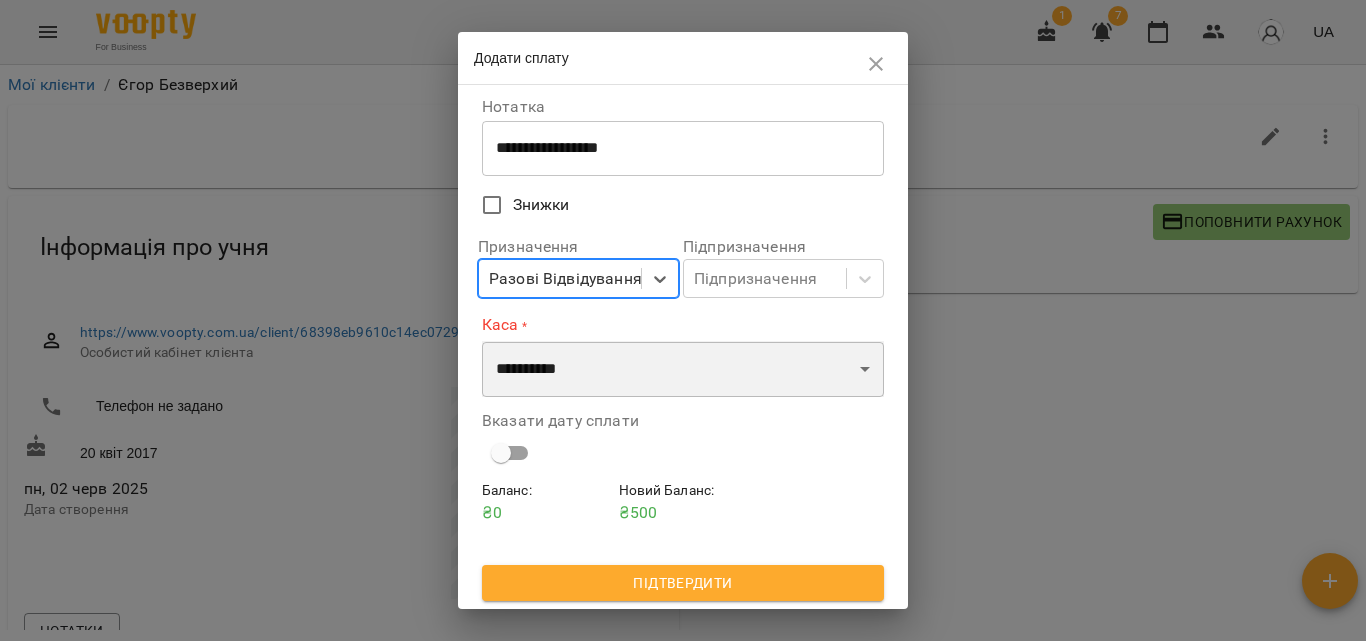 click on "**********" at bounding box center (683, 369) 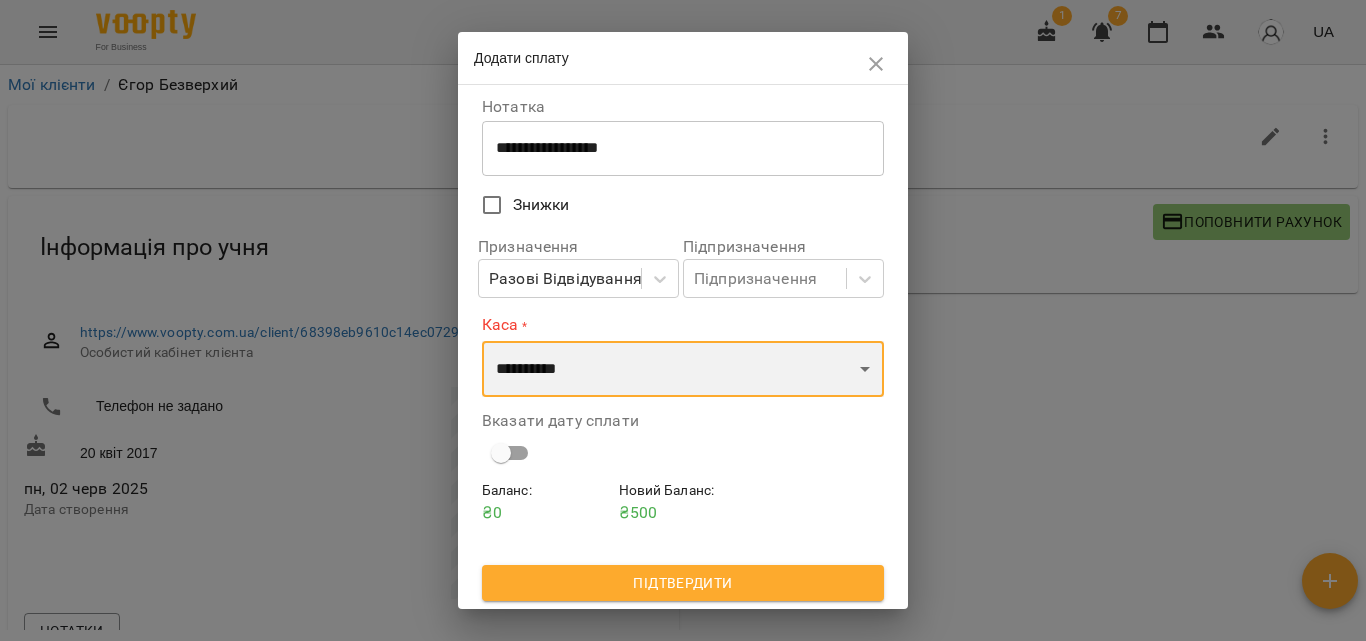 select on "****" 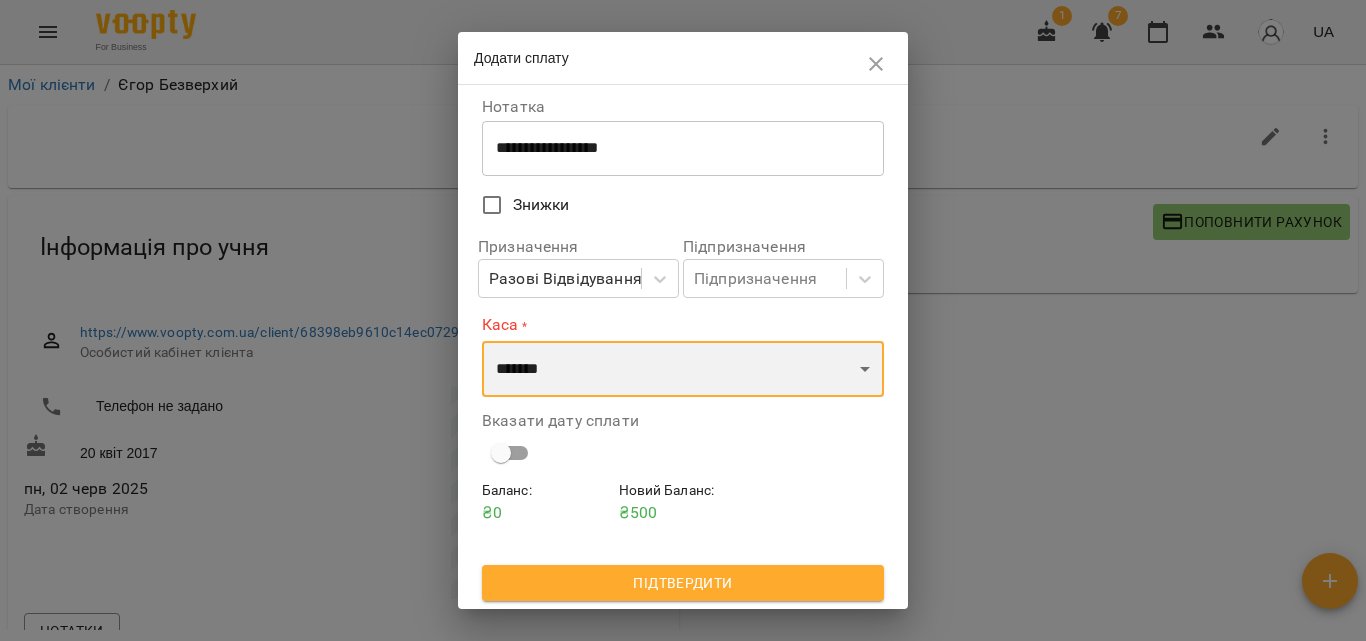 click on "**********" at bounding box center (683, 369) 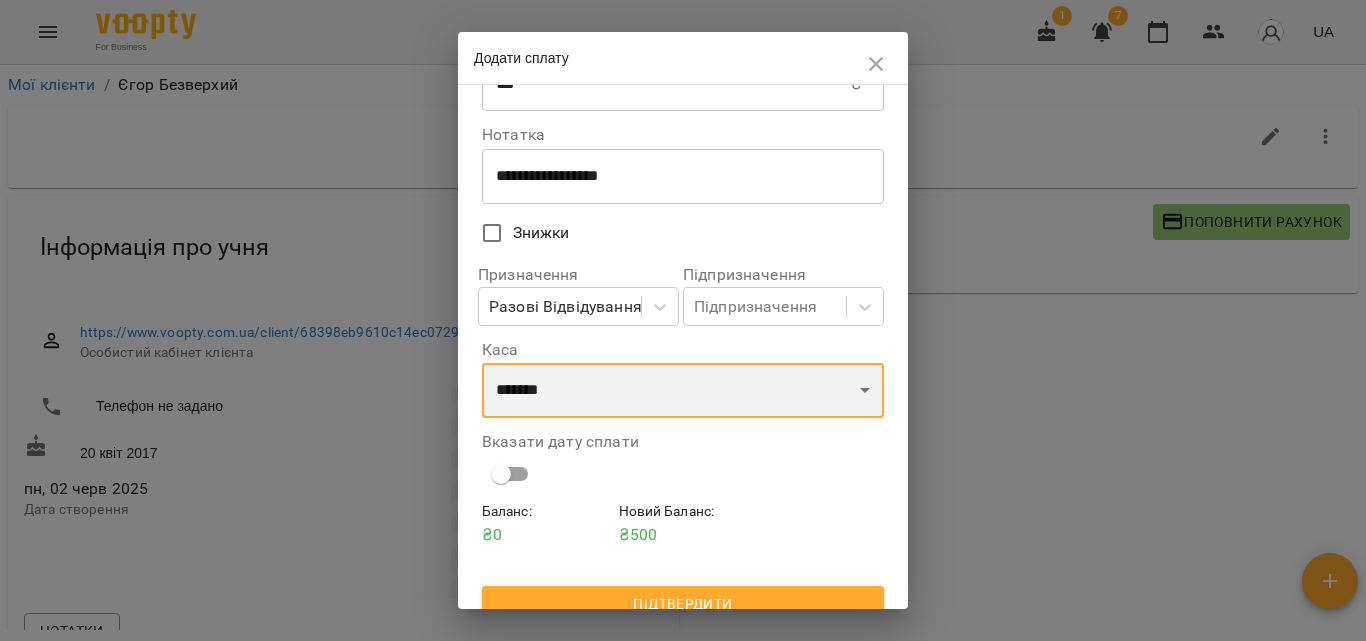 scroll, scrollTop: 90, scrollLeft: 0, axis: vertical 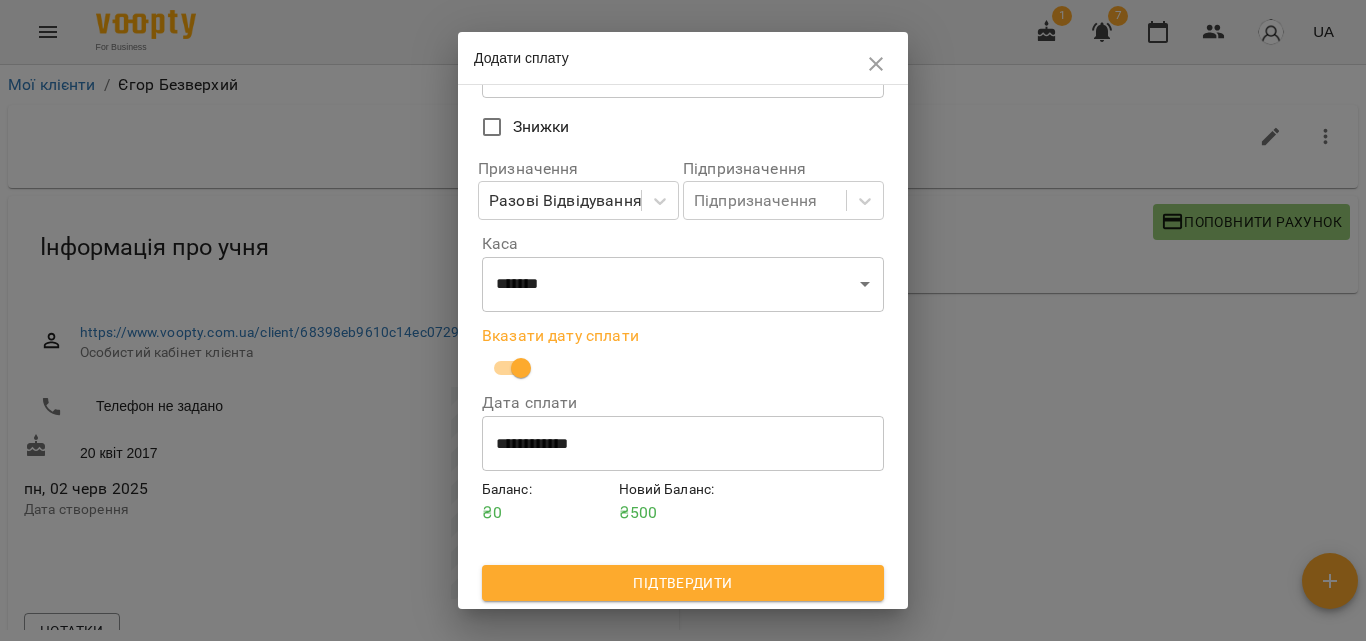click on "**********" at bounding box center [683, 444] 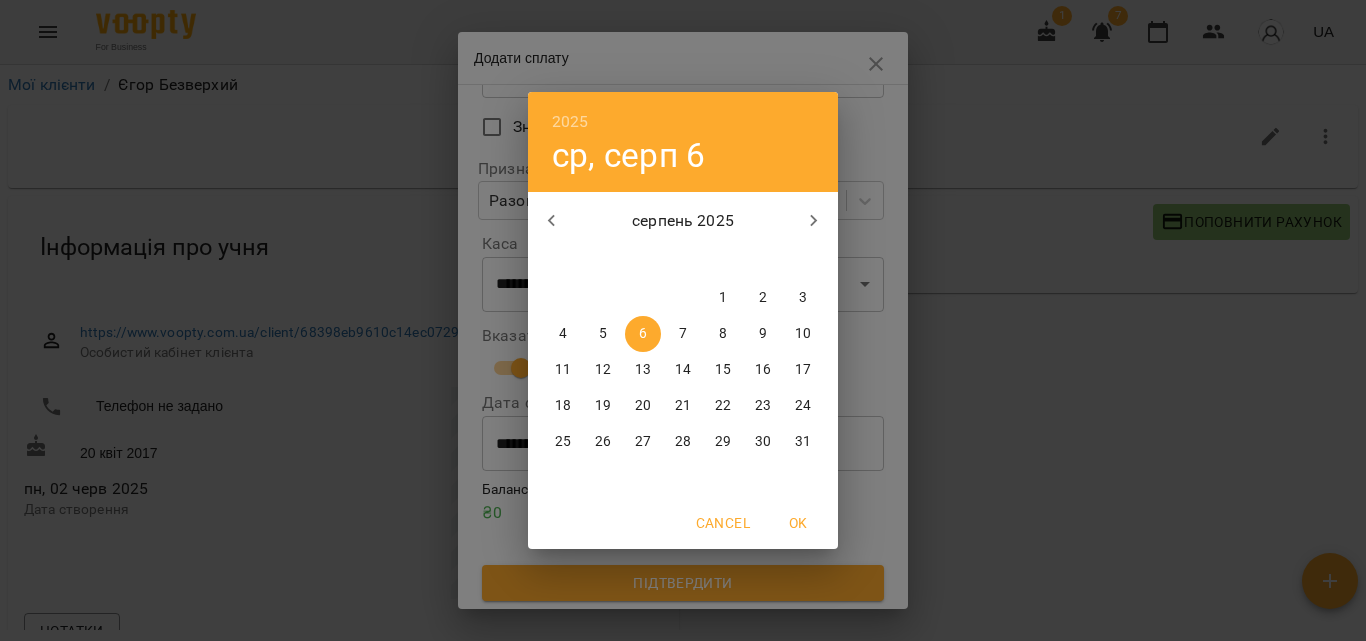 click on "5" at bounding box center [603, 334] 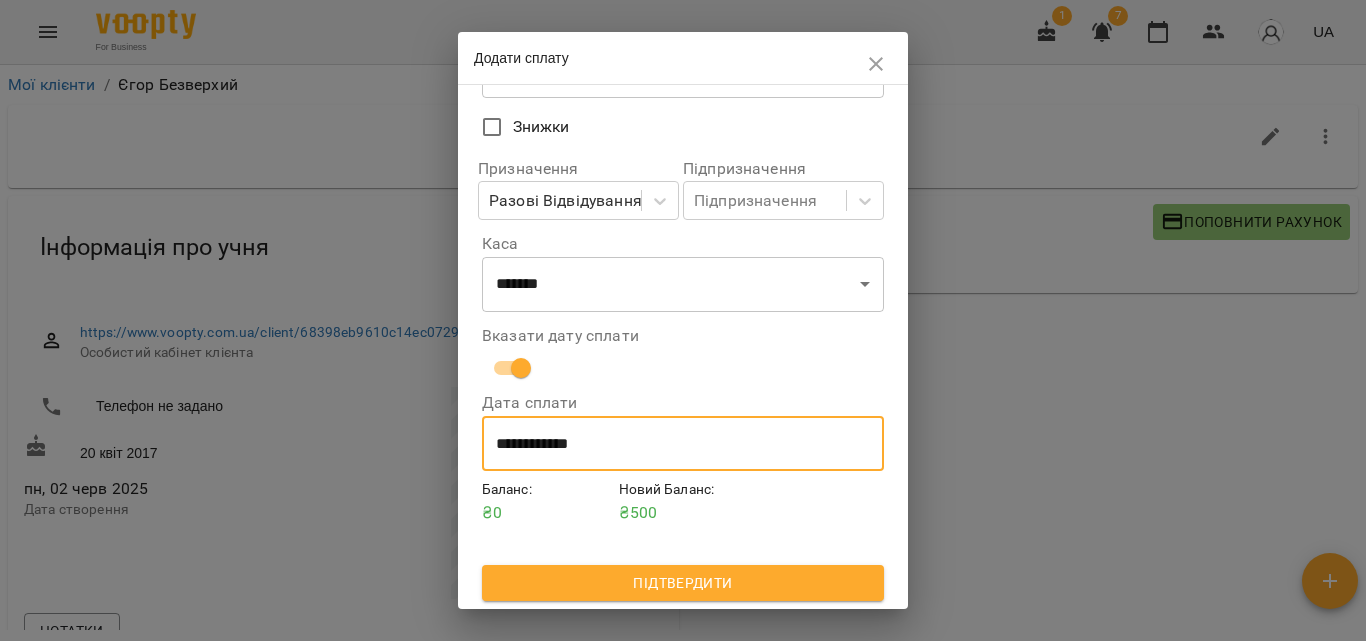 click on "Підтвердити" at bounding box center [683, 583] 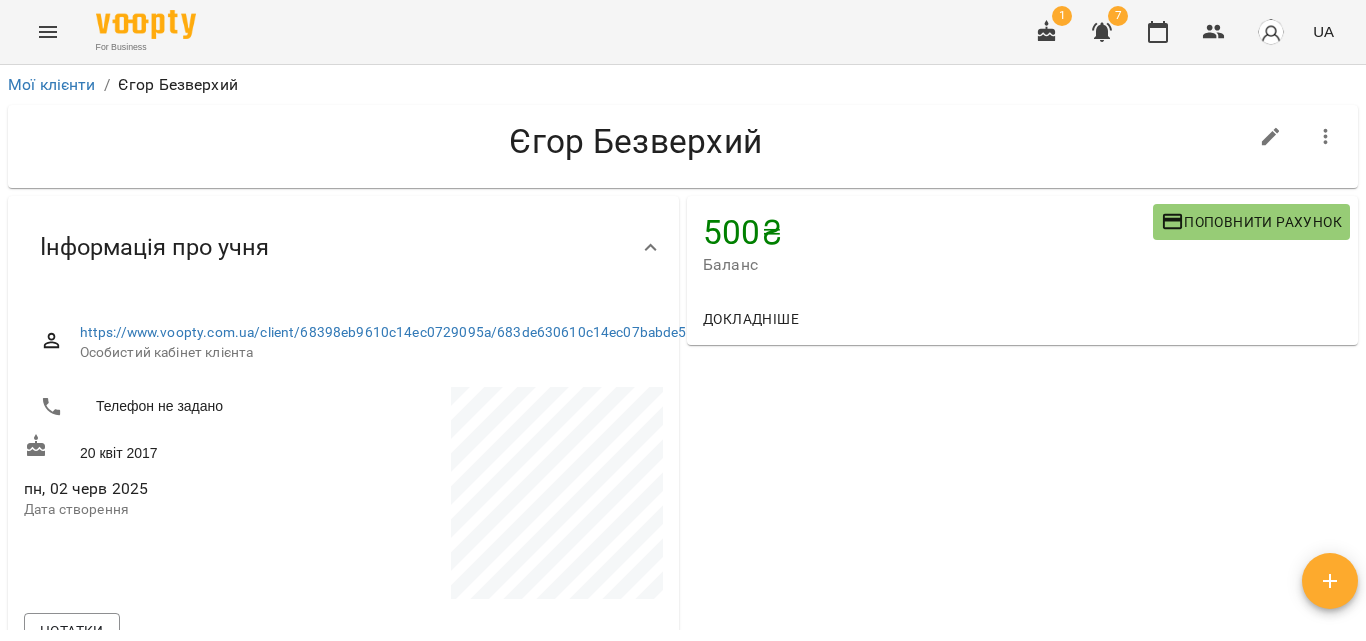 click 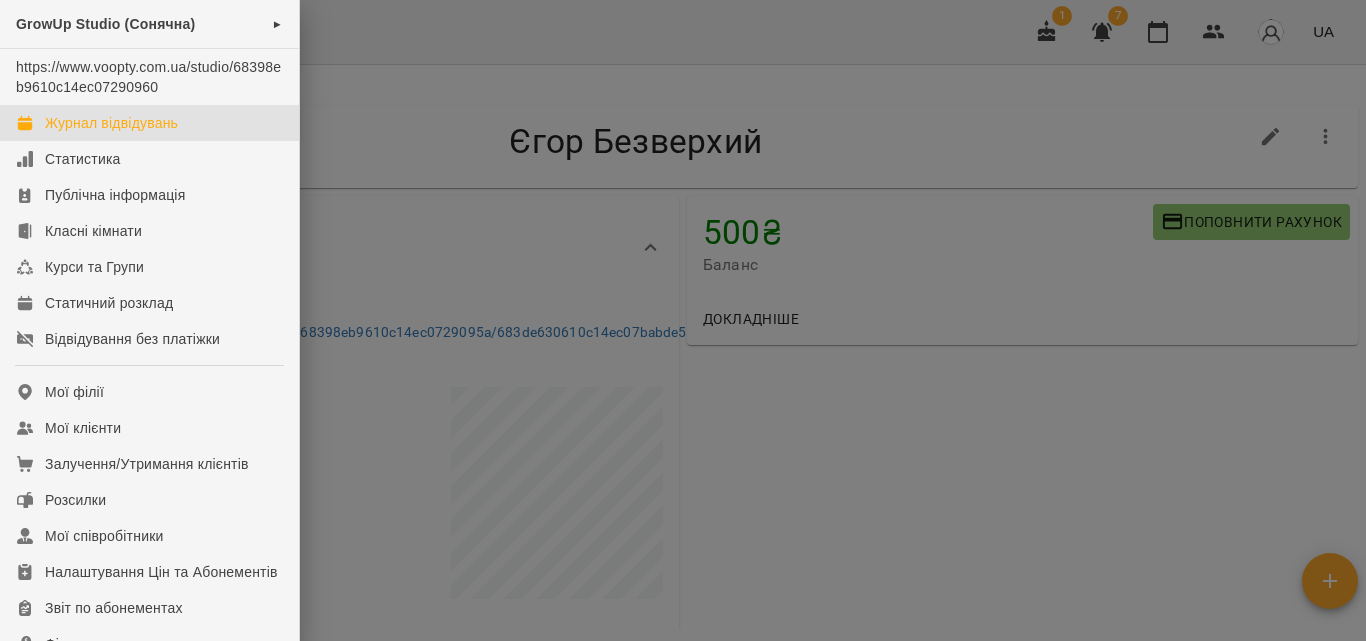 click on "Журнал відвідувань" at bounding box center (111, 123) 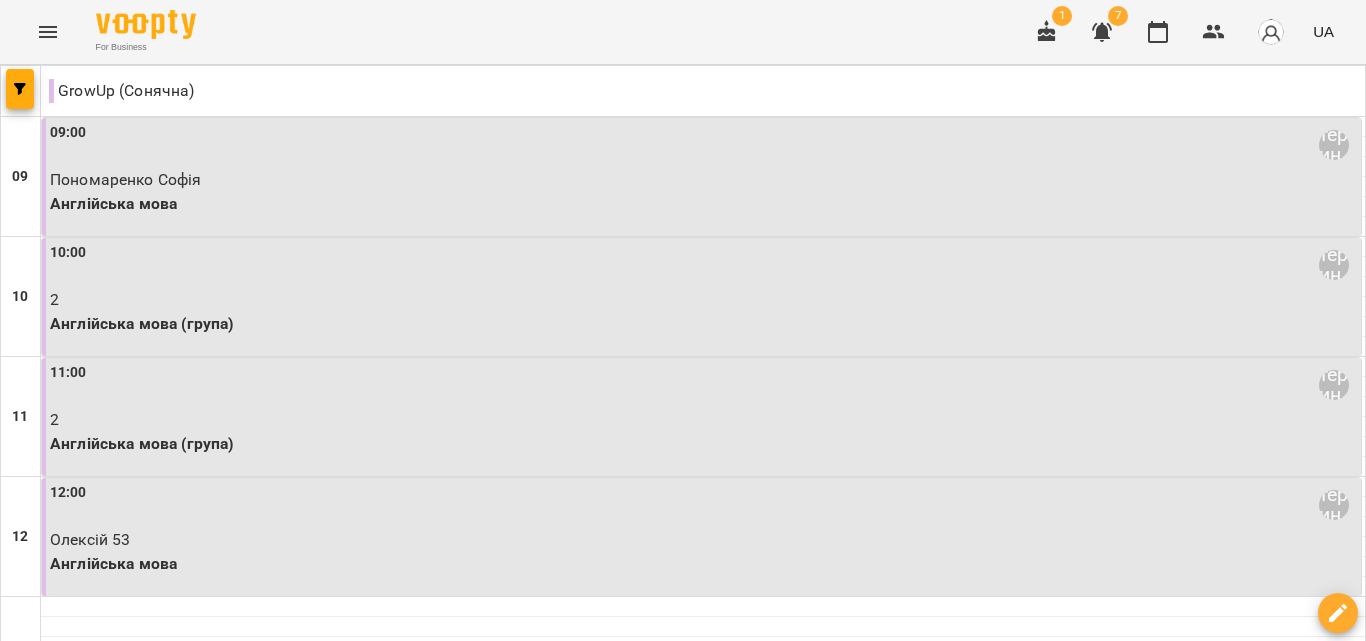 scroll, scrollTop: 929, scrollLeft: 0, axis: vertical 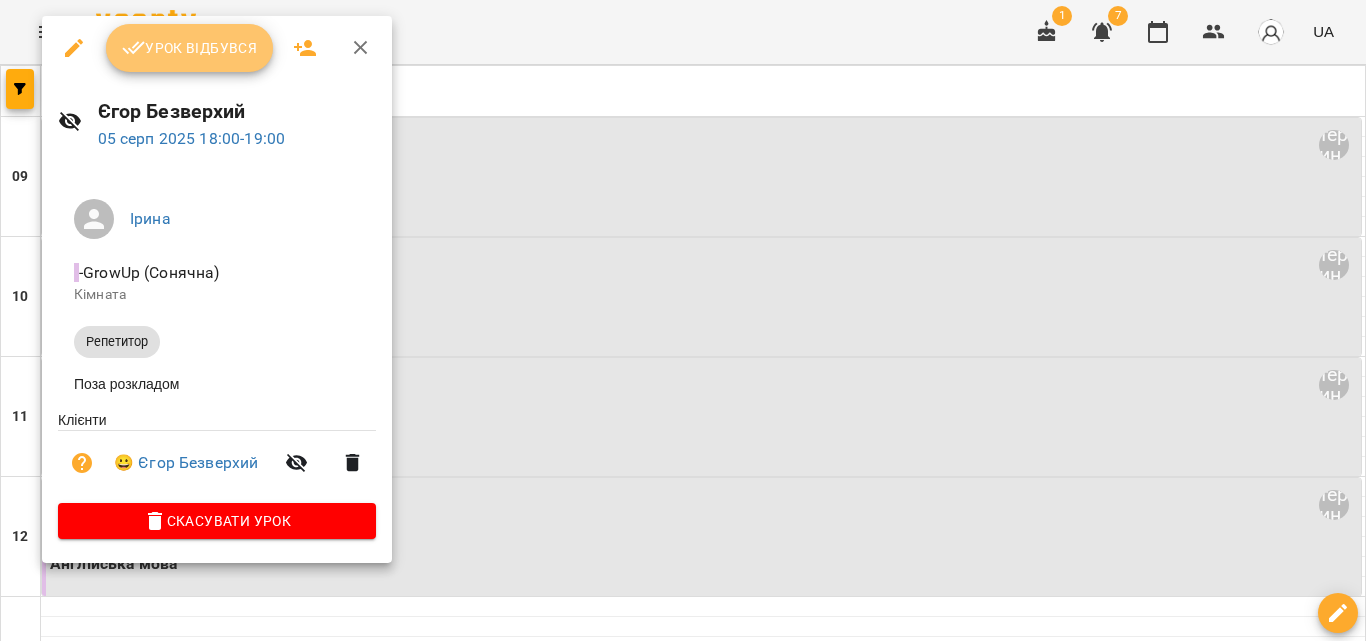click on "Урок відбувся" at bounding box center (190, 48) 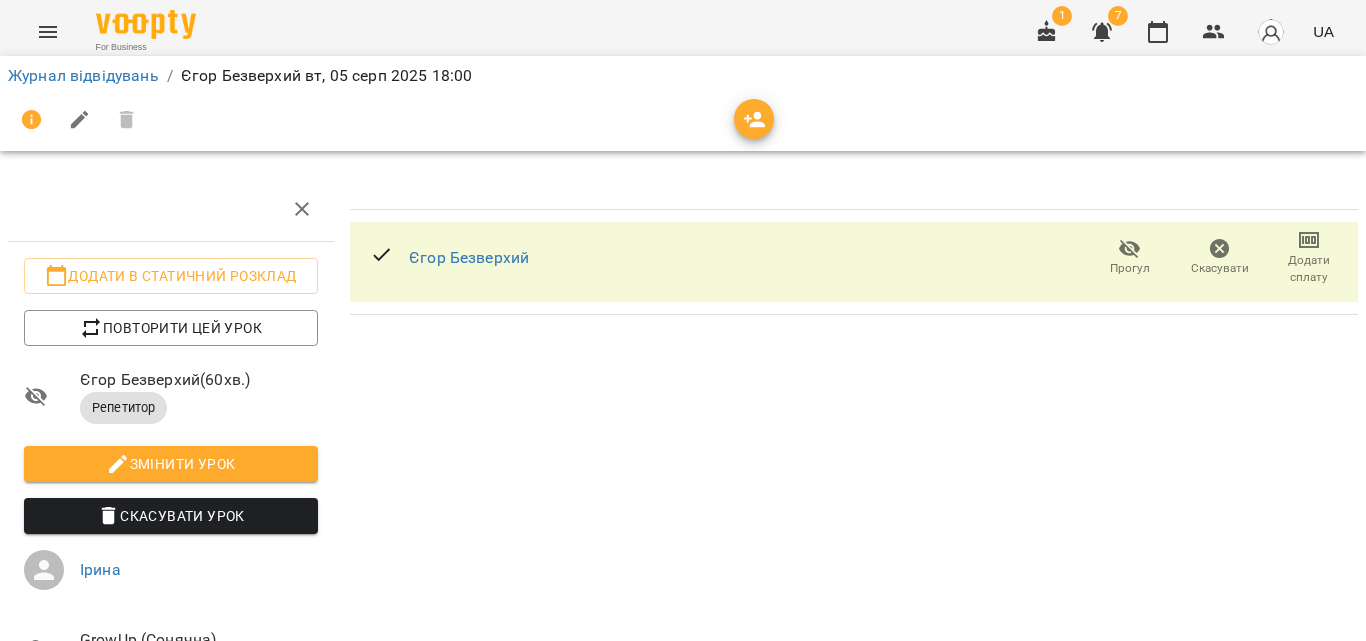 click 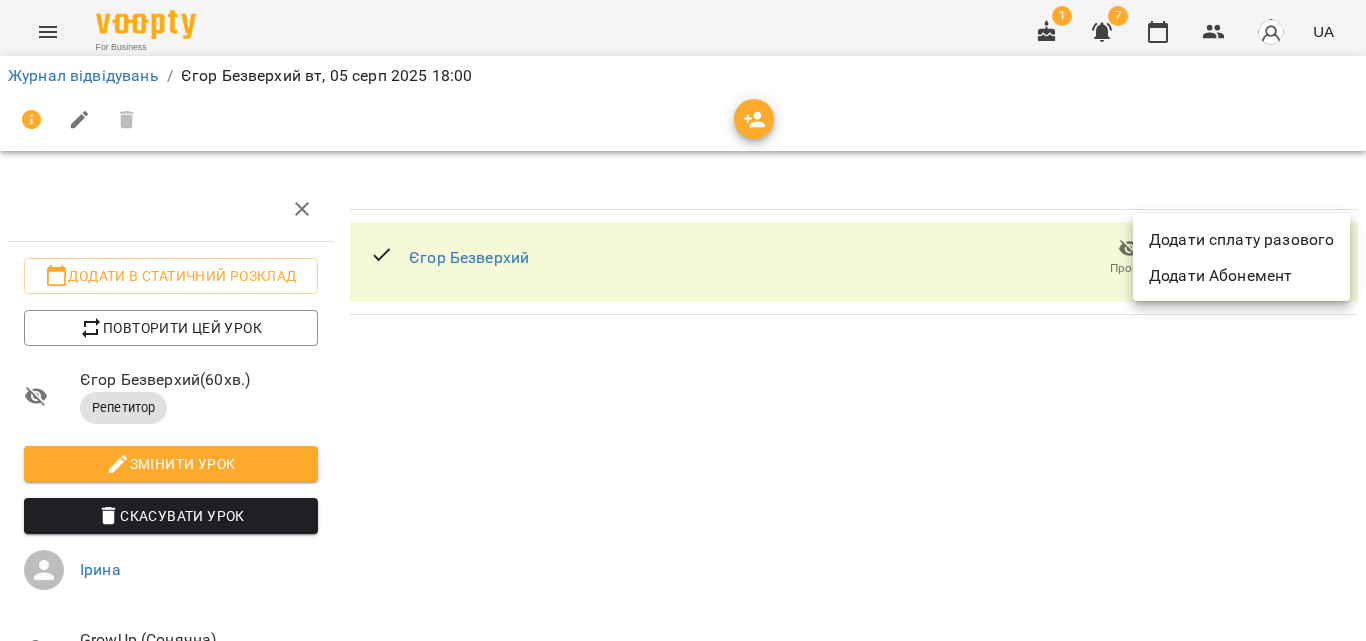 click on "Додати сплату разового" at bounding box center [1241, 240] 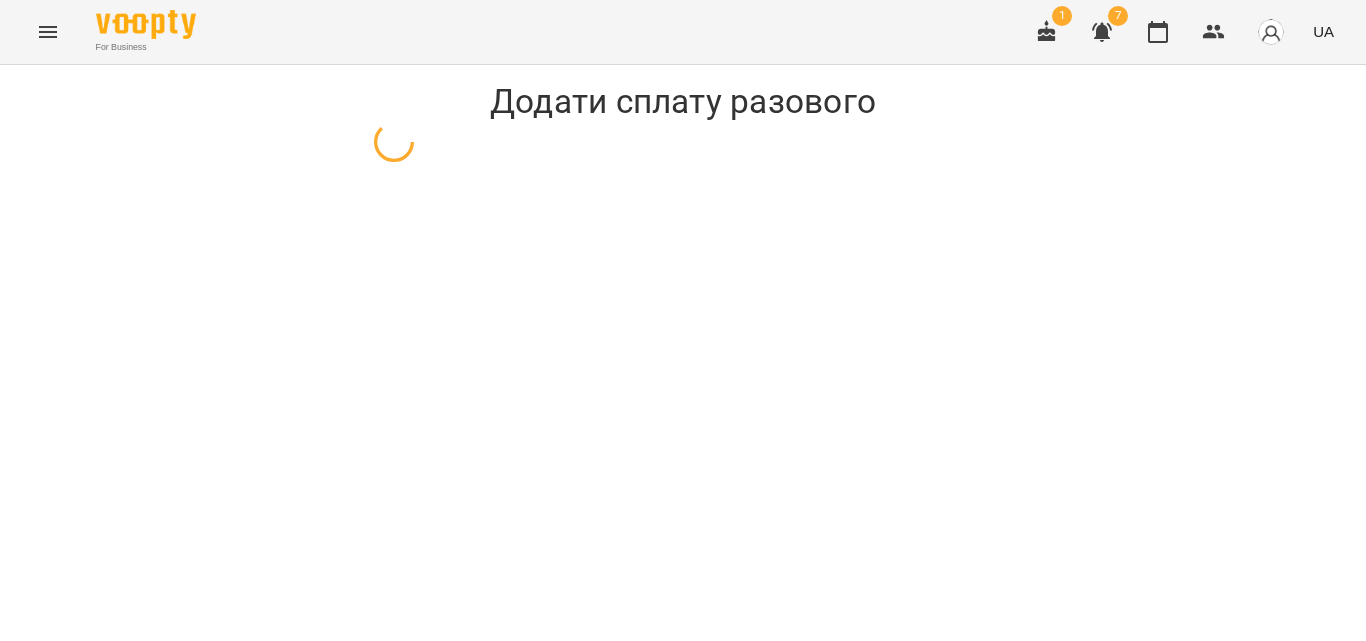 select on "*********" 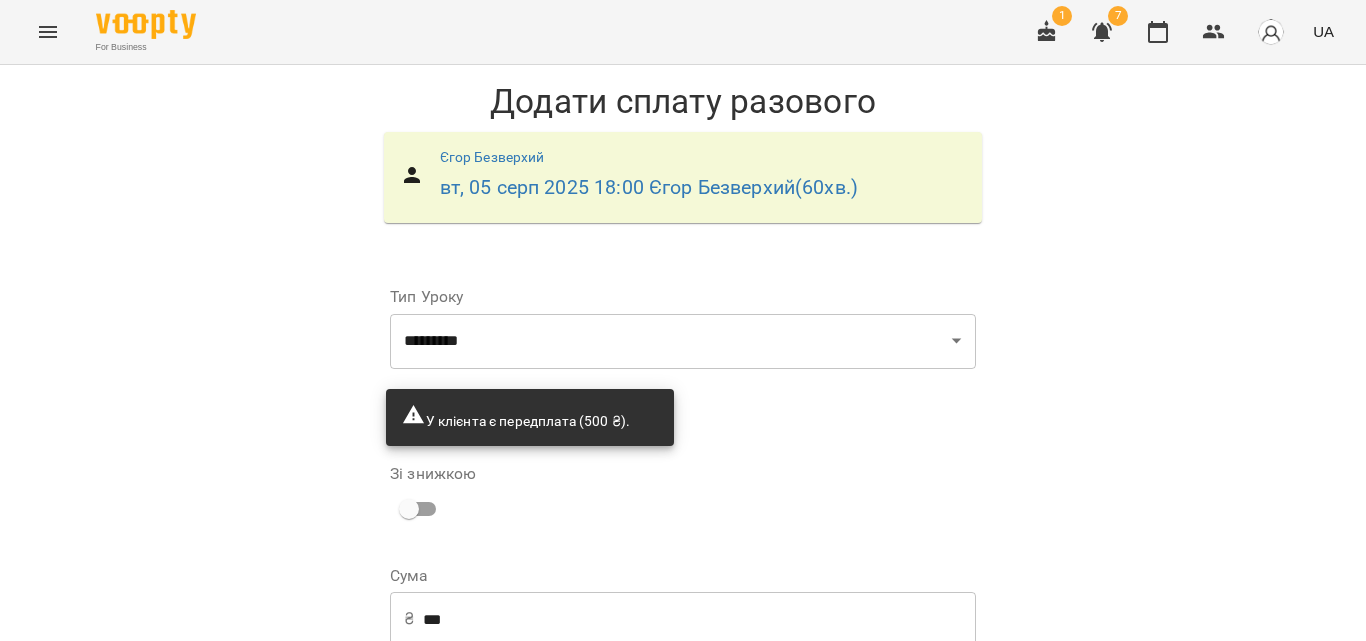 scroll, scrollTop: 160, scrollLeft: 0, axis: vertical 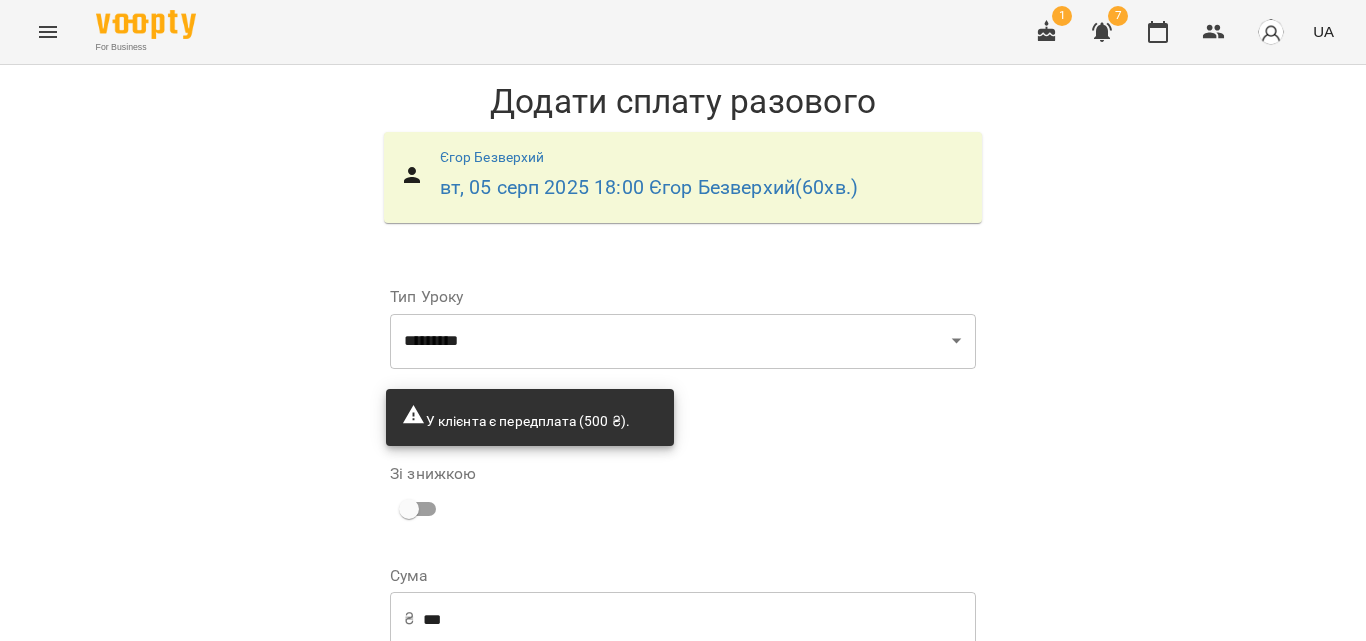 click on "Додати сплату разового" at bounding box center (849, 748) 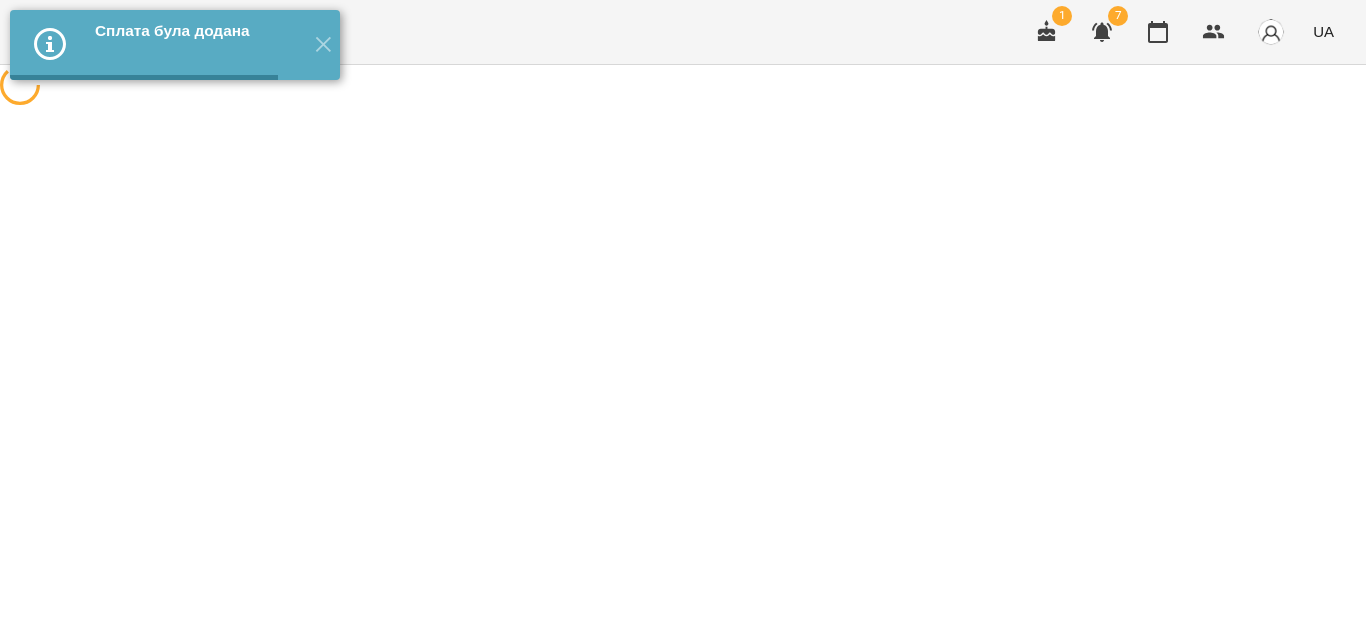 scroll, scrollTop: 0, scrollLeft: 0, axis: both 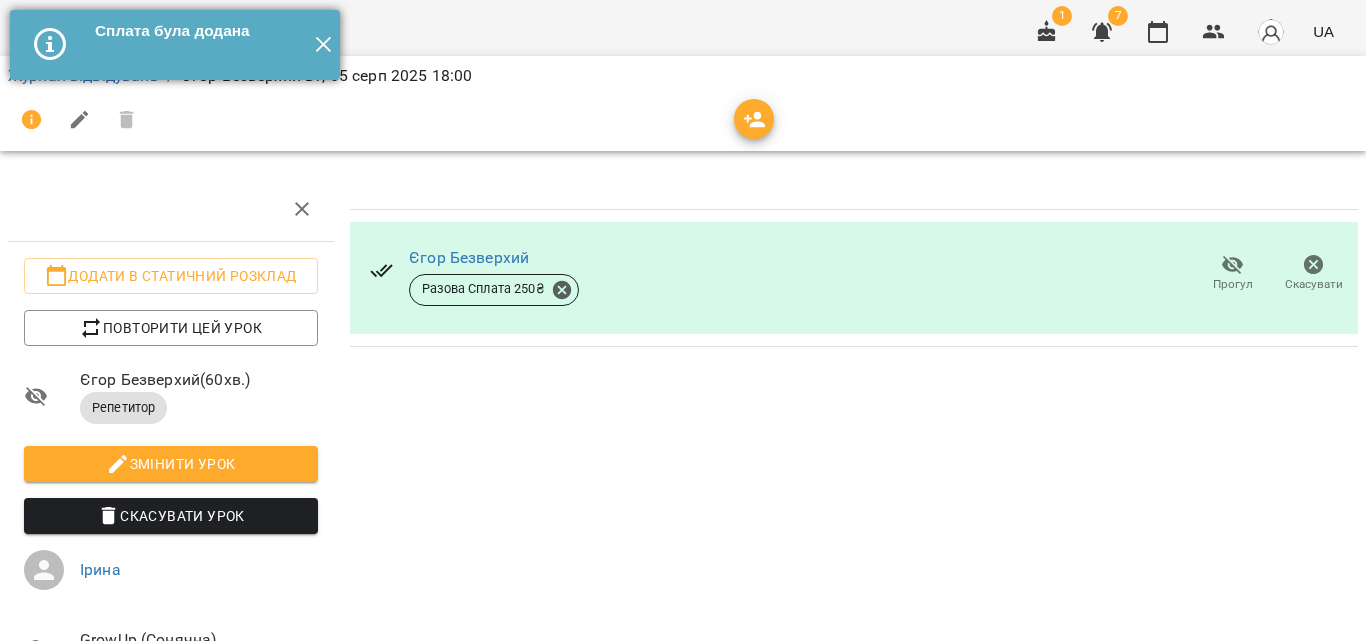 click on "✕" at bounding box center [323, 45] 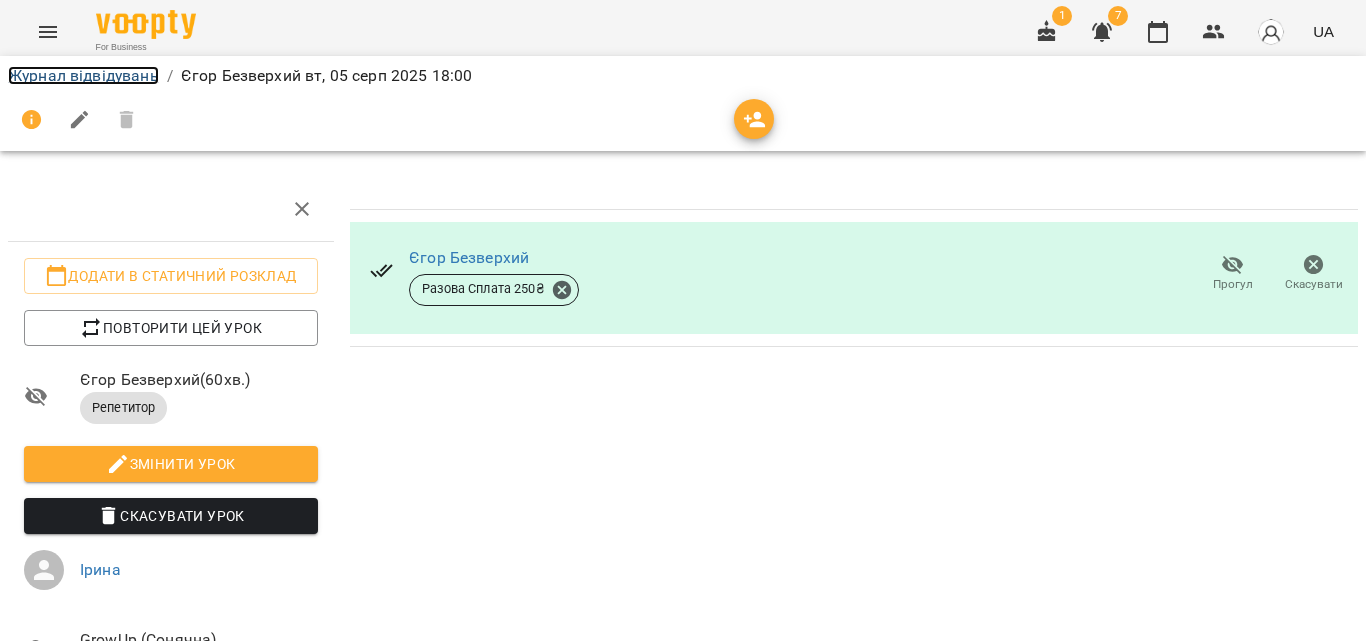 click on "Журнал відвідувань" at bounding box center (83, 75) 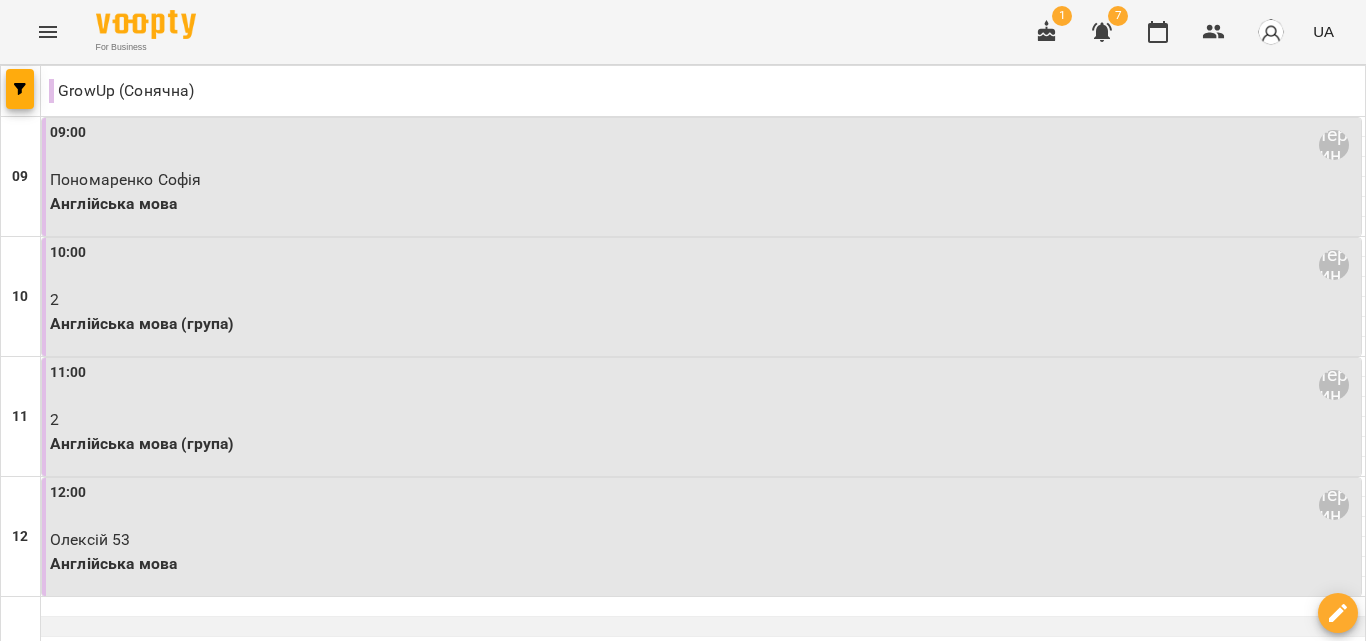 scroll, scrollTop: 0, scrollLeft: 0, axis: both 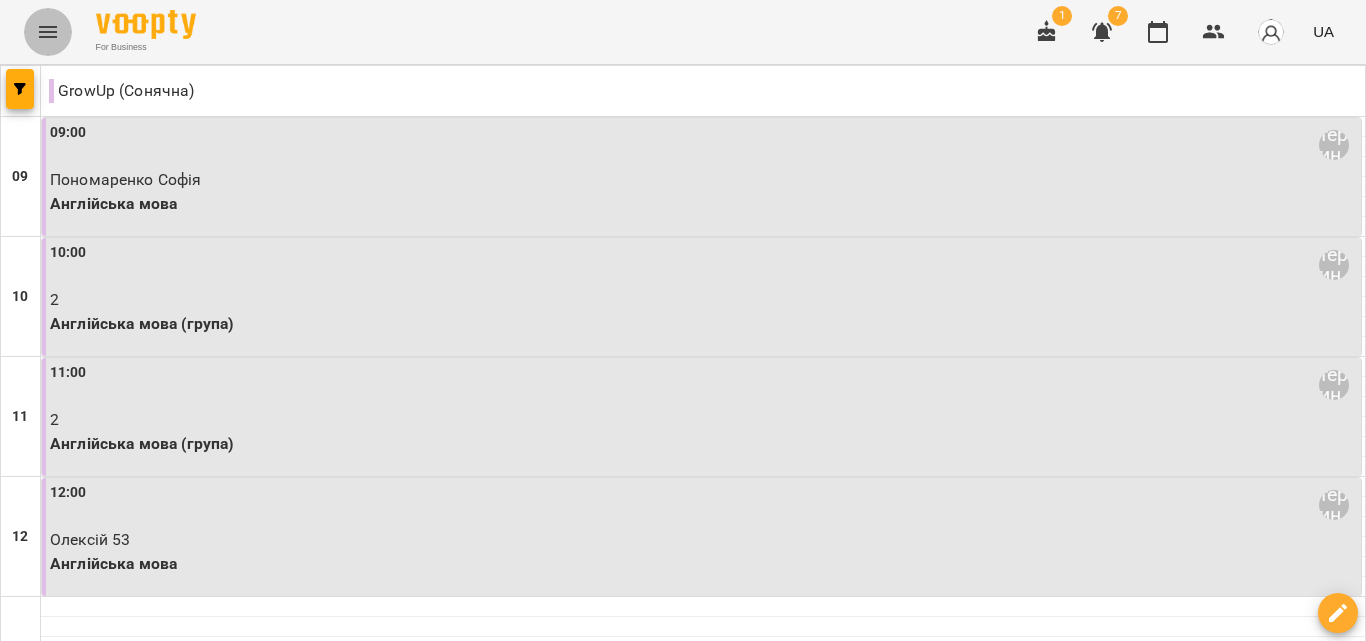 click at bounding box center [48, 32] 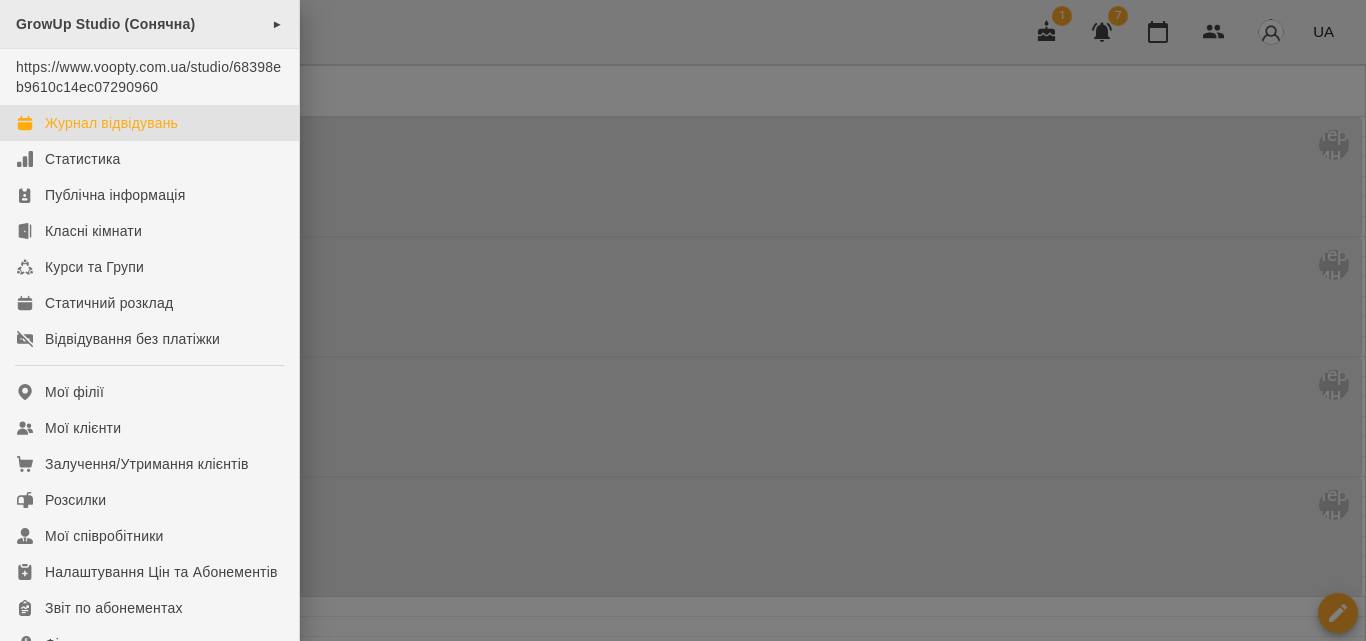 click on "GrowUp Studio (Сонячна)" at bounding box center [105, 24] 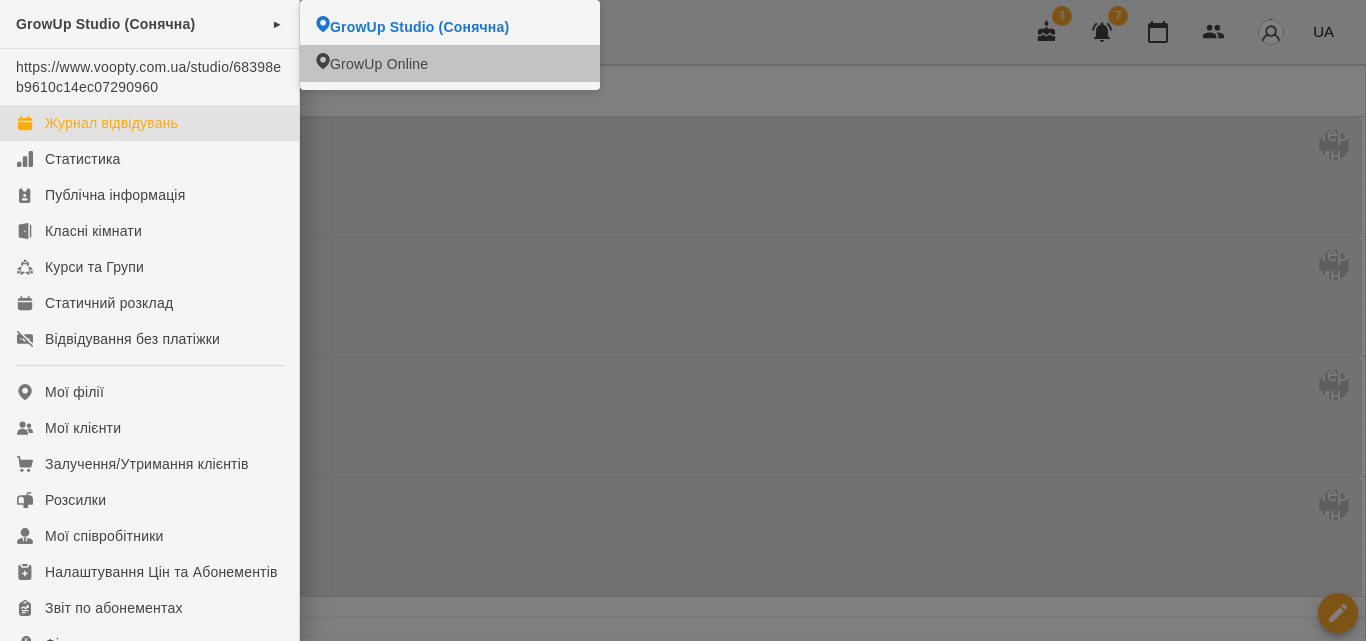 click at bounding box center (683, 320) 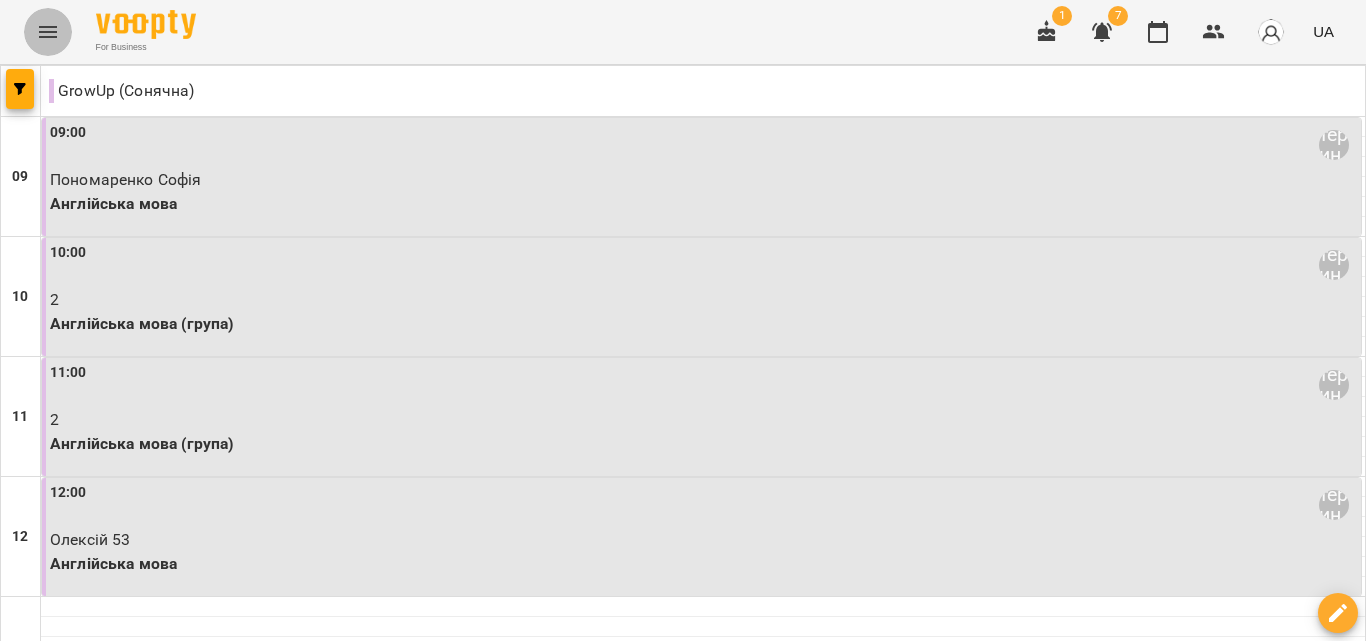 click 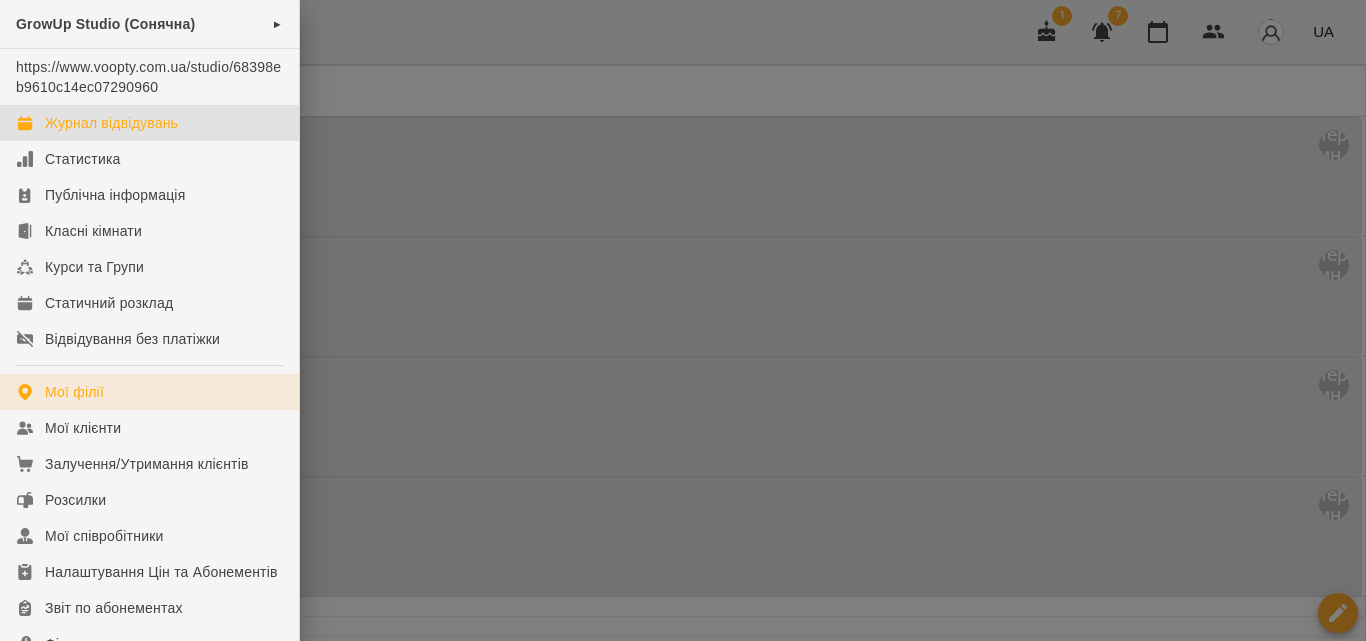 click on "Мої філії" at bounding box center (149, 392) 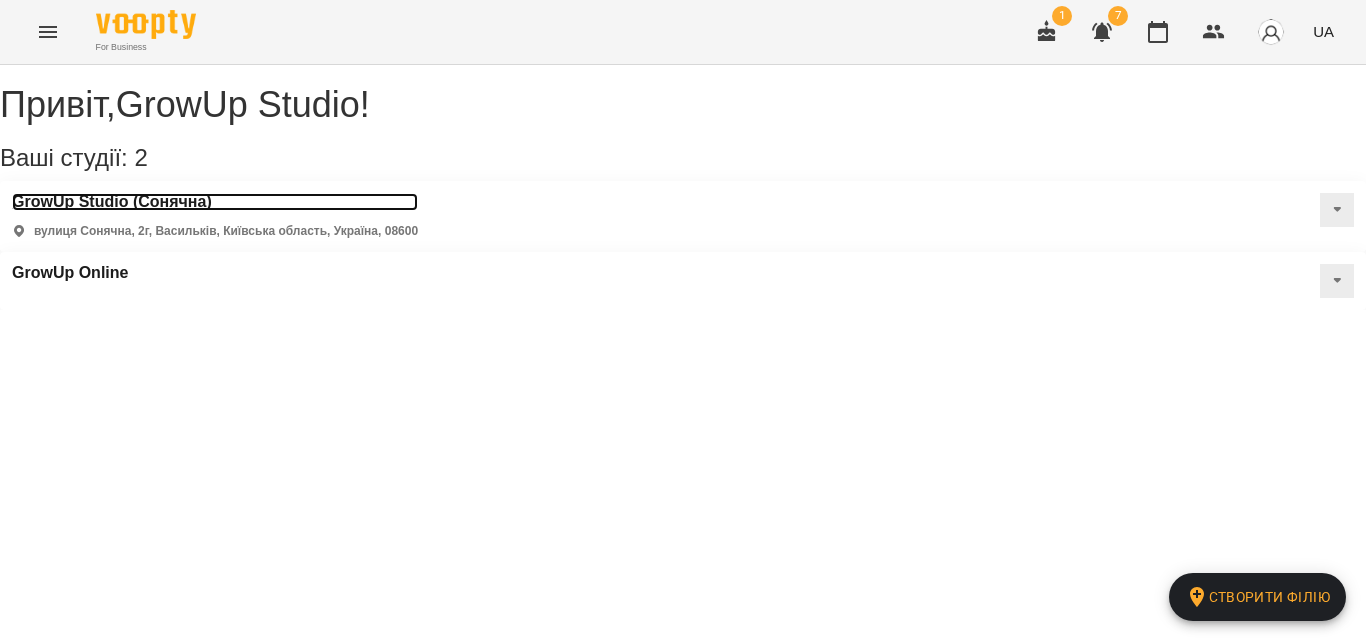 click on "GrowUp Studio (Сонячна)" at bounding box center [215, 202] 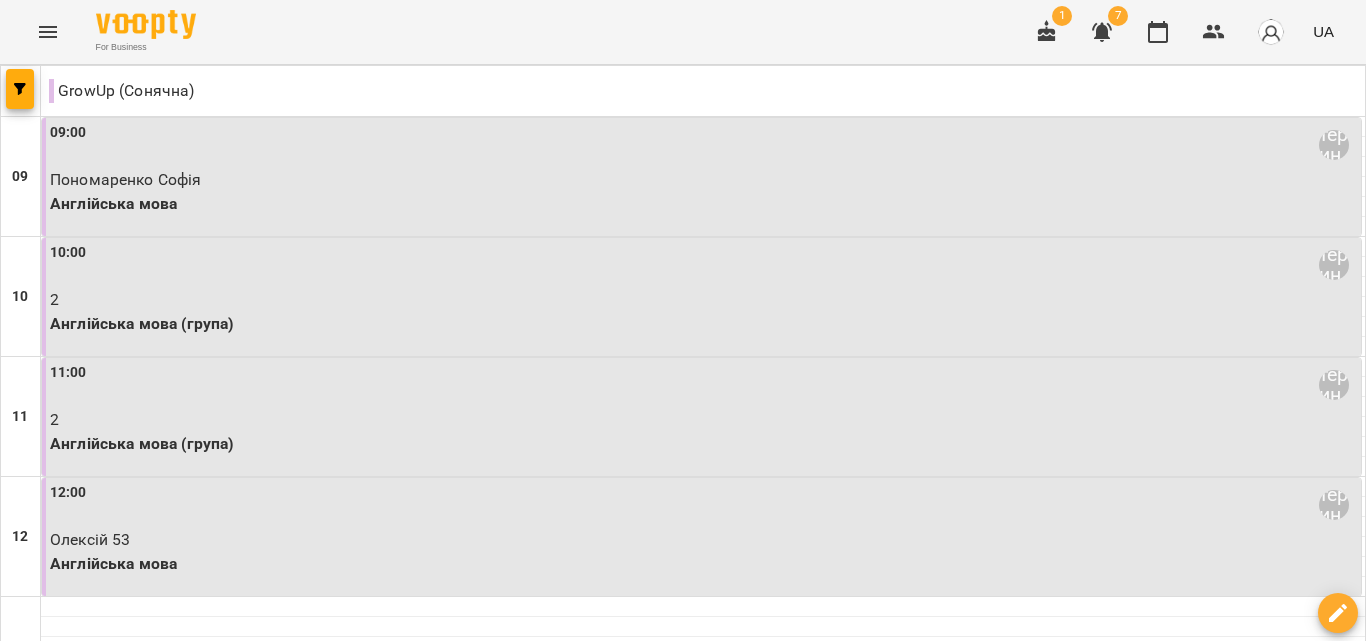 scroll, scrollTop: 0, scrollLeft: 0, axis: both 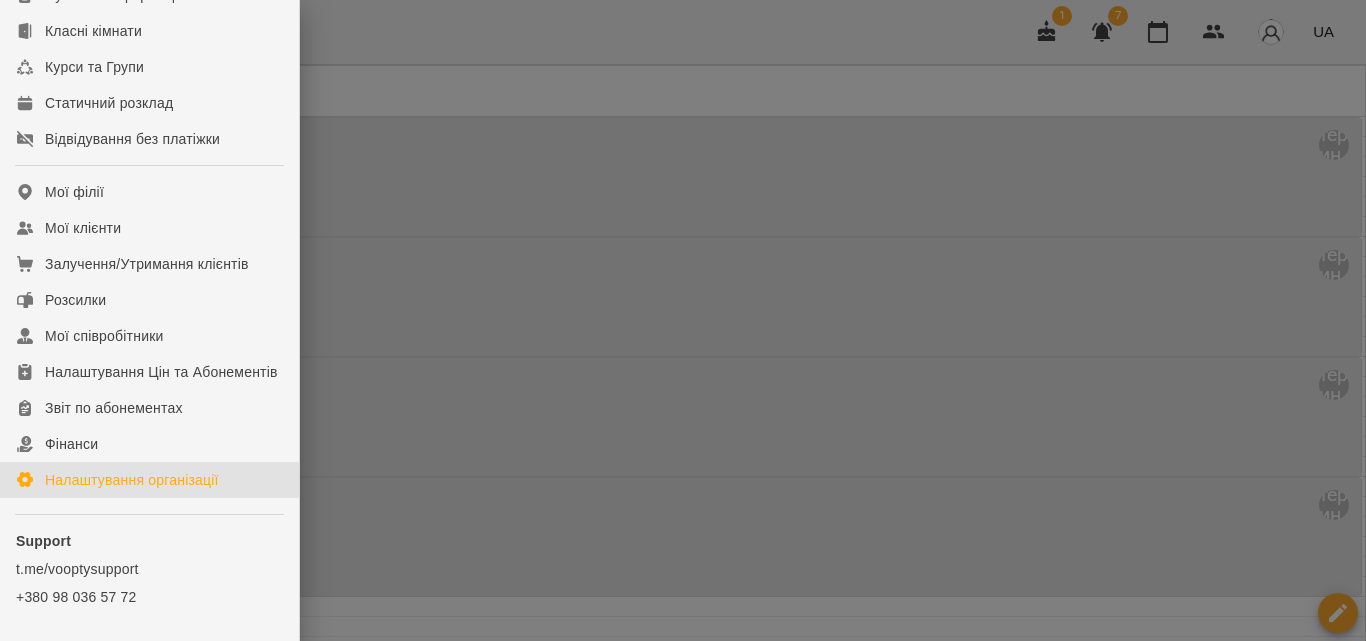 click on "Налаштування організації" at bounding box center (132, 480) 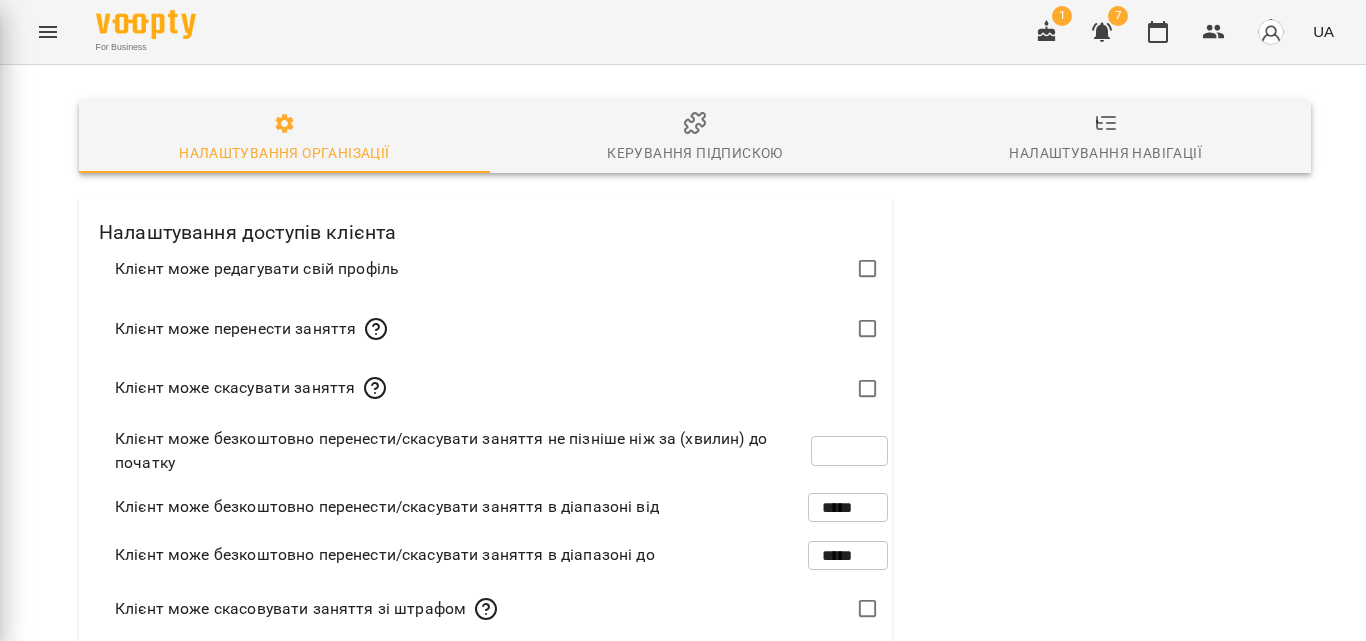 type on "***" 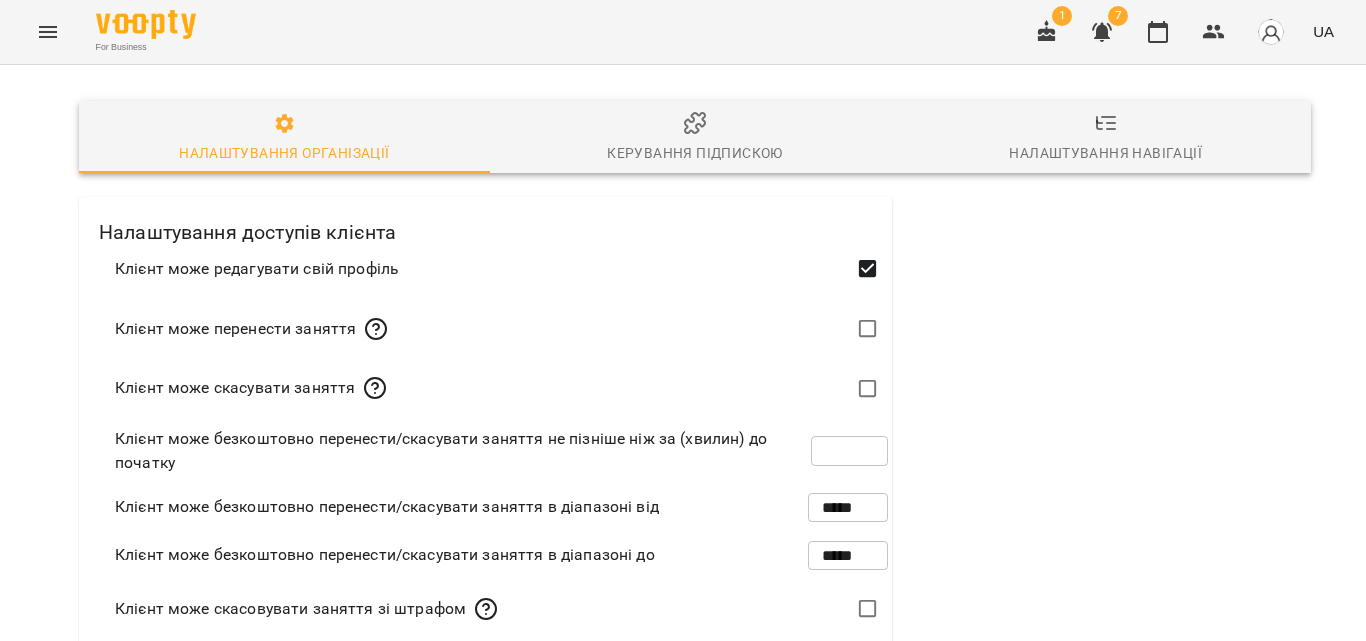 click at bounding box center (48, 32) 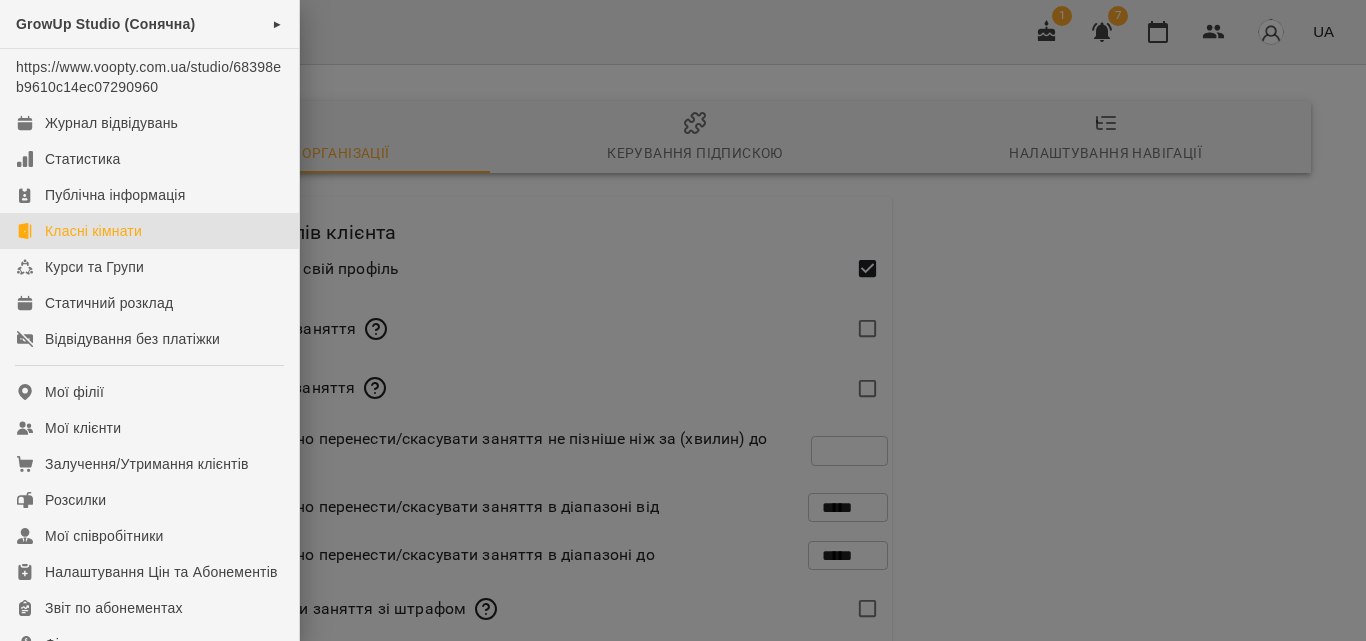 click on "Класні кімнати" at bounding box center (149, 231) 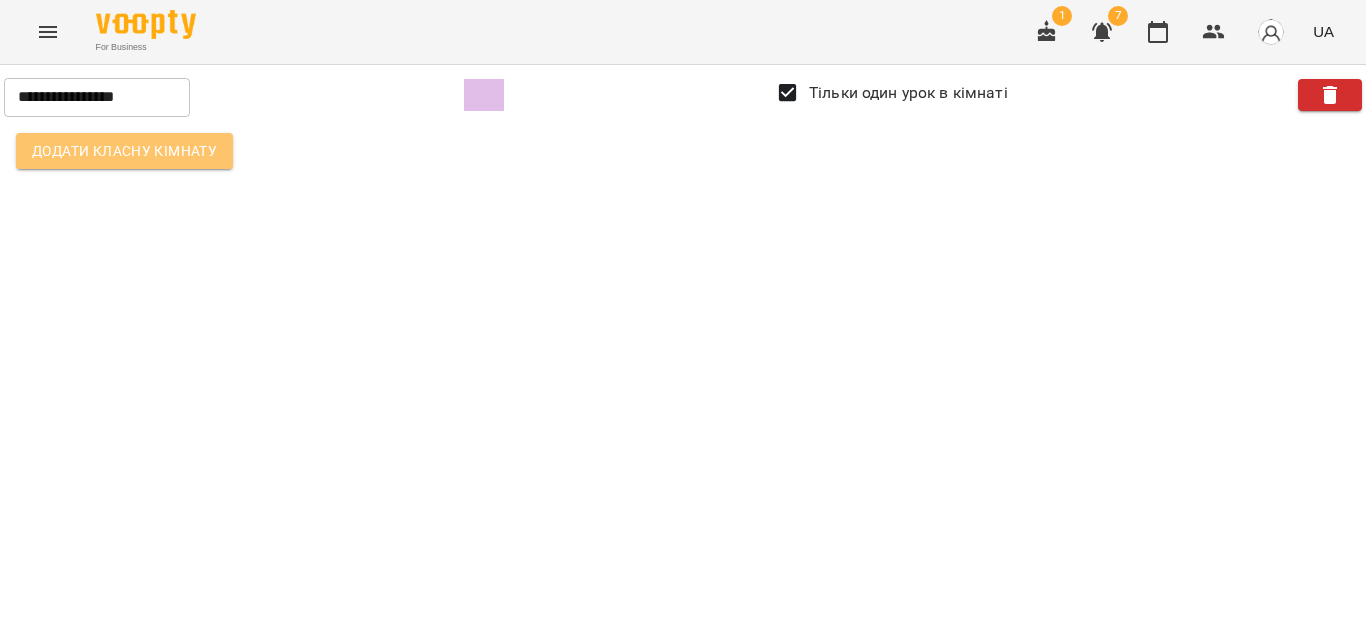 click on "Додати класну кімнату" at bounding box center (124, 151) 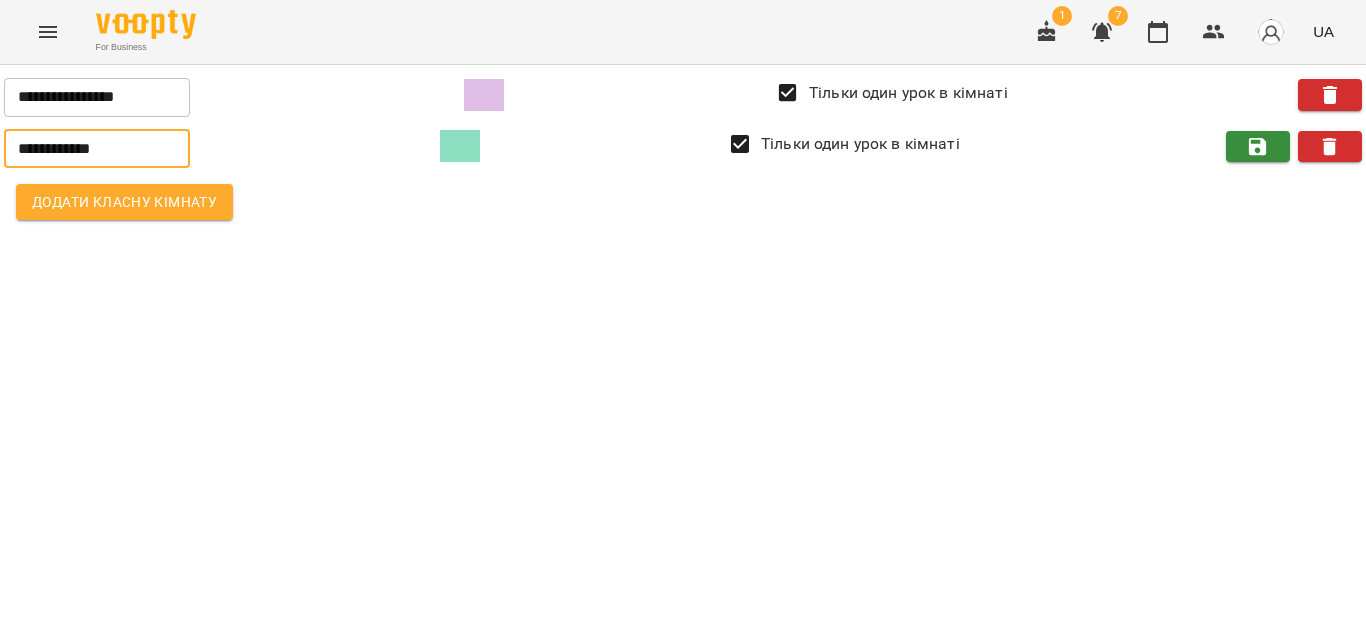 click on "**********" at bounding box center (97, 149) 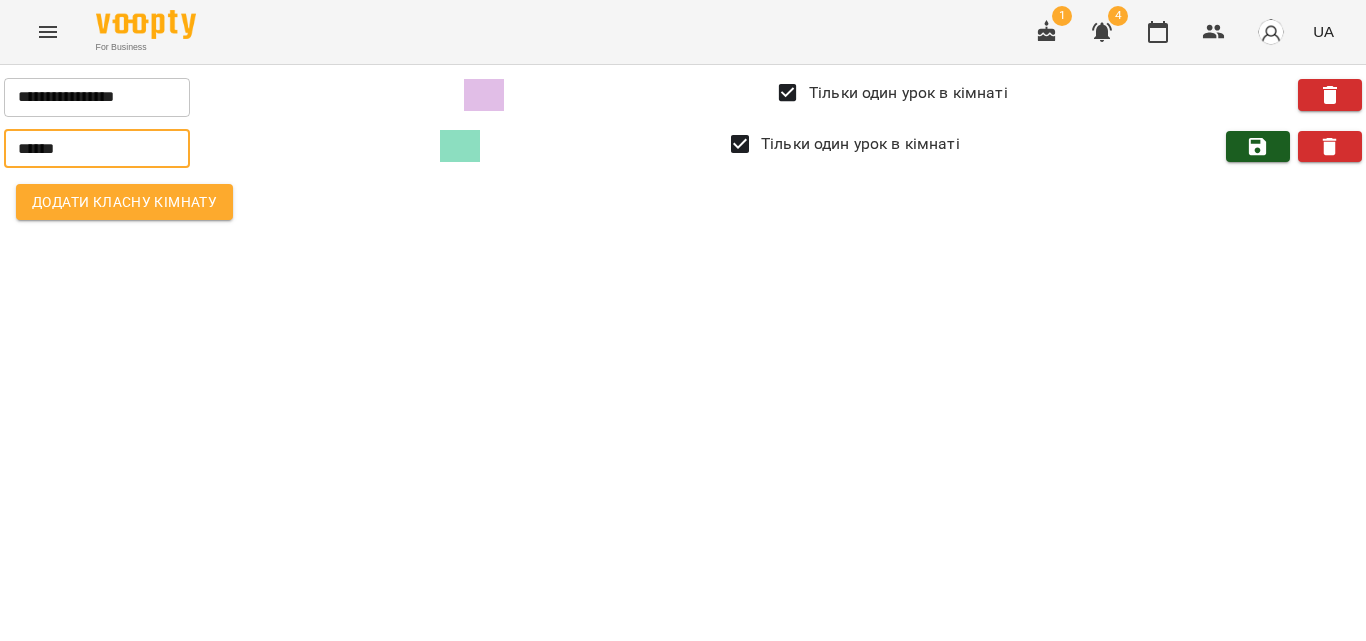 type on "******" 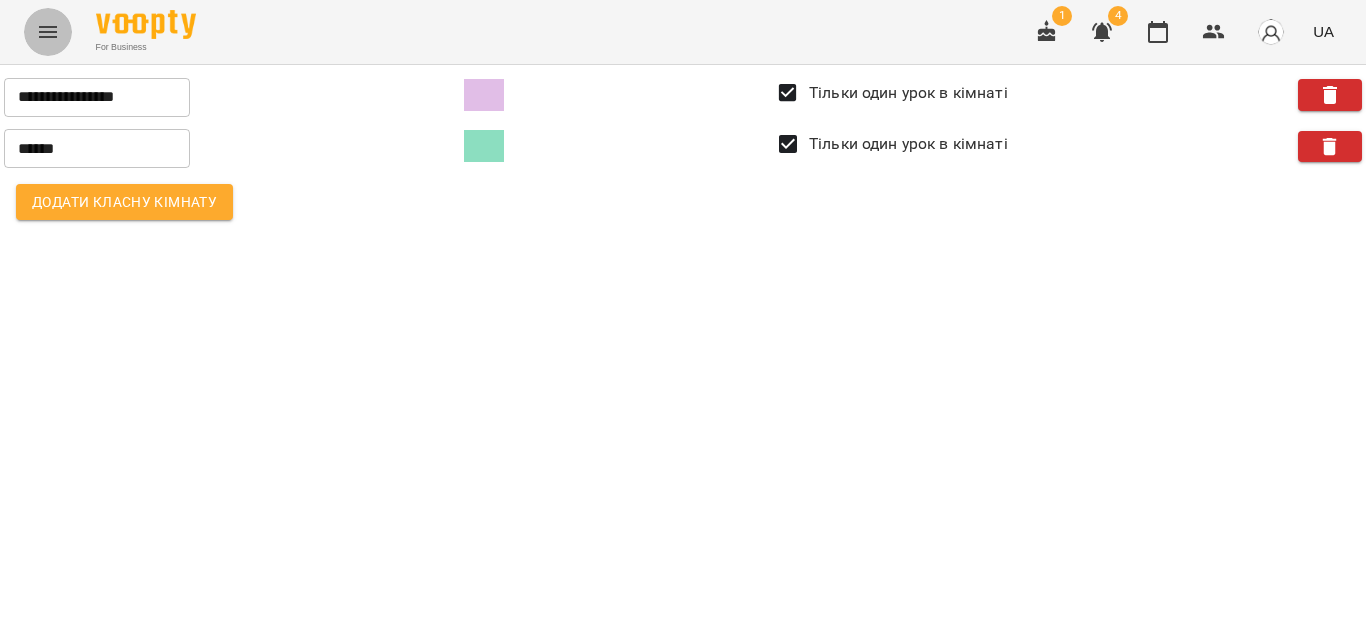 click 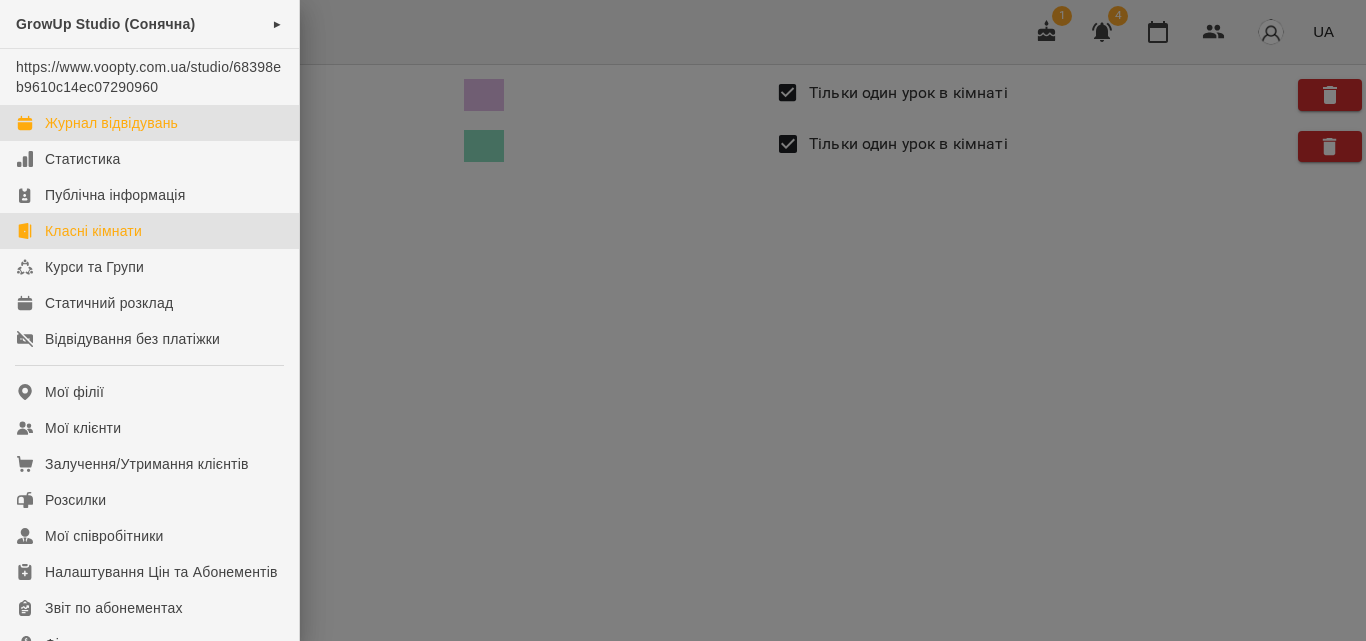 click on "Журнал відвідувань" at bounding box center [111, 123] 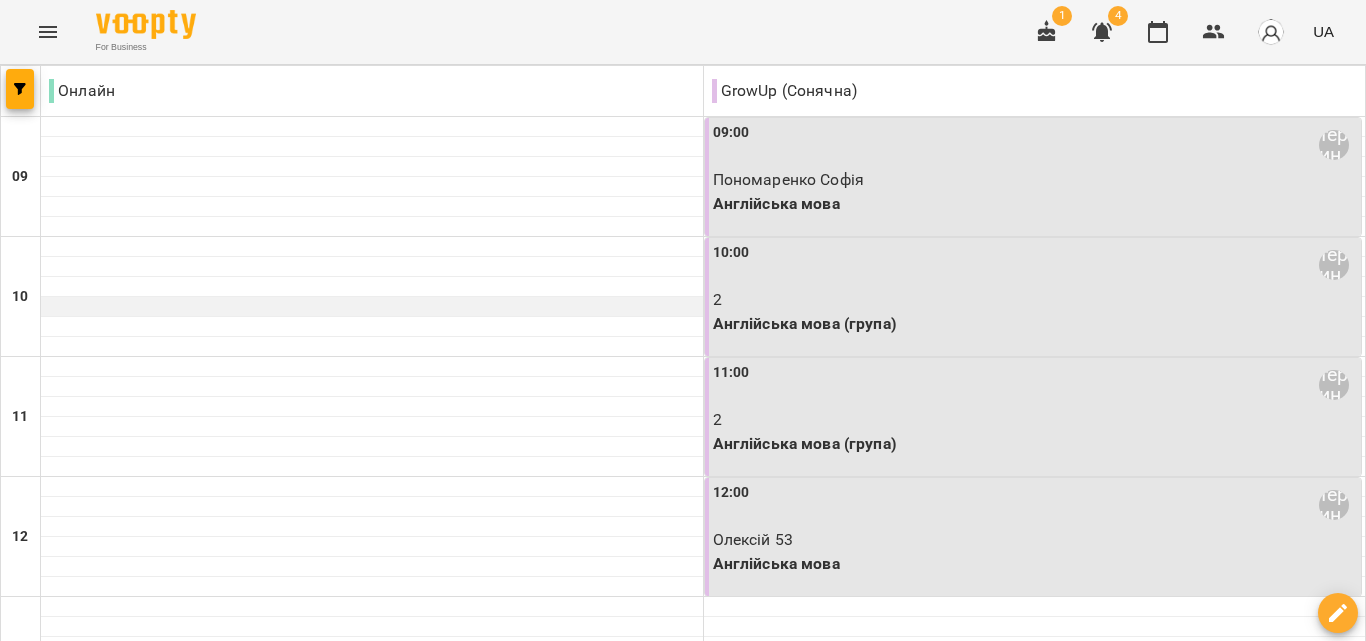 scroll, scrollTop: 400, scrollLeft: 0, axis: vertical 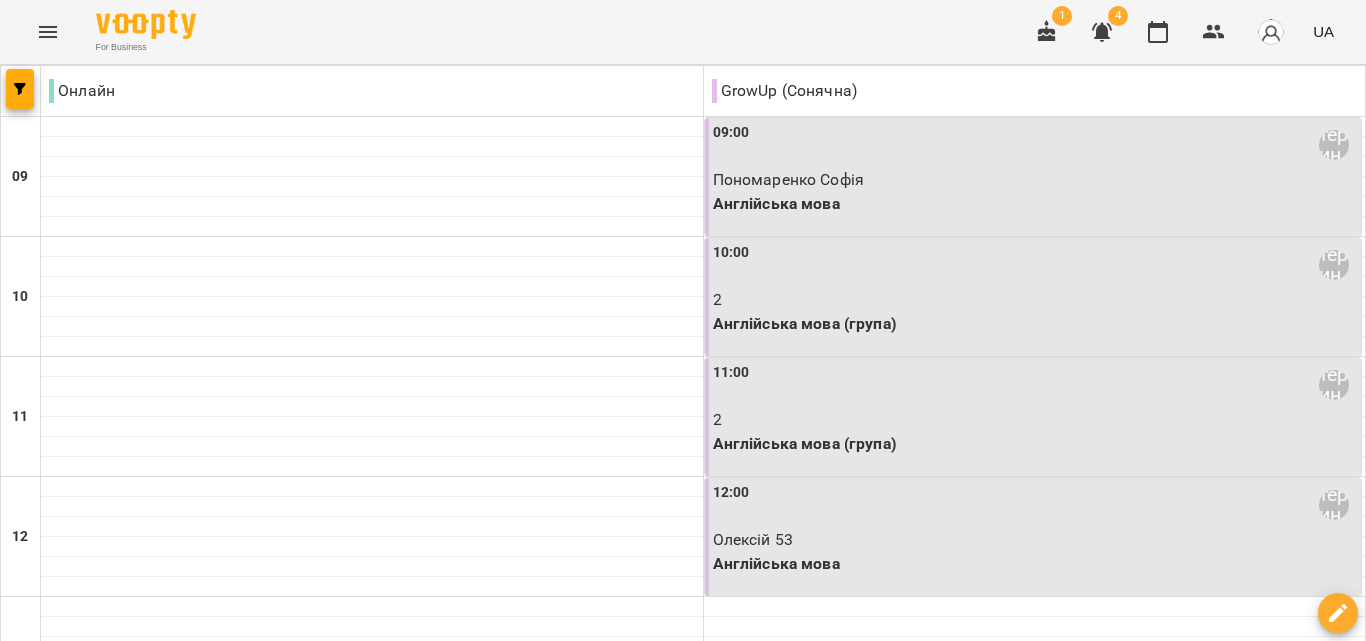 click at bounding box center [372, 676] 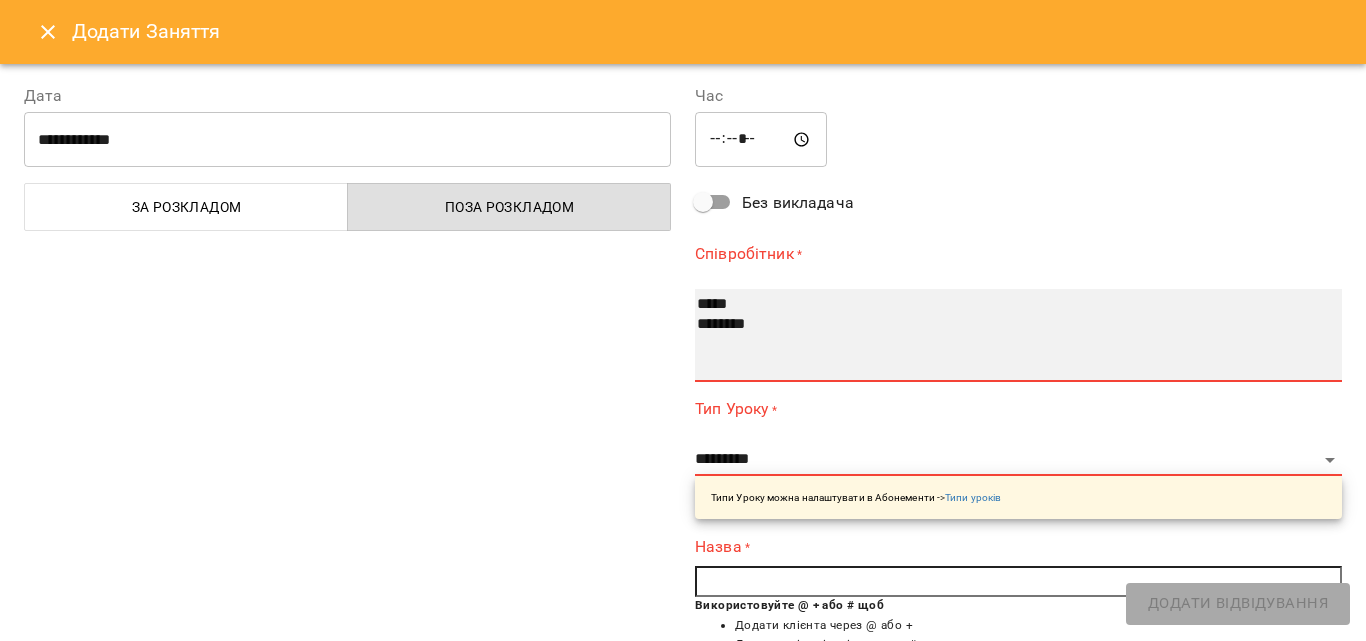 select on "**********" 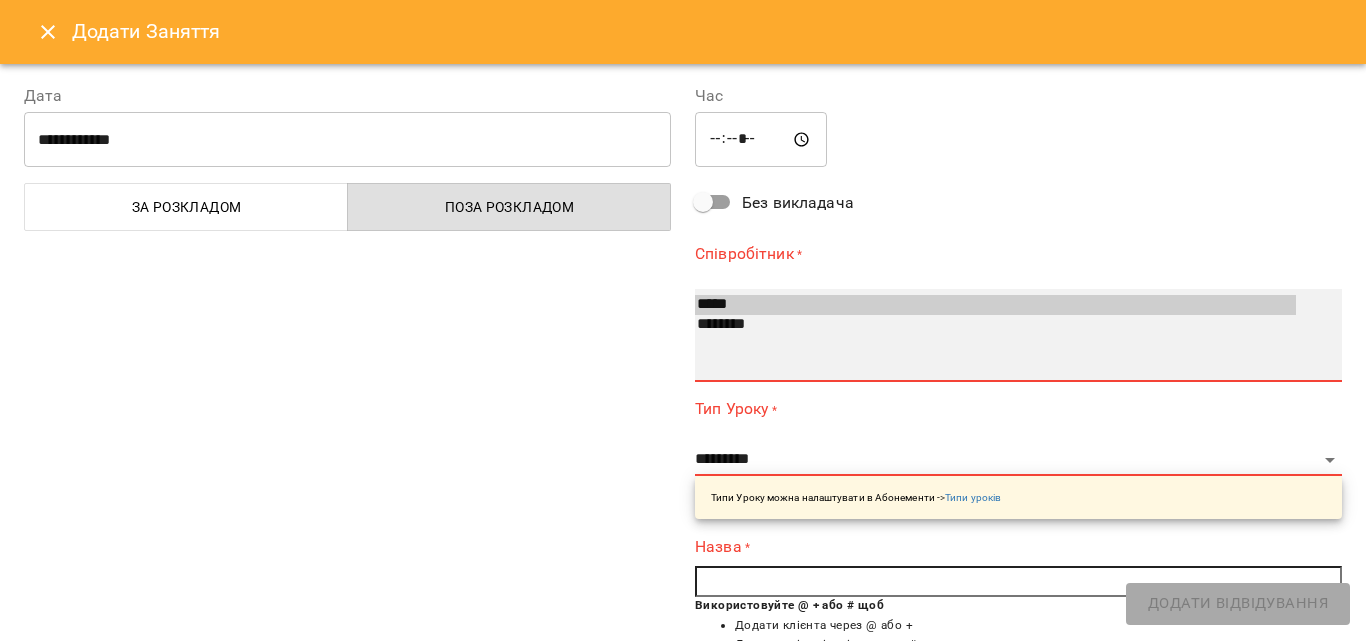 click on "*****" at bounding box center [995, 305] 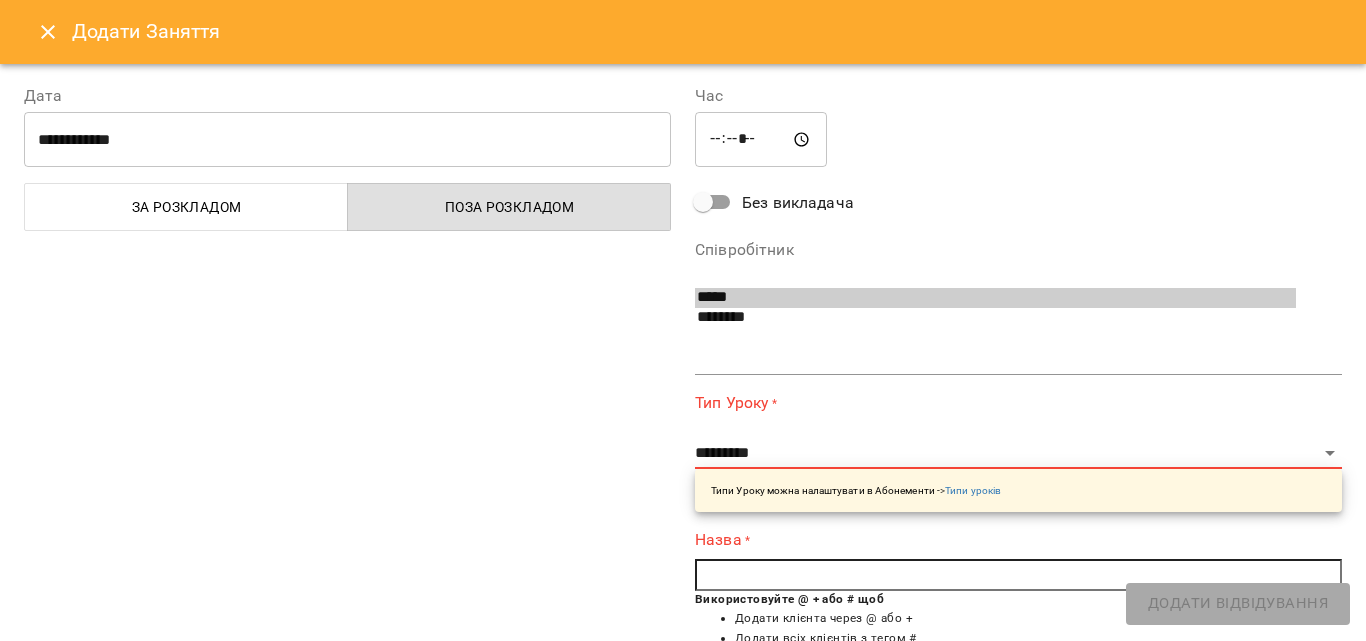 click on "**********" at bounding box center [1018, 451] 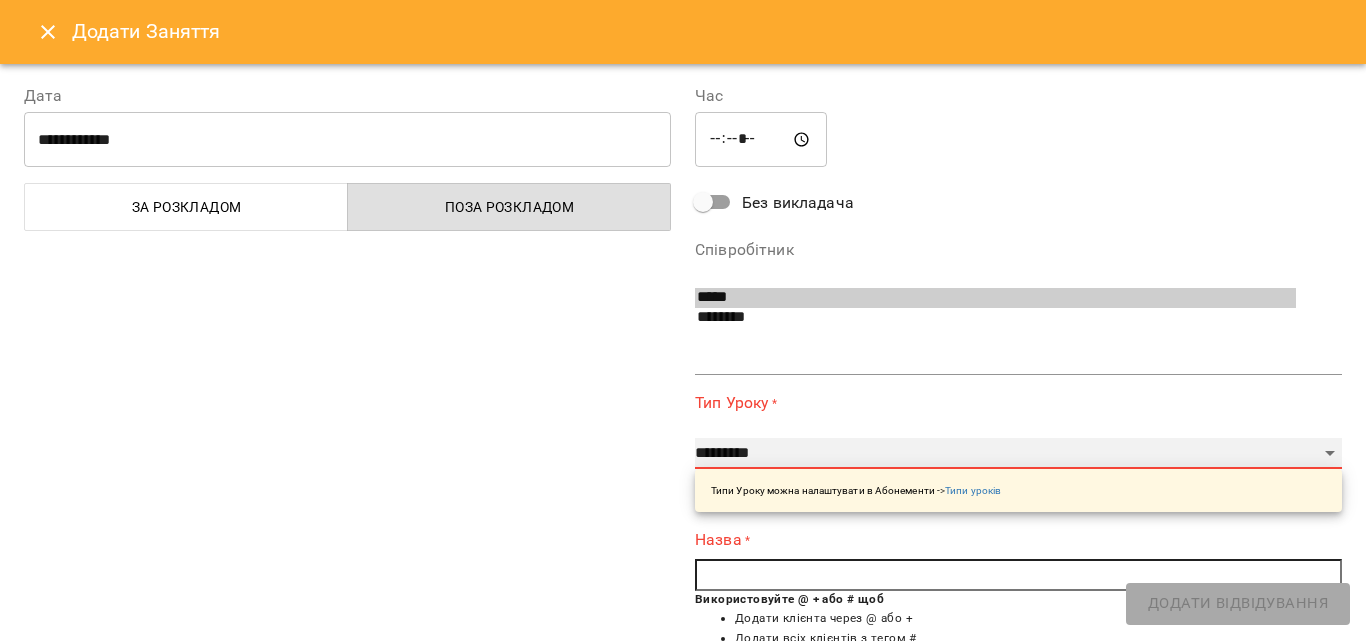 click on "**********" at bounding box center (1018, 454) 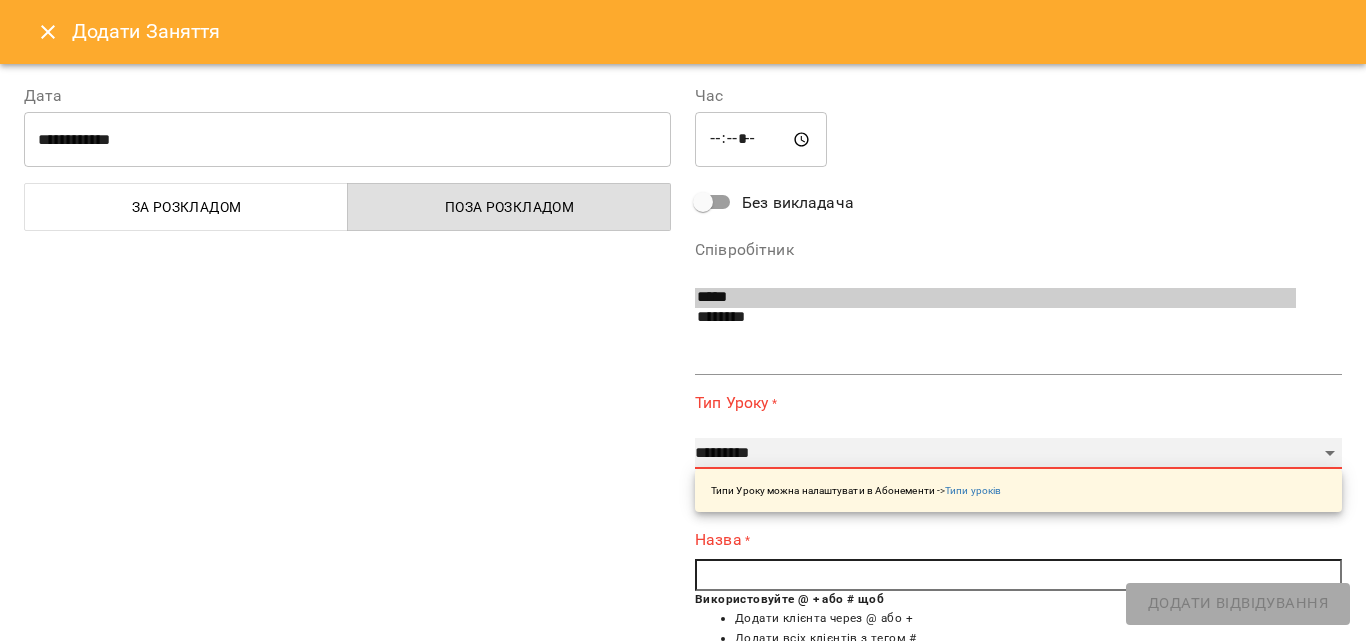 select on "**********" 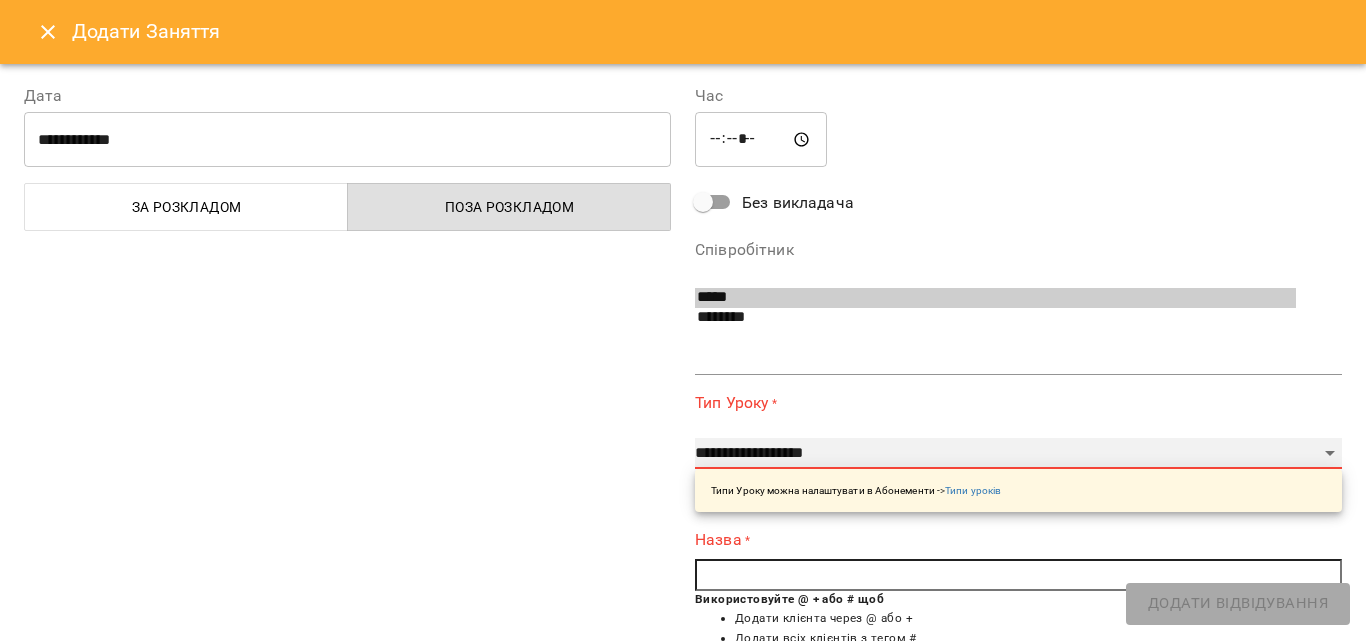 click on "**********" at bounding box center [1018, 454] 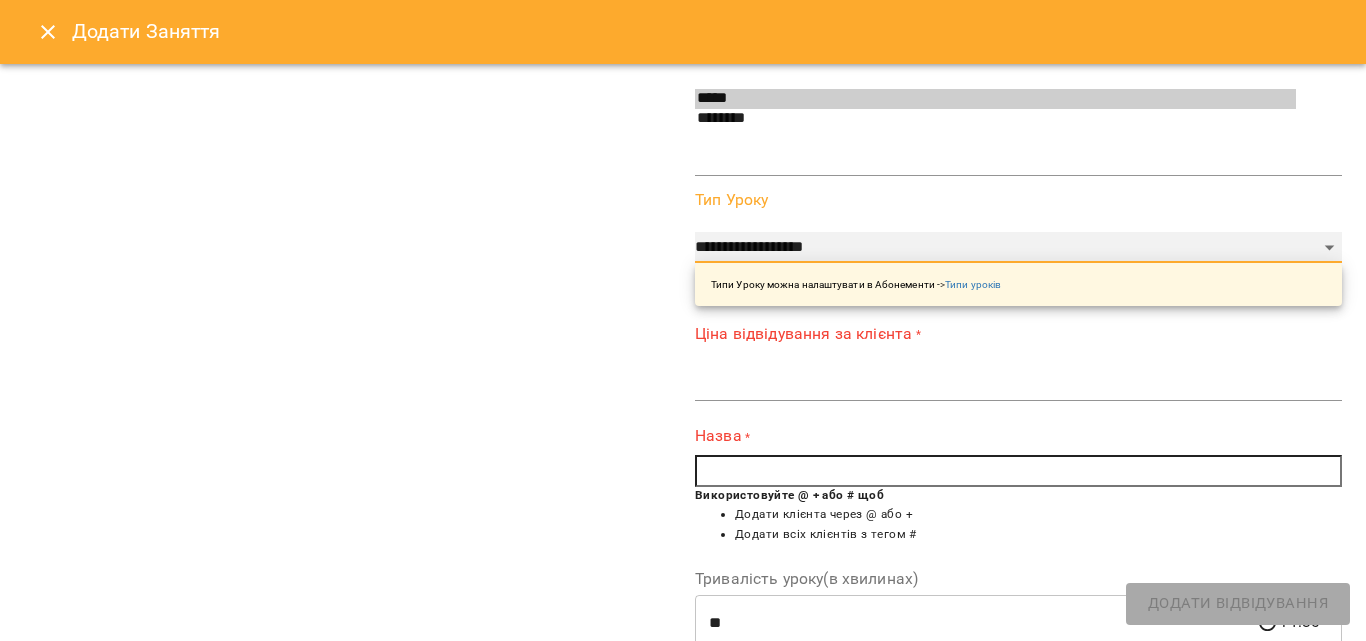 scroll, scrollTop: 200, scrollLeft: 0, axis: vertical 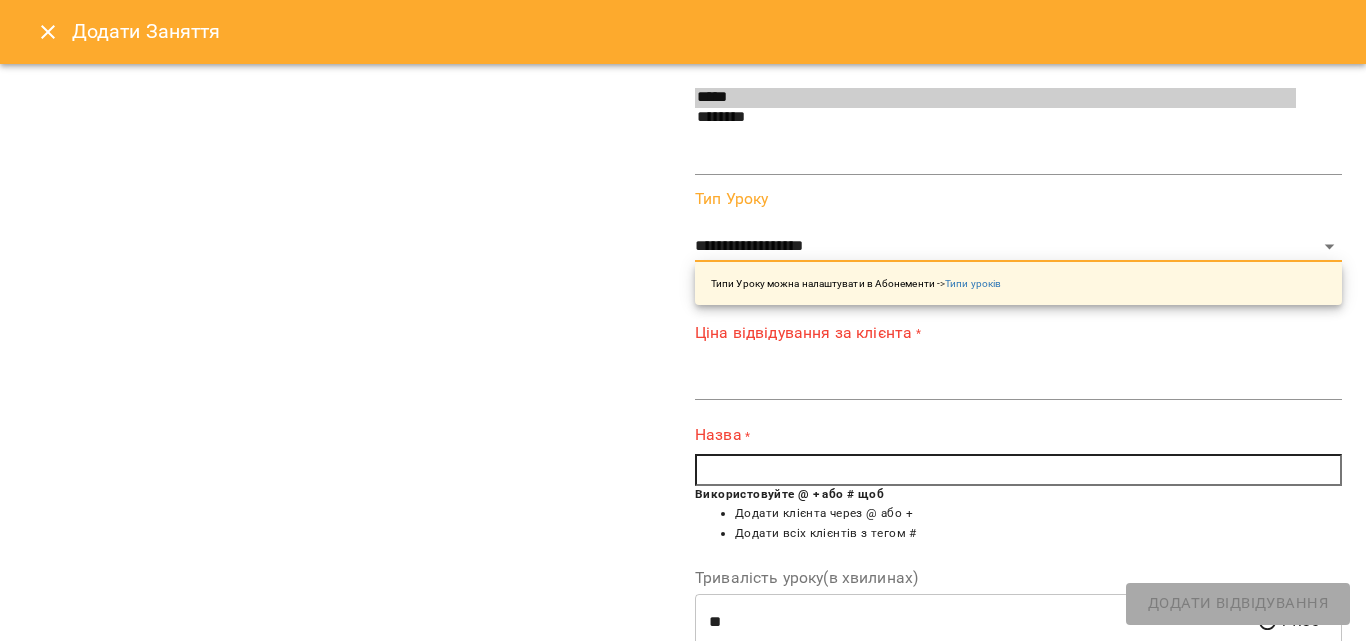 click at bounding box center [1018, 384] 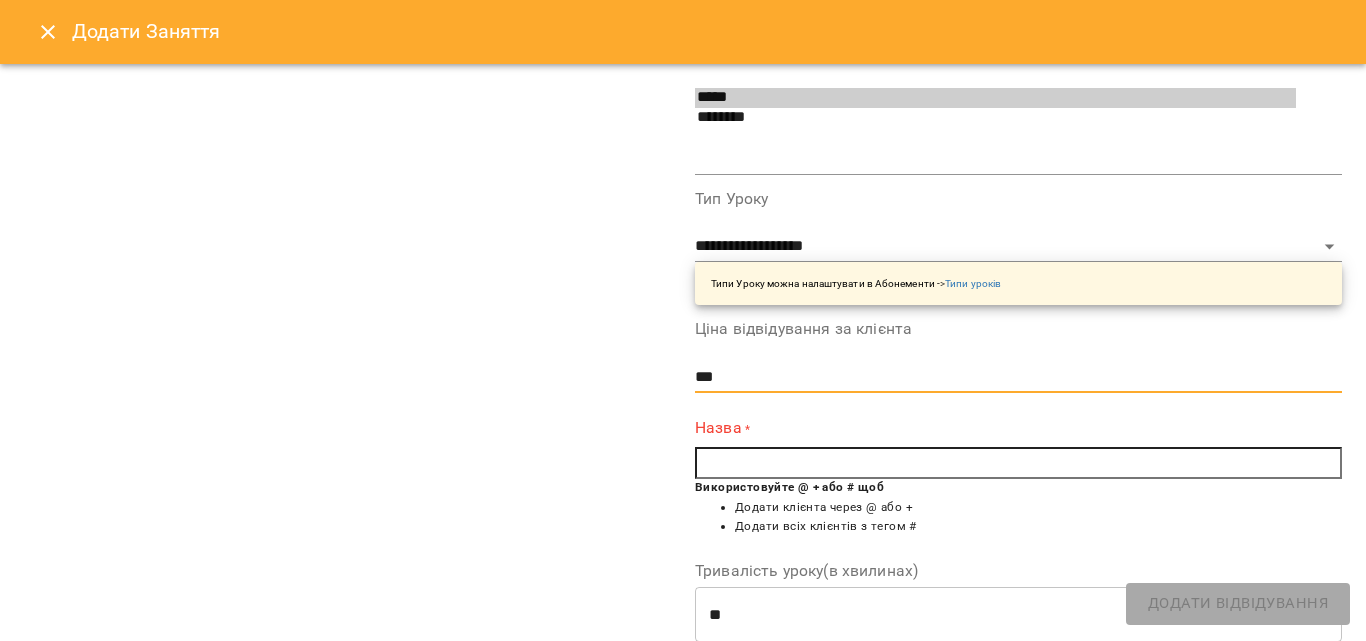 type on "***" 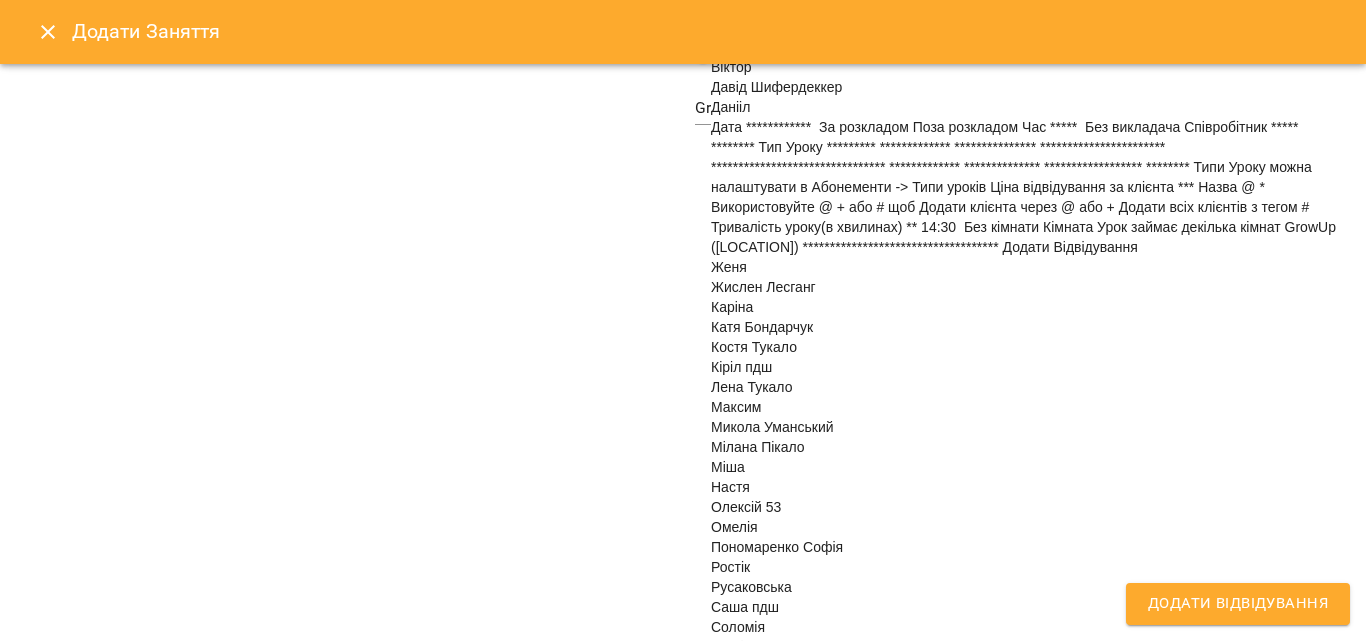 scroll, scrollTop: 975, scrollLeft: 0, axis: vertical 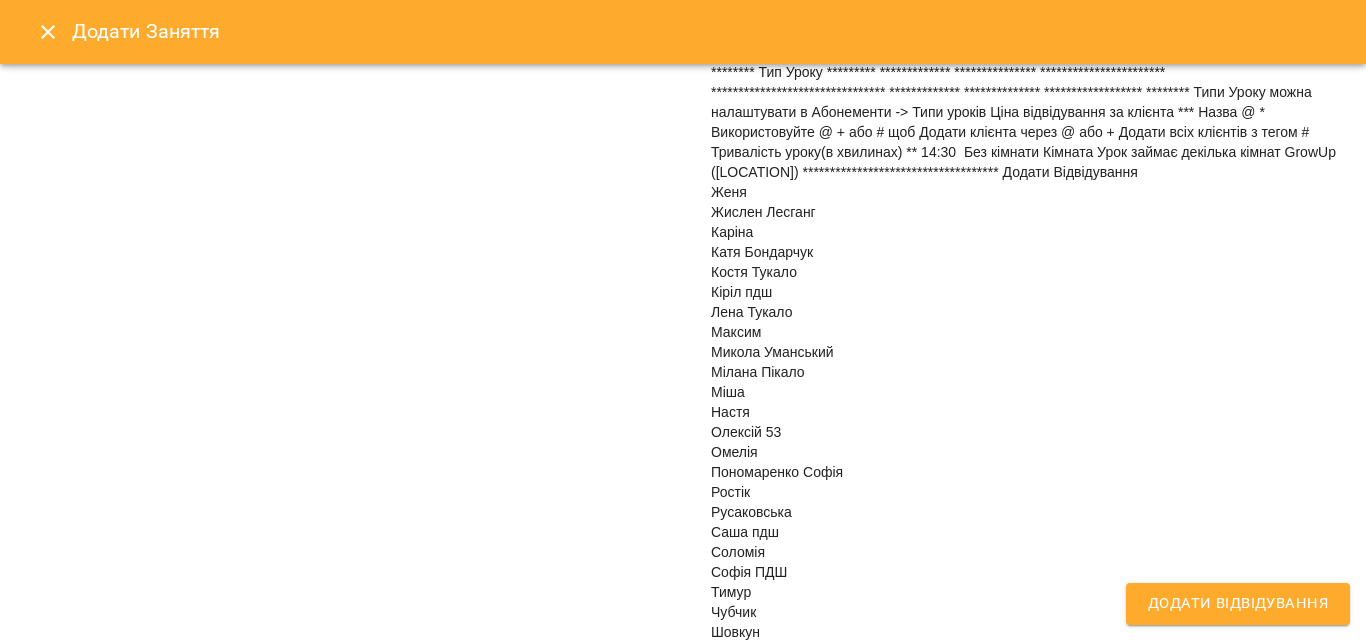 type on "*" 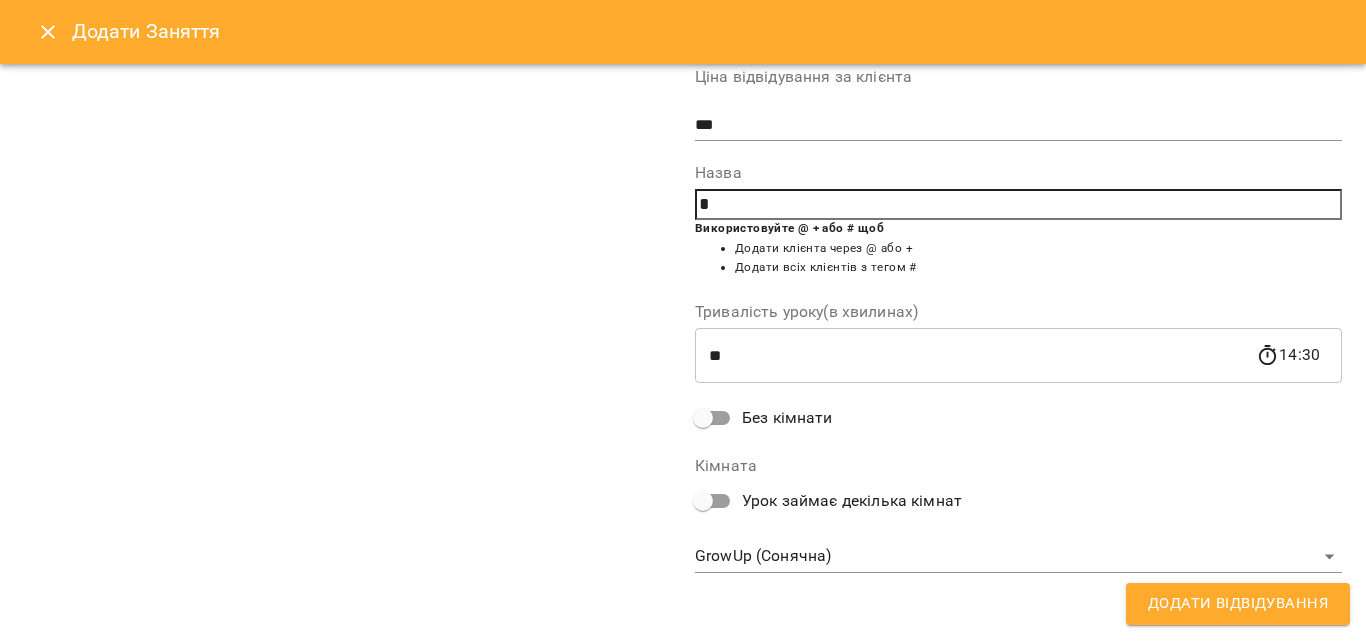 click on "**********" at bounding box center (683, 352) 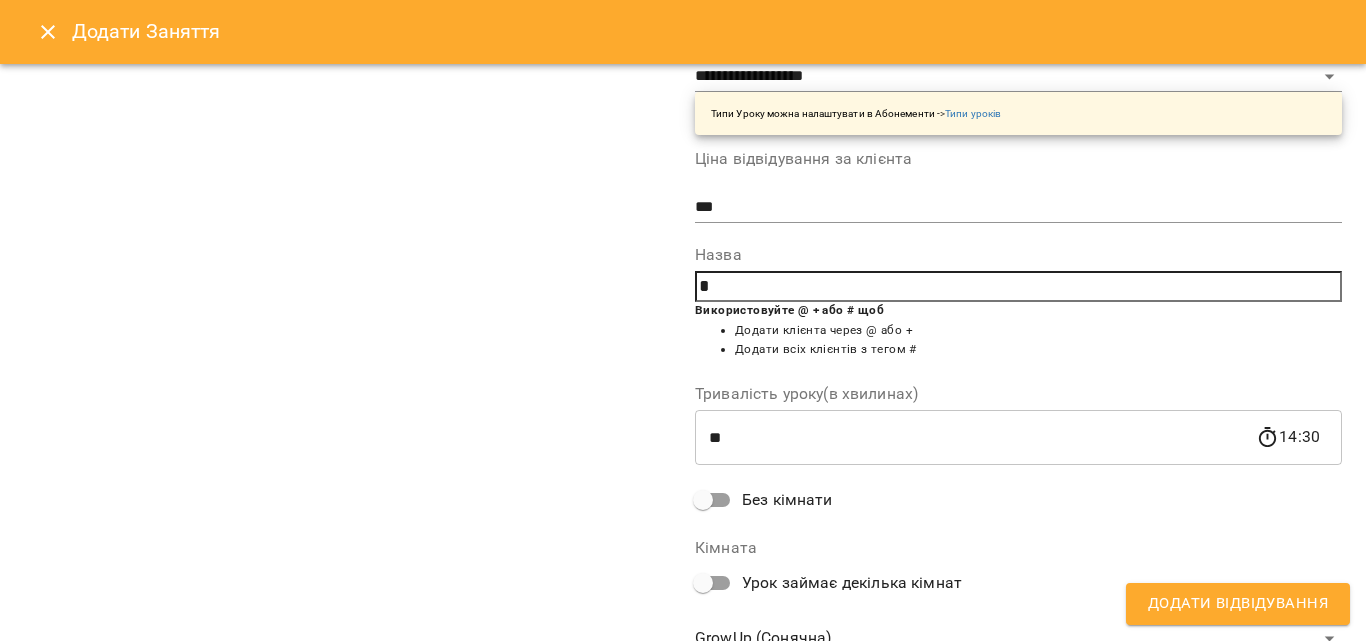 scroll, scrollTop: 252, scrollLeft: 0, axis: vertical 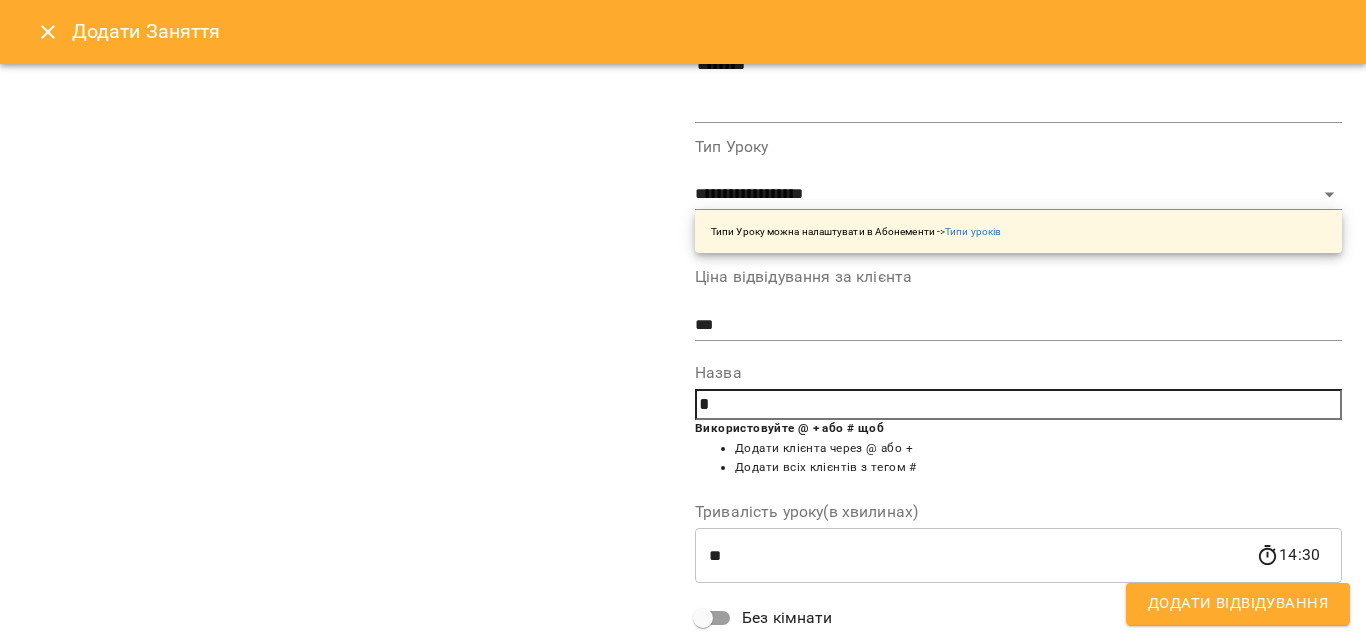 click on "*" at bounding box center (1018, 405) 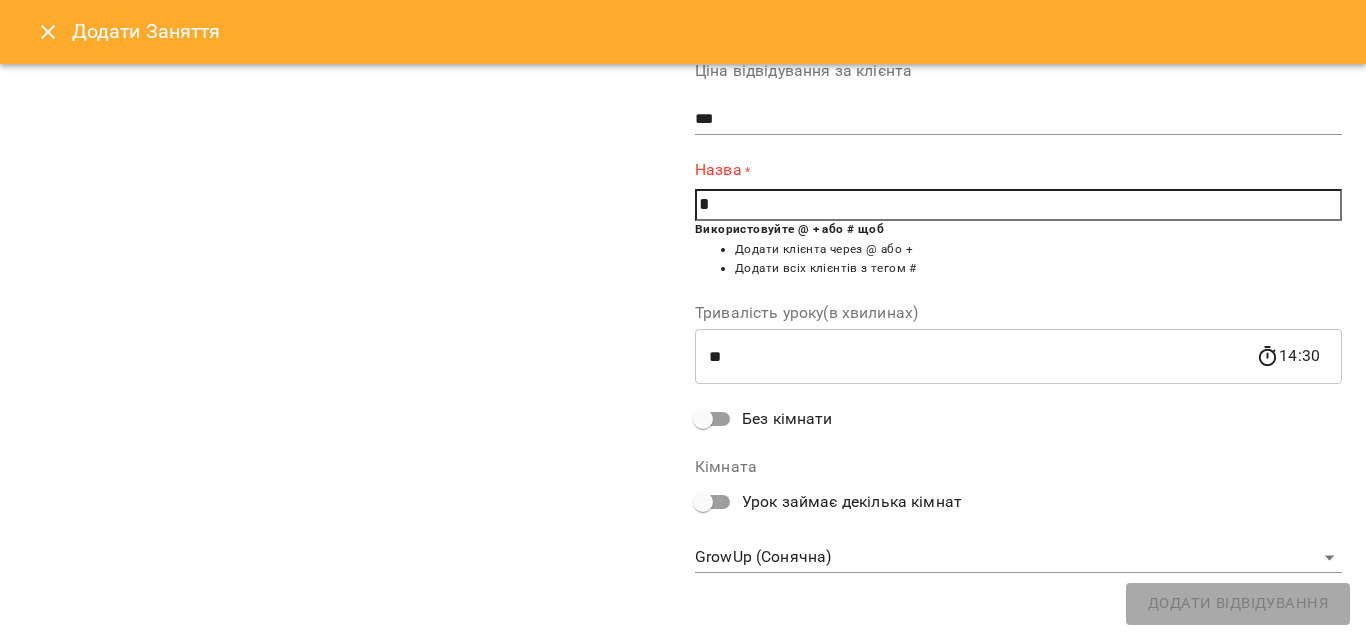 scroll, scrollTop: 452, scrollLeft: 0, axis: vertical 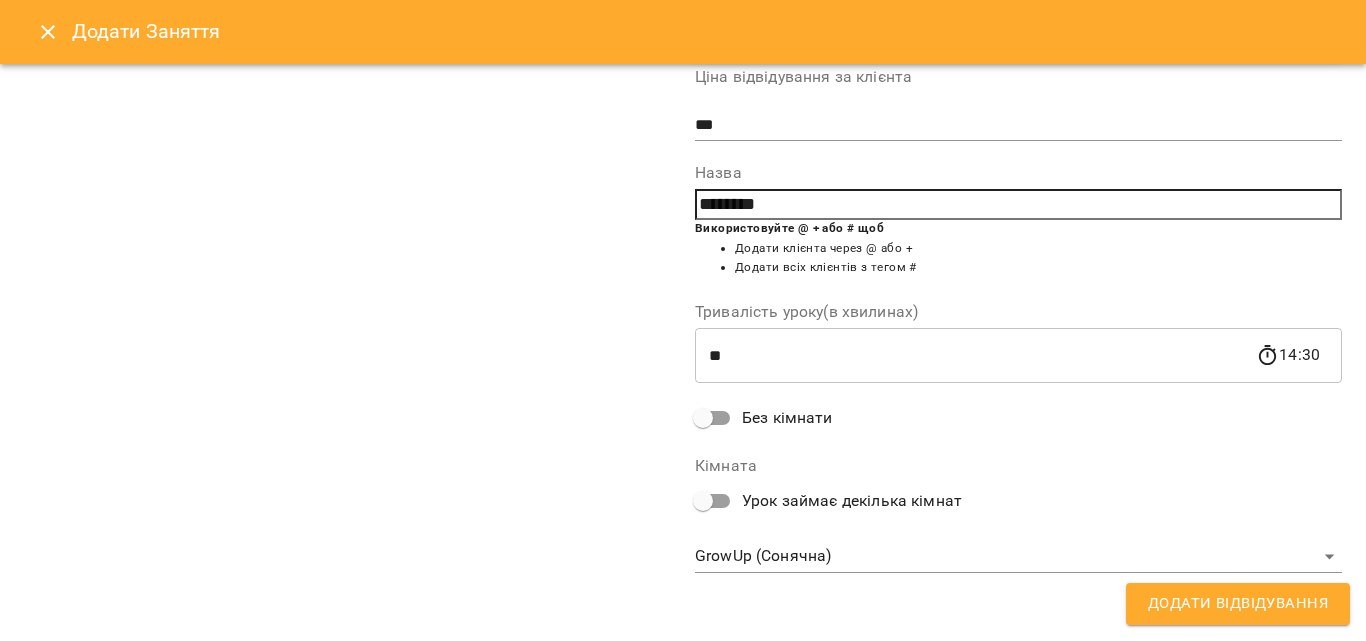type on "********" 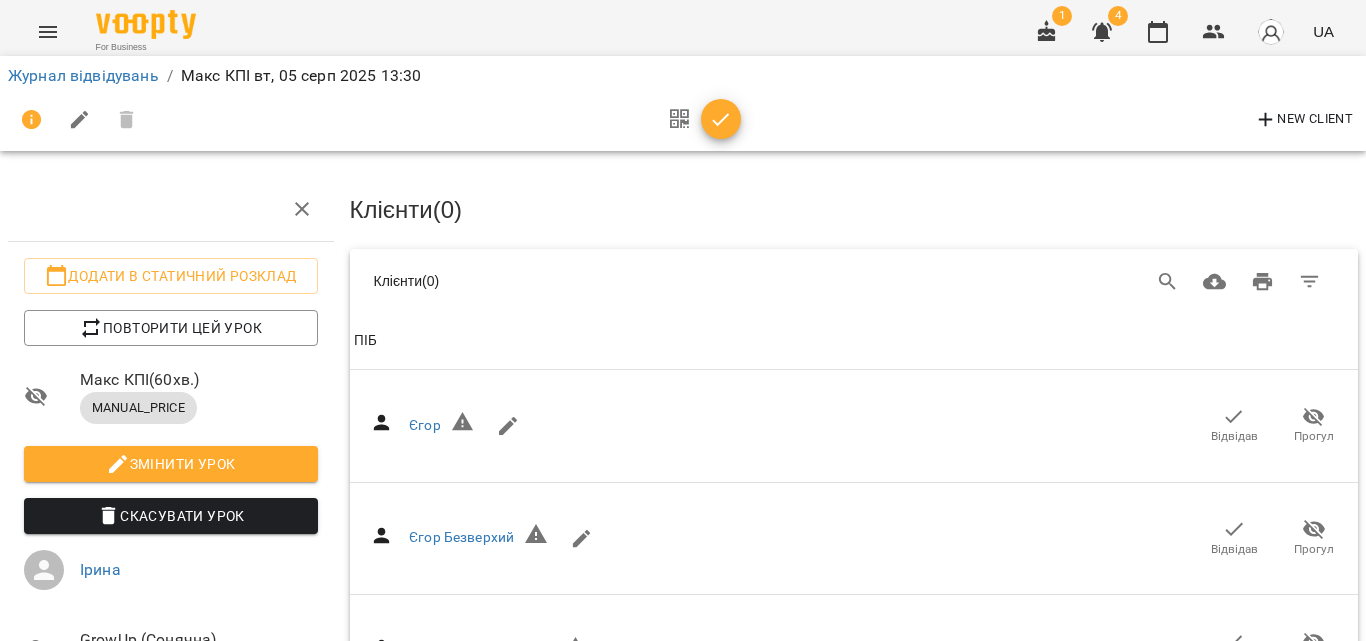 click on "New Client" at bounding box center [1303, 120] 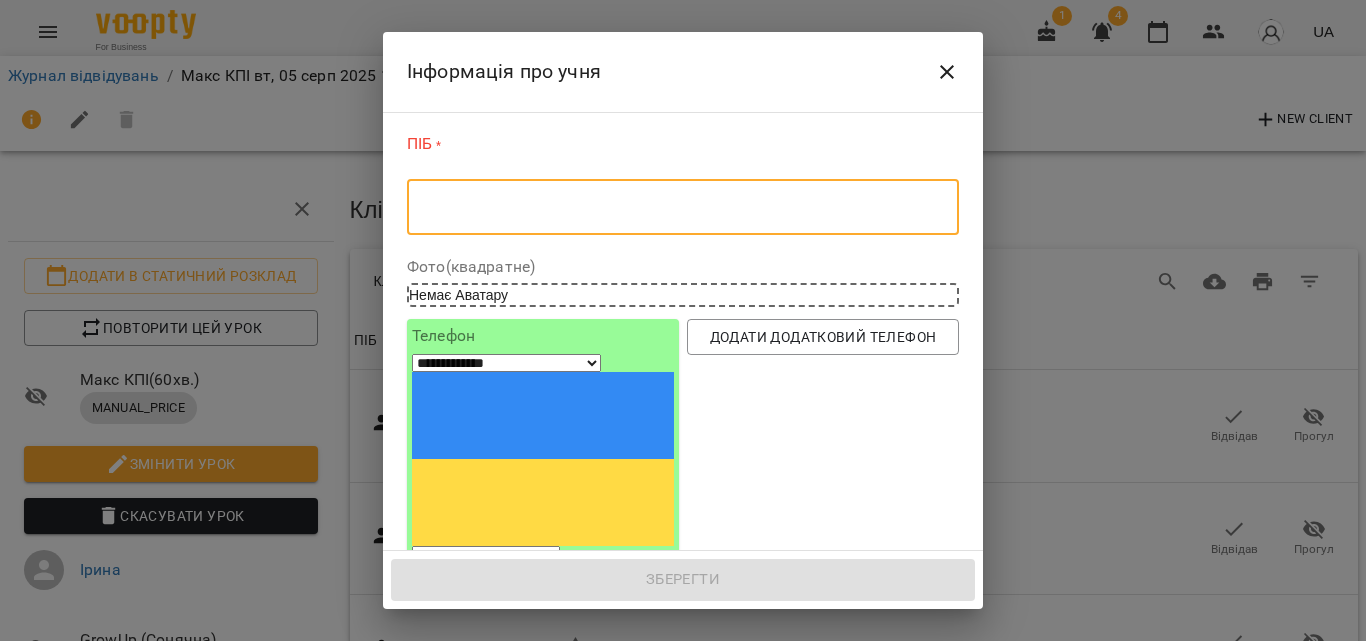 click at bounding box center [683, 207] 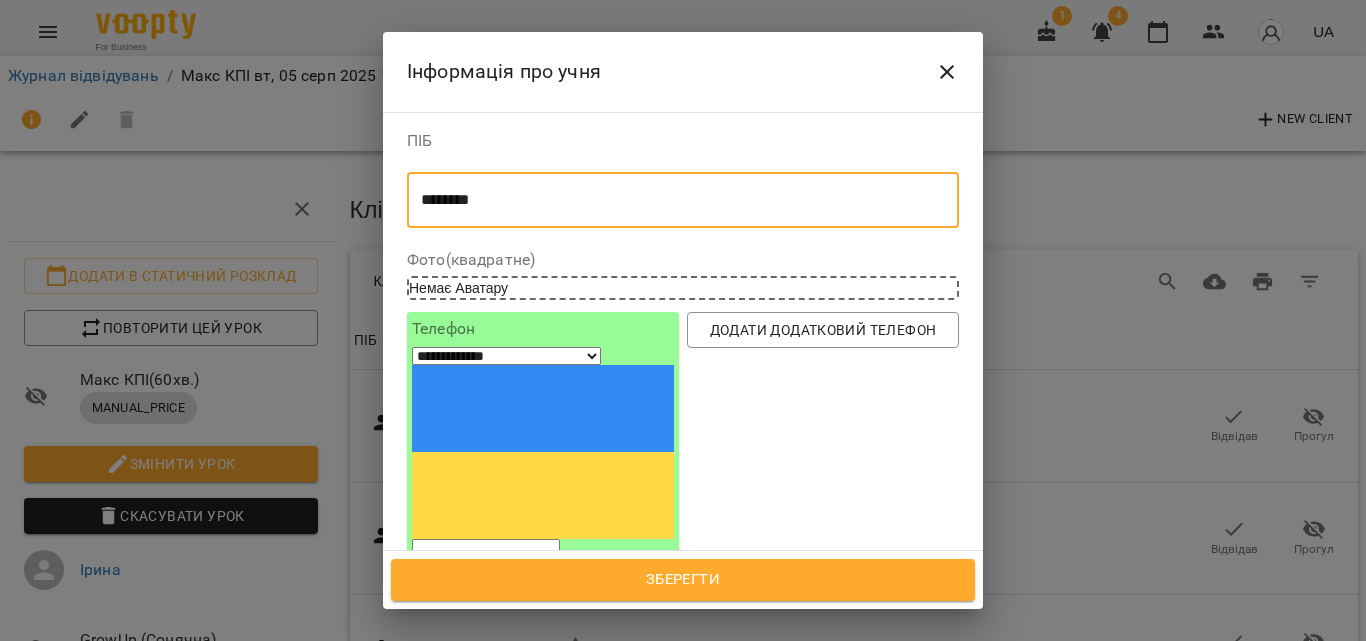 type on "********" 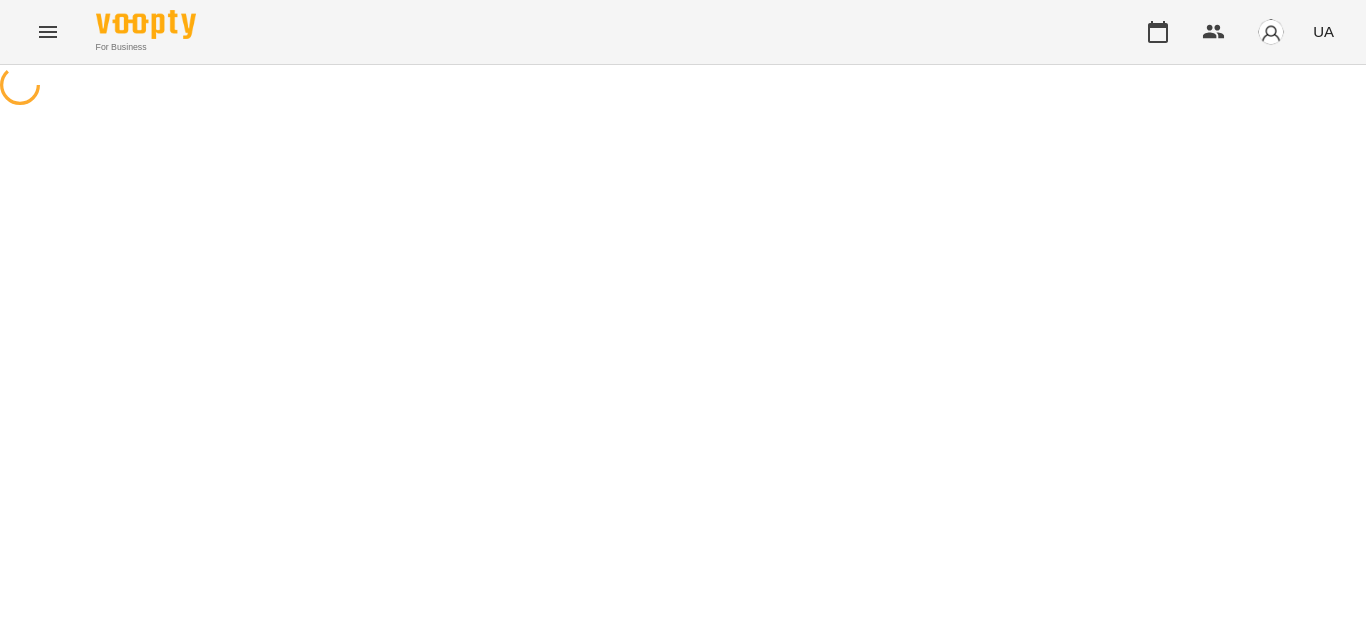 scroll, scrollTop: 0, scrollLeft: 0, axis: both 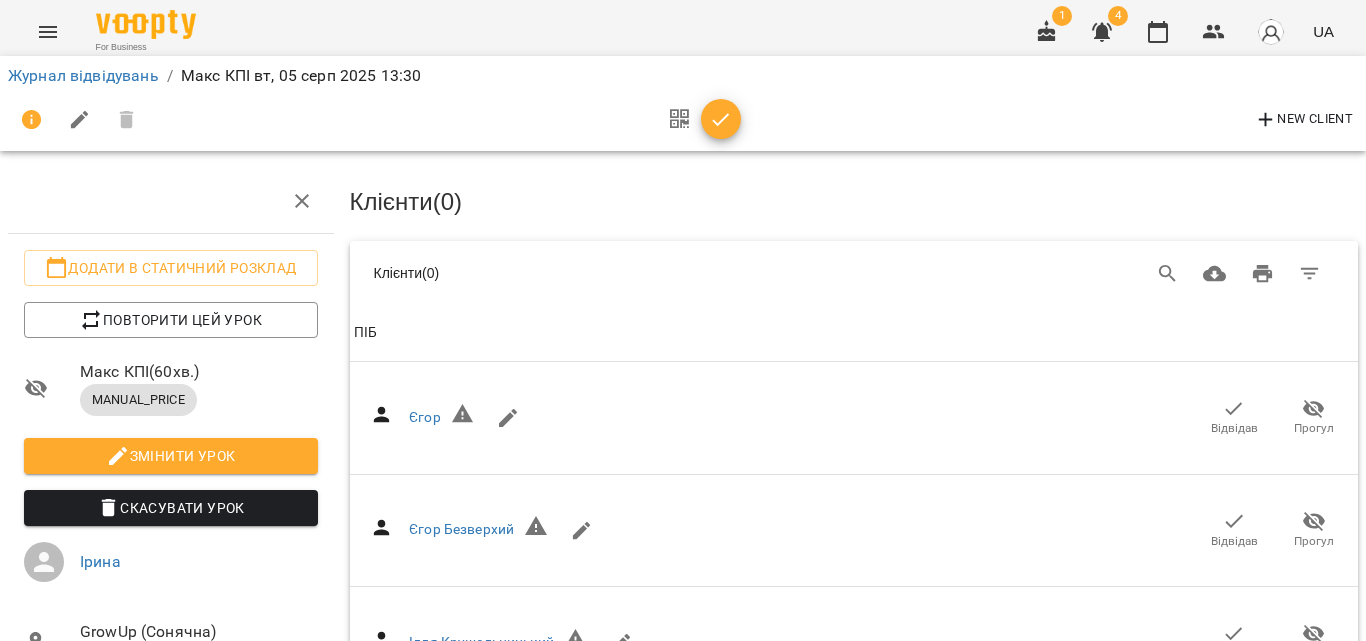 click on "Відвідав" at bounding box center (1234, 3355) 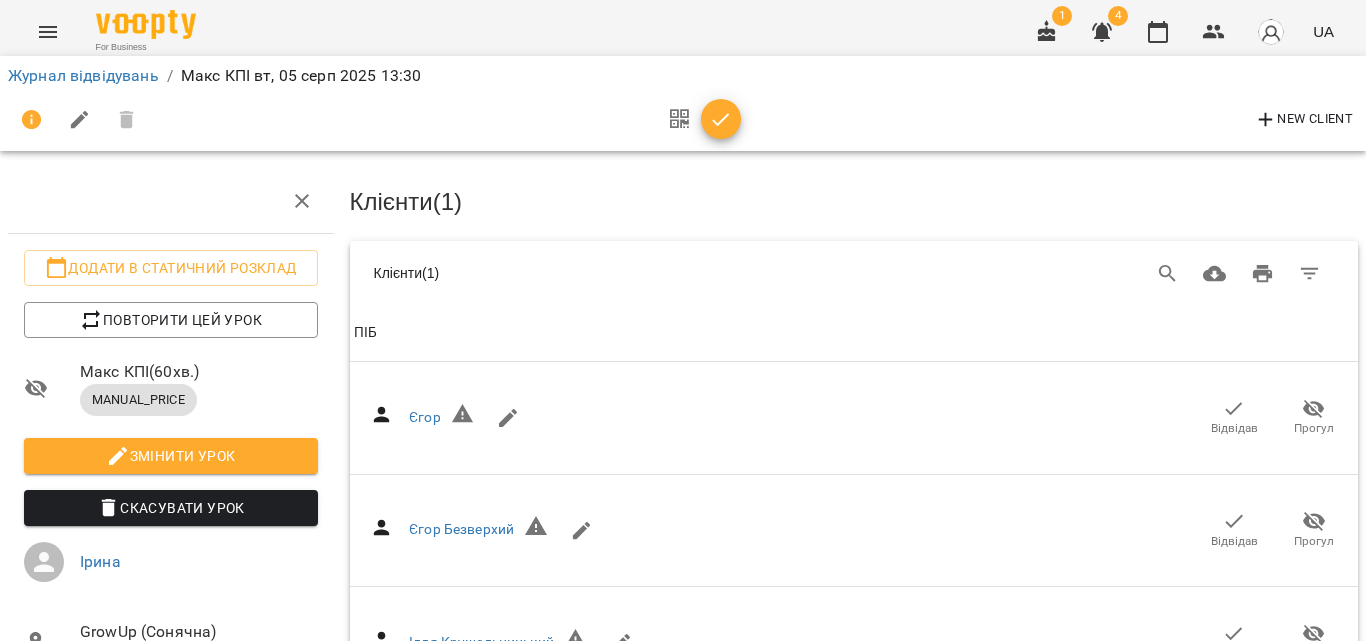scroll, scrollTop: 0, scrollLeft: 0, axis: both 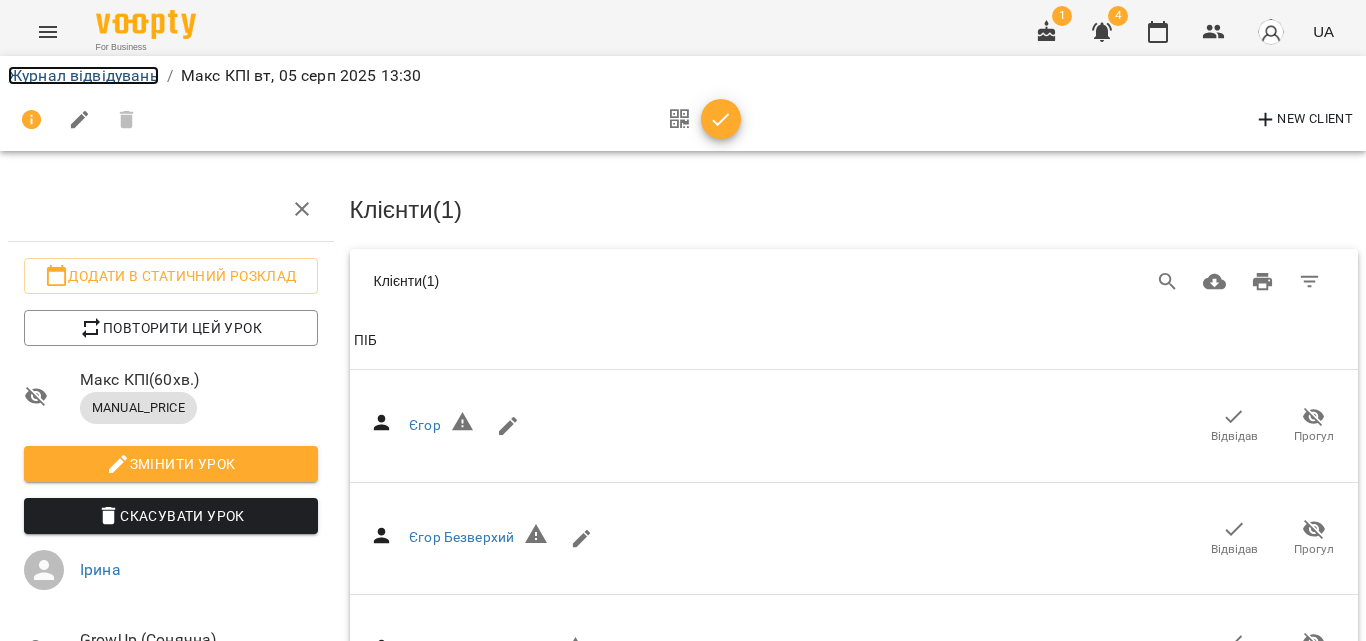 click on "Журнал відвідувань" at bounding box center (83, 75) 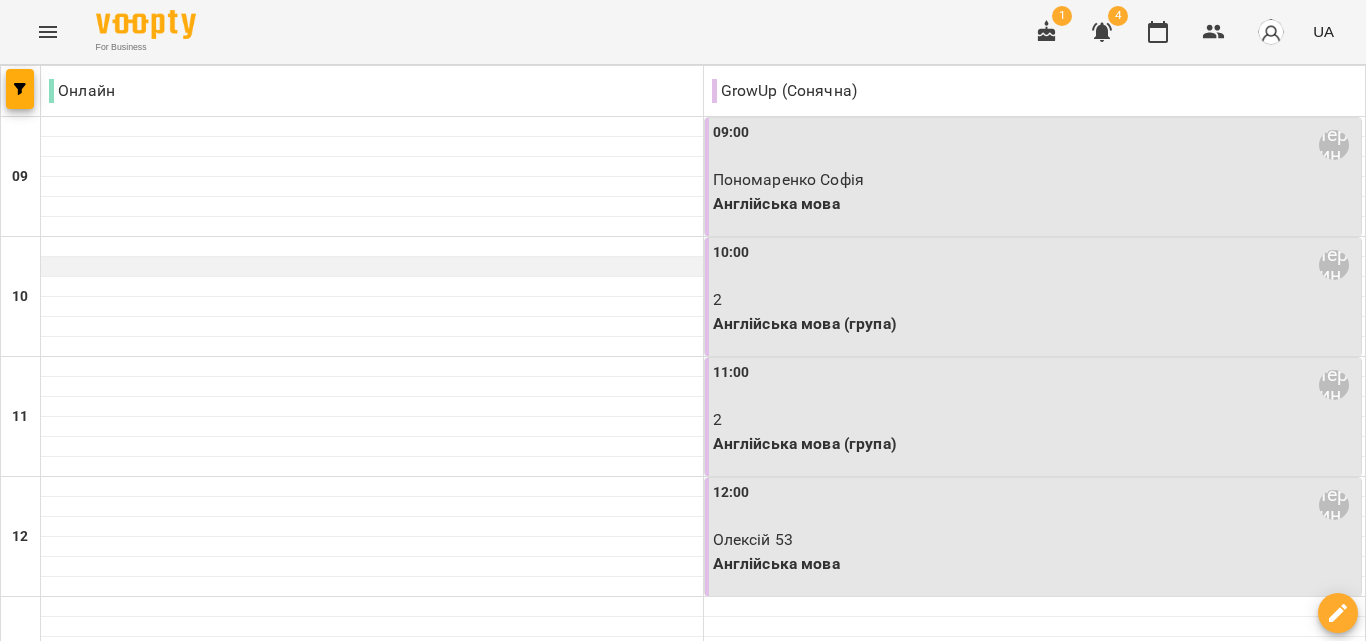 scroll, scrollTop: 0, scrollLeft: 0, axis: both 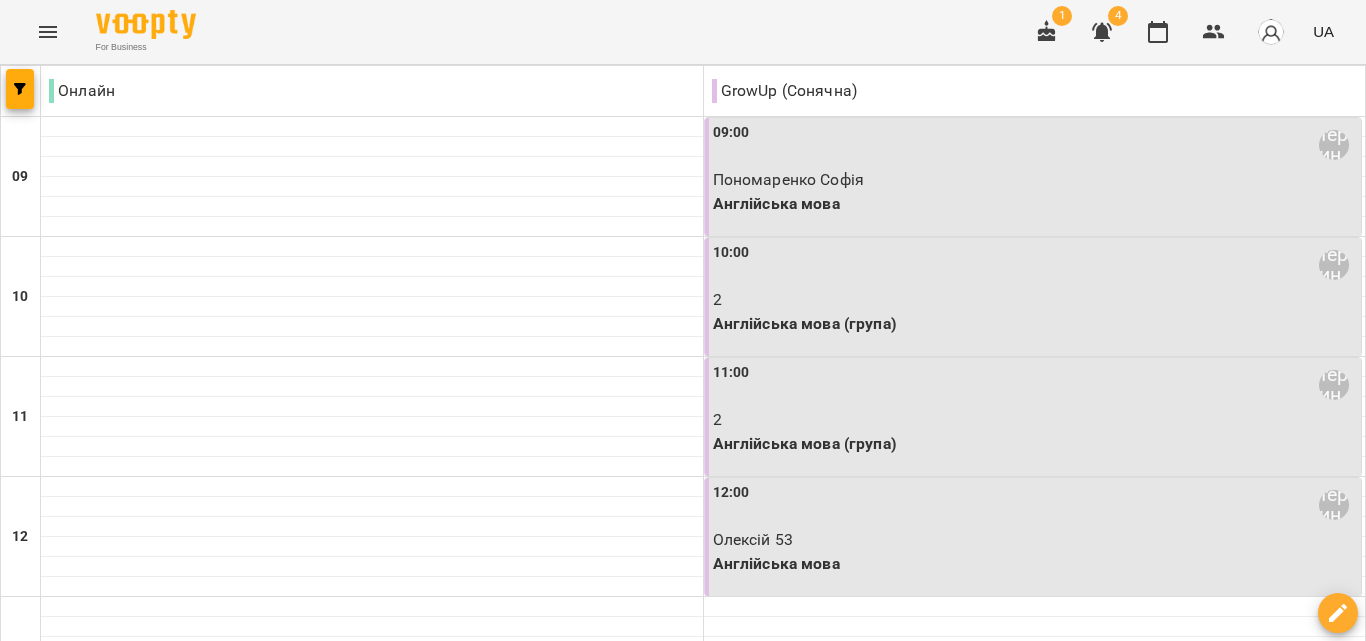 click on "пн" at bounding box center [41, 1463] 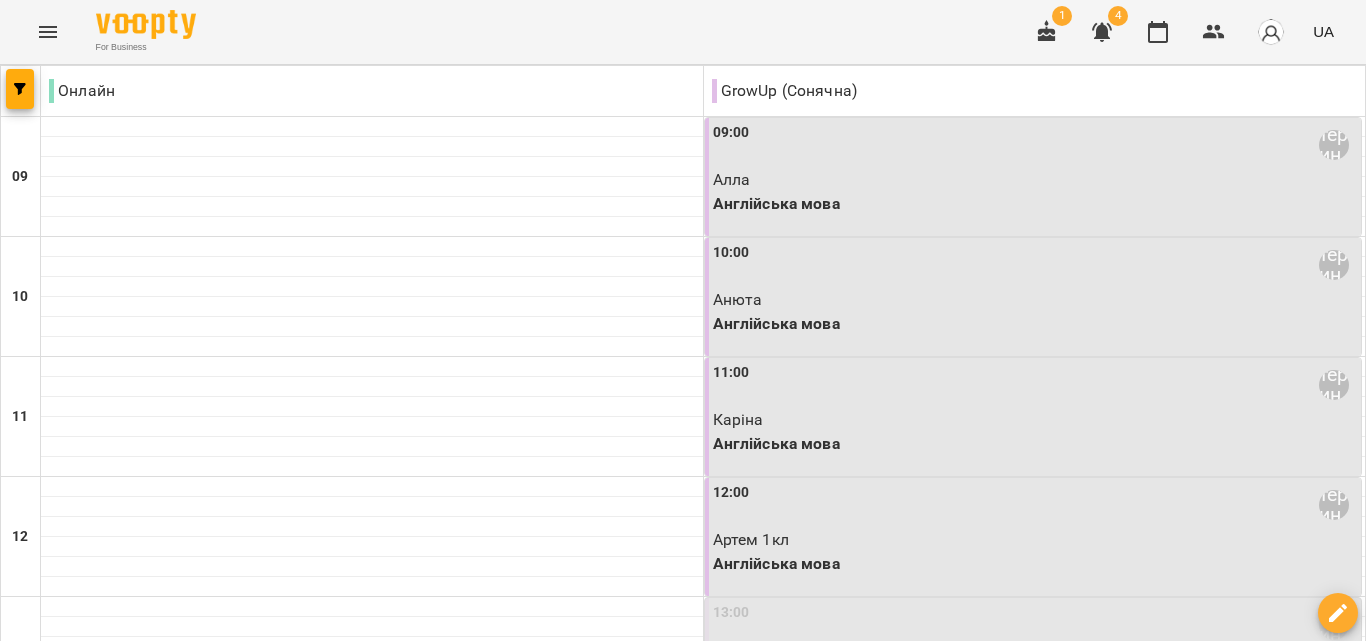 click on "05 серп" at bounding box center [440, 1482] 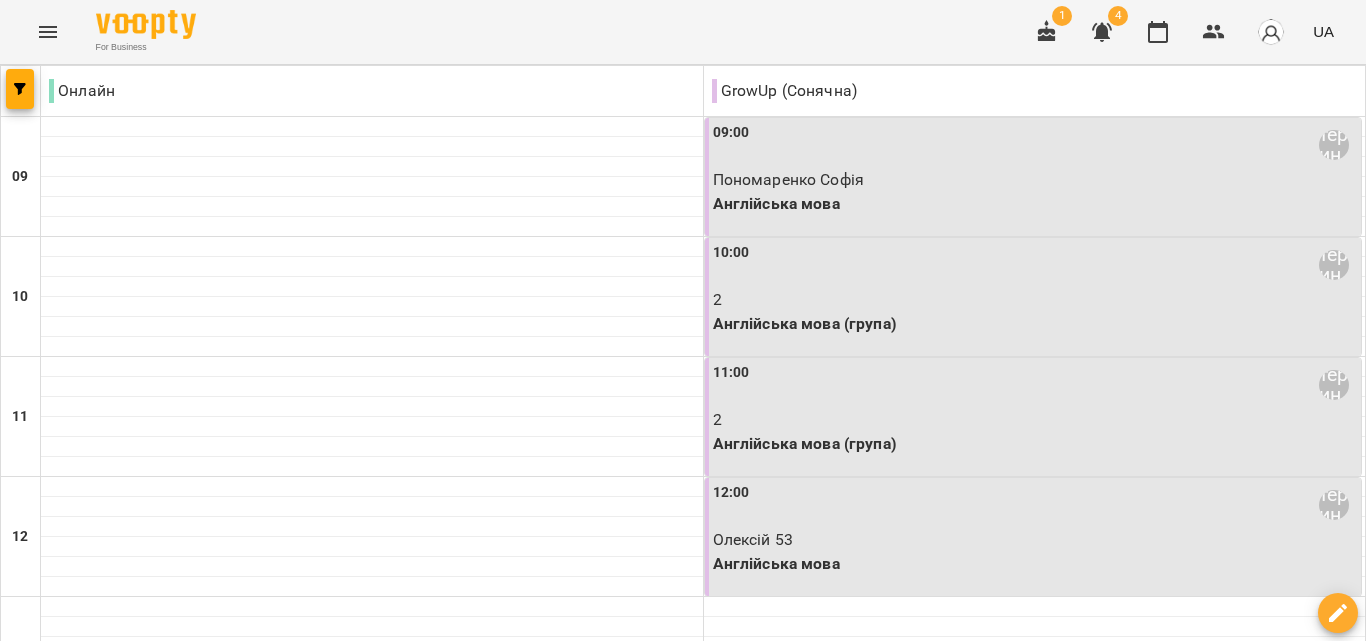 scroll, scrollTop: 500, scrollLeft: 0, axis: vertical 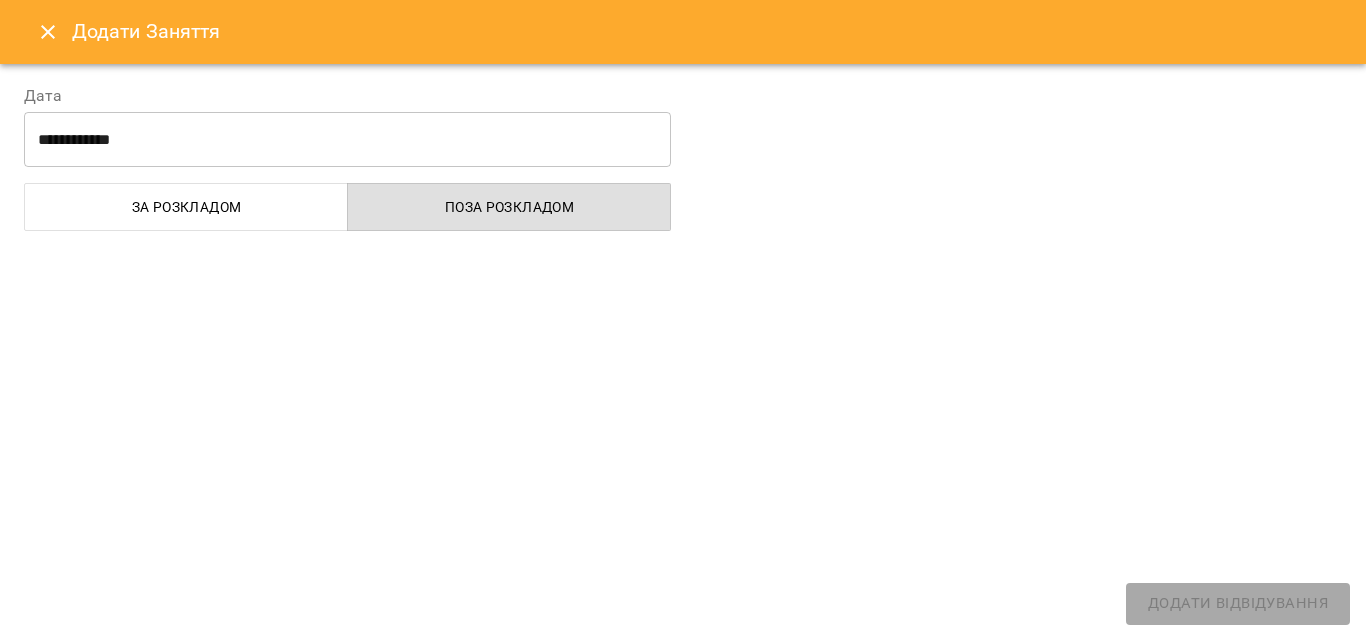 select 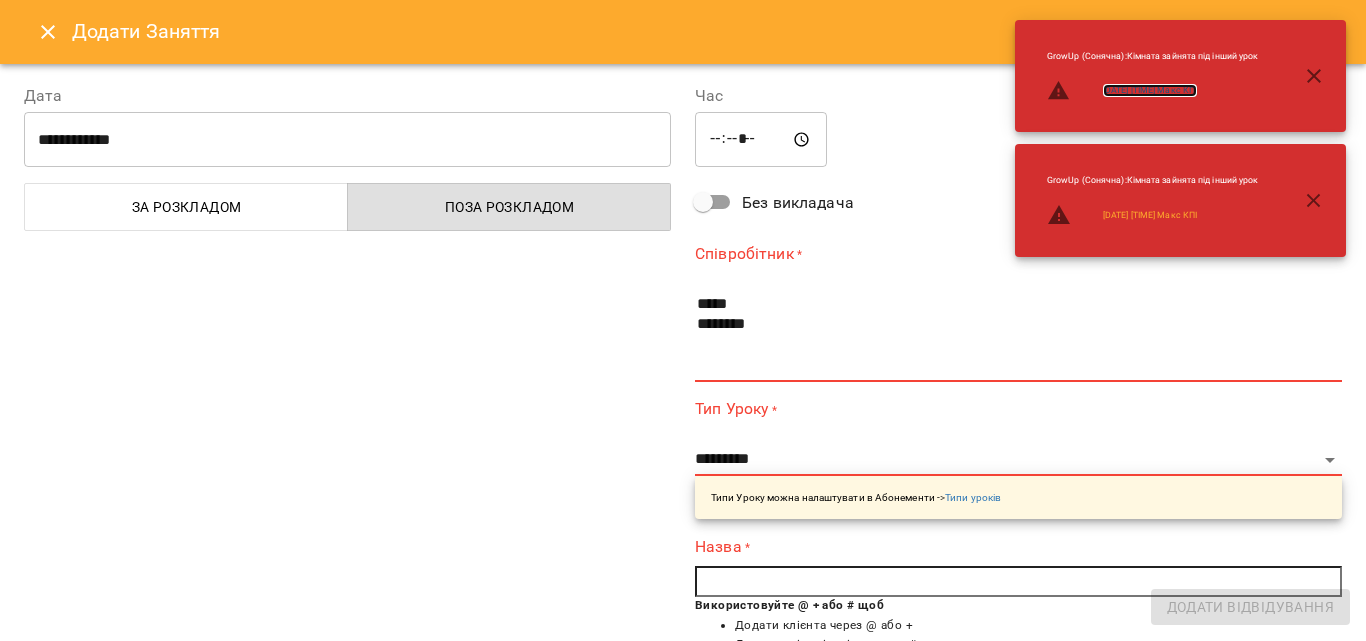 click on "2025-08-05 13:30   Макс КПІ" at bounding box center (1150, 90) 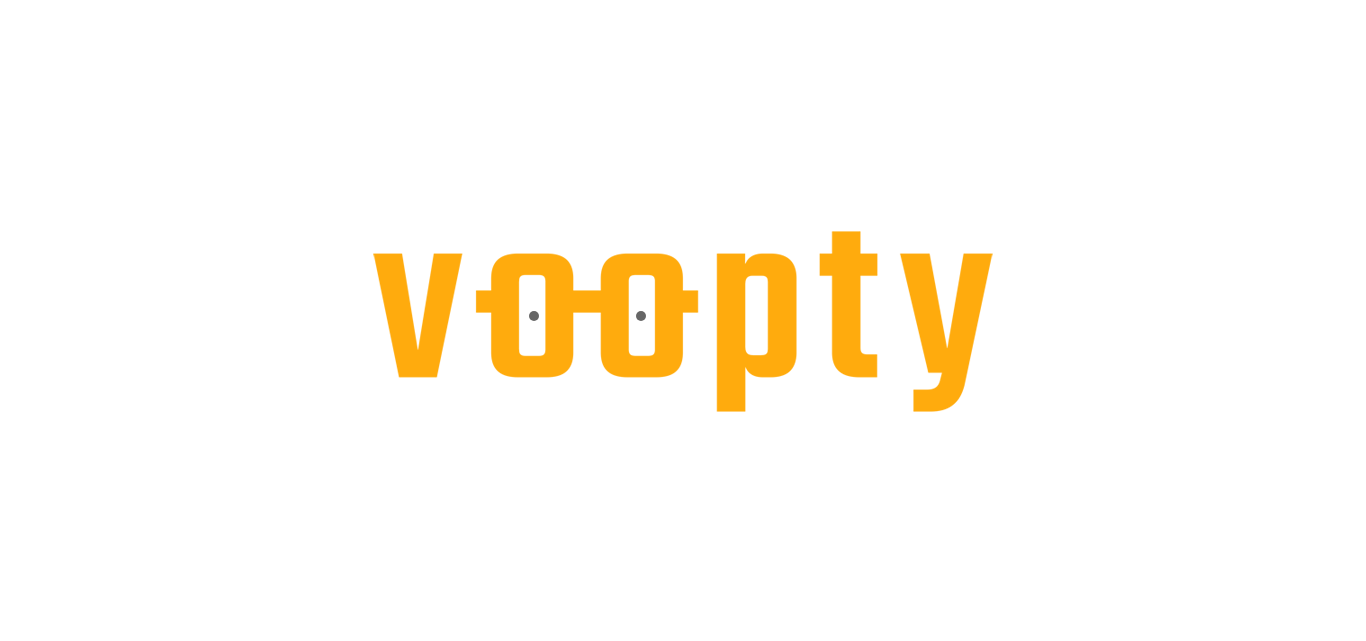 scroll, scrollTop: 0, scrollLeft: 0, axis: both 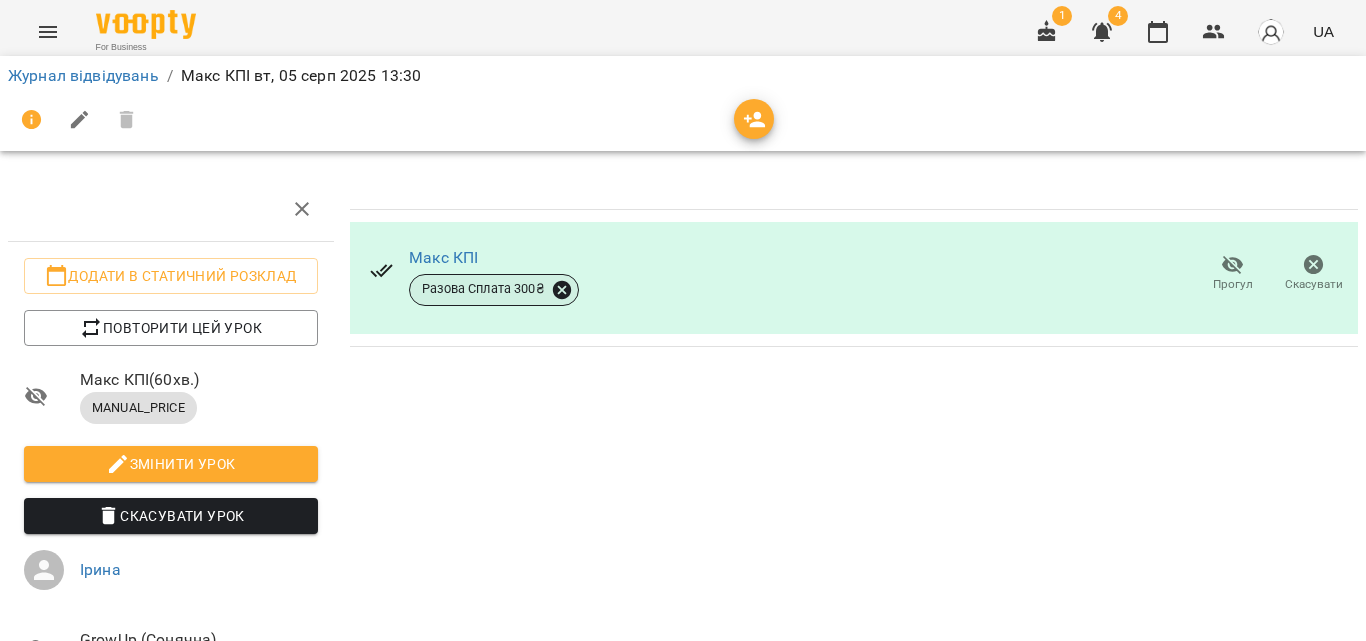 click 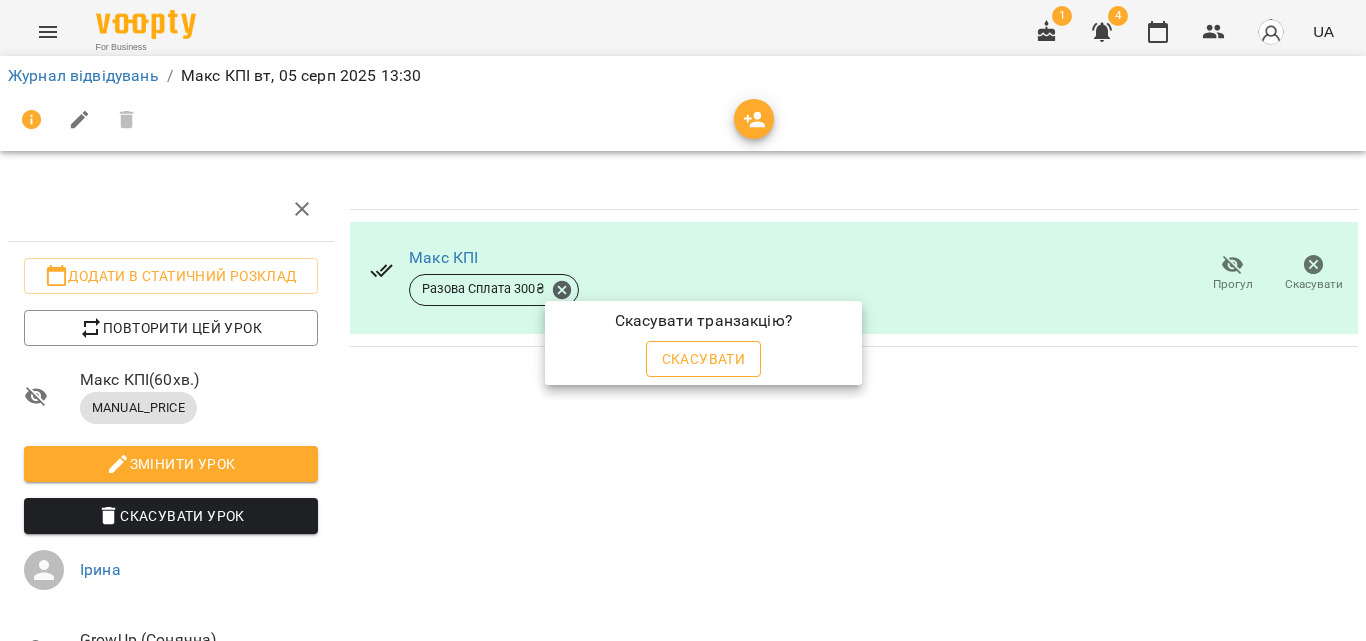 click on "Скасувати" at bounding box center (704, 359) 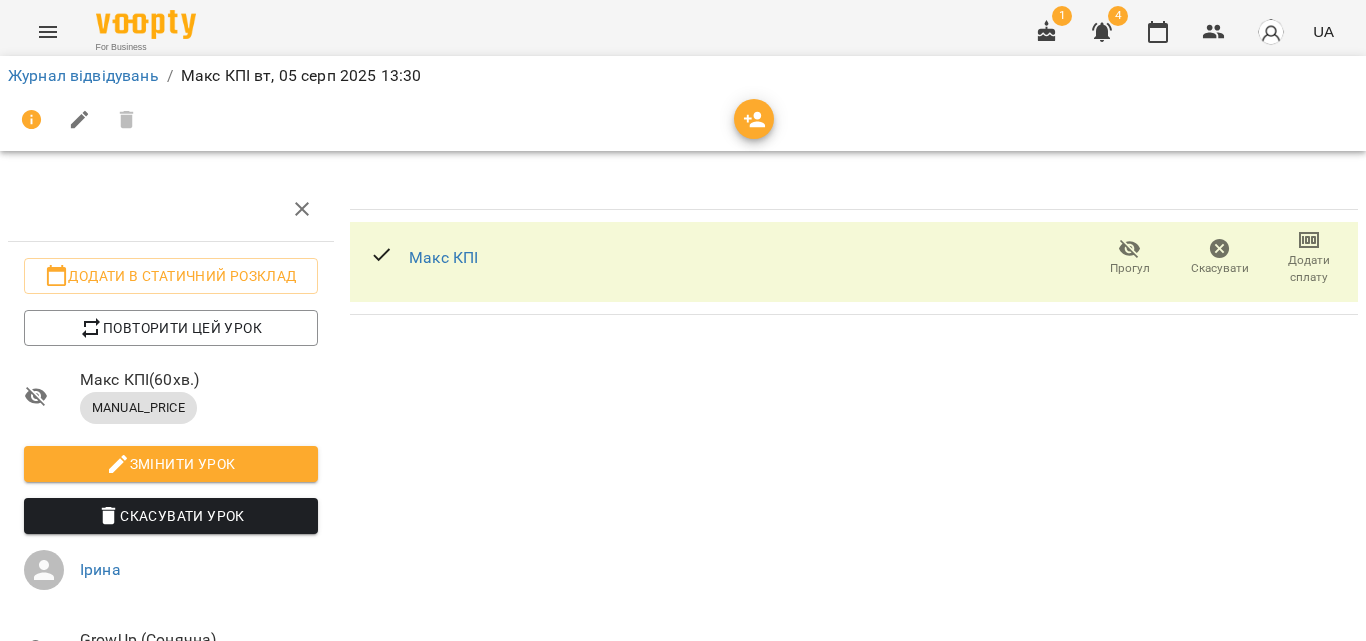 click on "Додати сплату" at bounding box center [1309, 269] 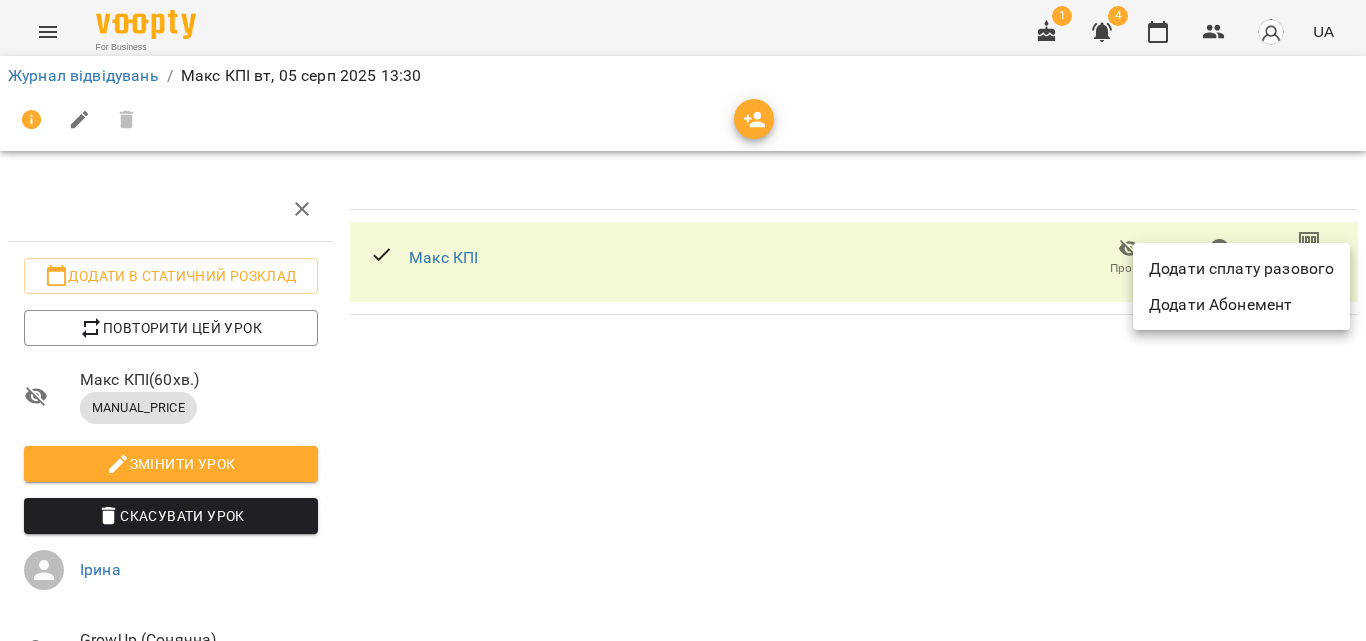 click on "Додати сплату разового" at bounding box center (1241, 269) 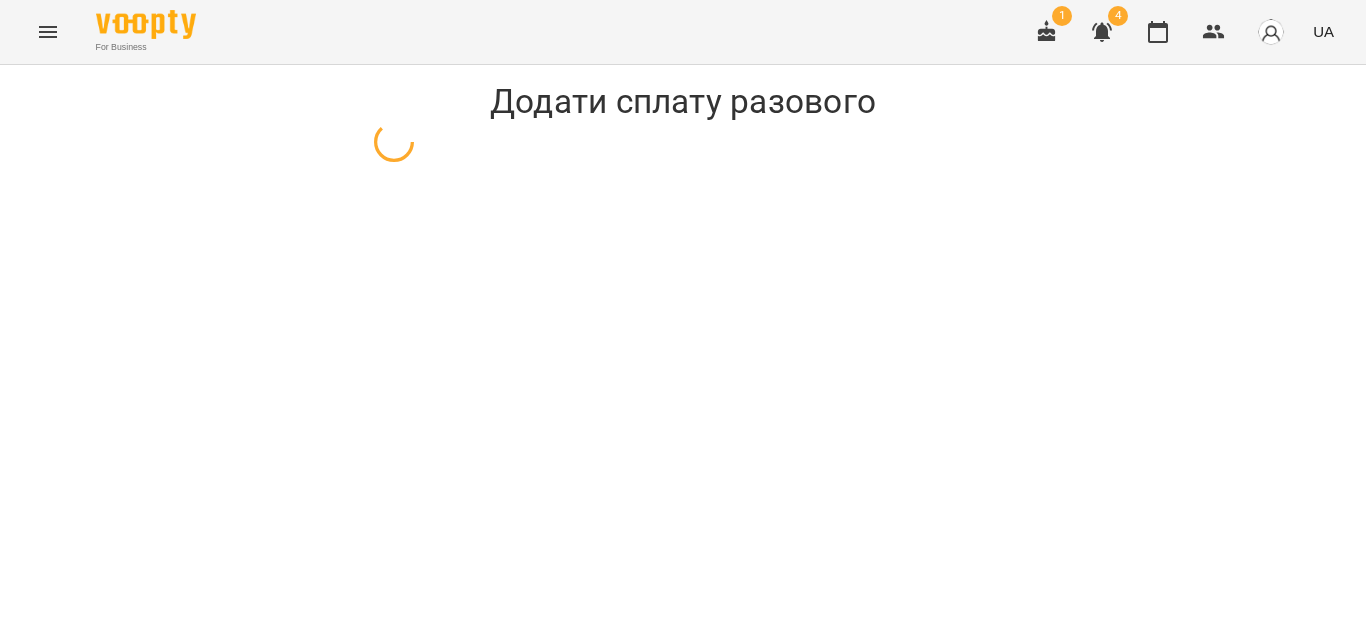 select on "**********" 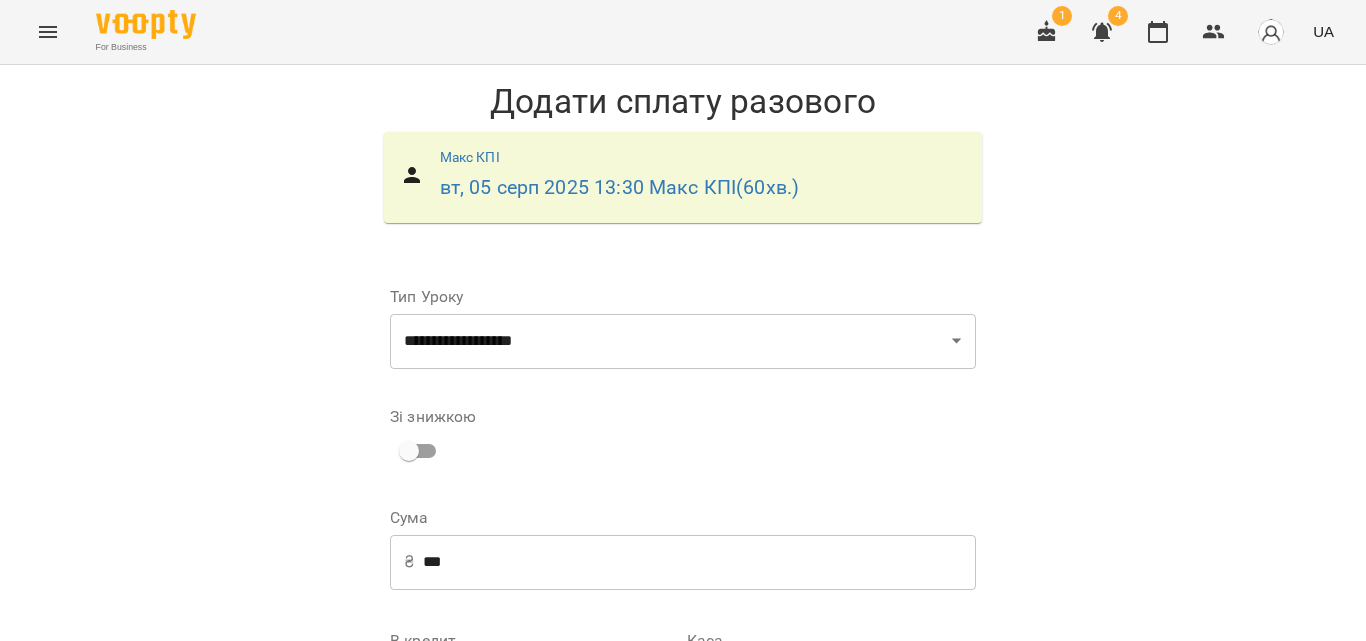 scroll, scrollTop: 200, scrollLeft: 0, axis: vertical 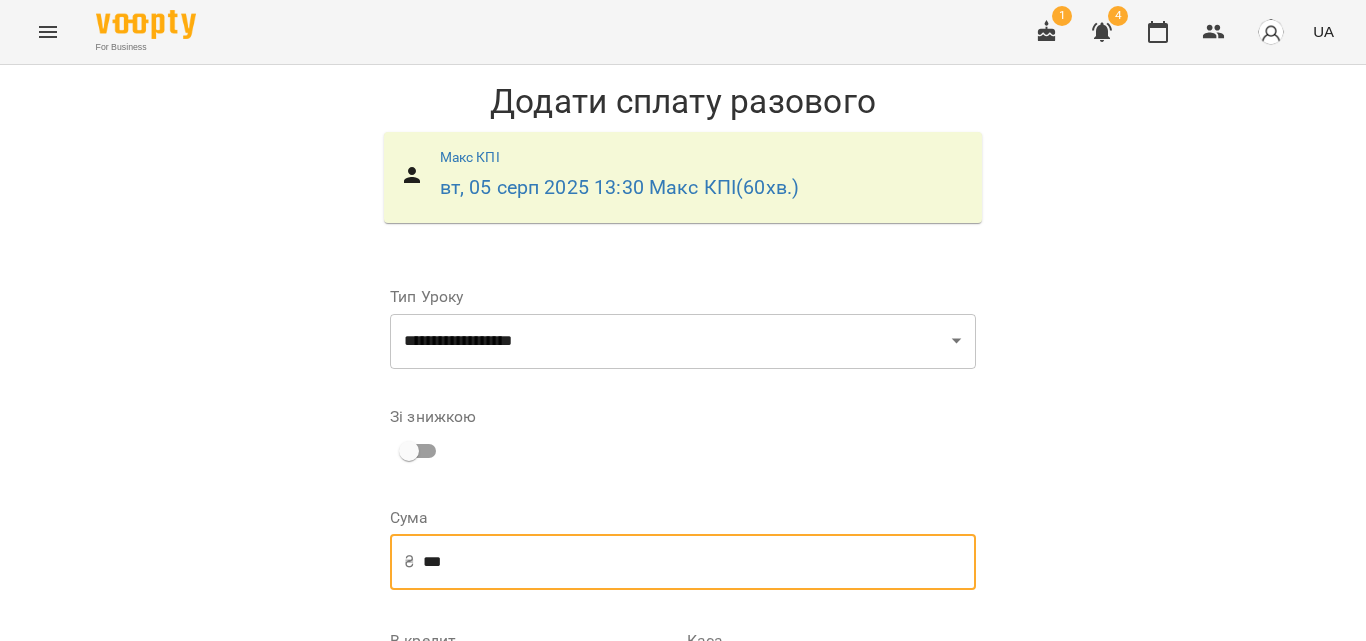 drag, startPoint x: 501, startPoint y: 369, endPoint x: 418, endPoint y: 366, distance: 83.0542 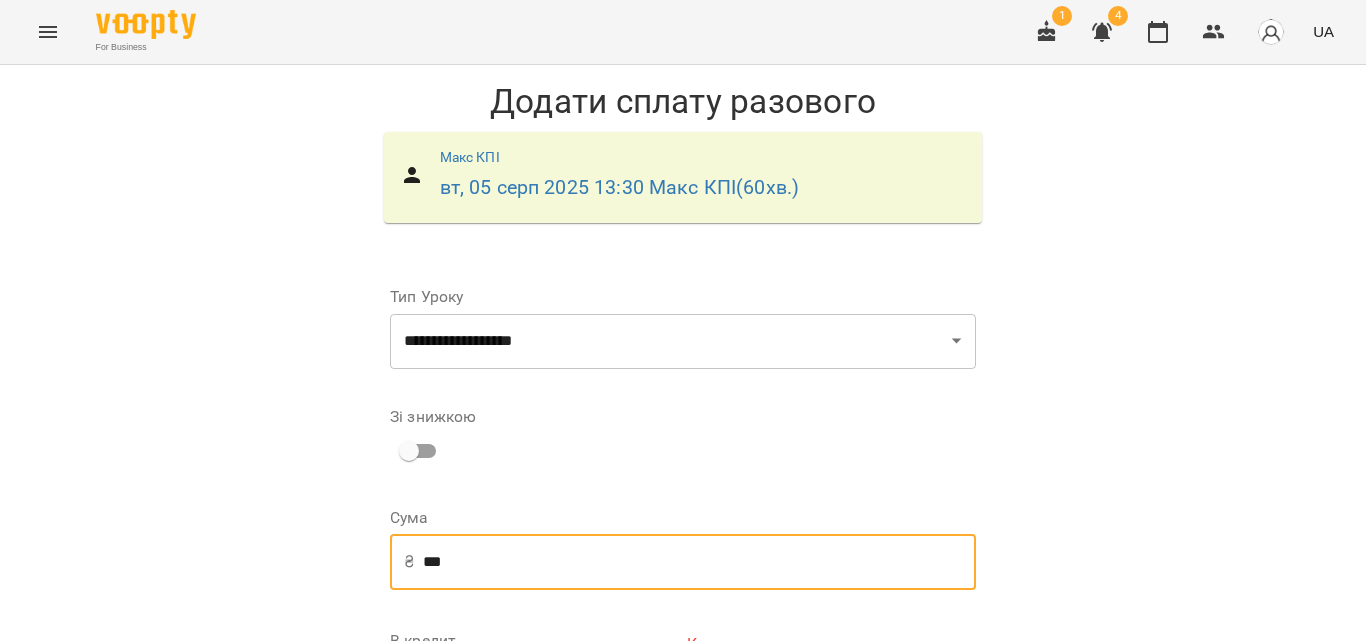 type on "***" 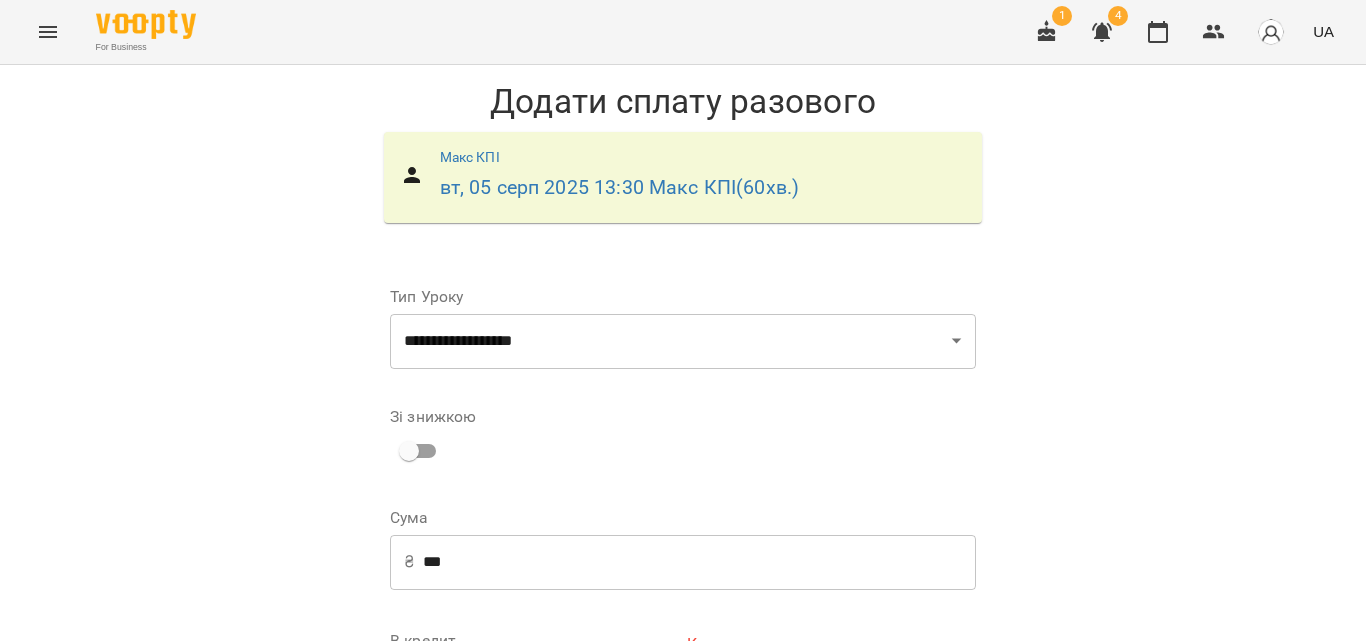 click on "**********" at bounding box center [831, 691] 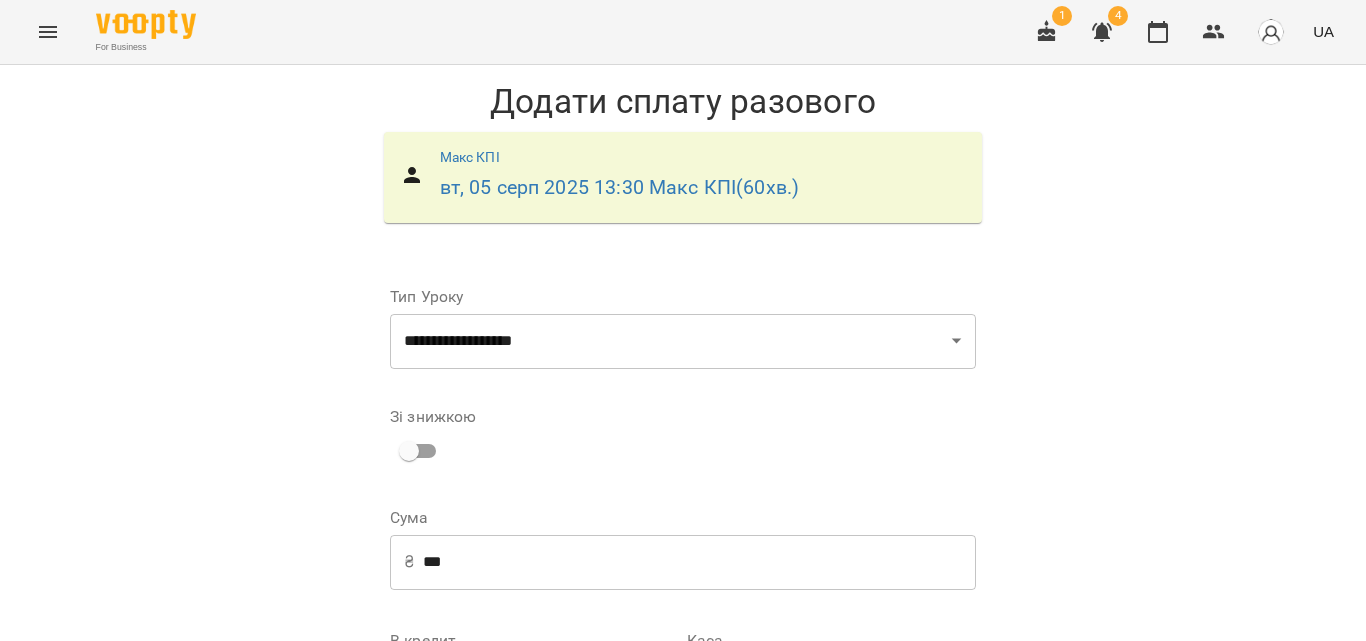 scroll, scrollTop: 288, scrollLeft: 0, axis: vertical 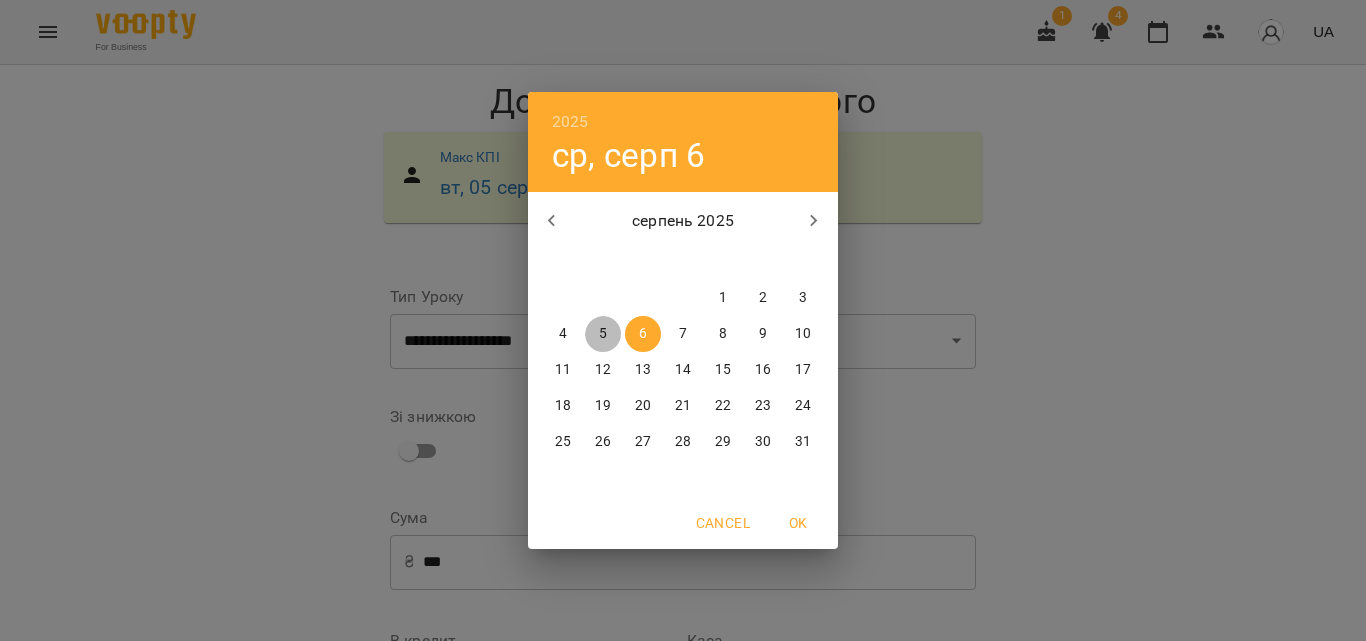 click on "5" at bounding box center [603, 334] 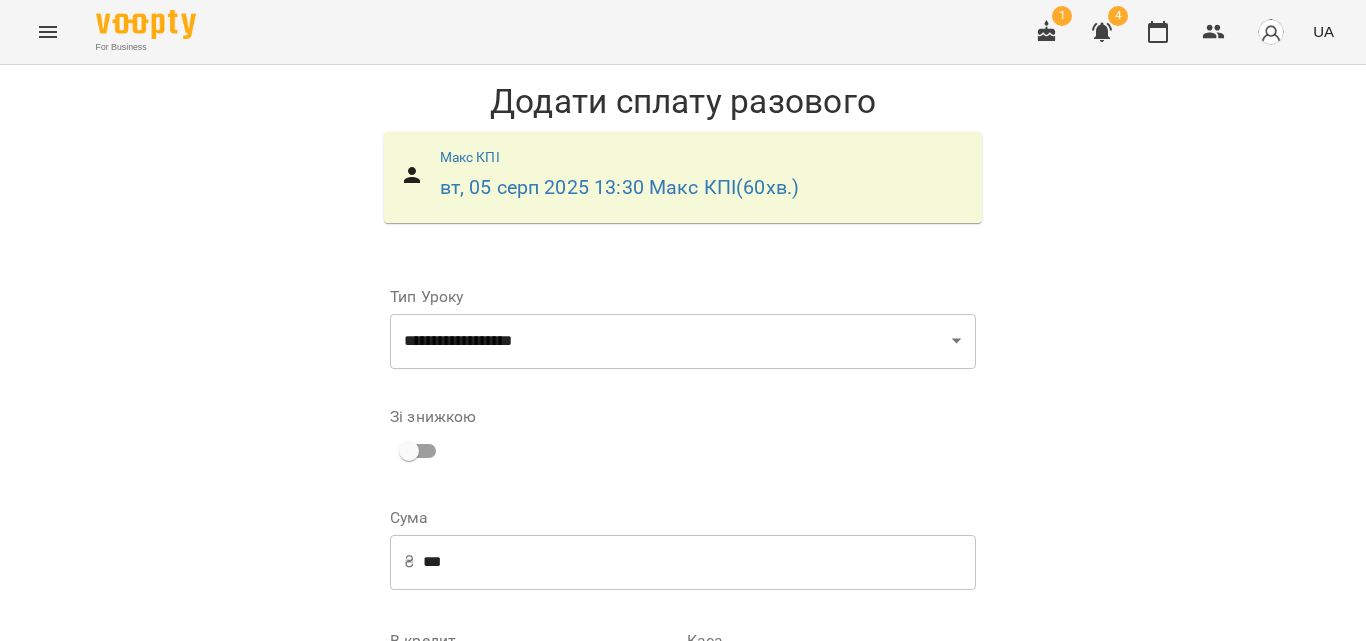 click on "Додати сплату разового" at bounding box center [849, 877] 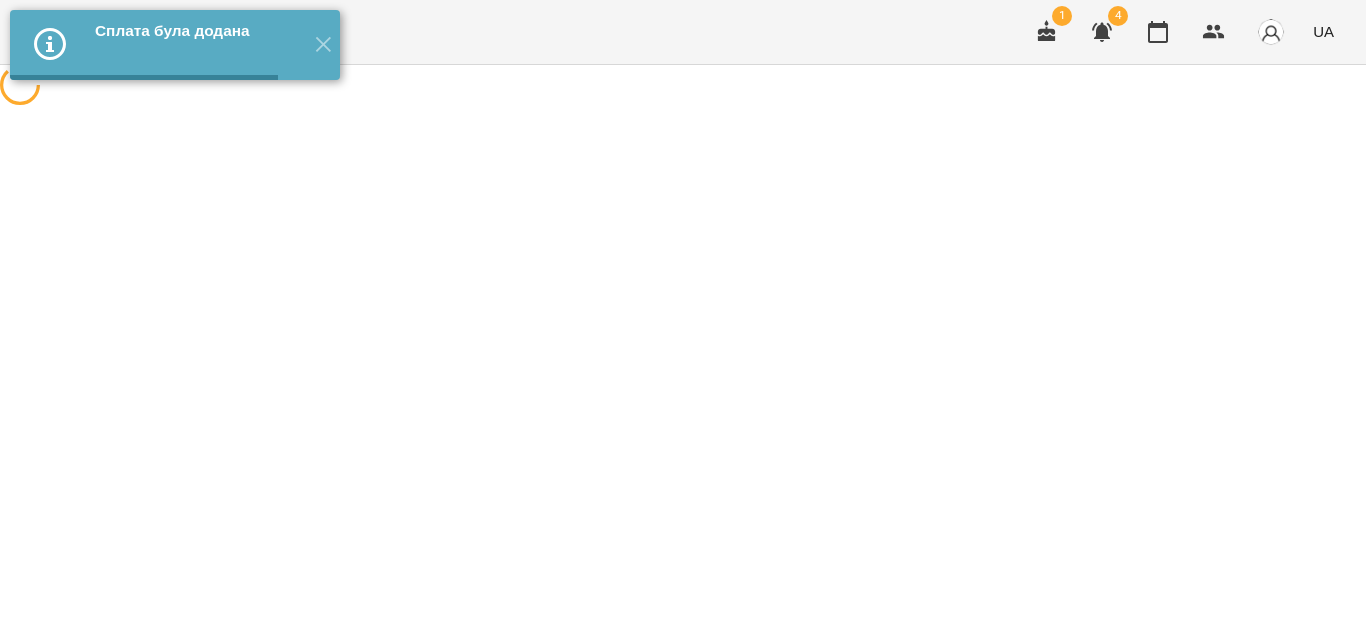 scroll, scrollTop: 0, scrollLeft: 0, axis: both 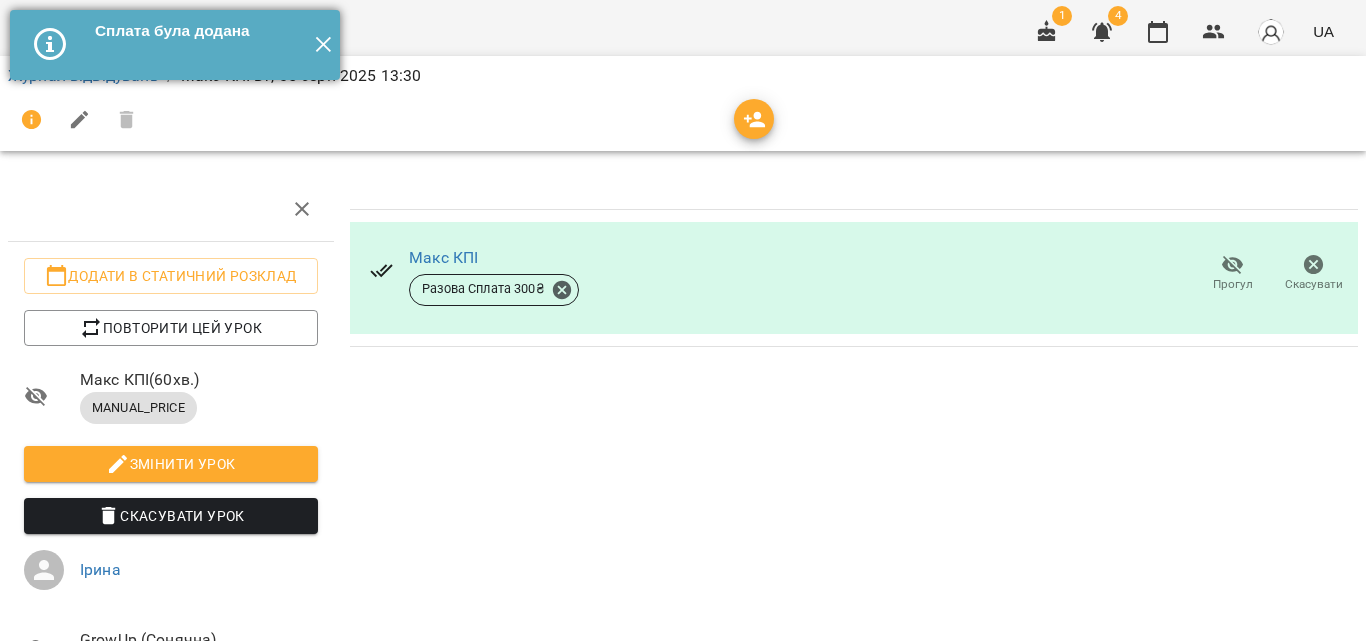 click on "✕" at bounding box center [323, 45] 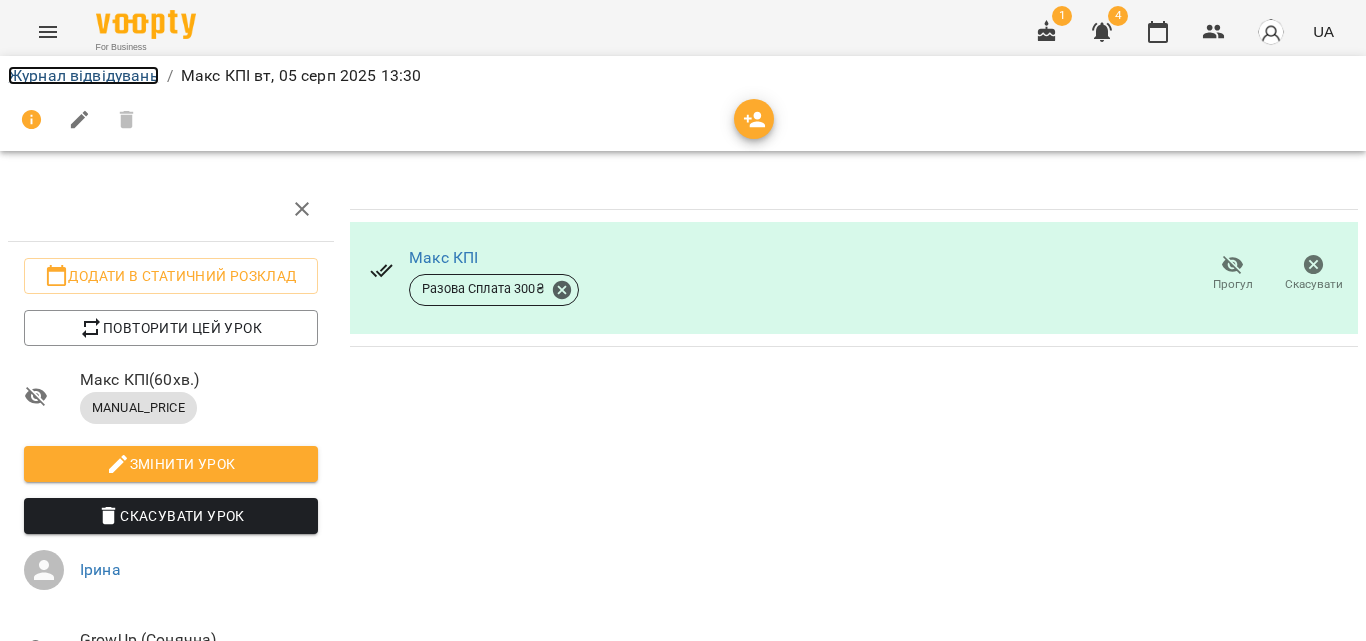 click on "Журнал відвідувань" at bounding box center (83, 75) 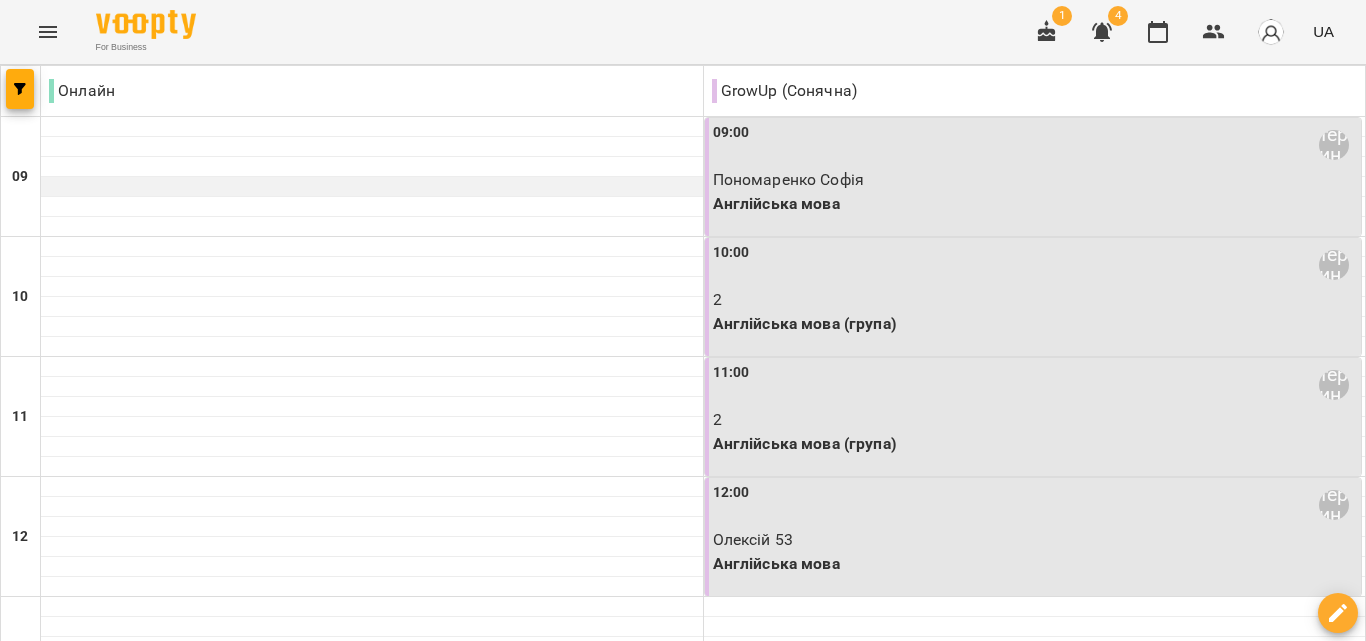 scroll, scrollTop: 929, scrollLeft: 0, axis: vertical 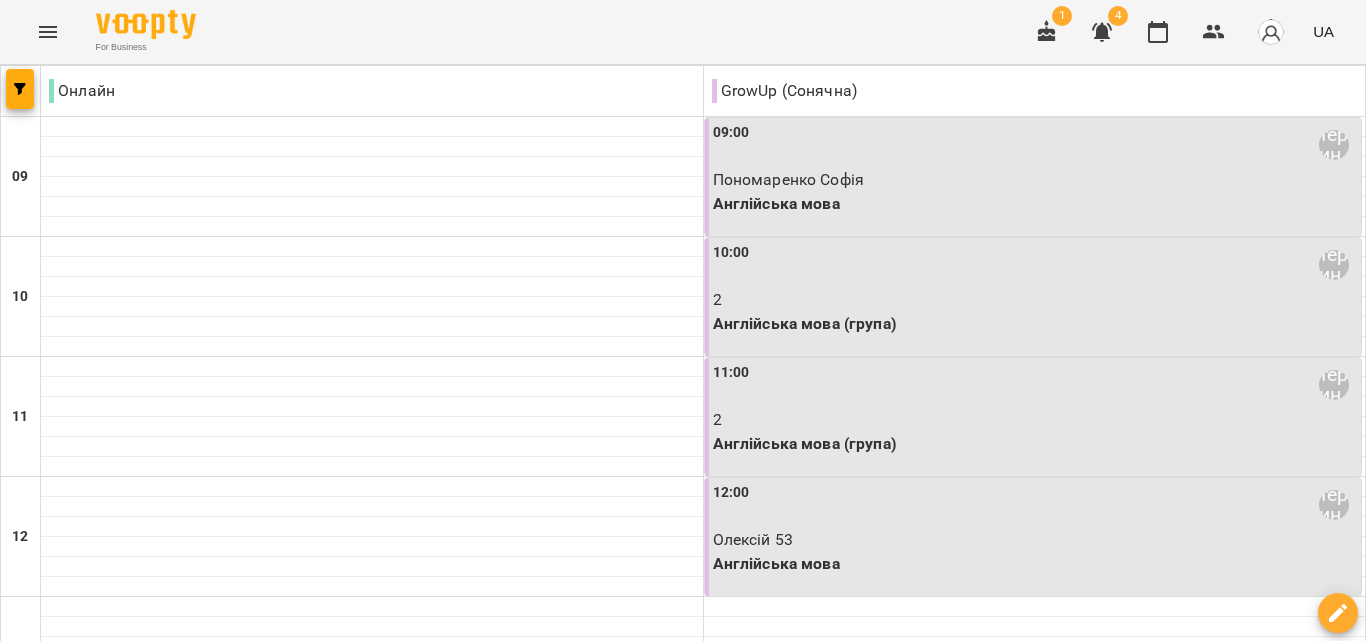 click on "пн" at bounding box center (41, 1463) 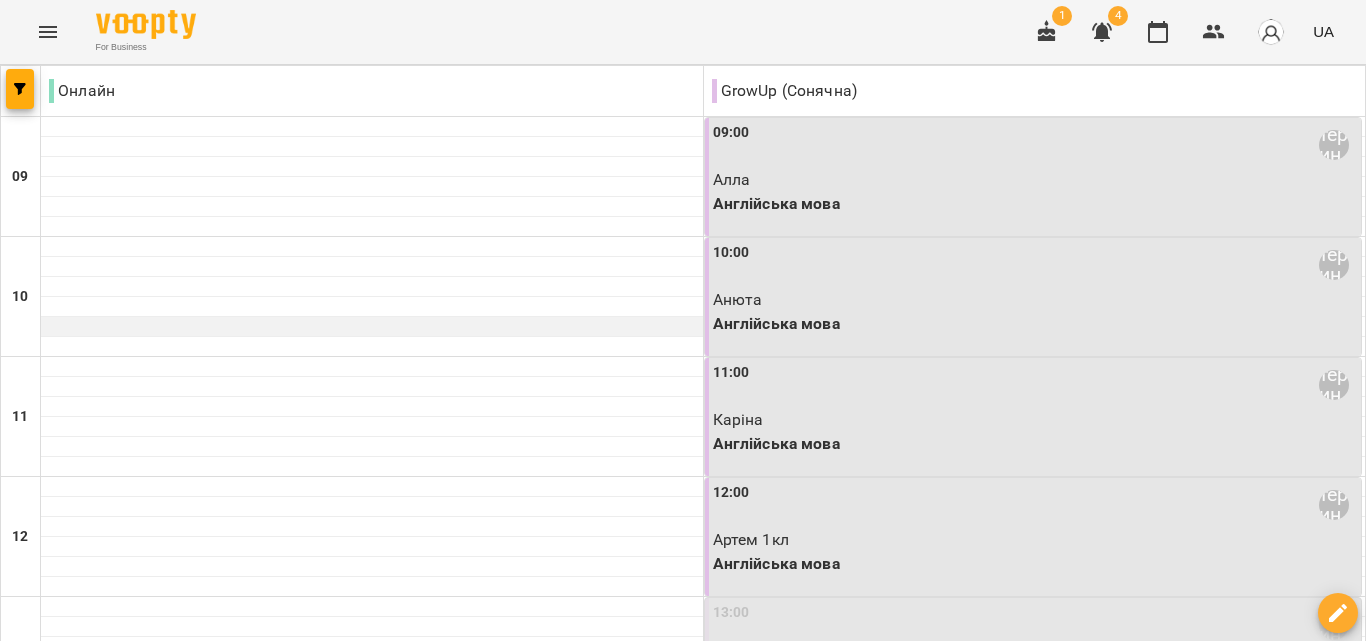 scroll, scrollTop: 929, scrollLeft: 0, axis: vertical 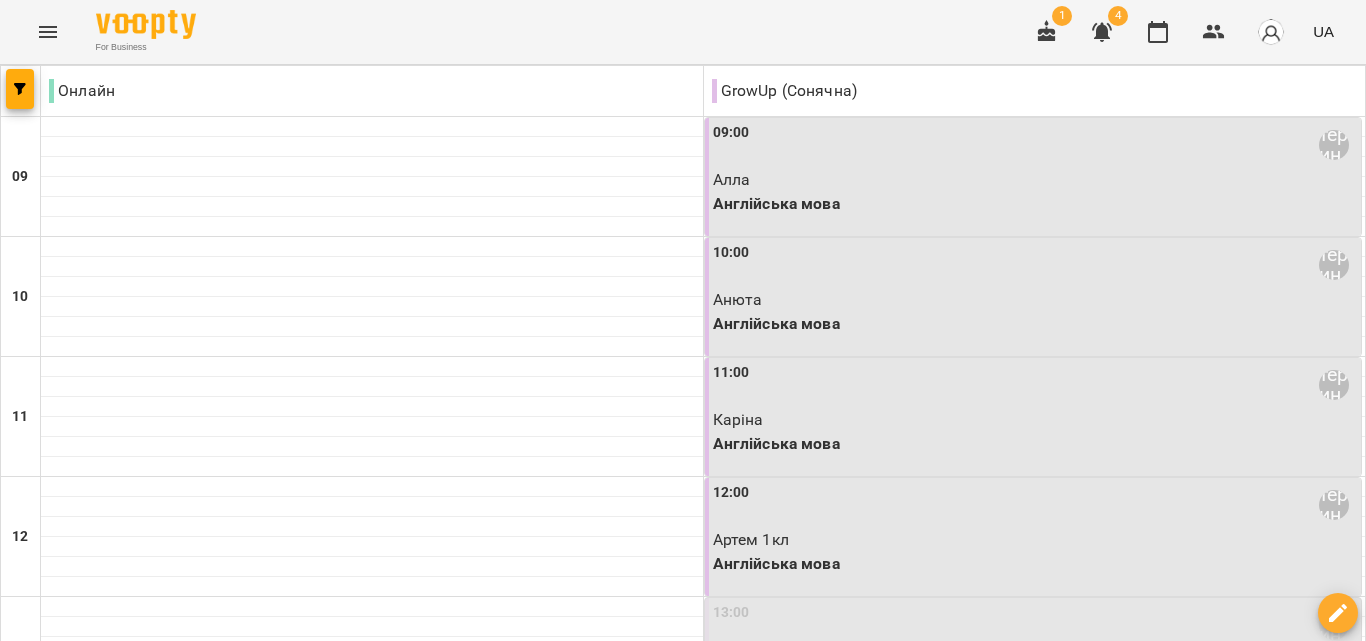 click on "вт" at bounding box center (439, 1463) 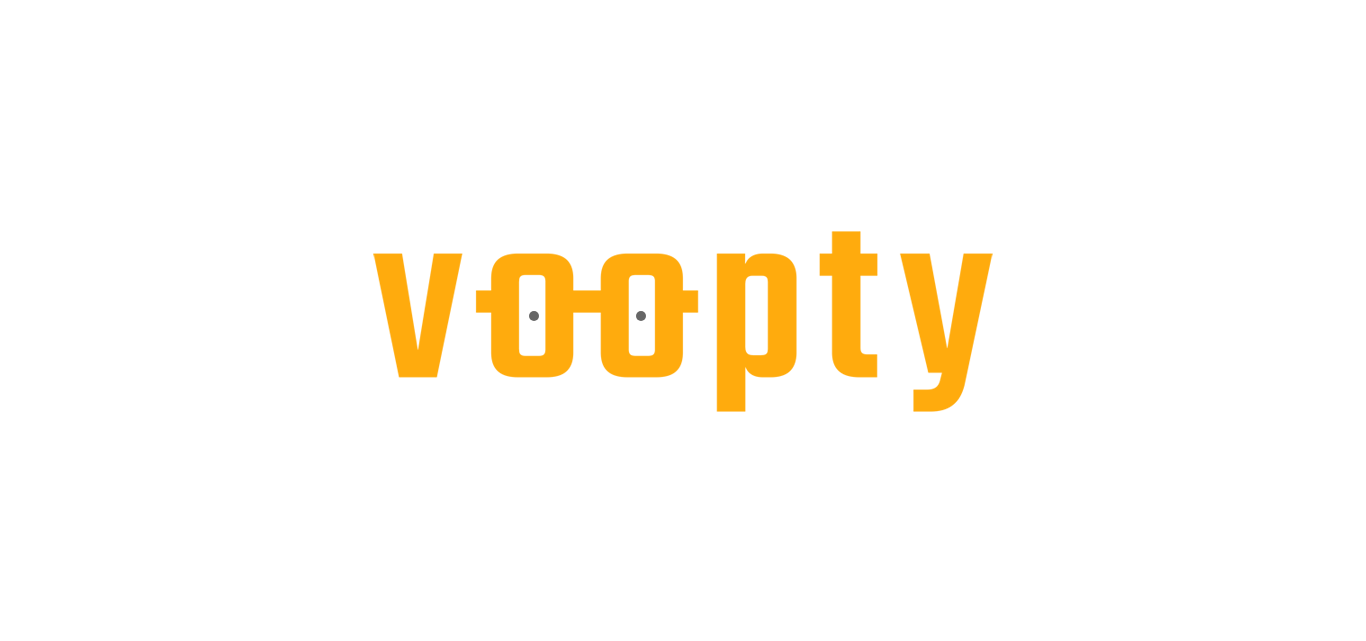scroll, scrollTop: 0, scrollLeft: 0, axis: both 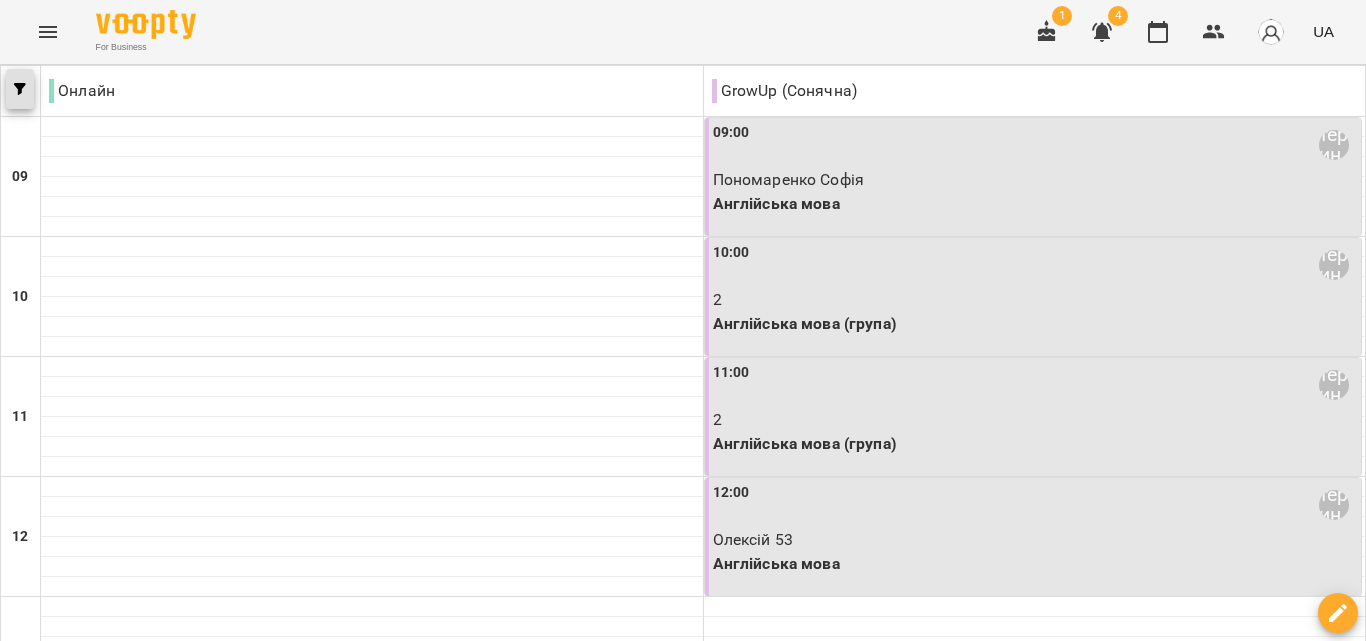 click at bounding box center [20, 89] 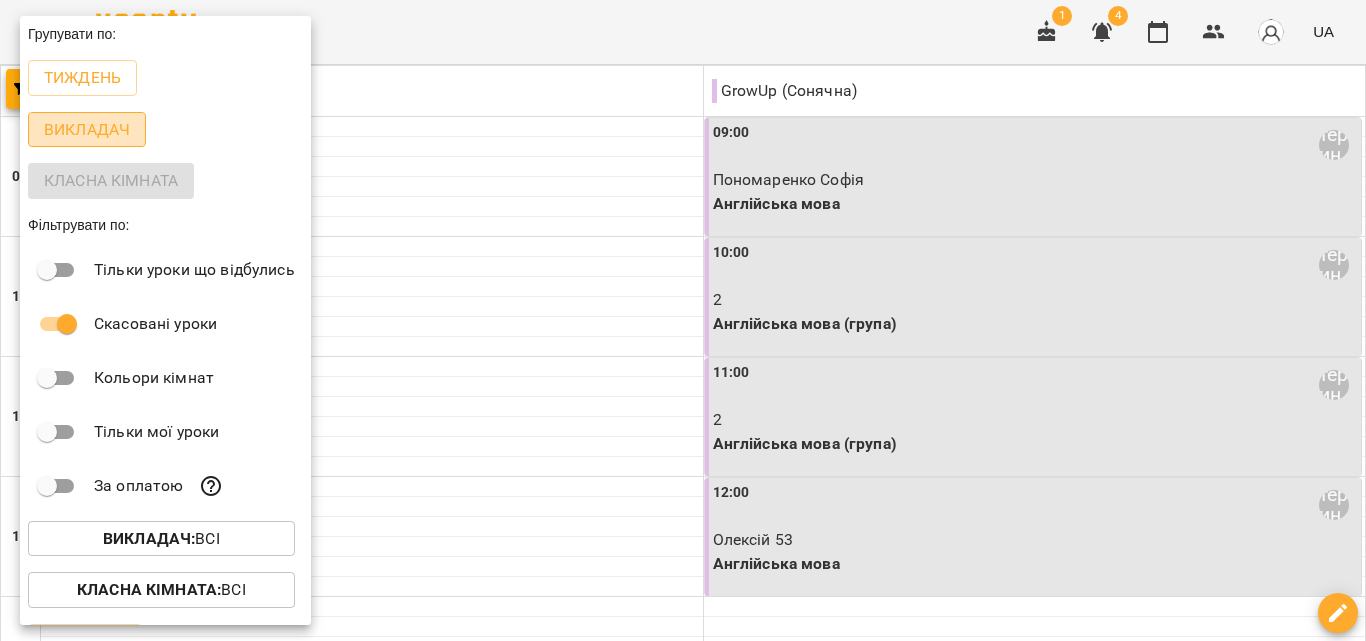 click on "Викладач" at bounding box center (87, 130) 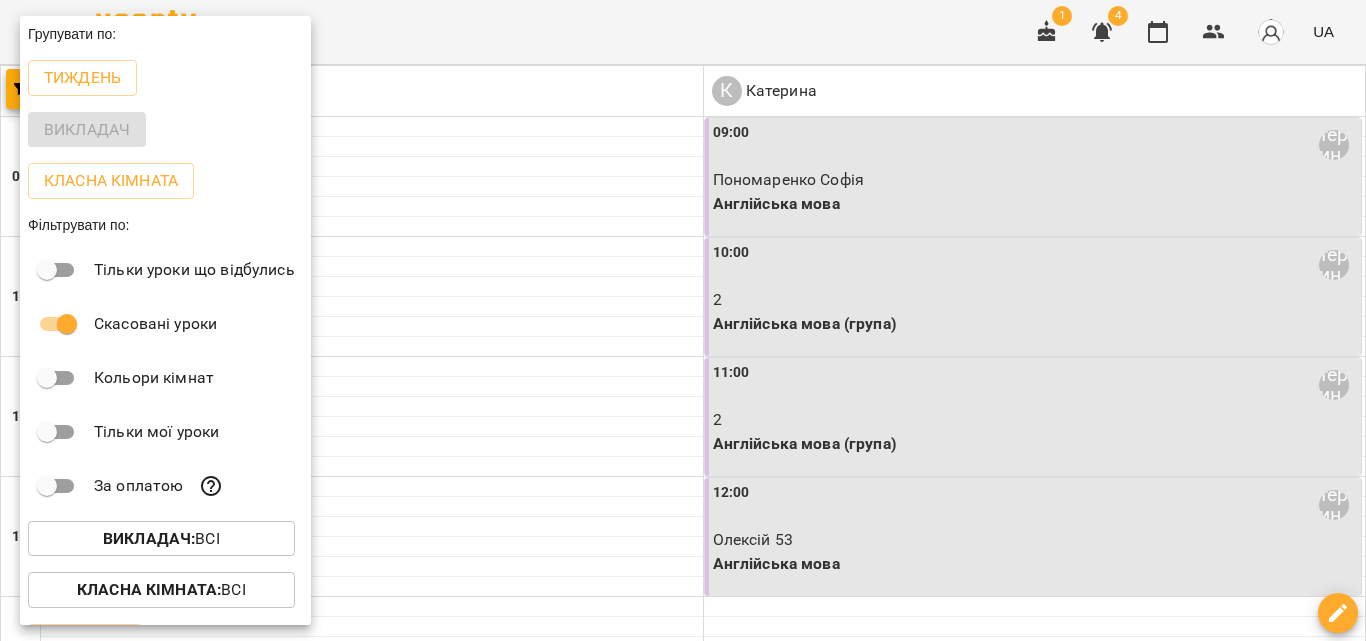 click at bounding box center (683, 320) 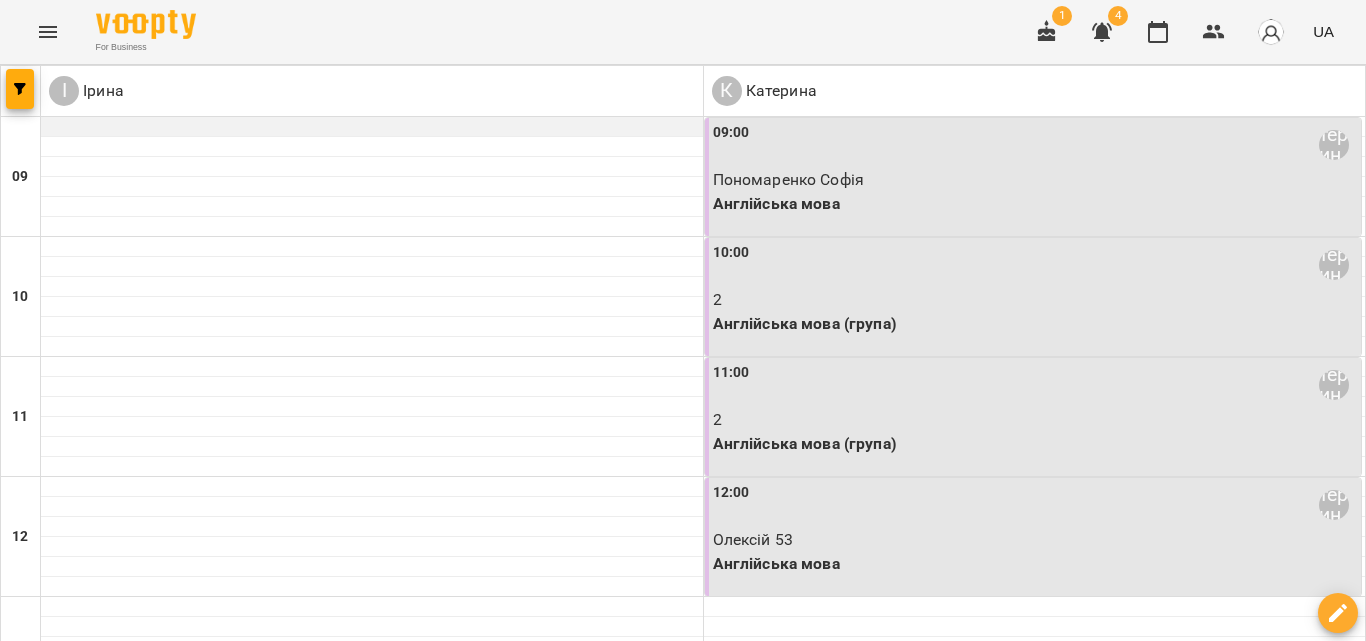 scroll, scrollTop: 400, scrollLeft: 0, axis: vertical 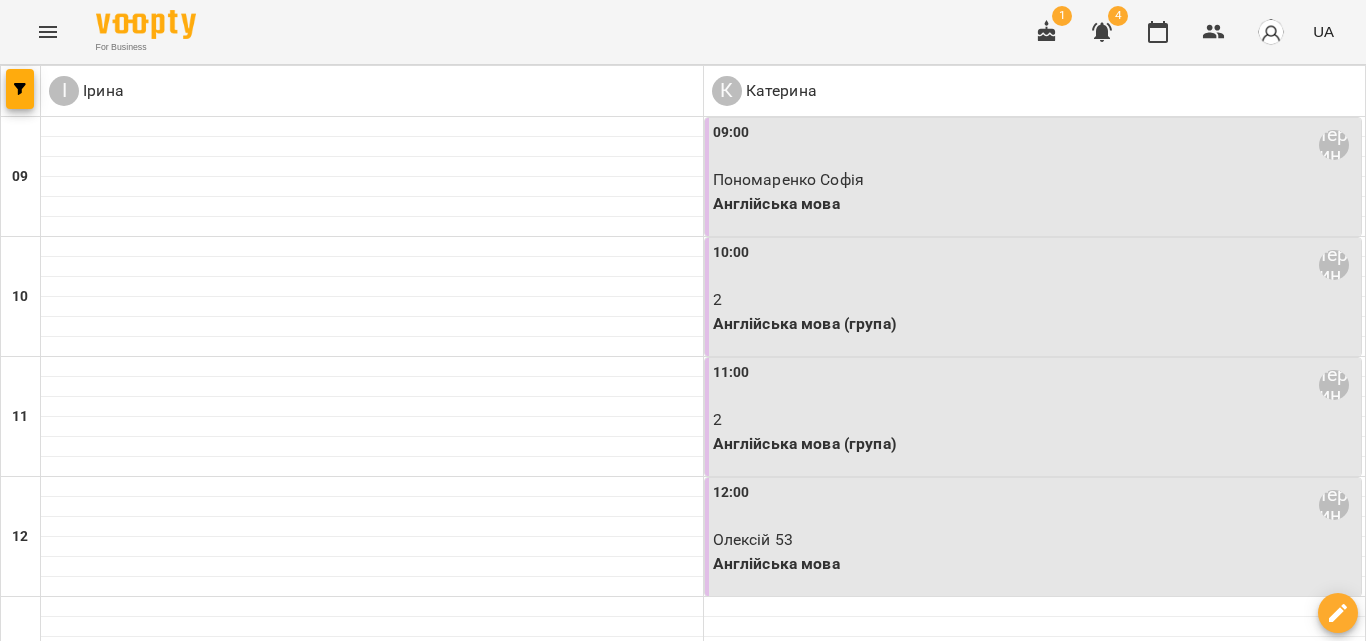 click on "13:30 [FIRST]" at bounding box center (372, 685) 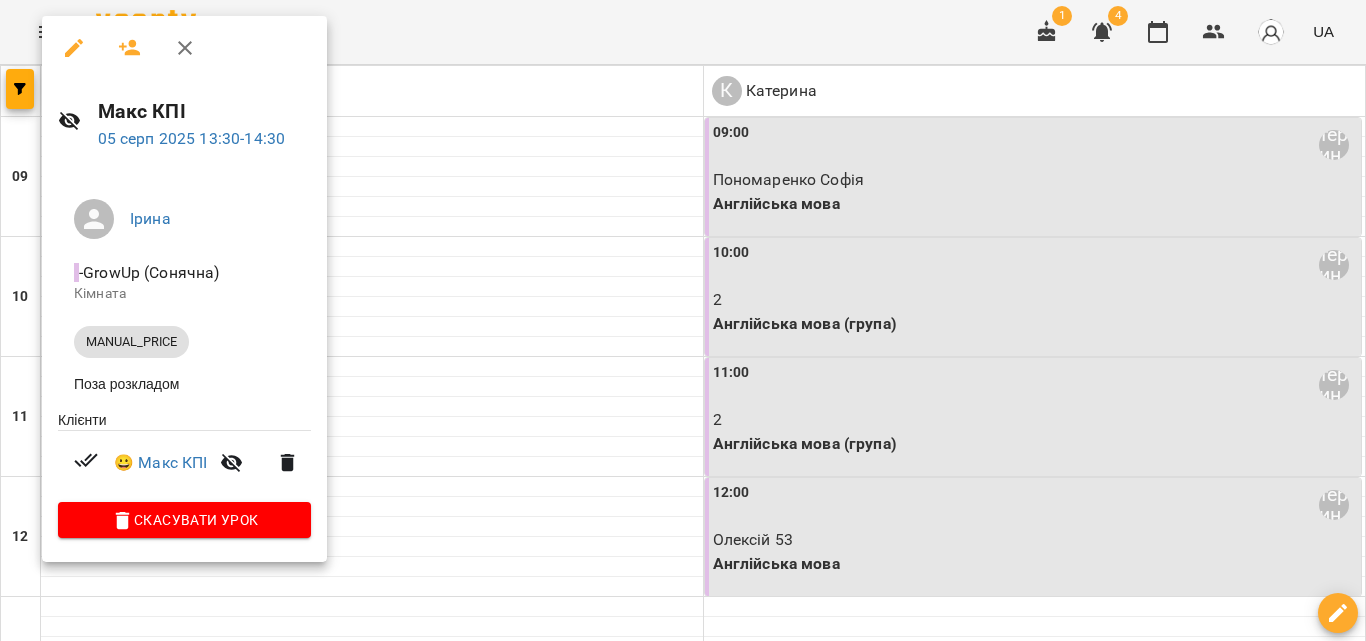 click 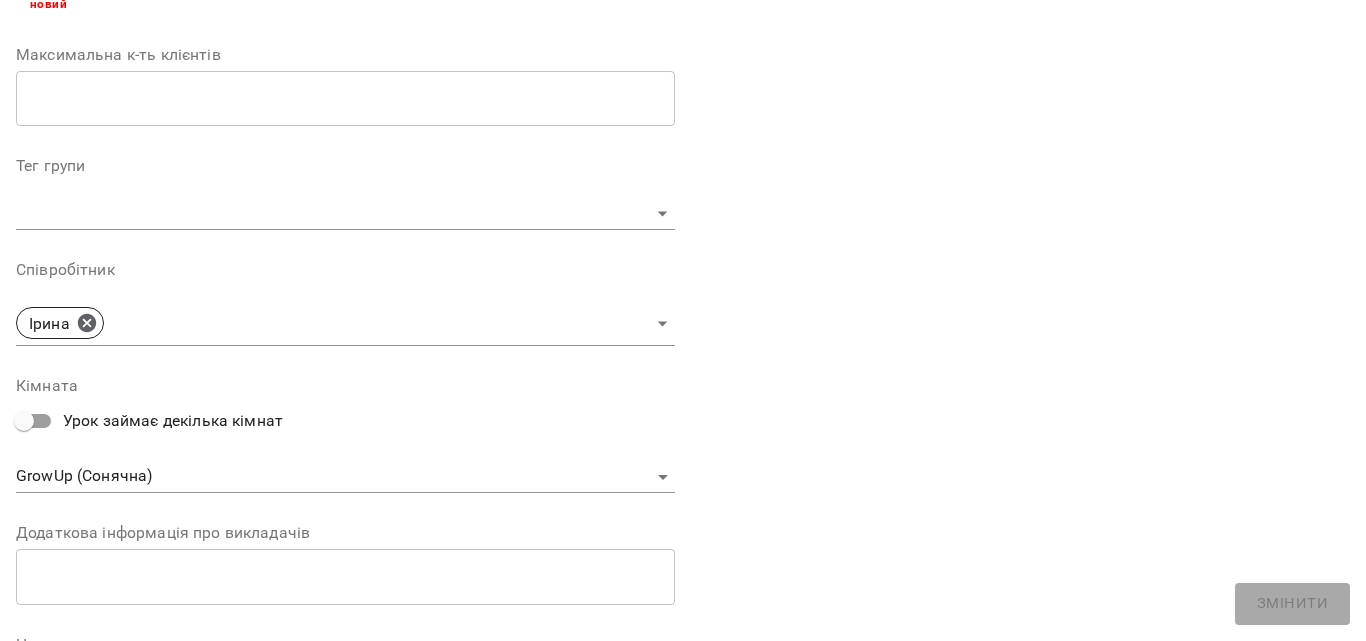 scroll, scrollTop: 600, scrollLeft: 0, axis: vertical 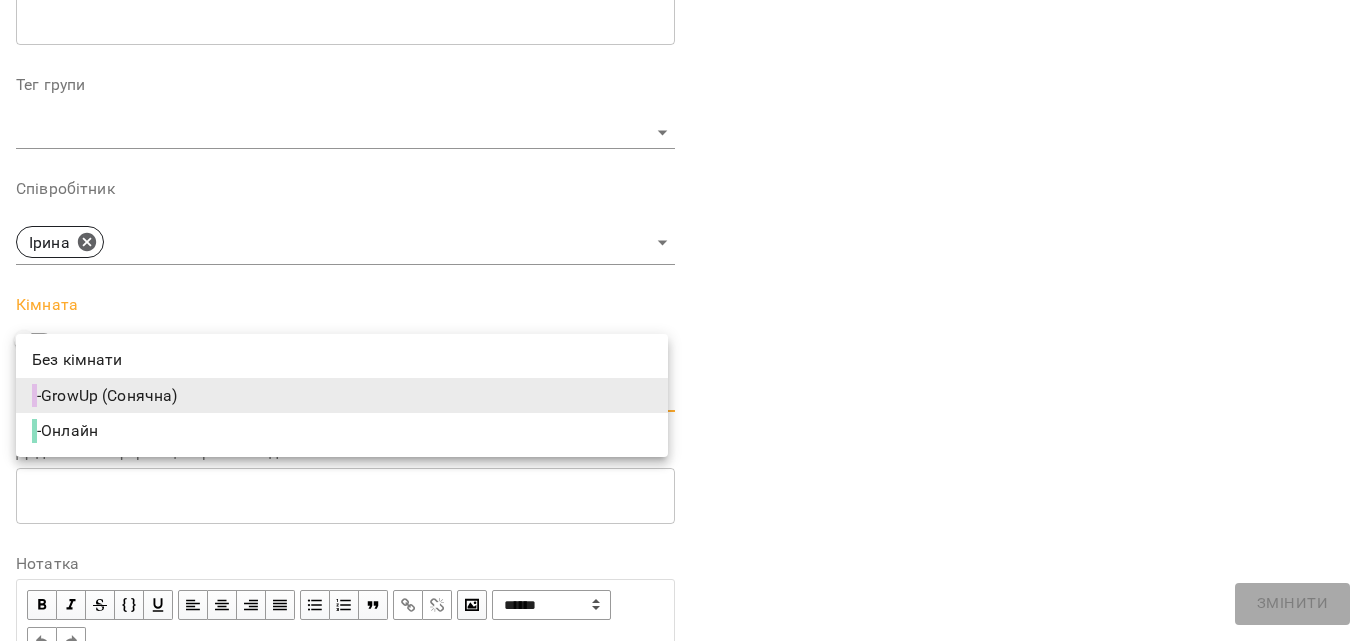 click on "**********" at bounding box center (683, 434) 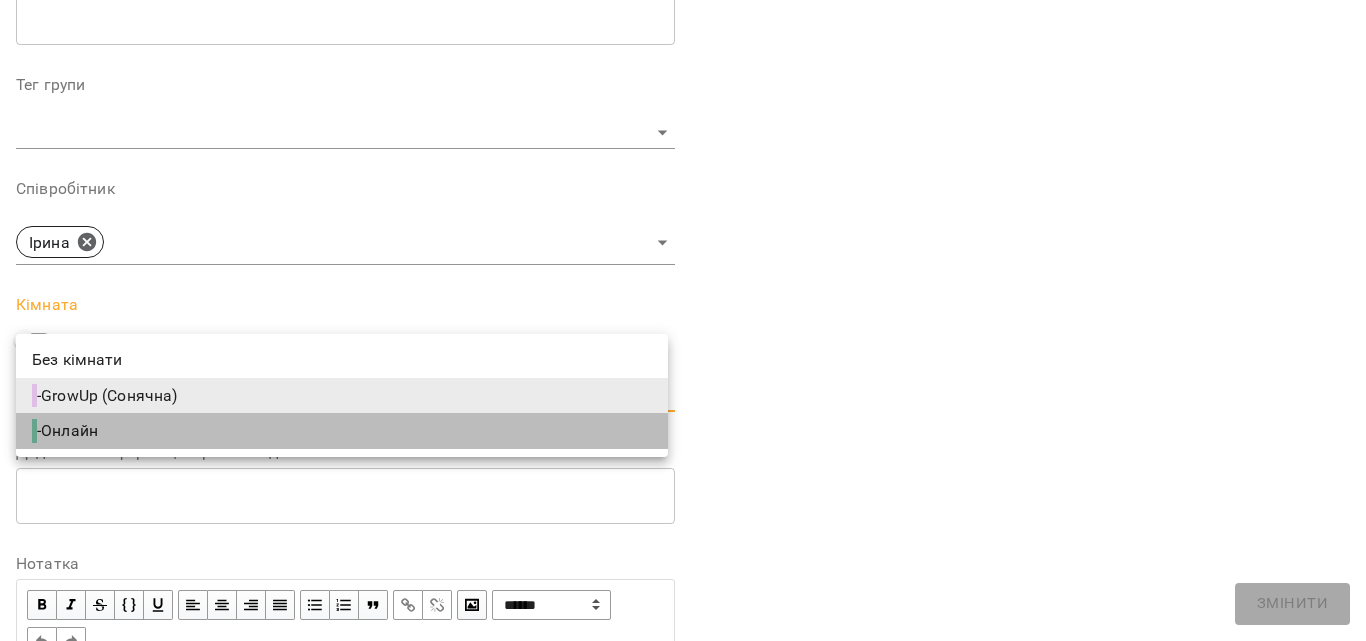 drag, startPoint x: 183, startPoint y: 425, endPoint x: 164, endPoint y: 432, distance: 20.248457 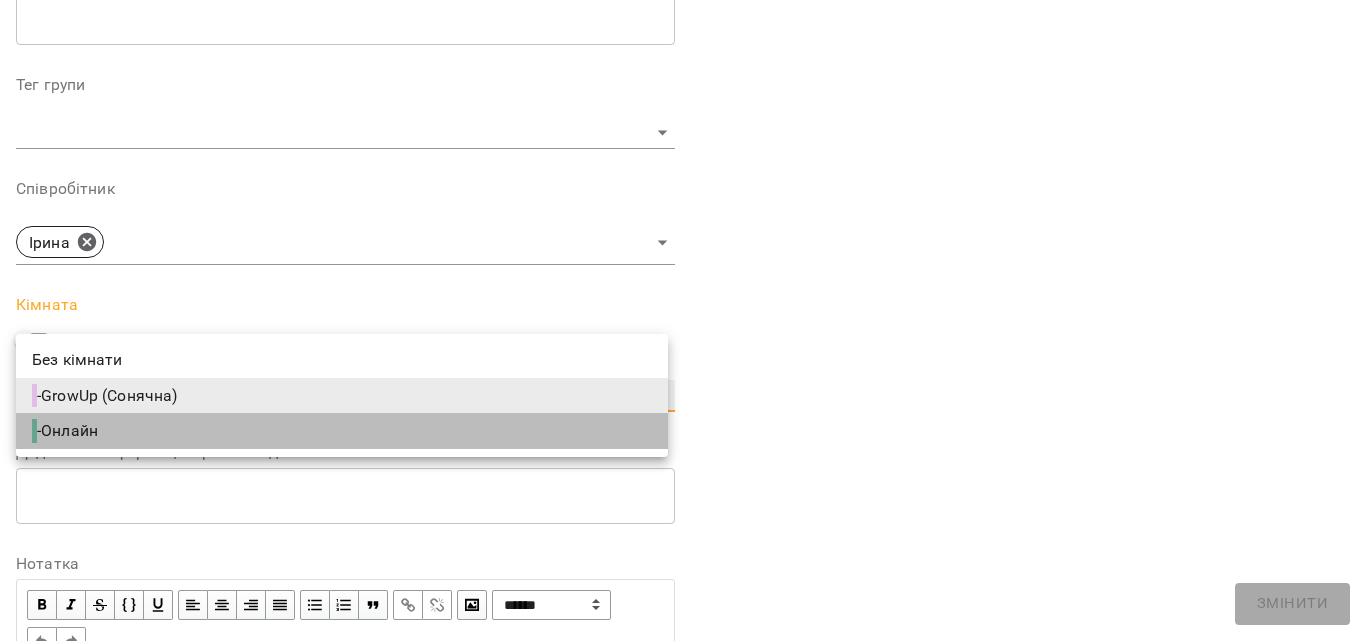 type on "**********" 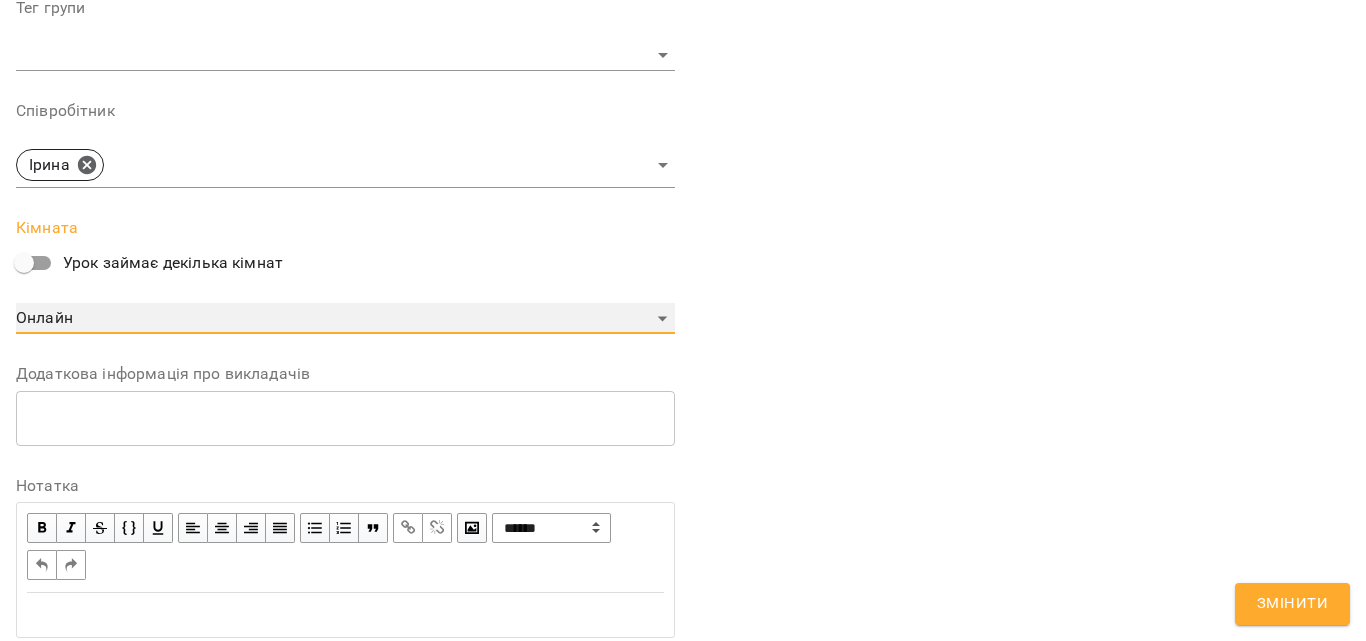 scroll, scrollTop: 784, scrollLeft: 0, axis: vertical 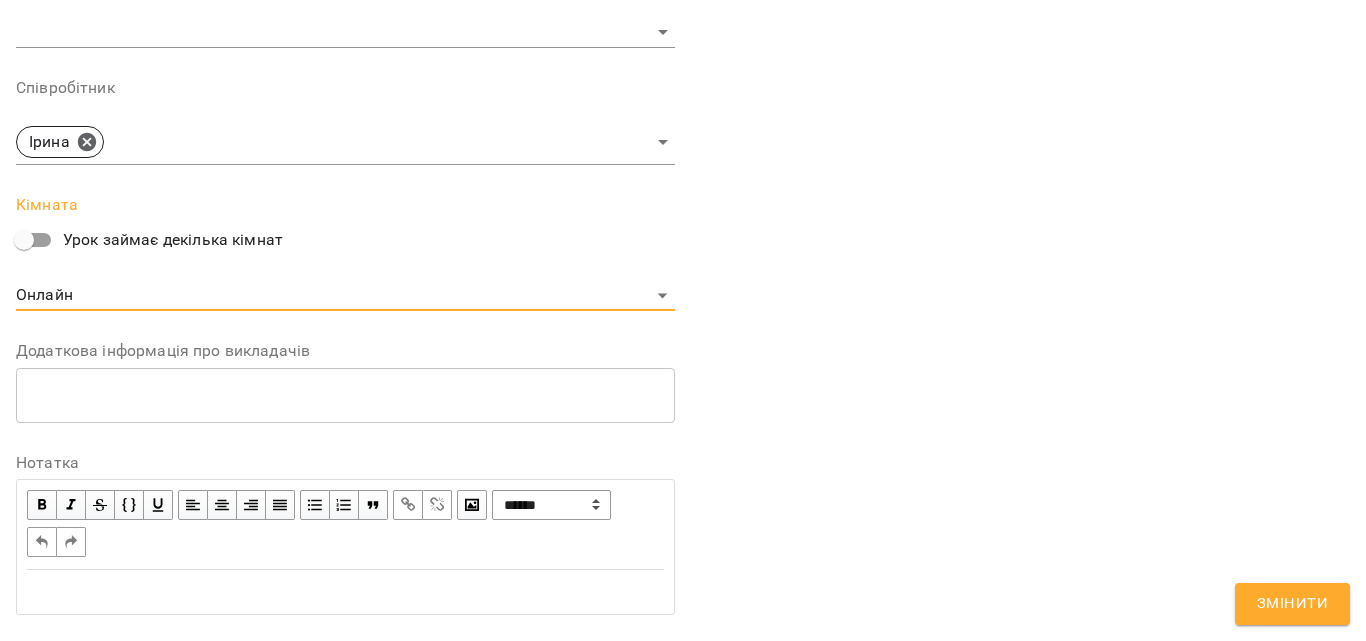 click on "Змінити" at bounding box center (1292, 604) 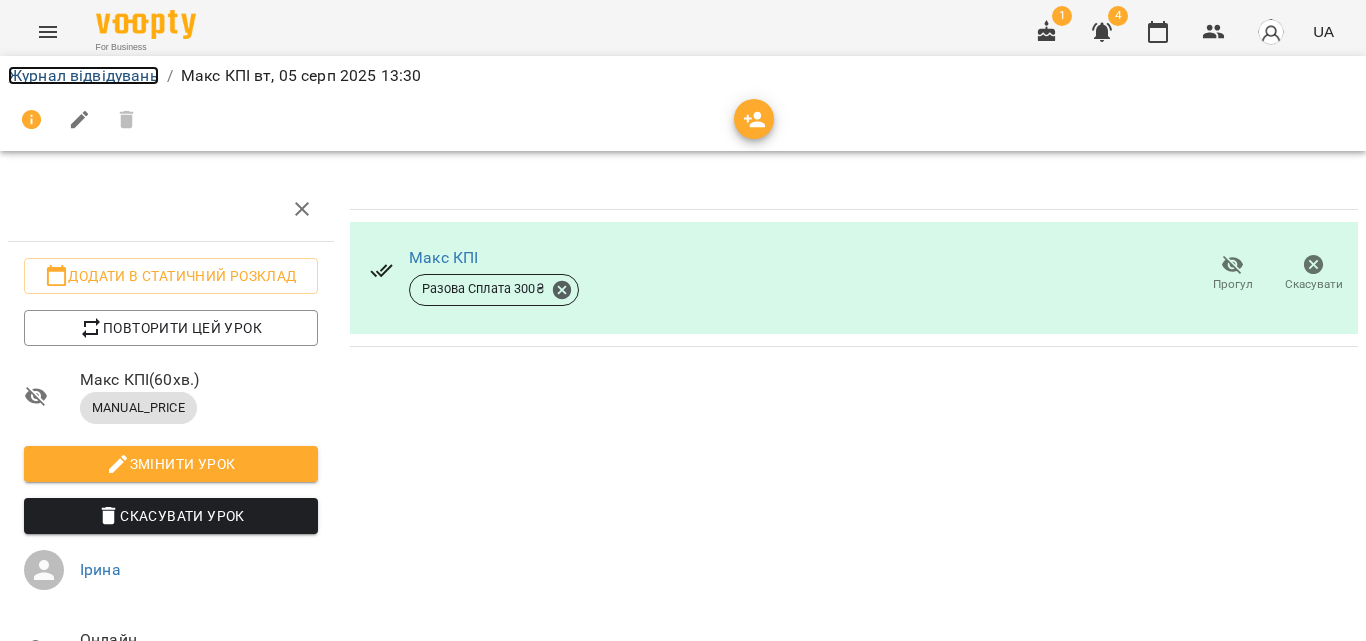 click on "Журнал відвідувань" at bounding box center [83, 75] 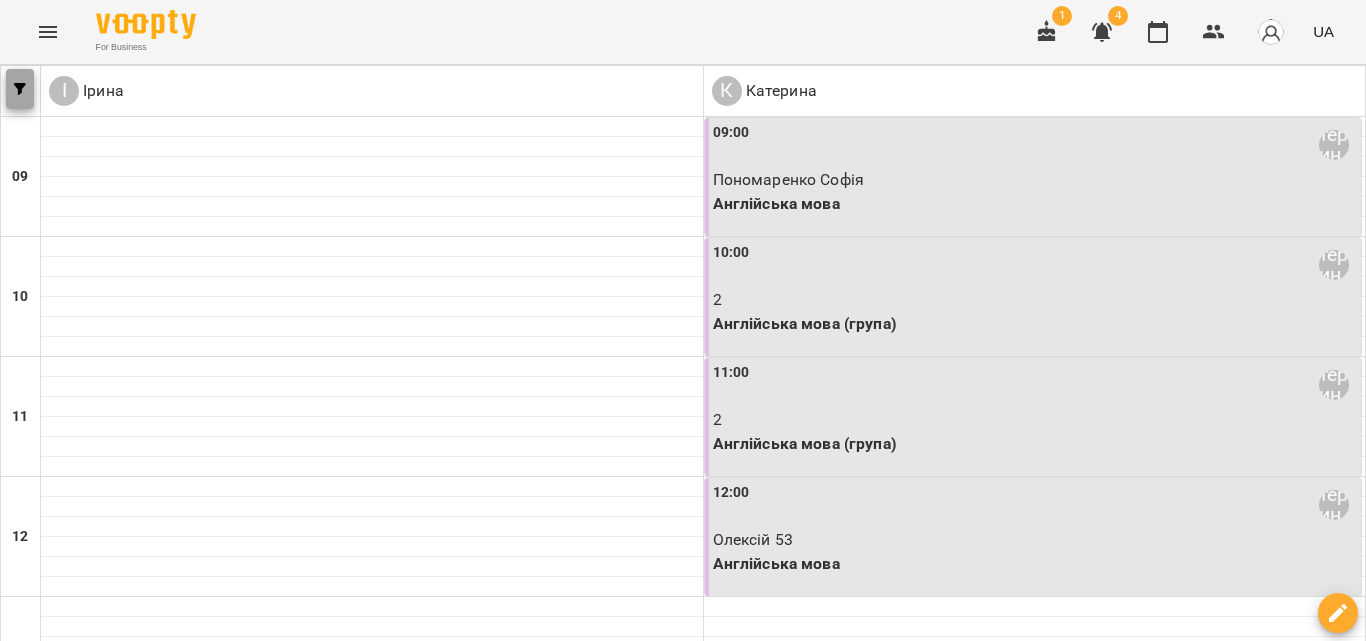 click at bounding box center [20, 89] 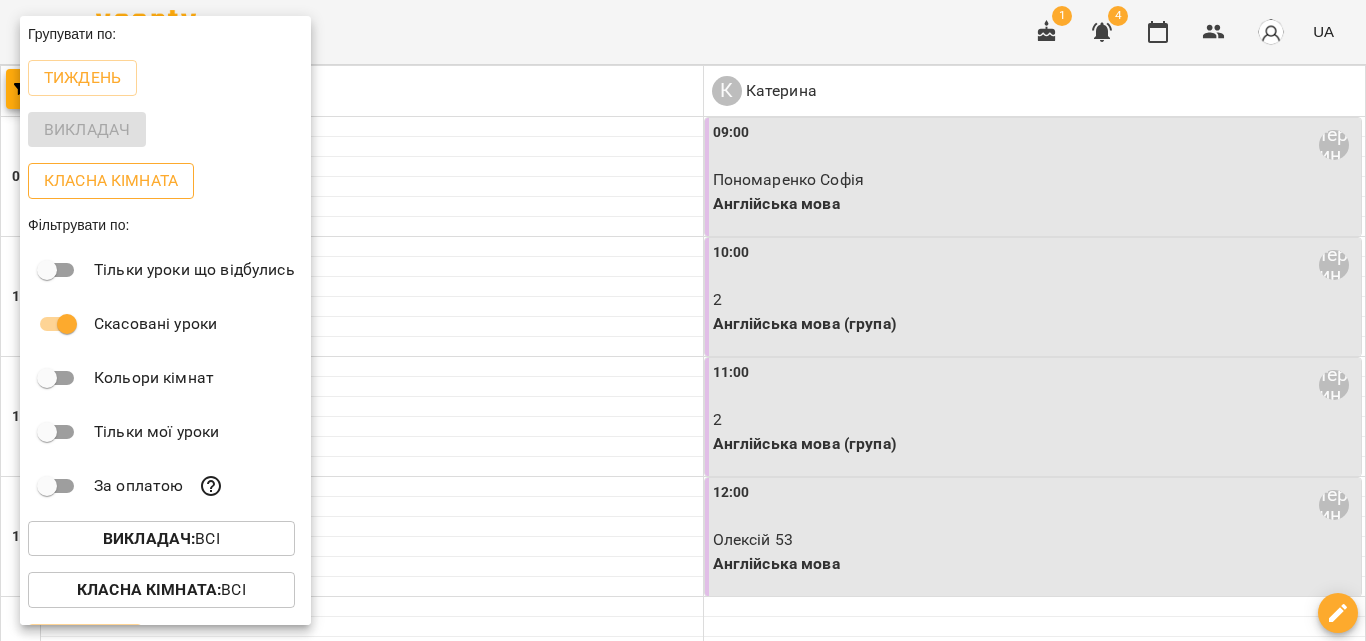 click on "Класна кімната" at bounding box center [111, 181] 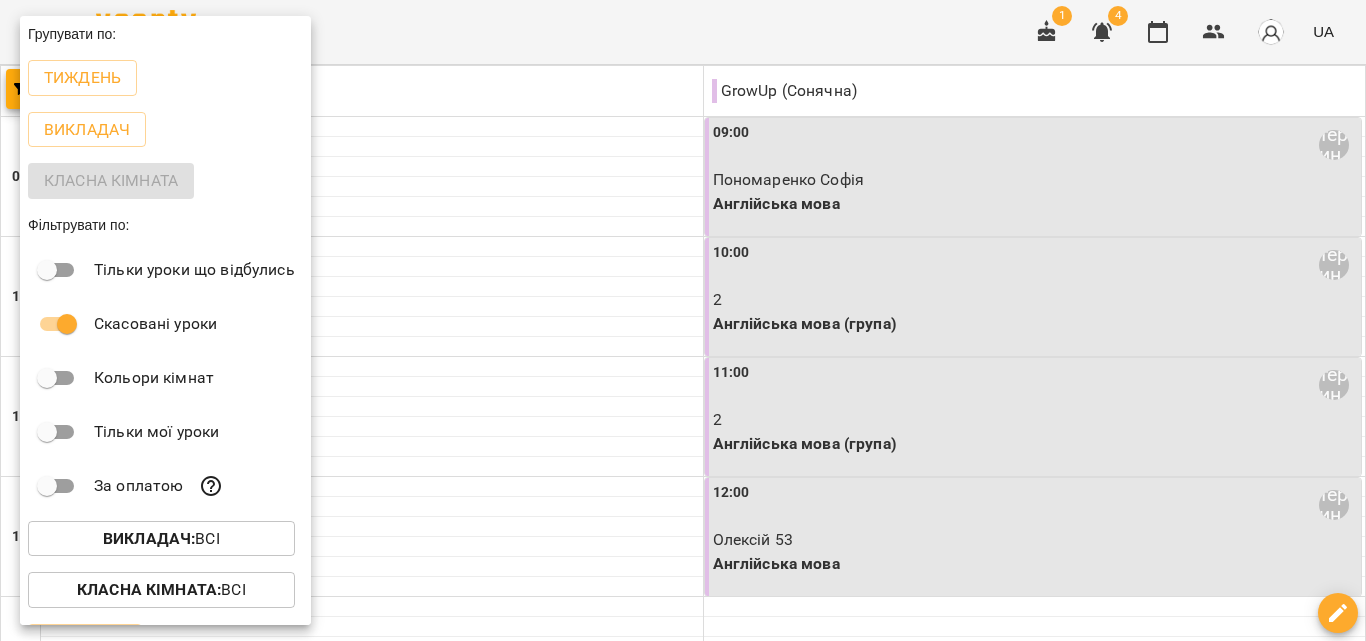 click at bounding box center [683, 320] 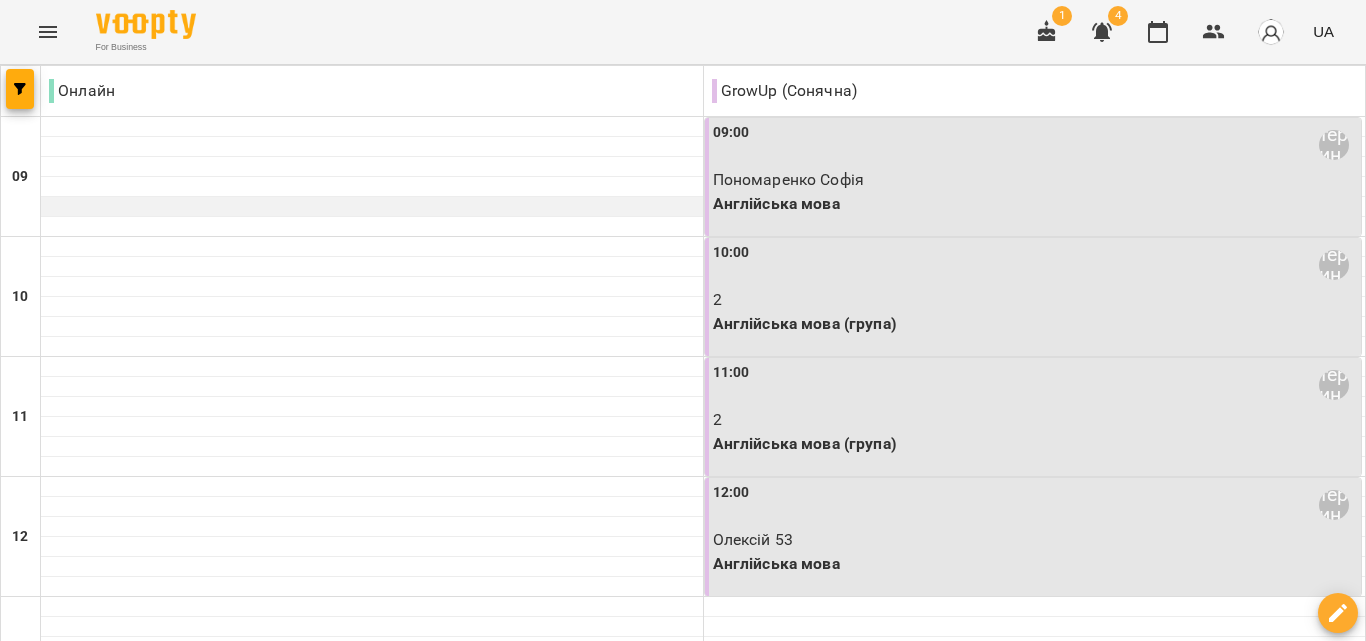 scroll, scrollTop: 600, scrollLeft: 0, axis: vertical 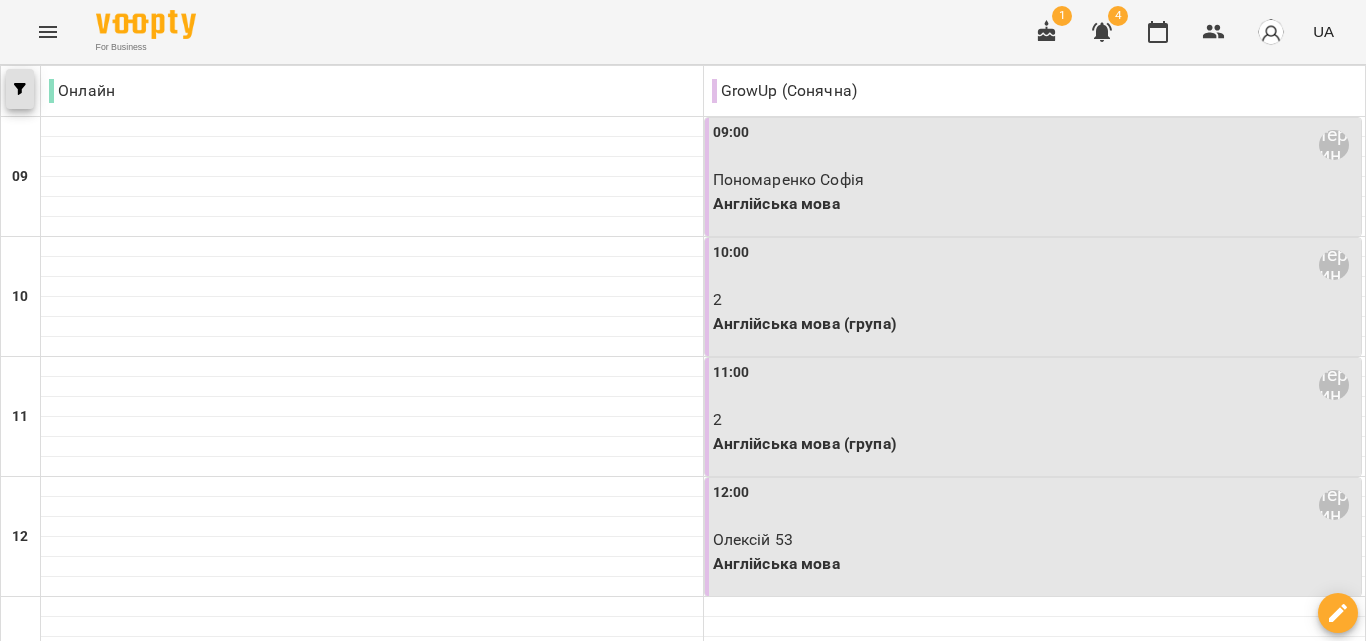 click 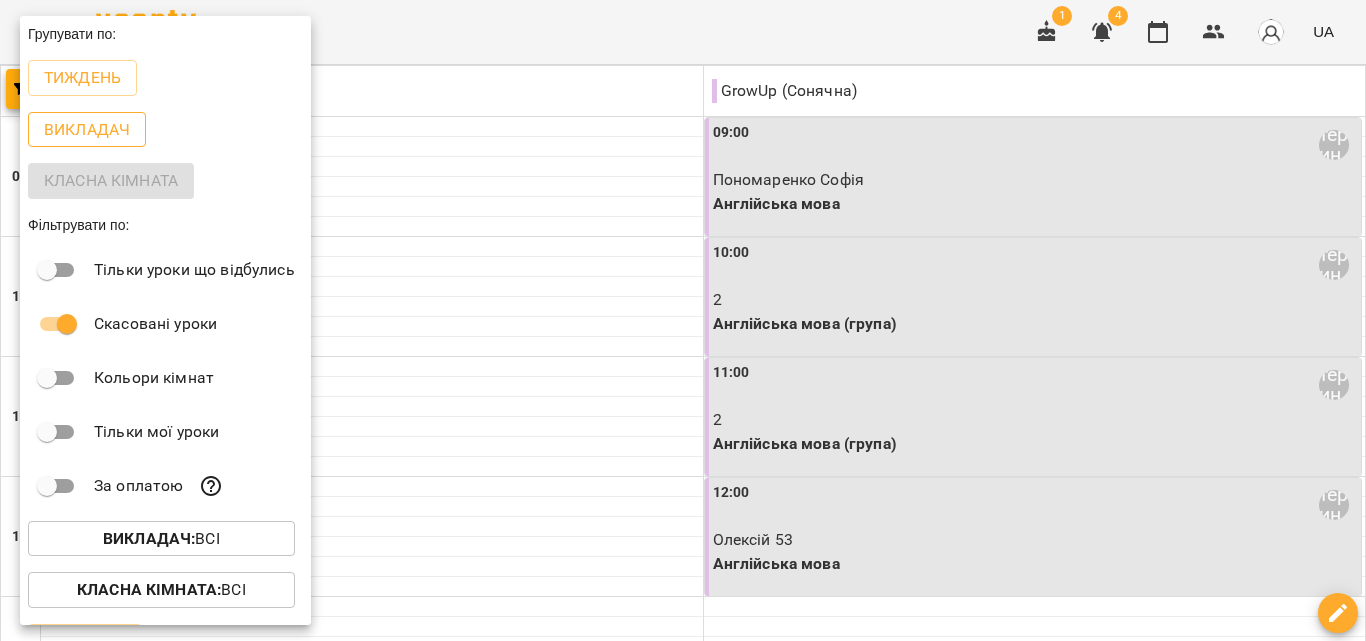 click on "Викладач" at bounding box center [87, 130] 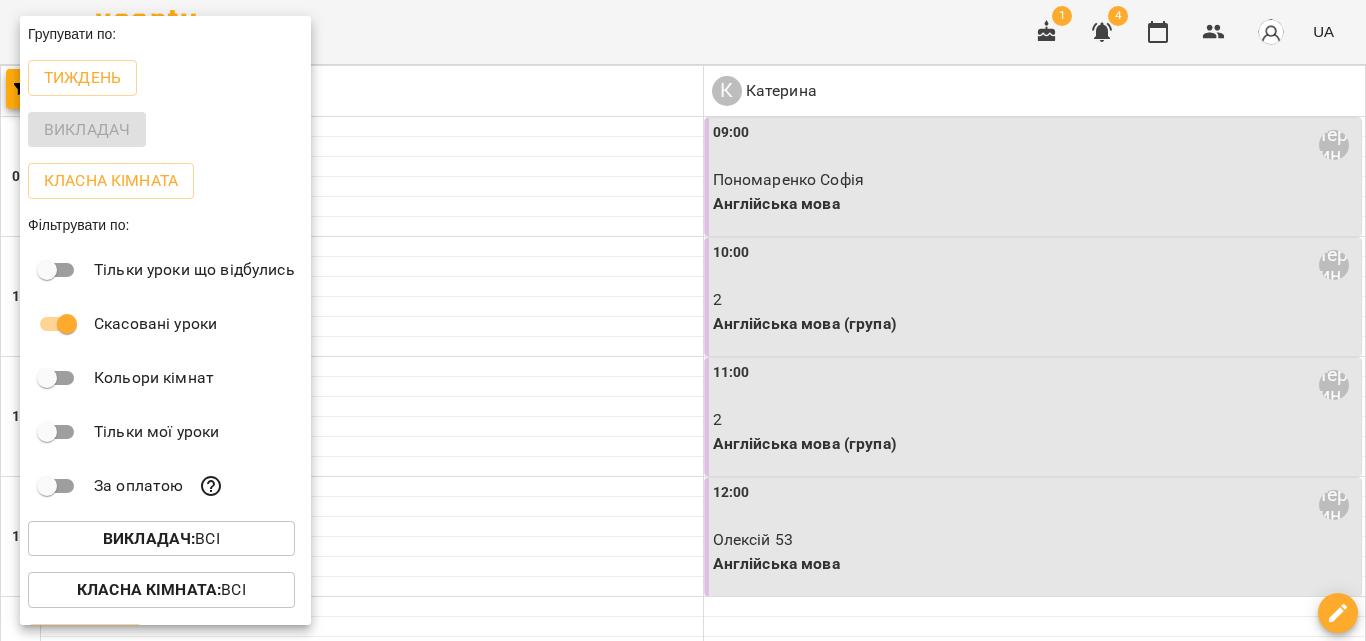 click at bounding box center [683, 320] 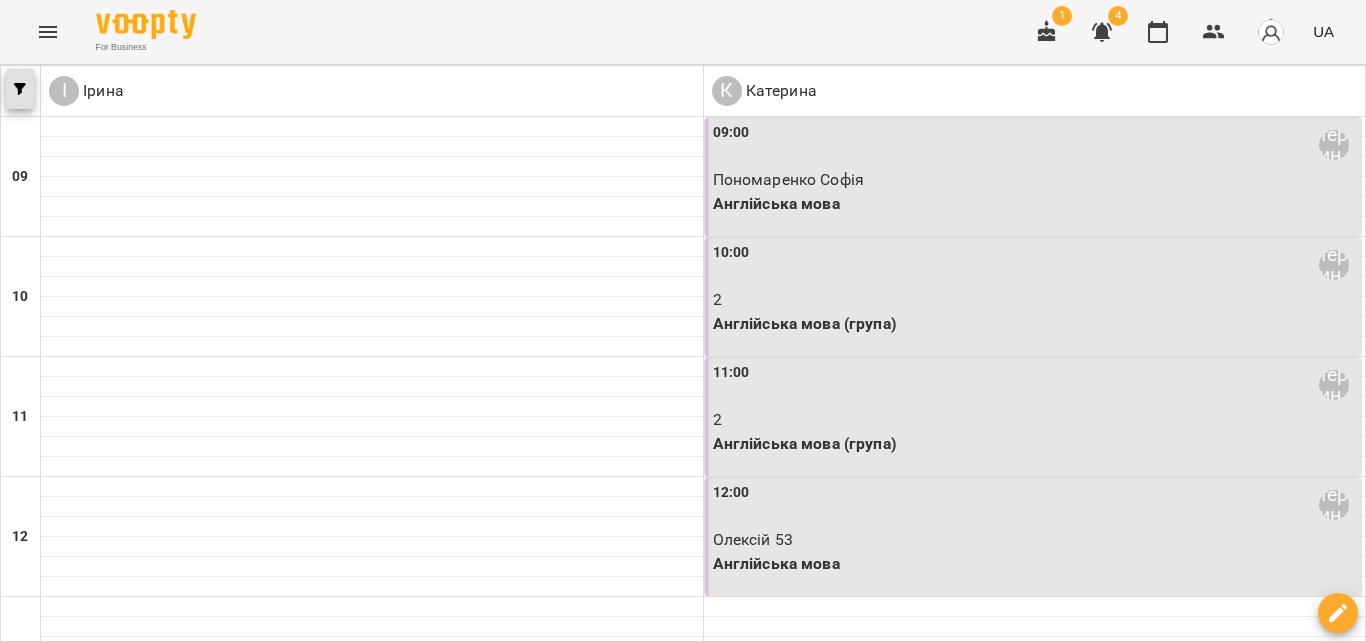 click at bounding box center [20, 89] 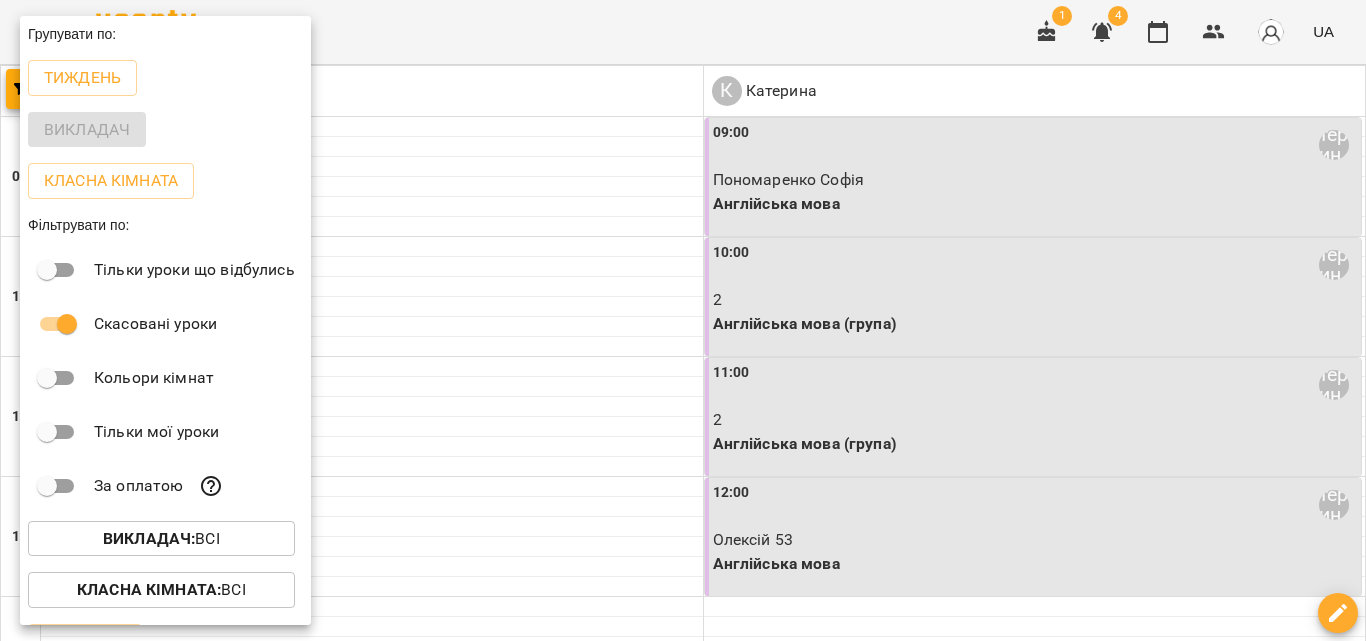 click on "Тиждень" at bounding box center (165, 78) 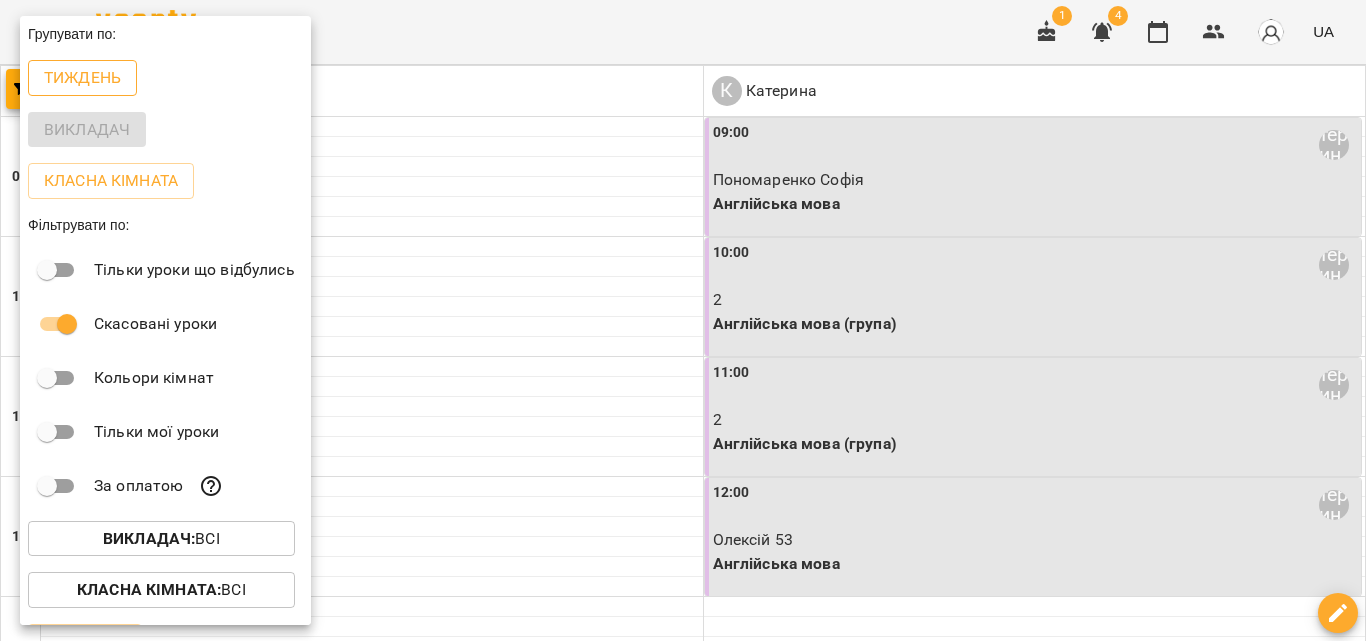 click on "Тиждень" at bounding box center (82, 78) 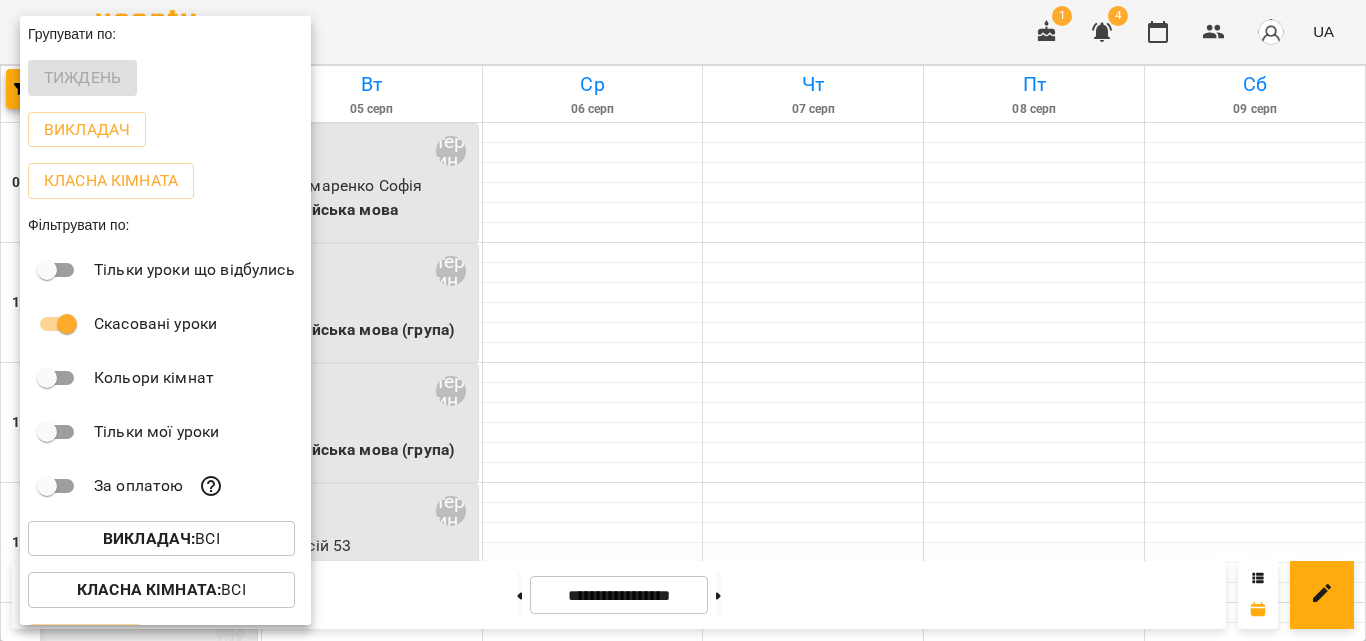 click at bounding box center (683, 320) 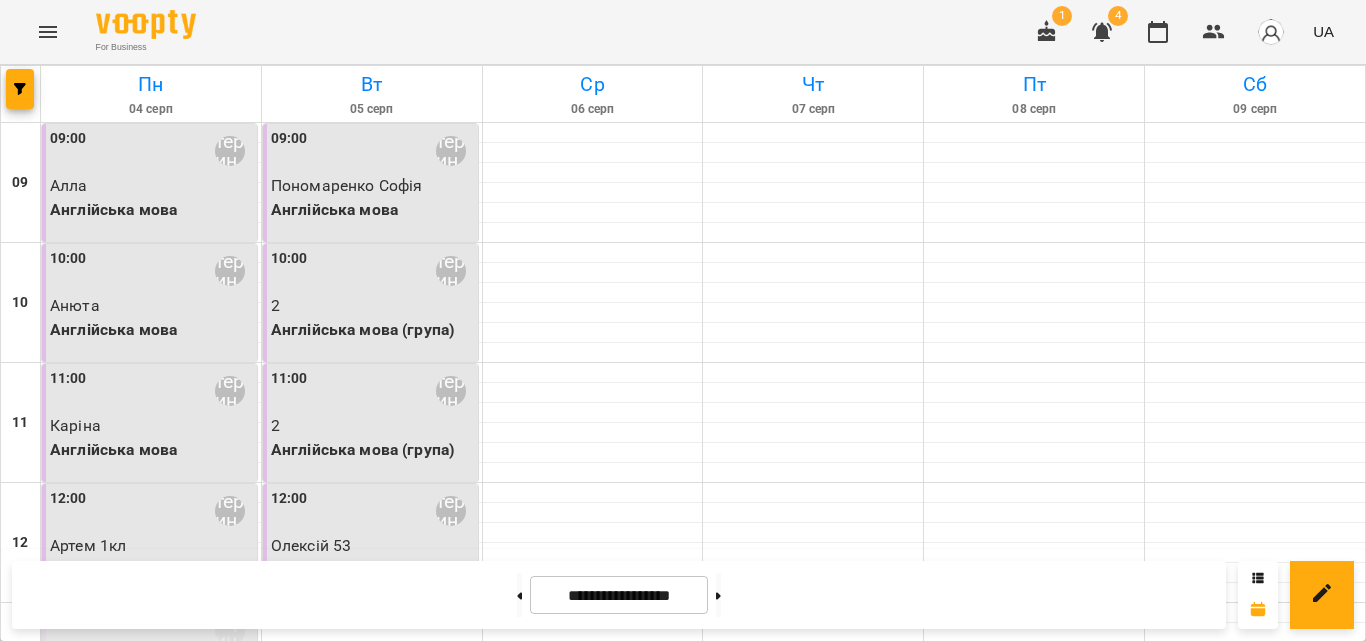 scroll, scrollTop: 0, scrollLeft: 0, axis: both 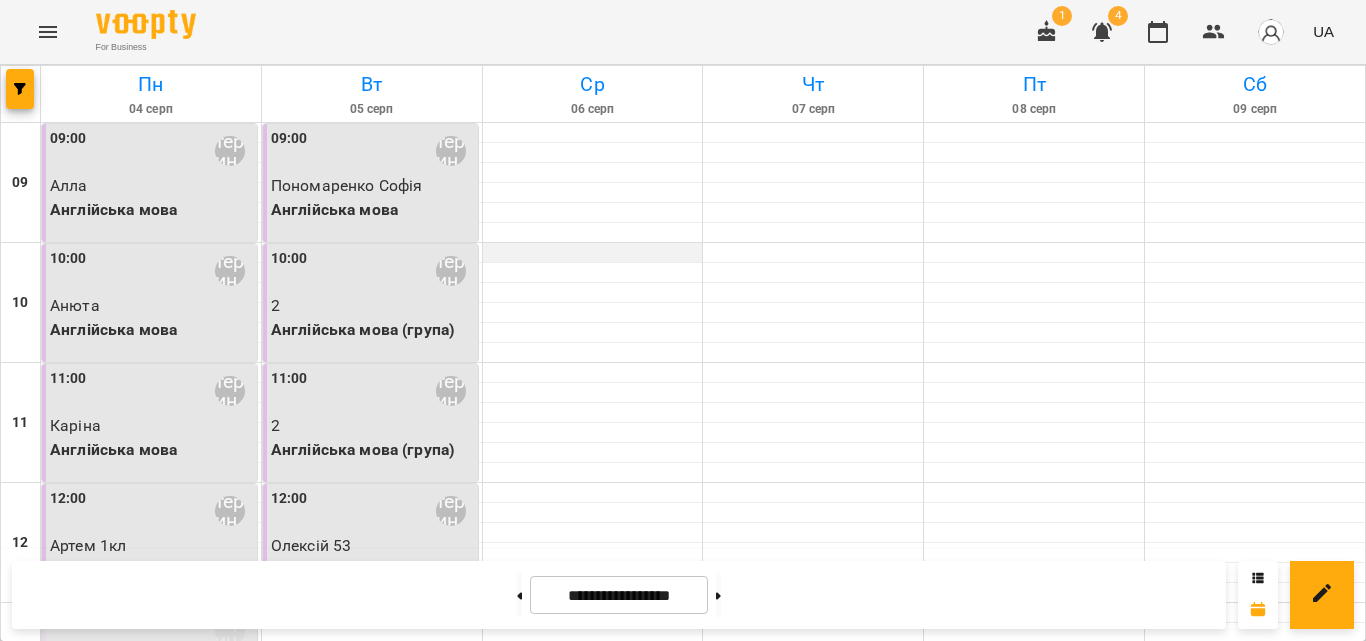 click at bounding box center (593, 253) 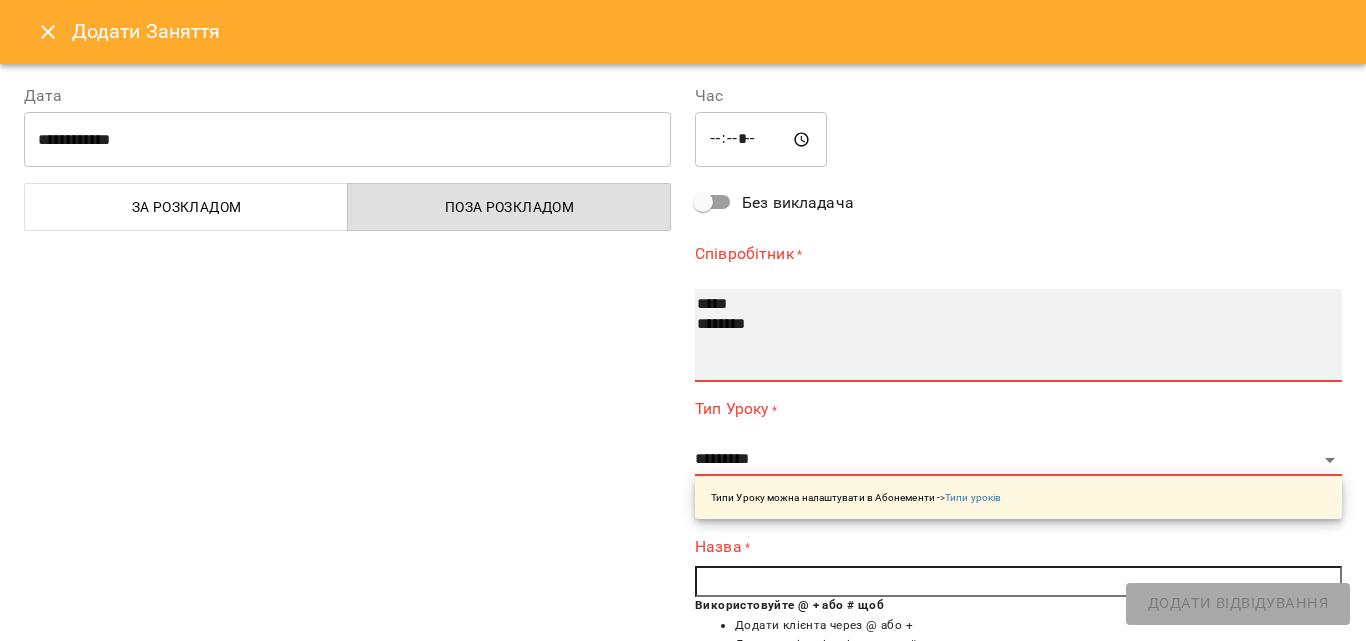 select on "**********" 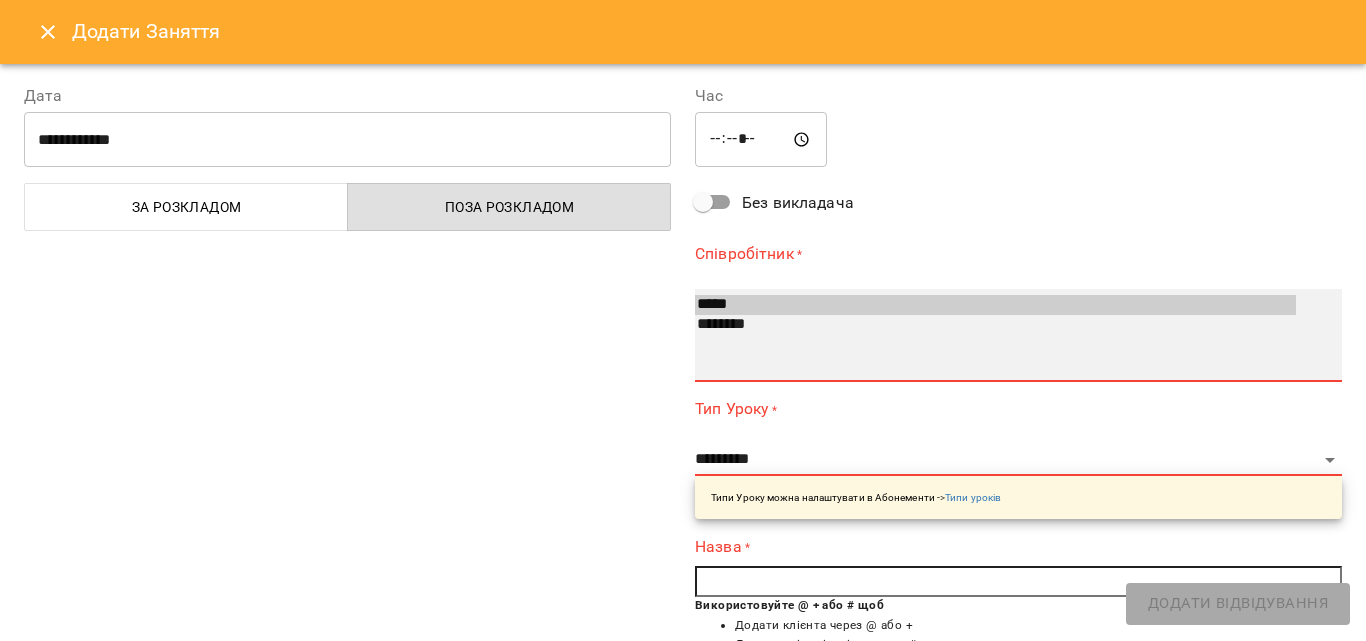 click on "*****" at bounding box center (995, 305) 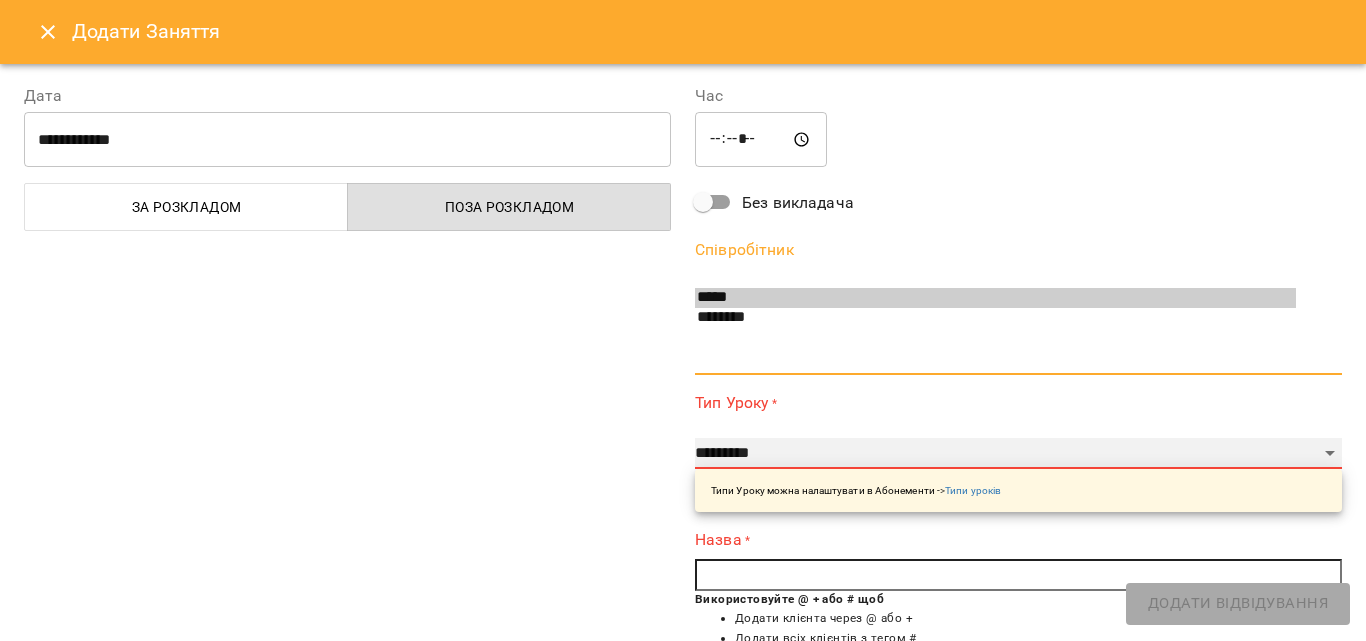 click on "**********" at bounding box center [1018, 454] 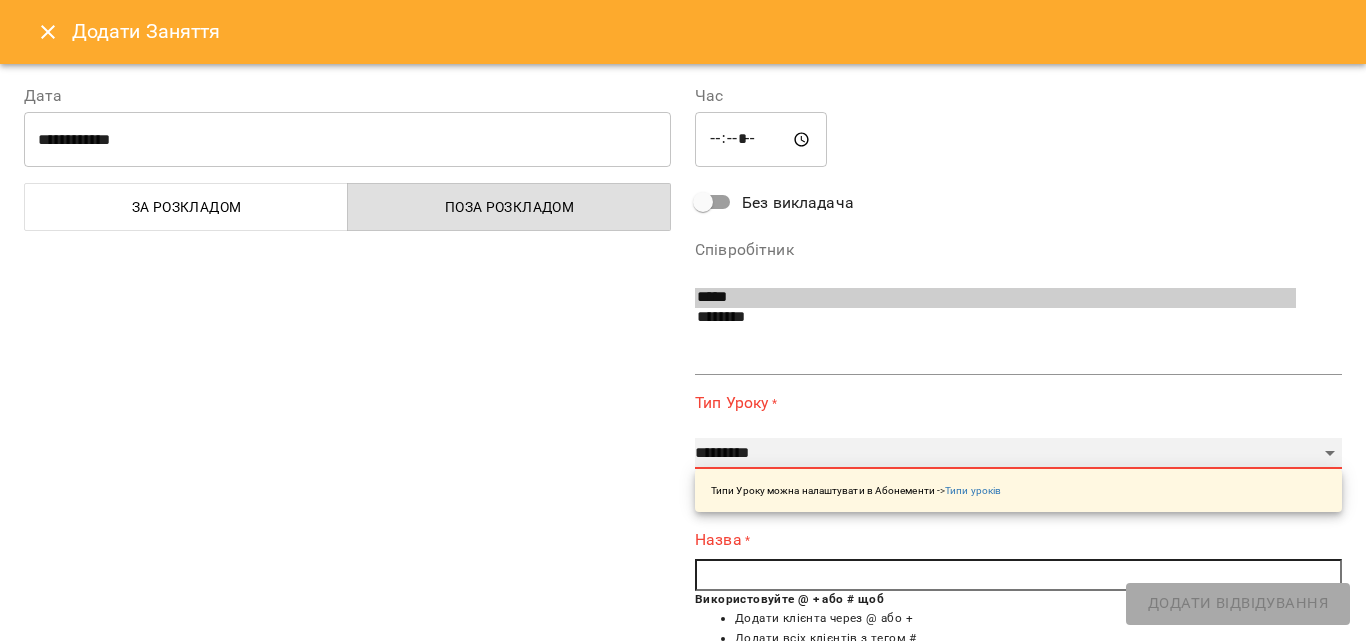 select on "**********" 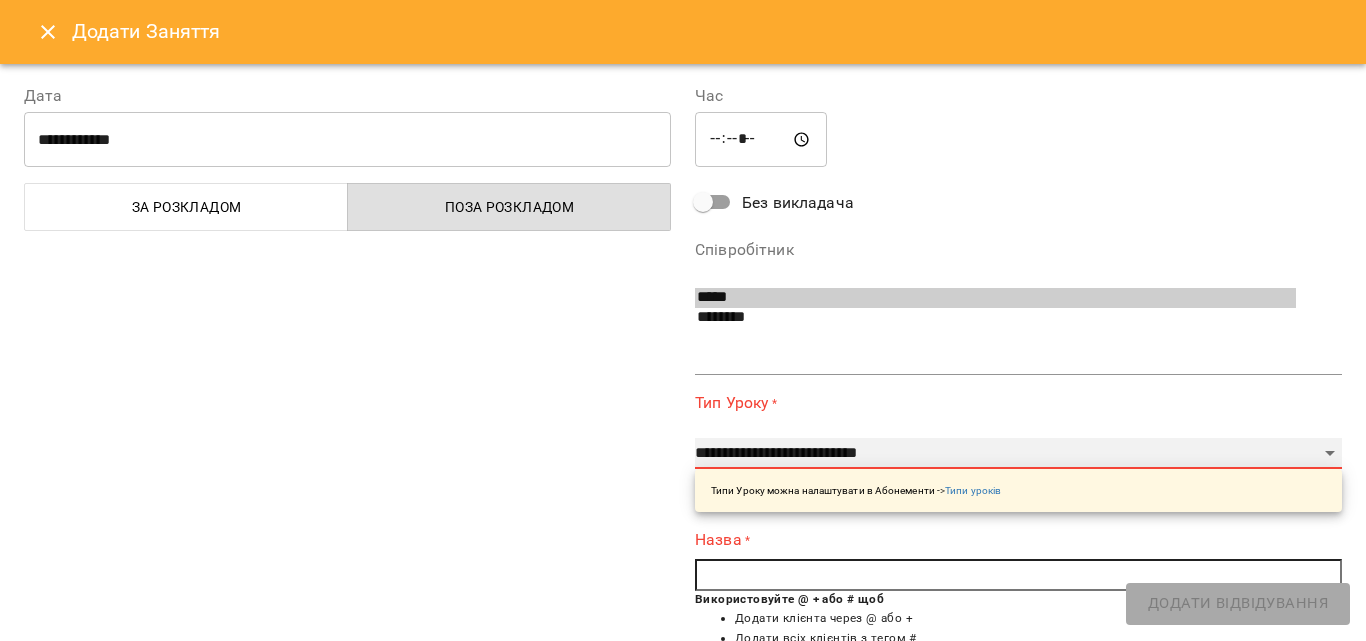 click on "**********" at bounding box center [1018, 454] 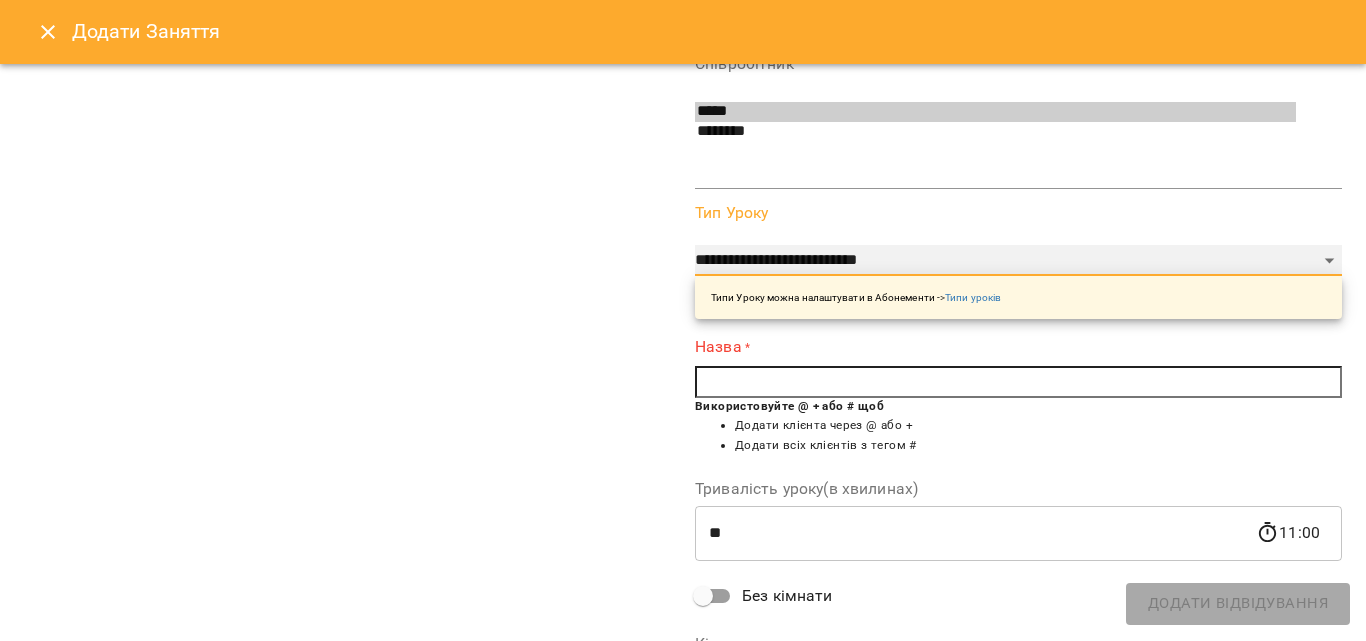 scroll, scrollTop: 200, scrollLeft: 0, axis: vertical 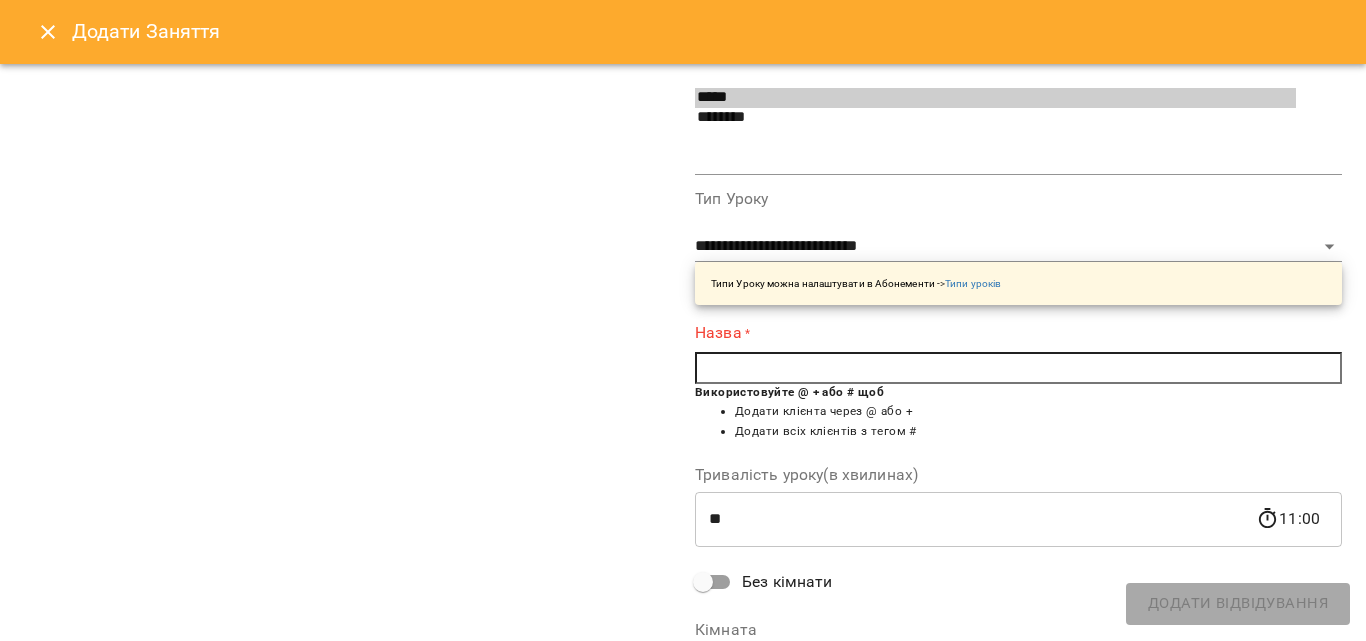 click at bounding box center (1018, 368) 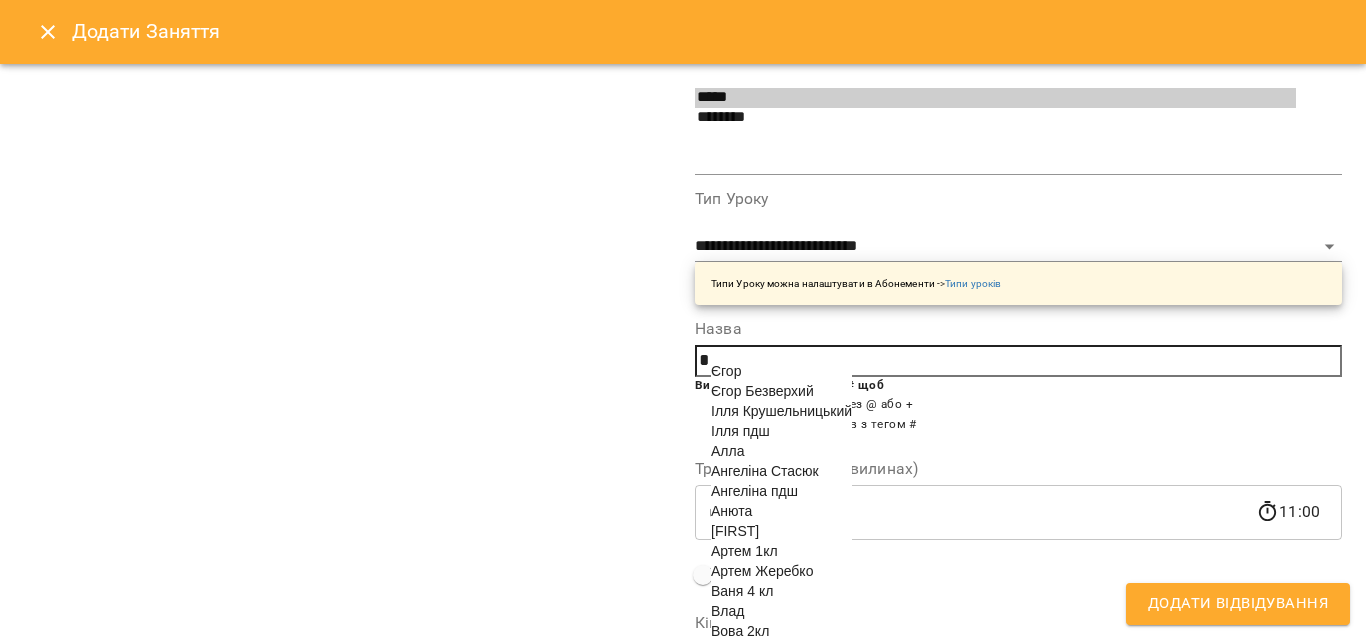 scroll, scrollTop: 300, scrollLeft: 0, axis: vertical 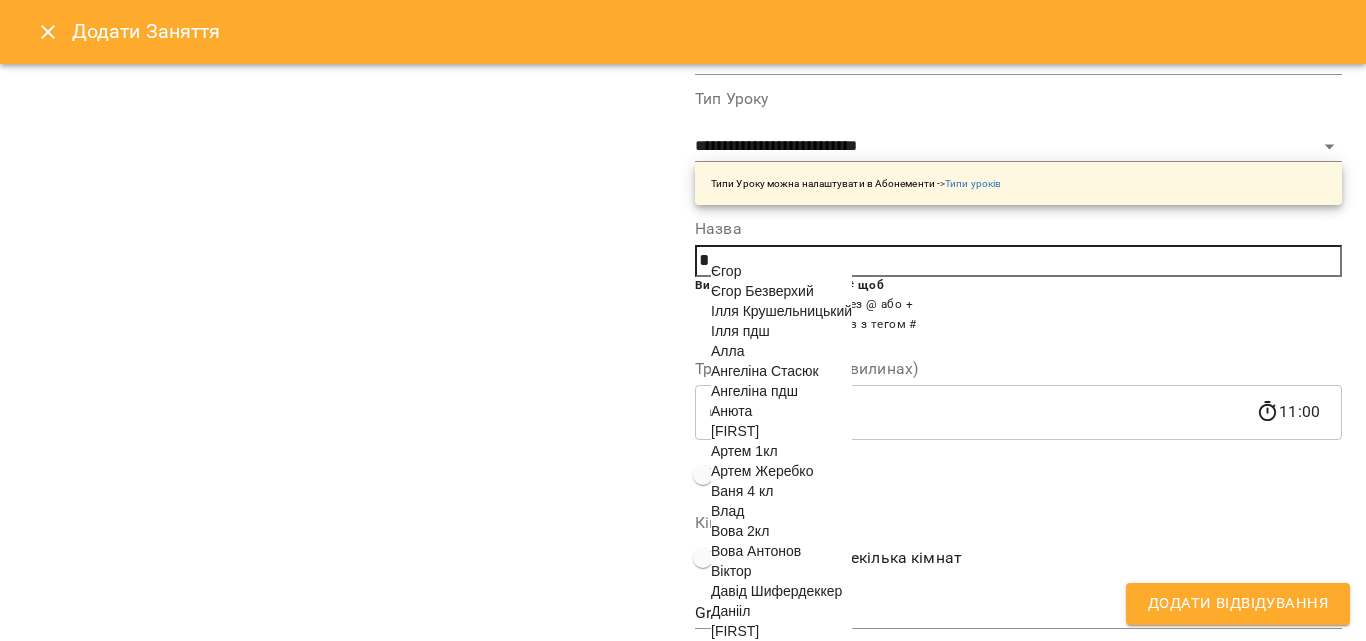 click on "Ангеліна пдш" at bounding box center [754, 391] 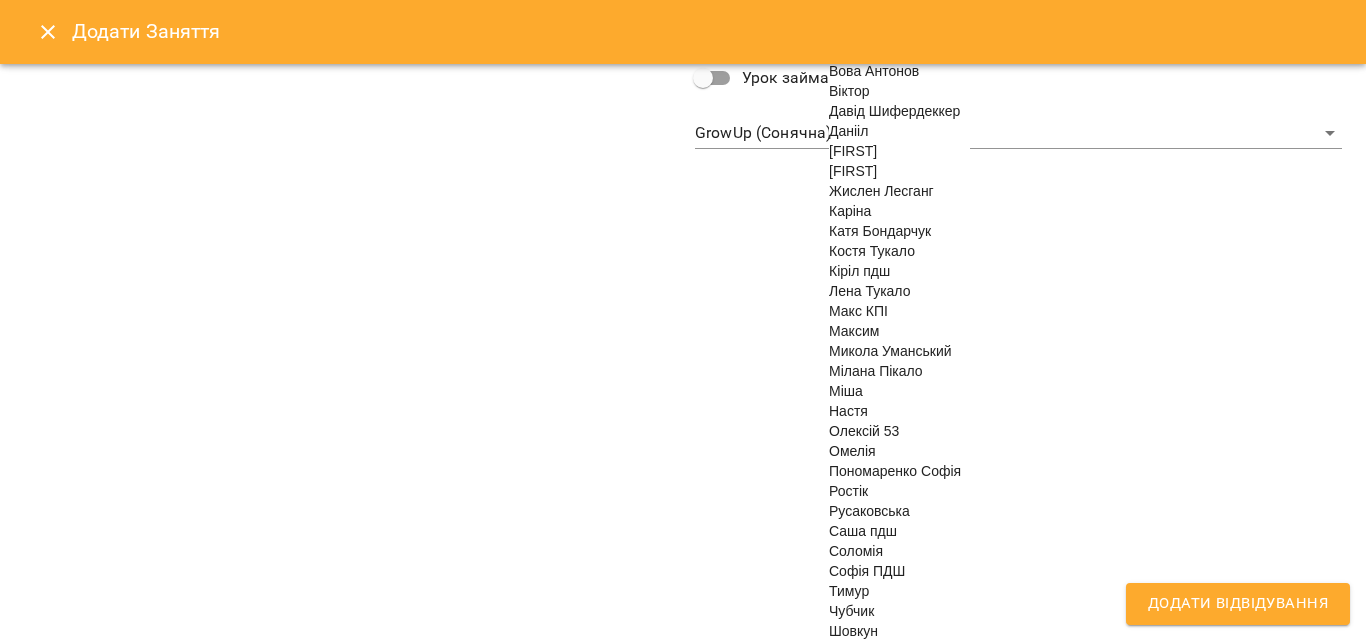 click on "Тимур" at bounding box center [849, 591] 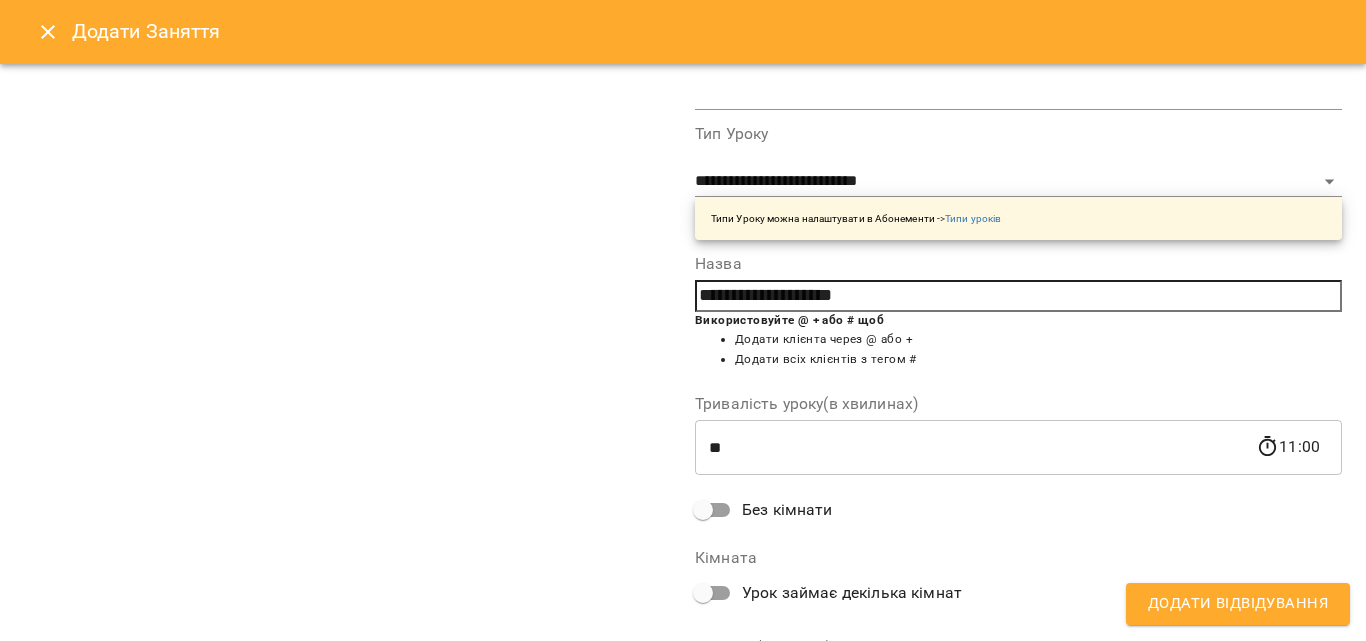 scroll, scrollTop: 309, scrollLeft: 0, axis: vertical 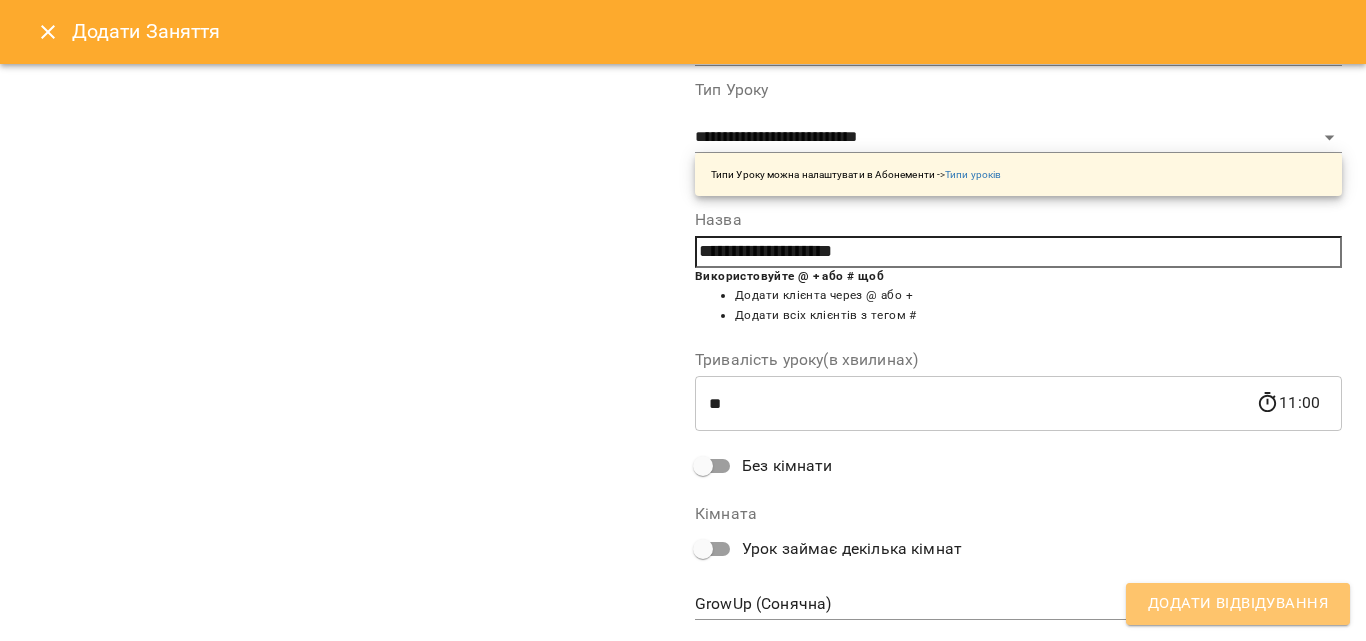 click on "Додати Відвідування" at bounding box center [1238, 604] 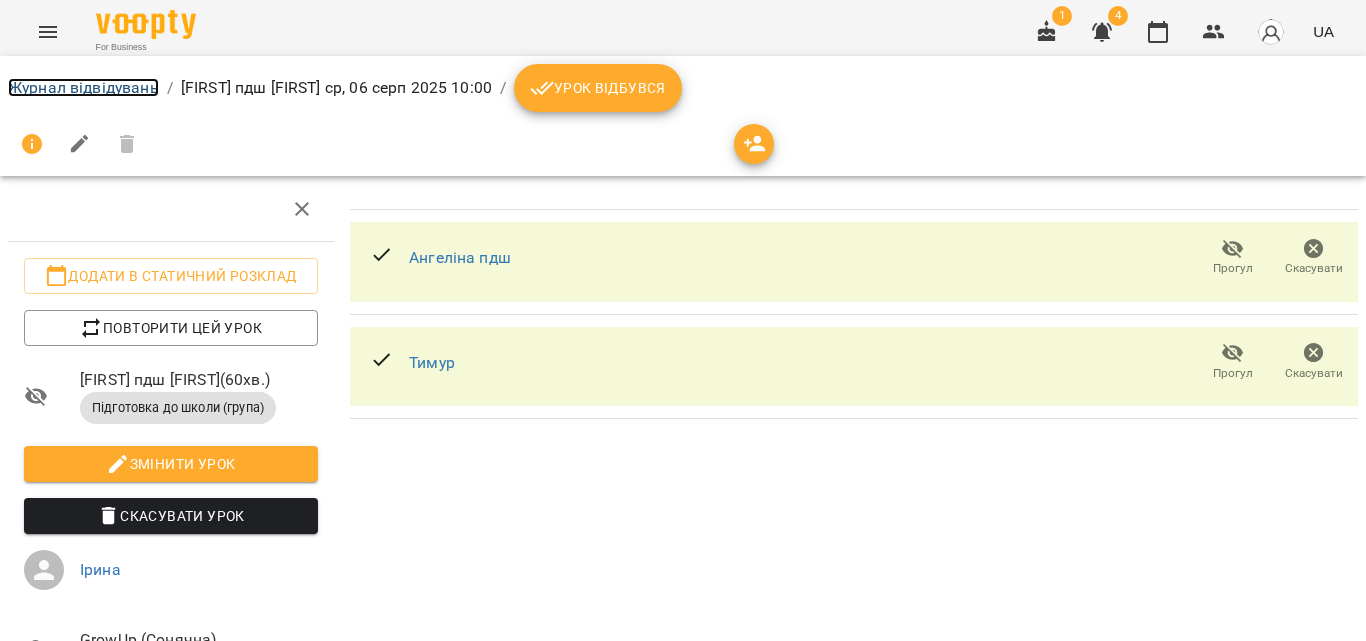 click on "Журнал відвідувань" at bounding box center (83, 87) 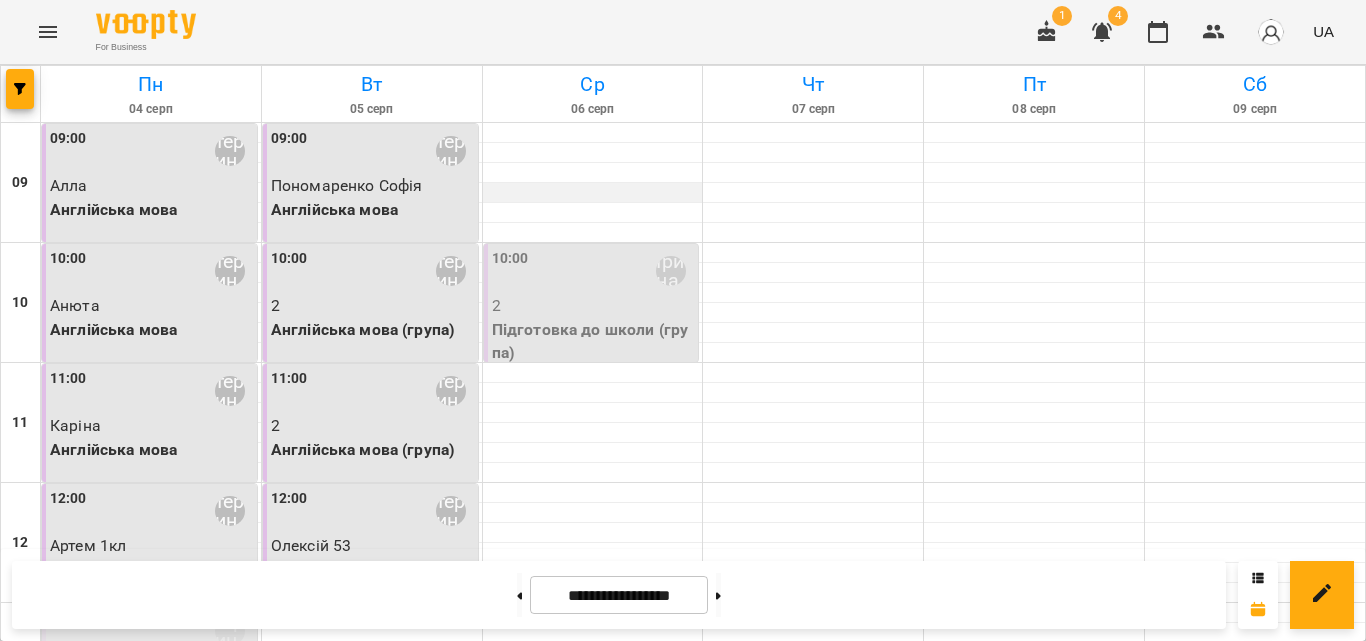 scroll, scrollTop: 200, scrollLeft: 0, axis: vertical 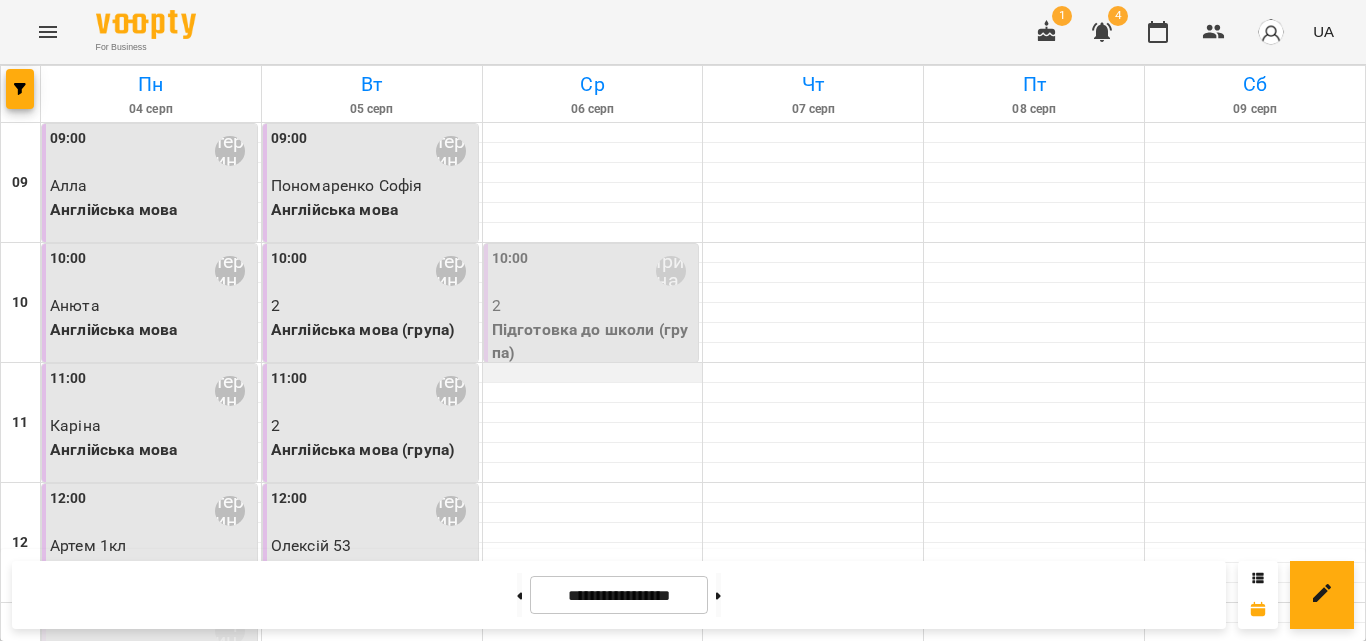 click at bounding box center (593, 373) 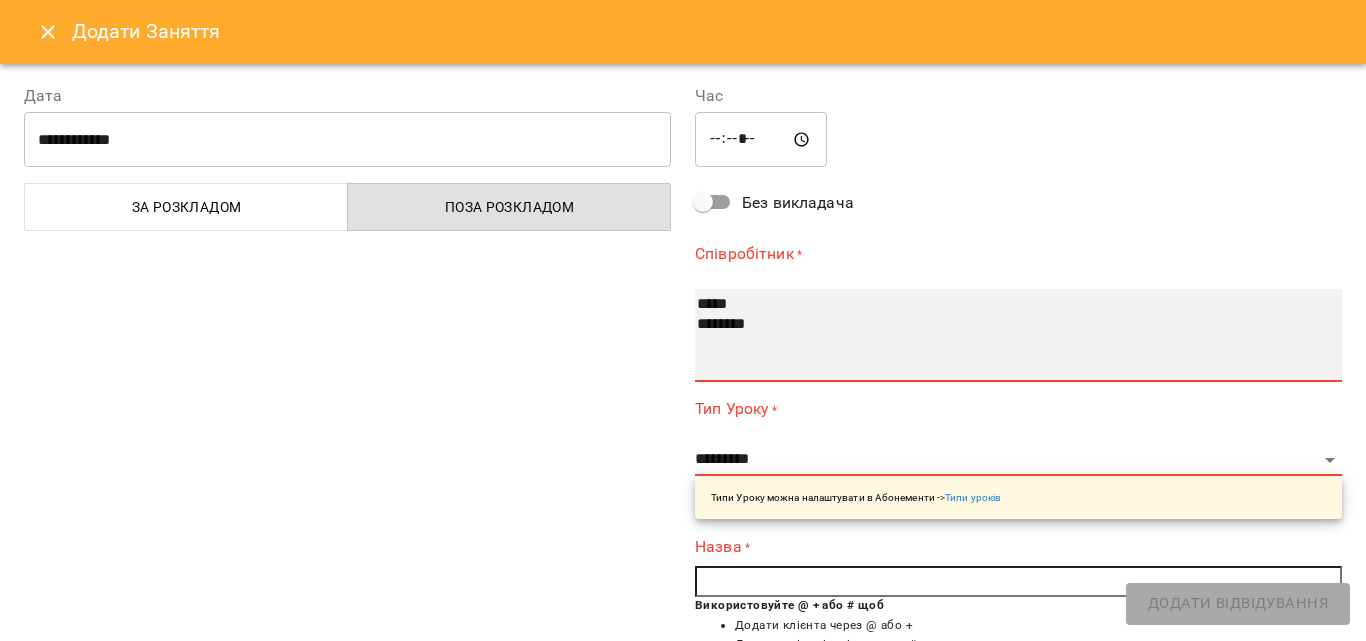 select on "**********" 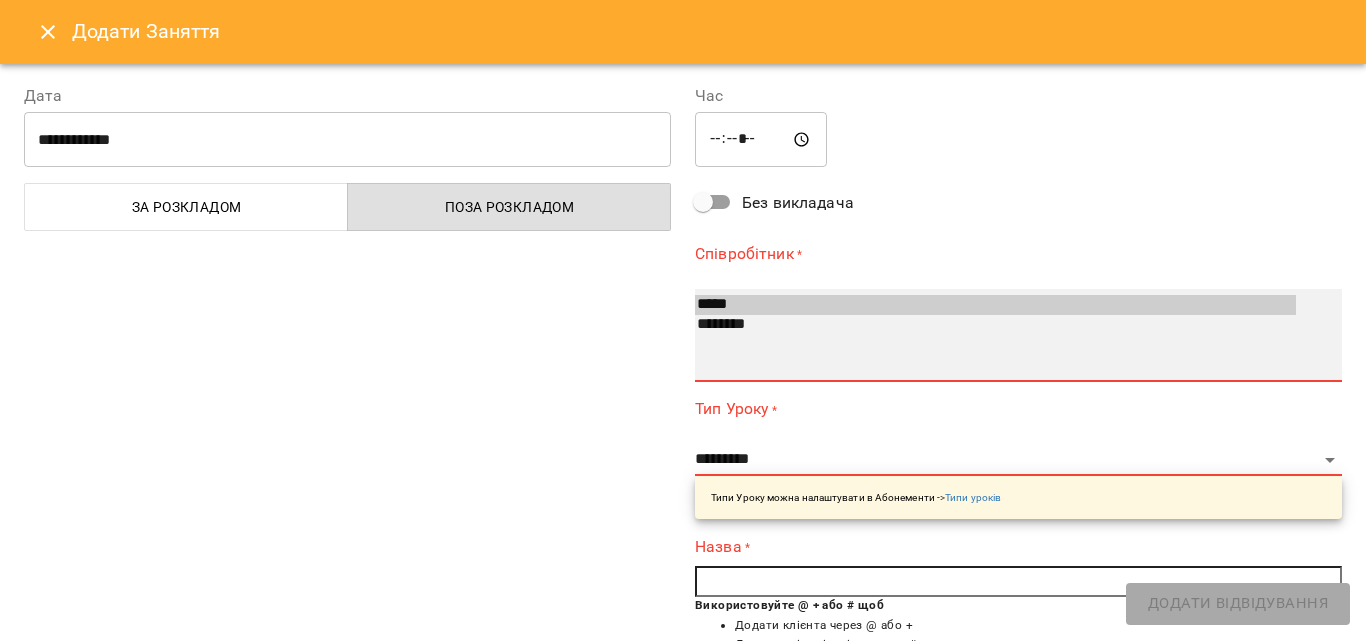 click on "*****" at bounding box center [995, 305] 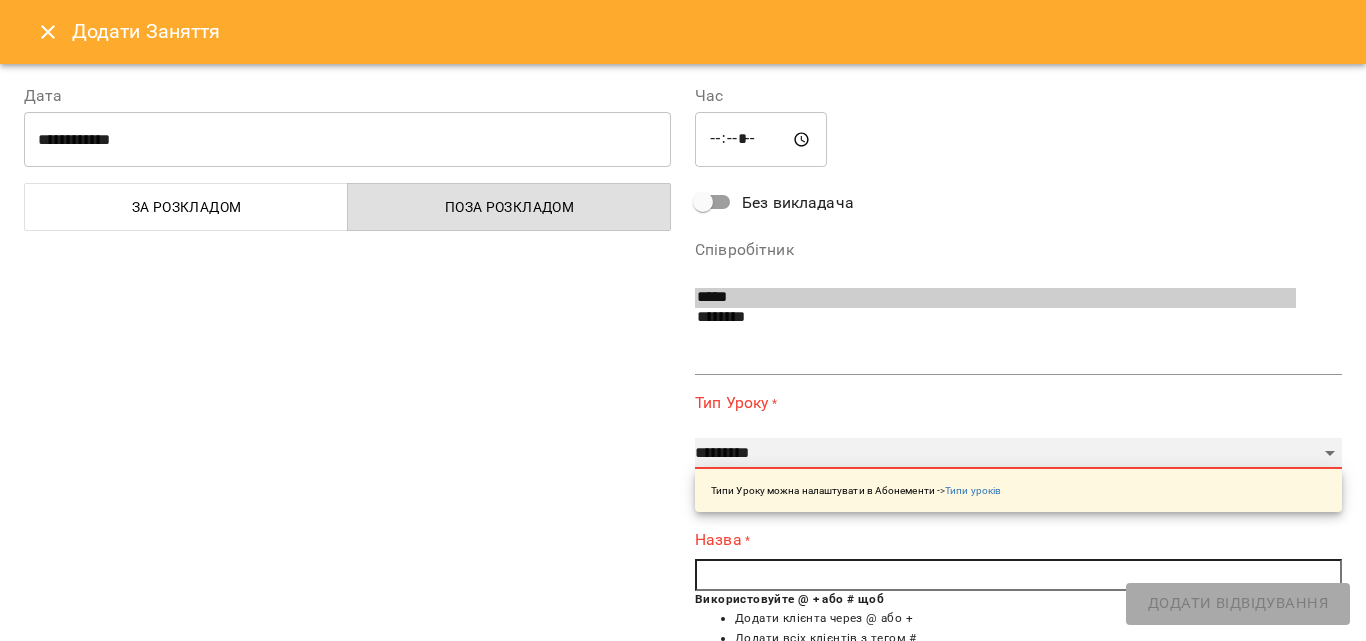 click on "**********" at bounding box center [1018, 454] 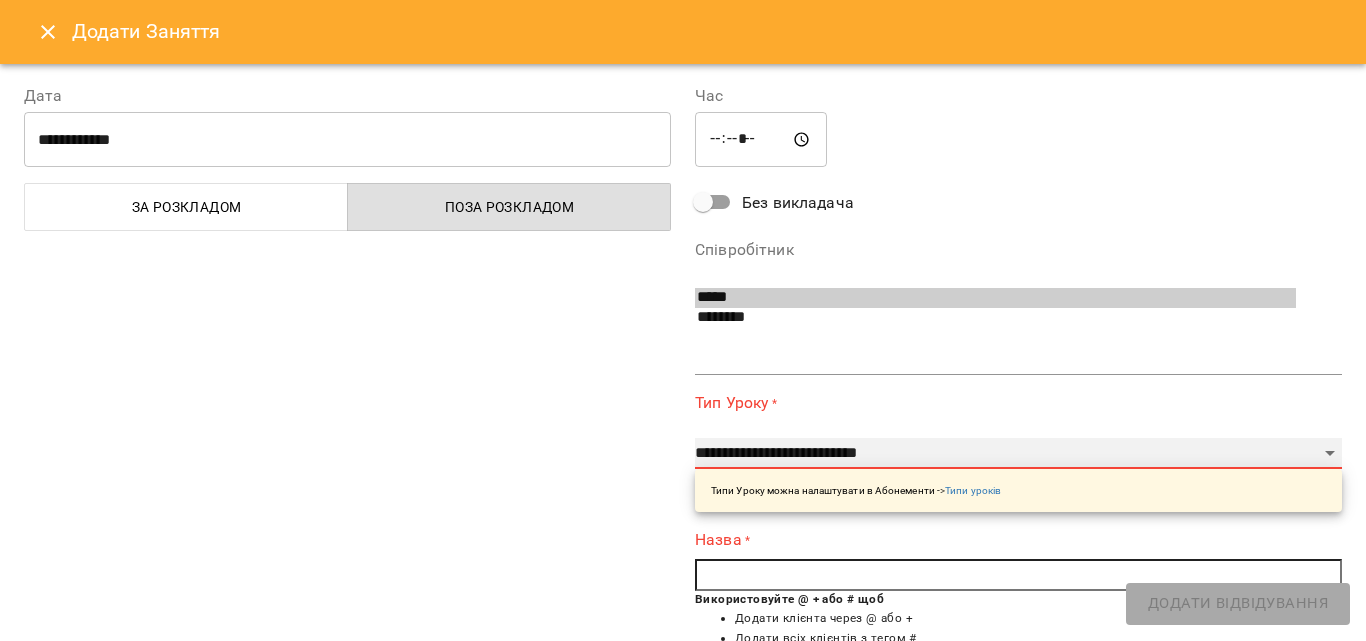 click on "**********" at bounding box center [1018, 454] 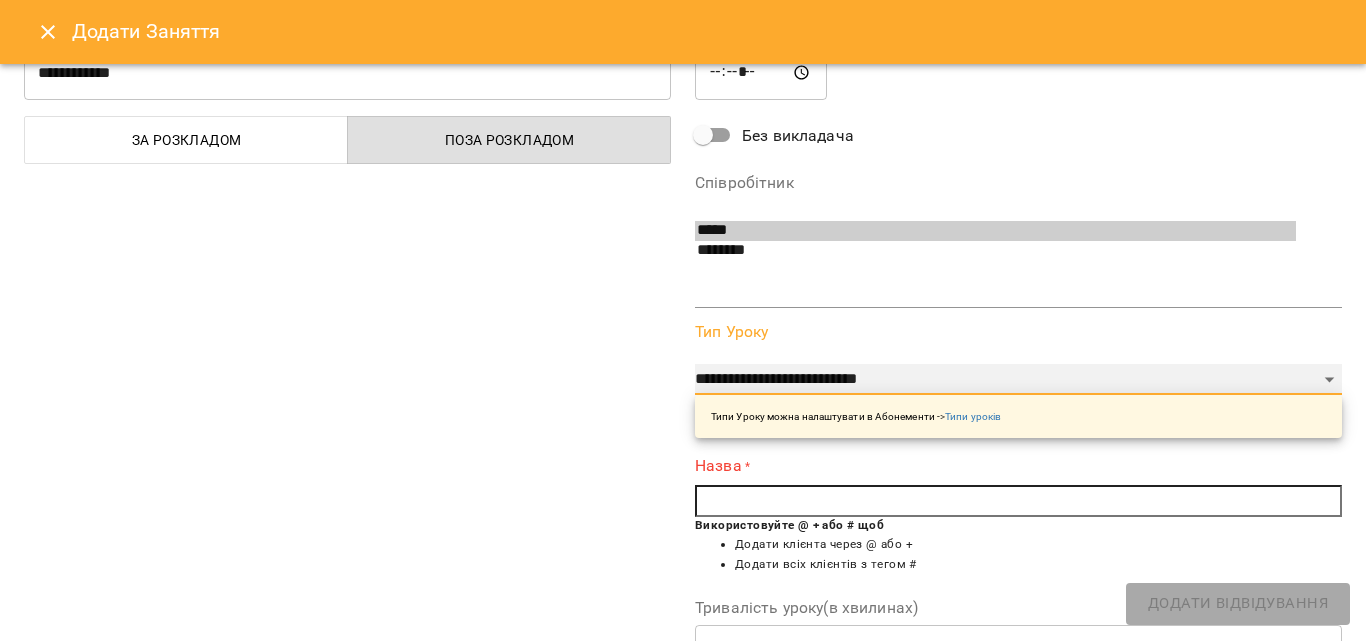 scroll, scrollTop: 100, scrollLeft: 0, axis: vertical 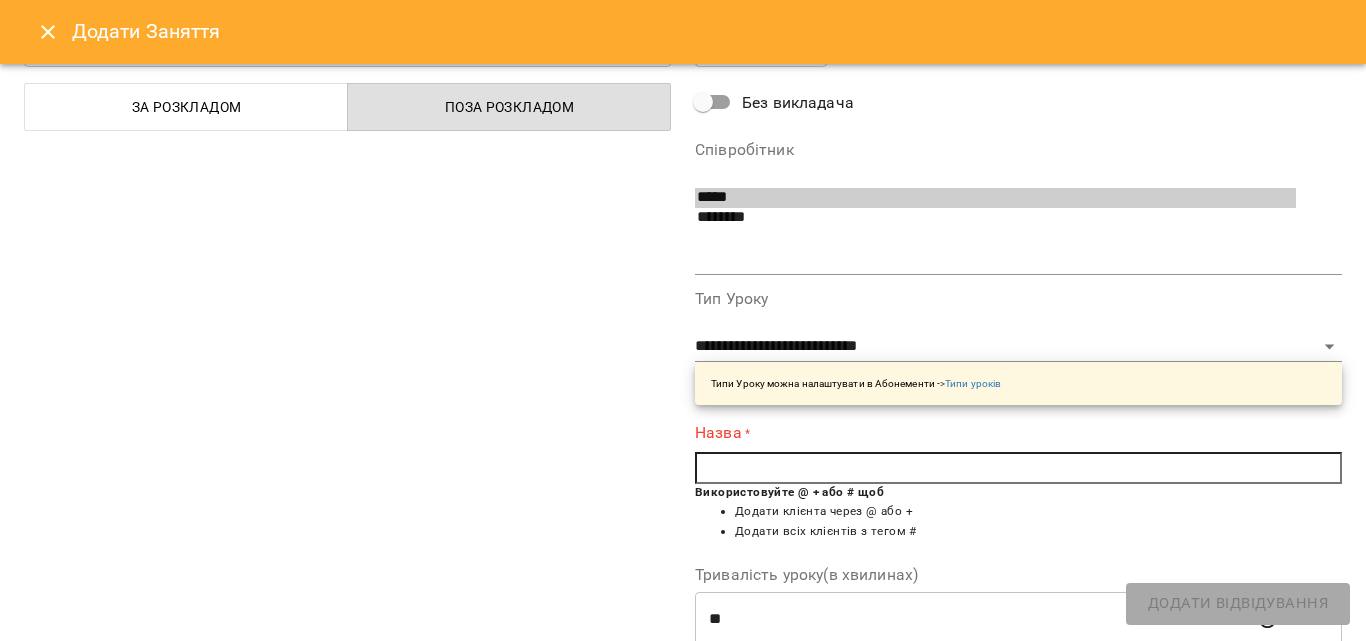 click at bounding box center [1018, 468] 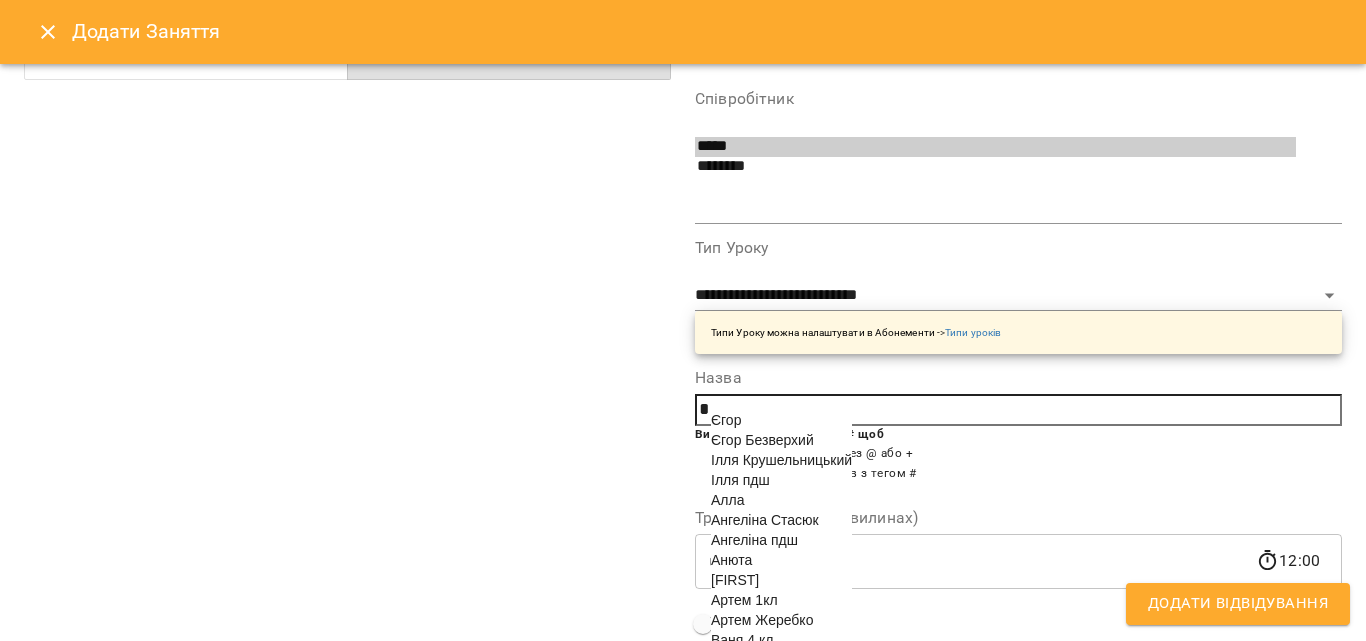 scroll, scrollTop: 200, scrollLeft: 0, axis: vertical 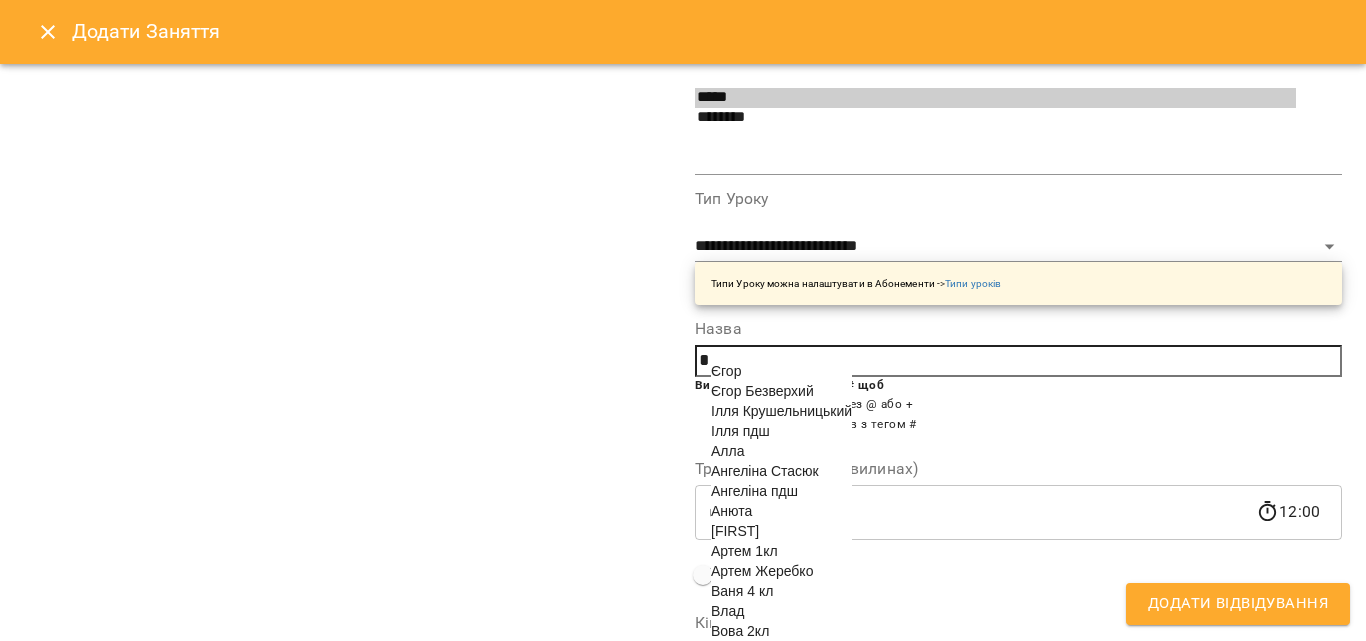 click on "Ілля пдш" at bounding box center (740, 431) 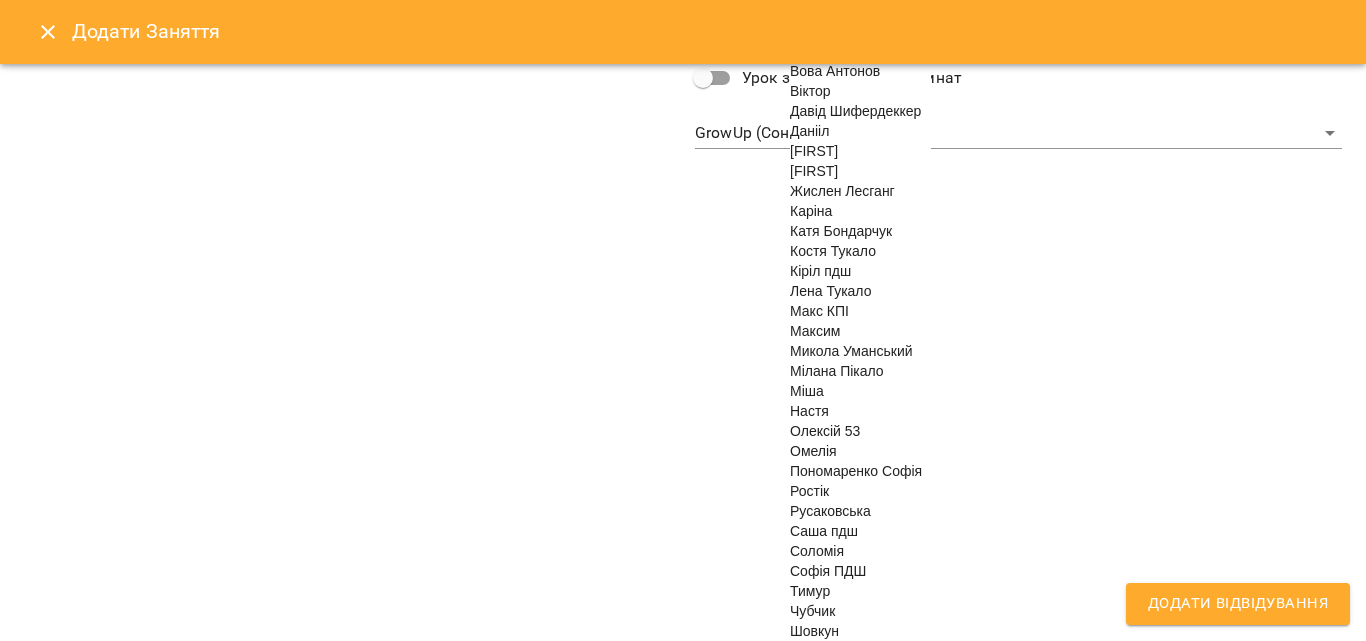 scroll, scrollTop: 902, scrollLeft: 0, axis: vertical 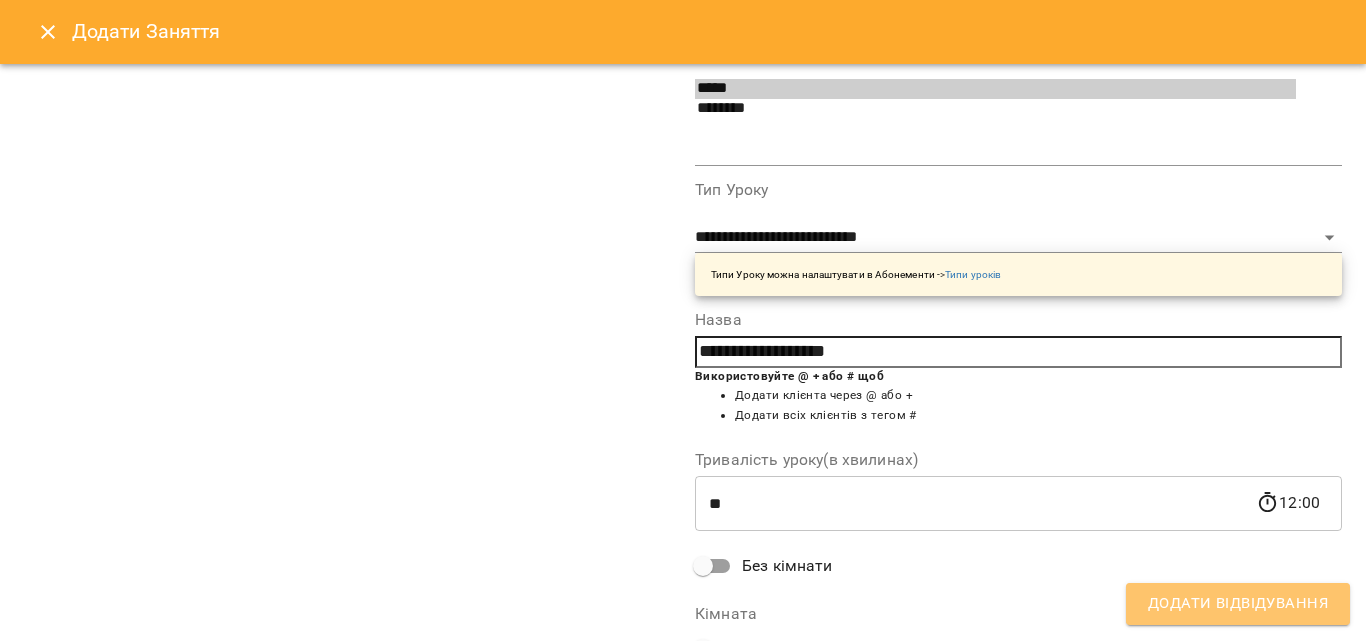 drag, startPoint x: 1184, startPoint y: 614, endPoint x: 1166, endPoint y: 606, distance: 19.697716 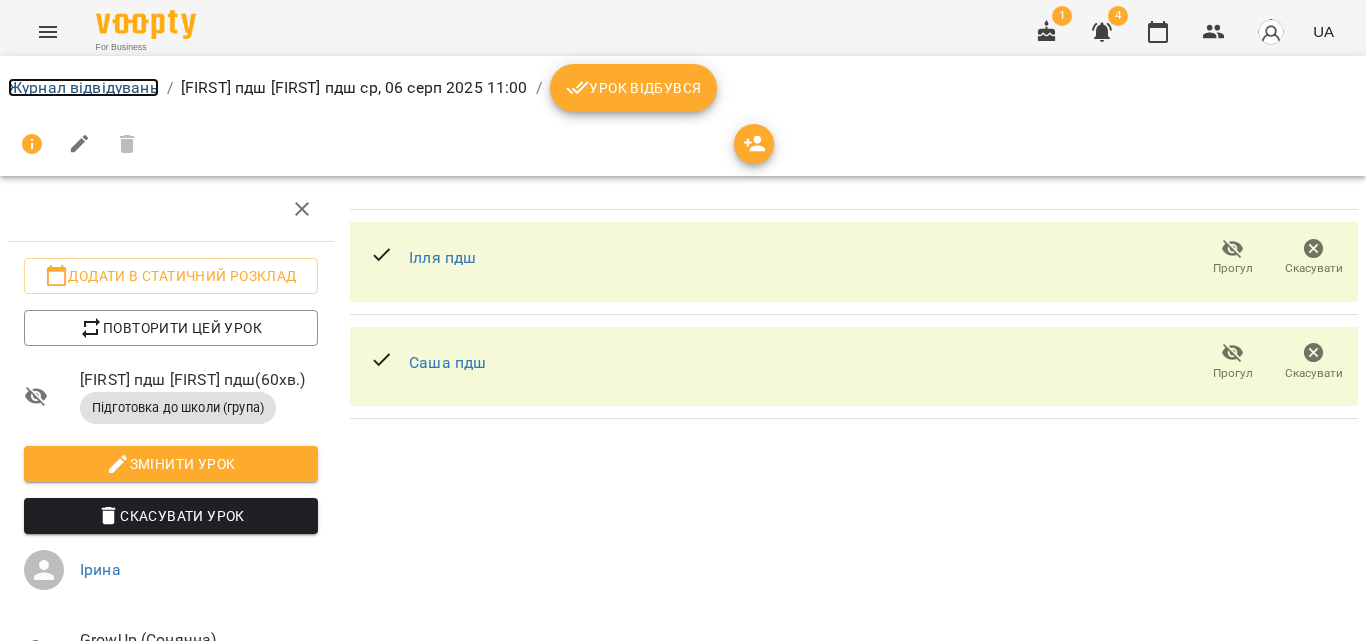 click on "Журнал відвідувань" at bounding box center (83, 87) 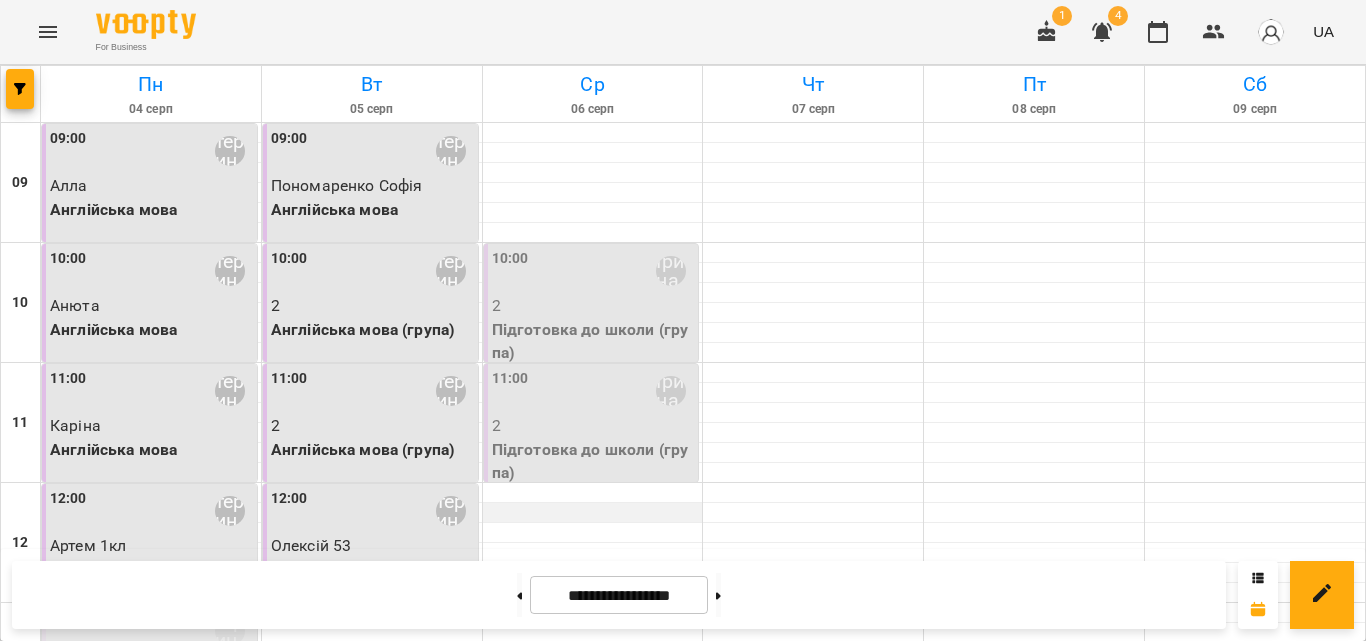 scroll, scrollTop: 500, scrollLeft: 0, axis: vertical 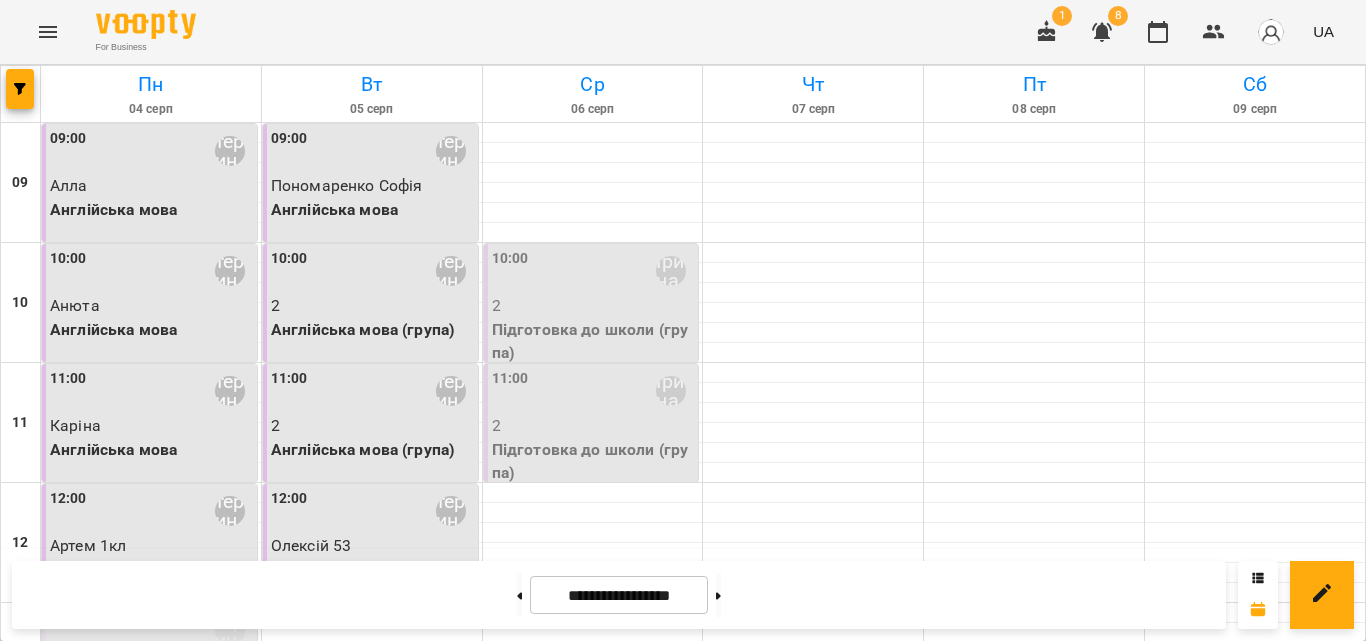 click at bounding box center (593, 853) 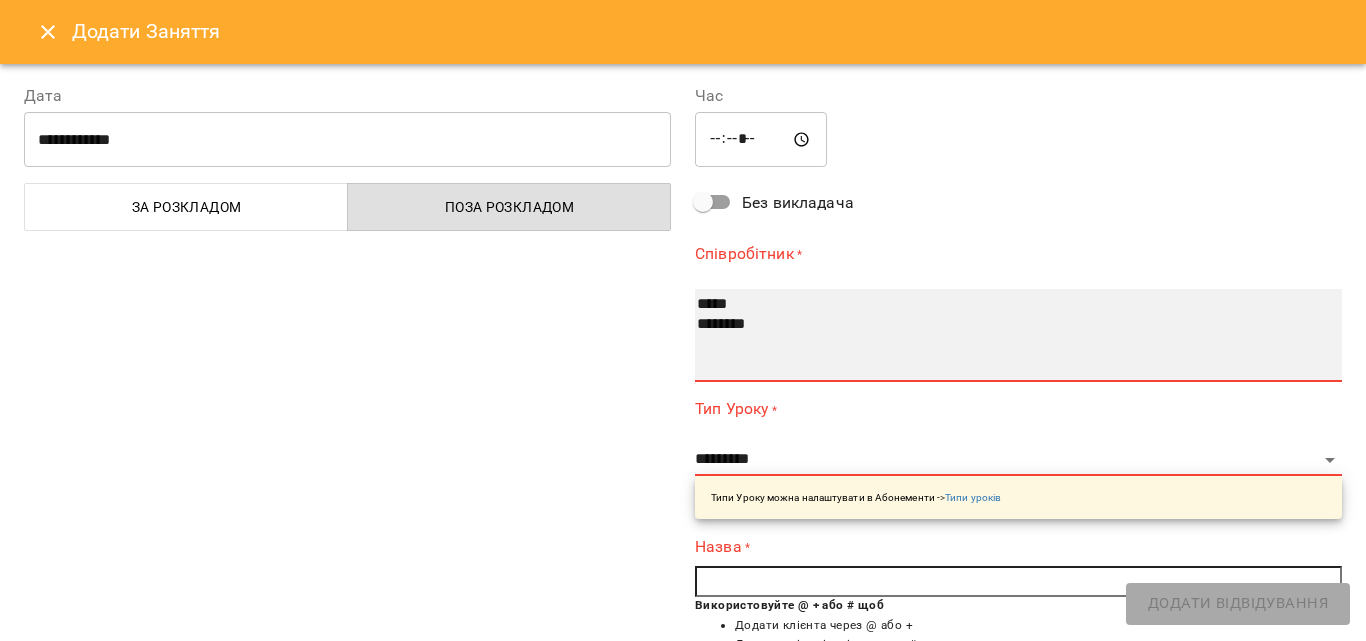 select on "**********" 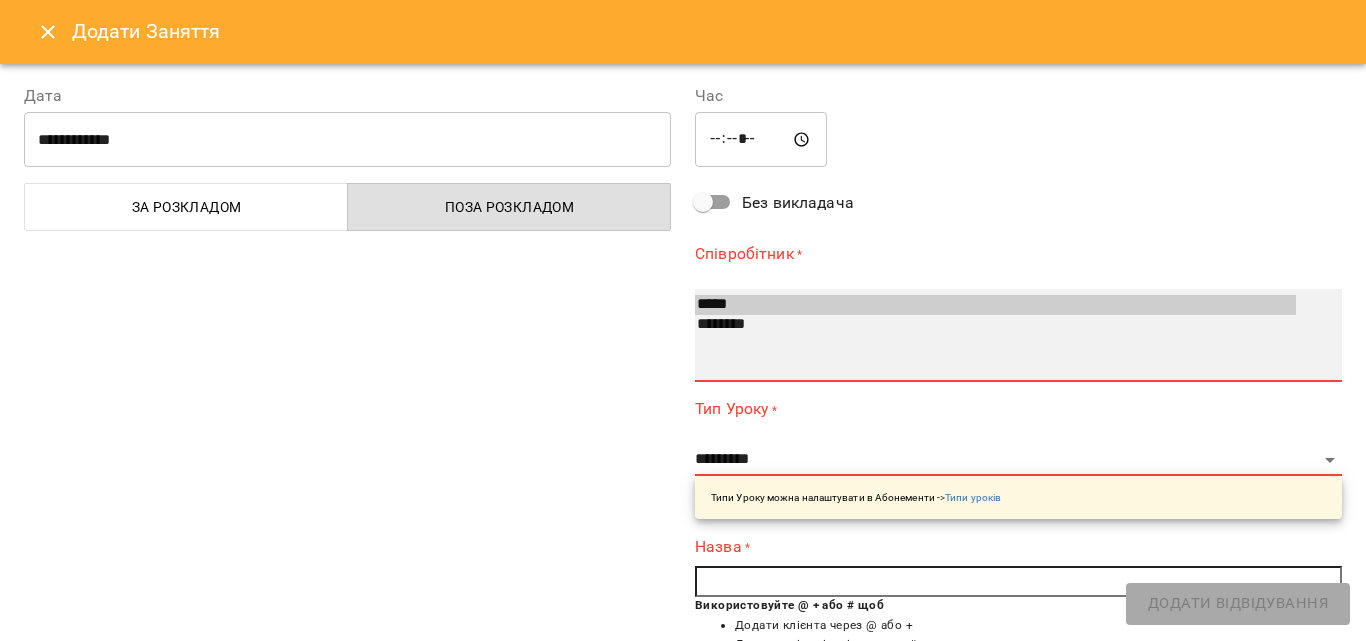 click on "*****" at bounding box center (995, 305) 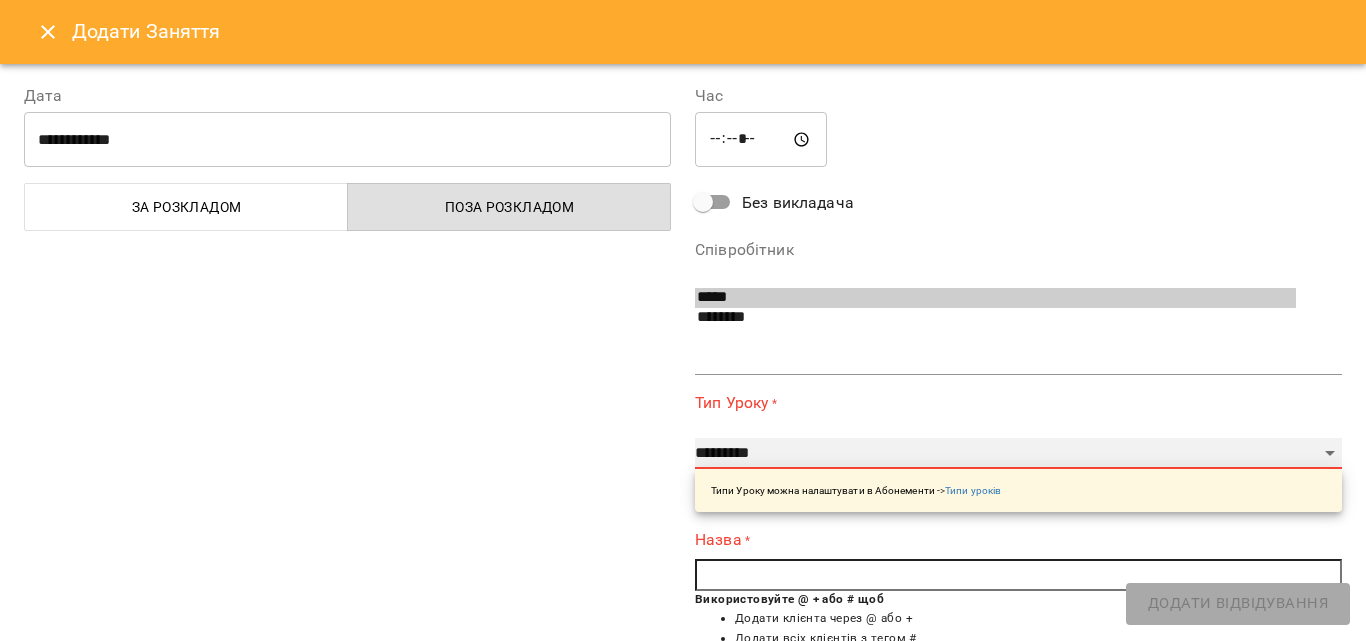 click on "**********" at bounding box center [1018, 454] 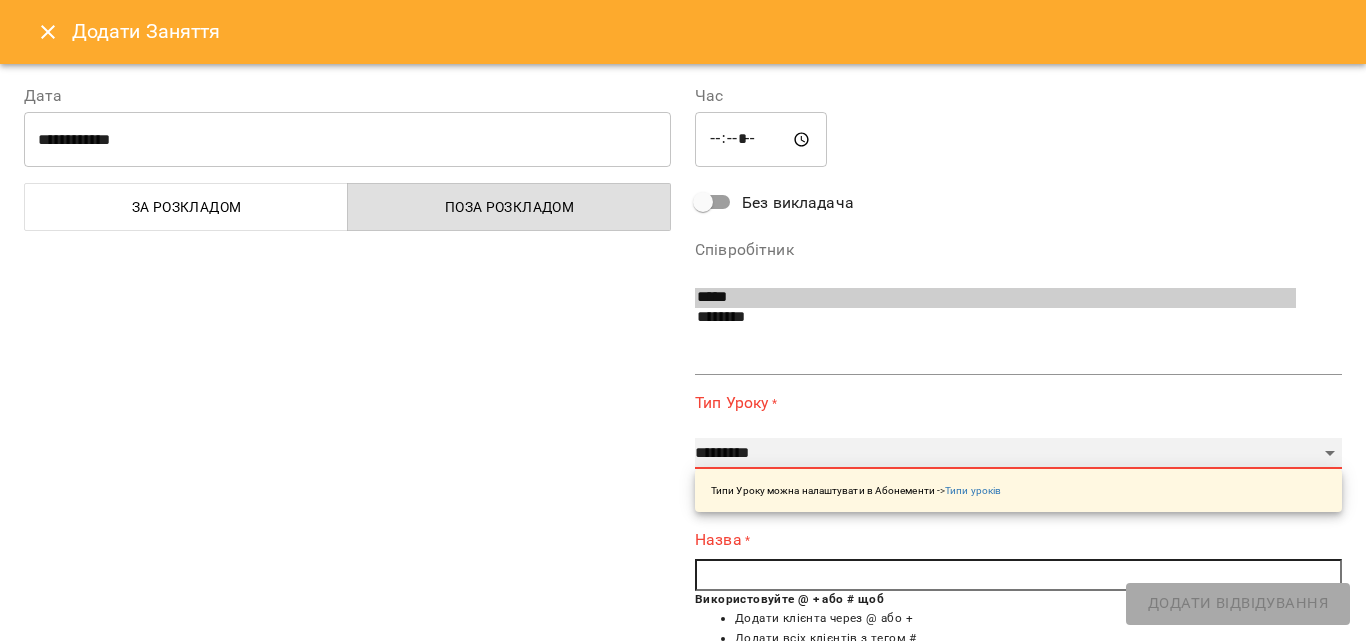 select on "*********" 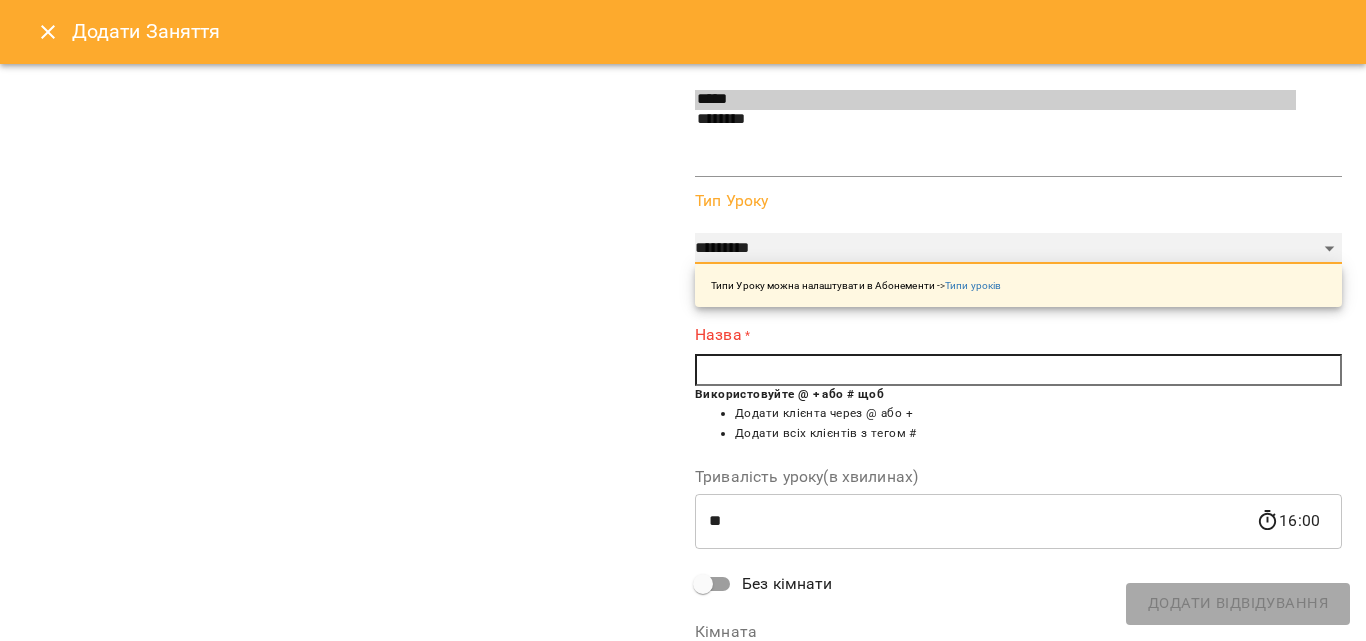 scroll, scrollTop: 200, scrollLeft: 0, axis: vertical 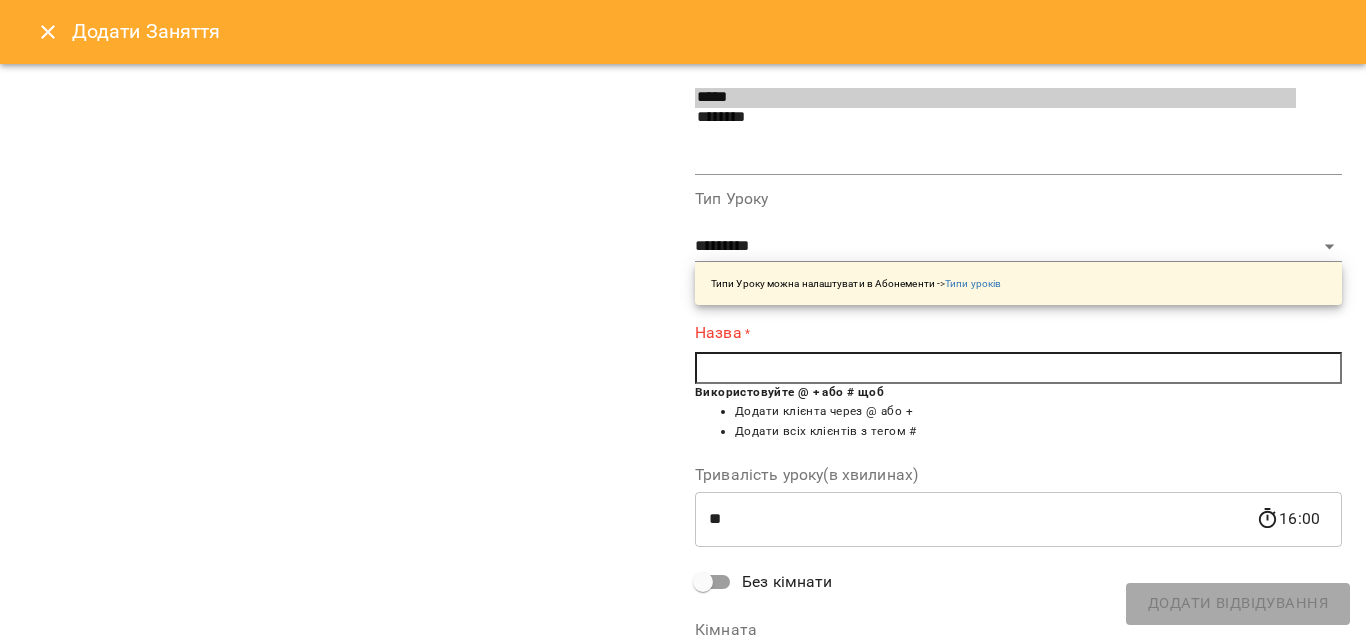 click at bounding box center (1018, 368) 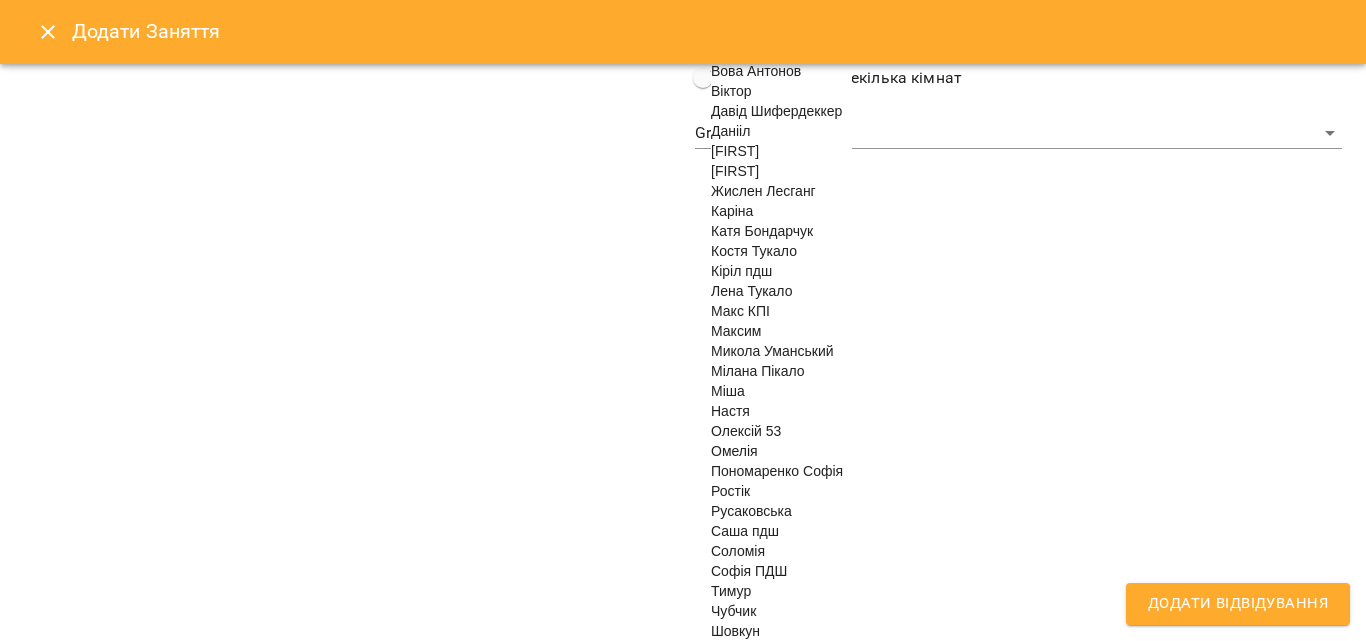 click on "Міша" at bounding box center (728, 391) 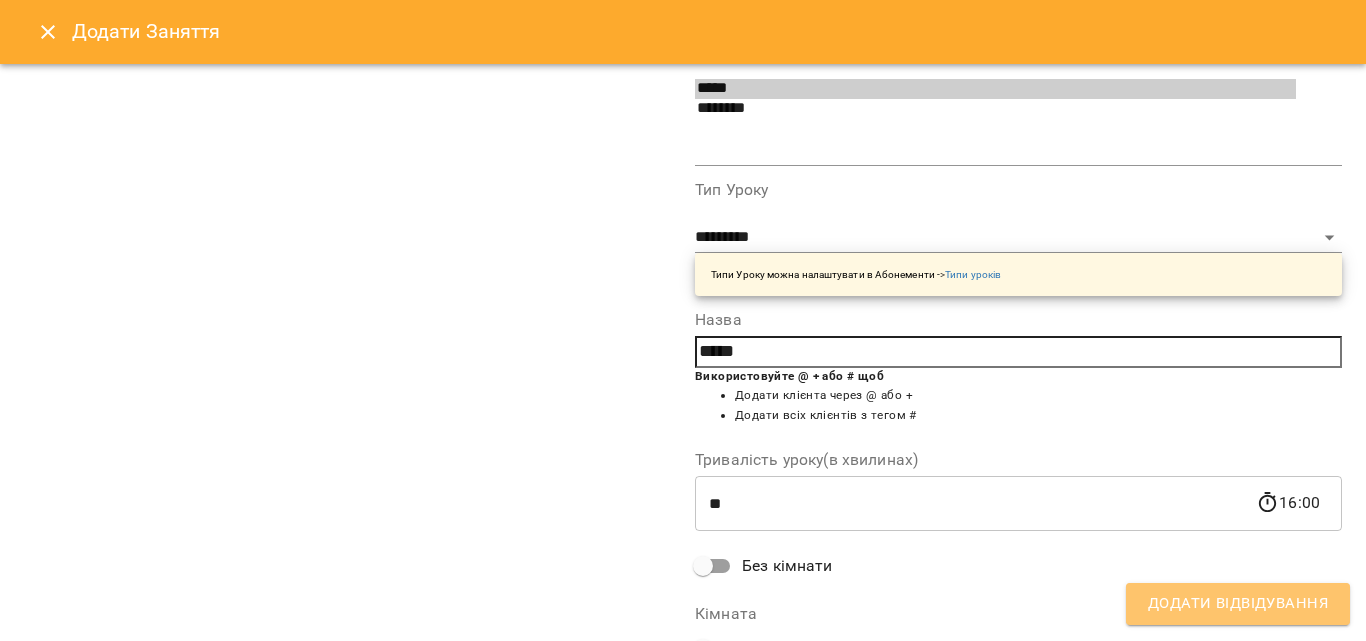 click on "Додати Відвідування" at bounding box center [1238, 604] 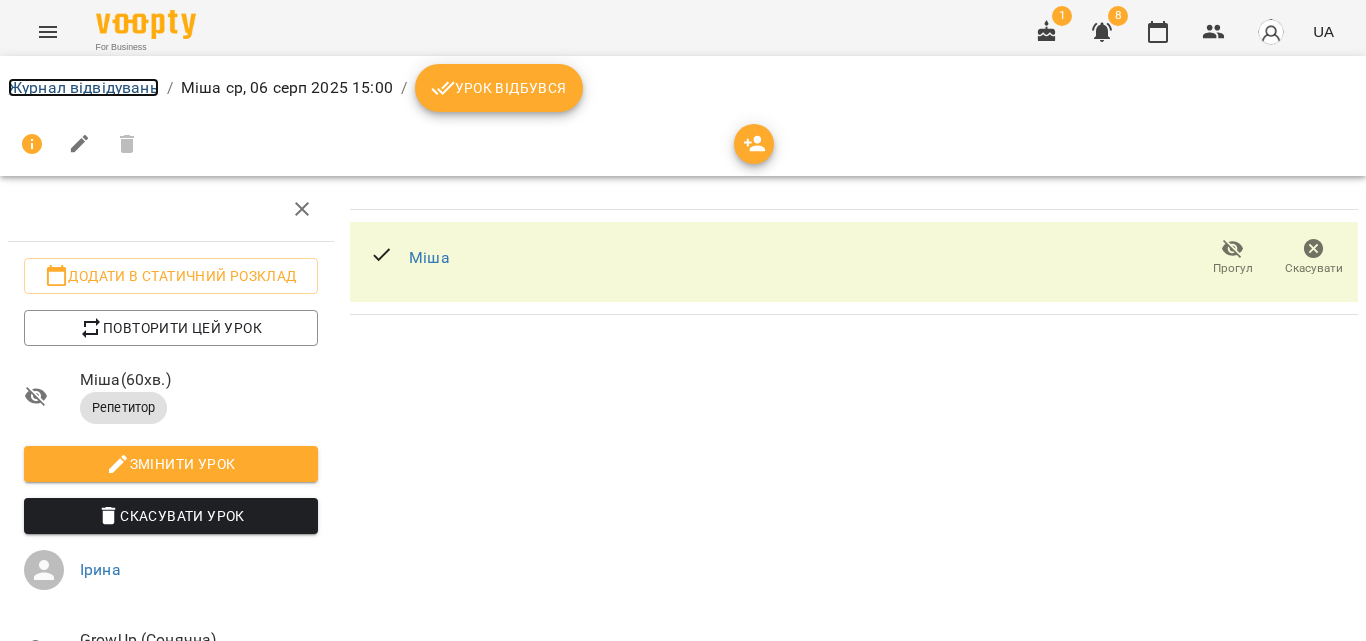 click on "Журнал відвідувань" at bounding box center [83, 87] 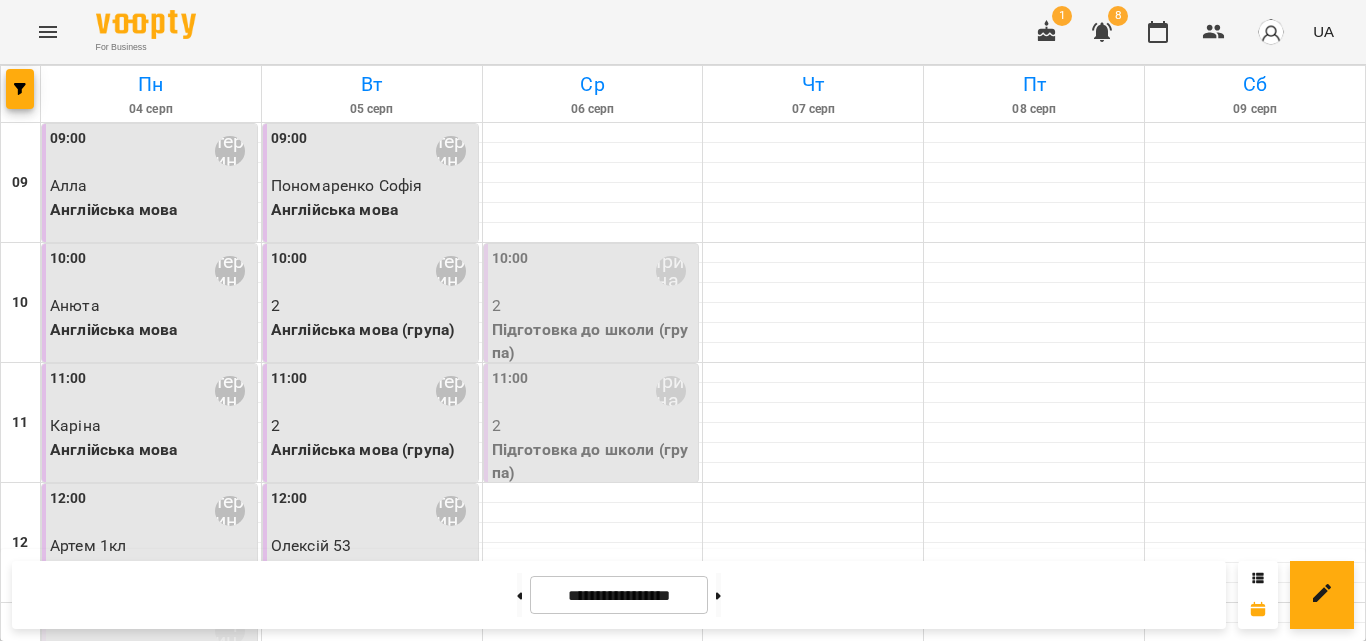 scroll, scrollTop: 700, scrollLeft: 0, axis: vertical 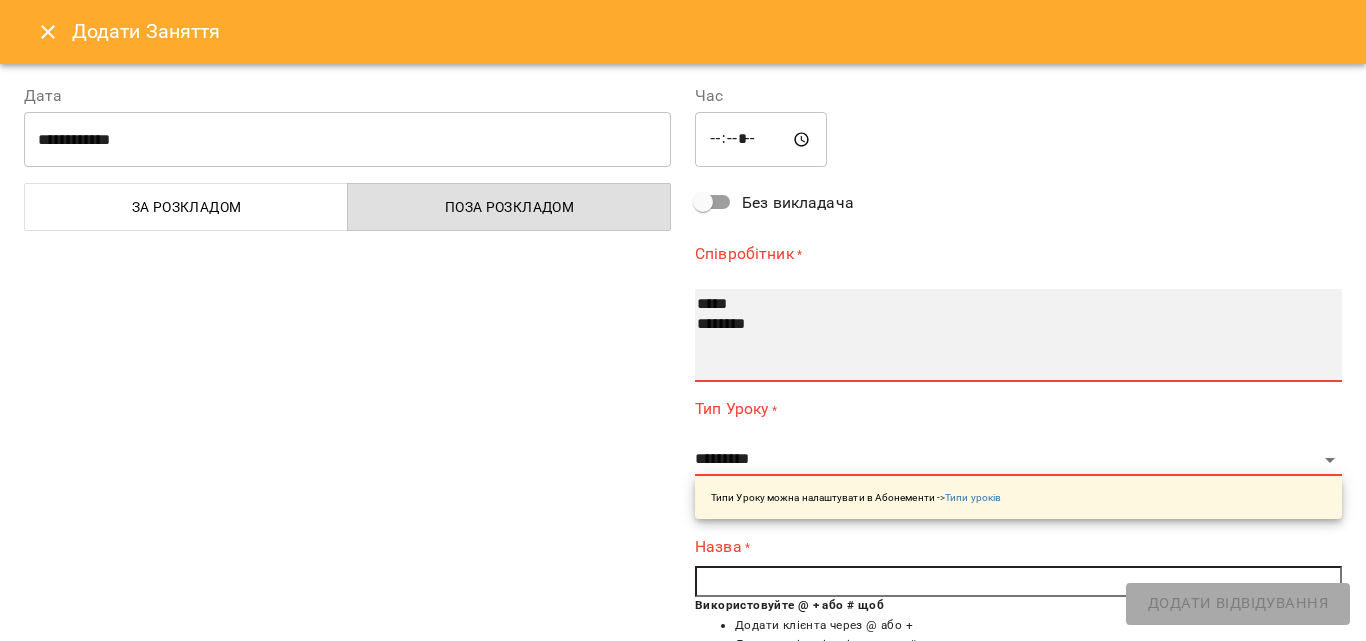 select on "**********" 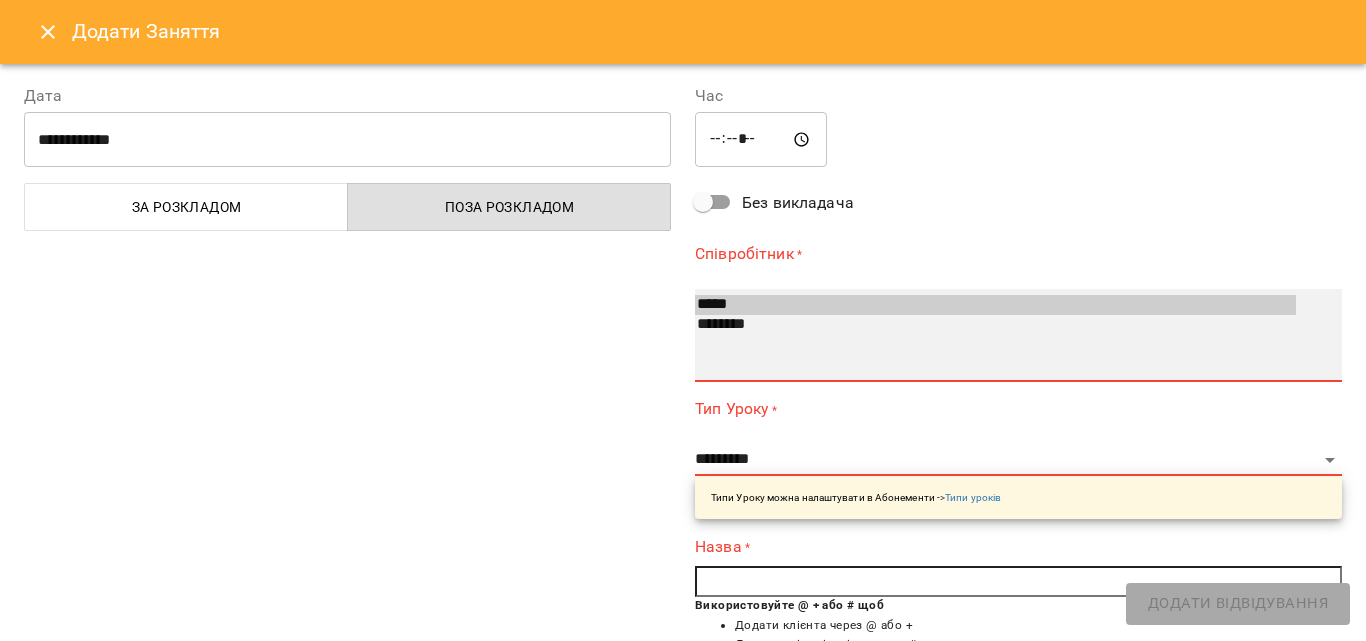 click on "*****" at bounding box center [995, 305] 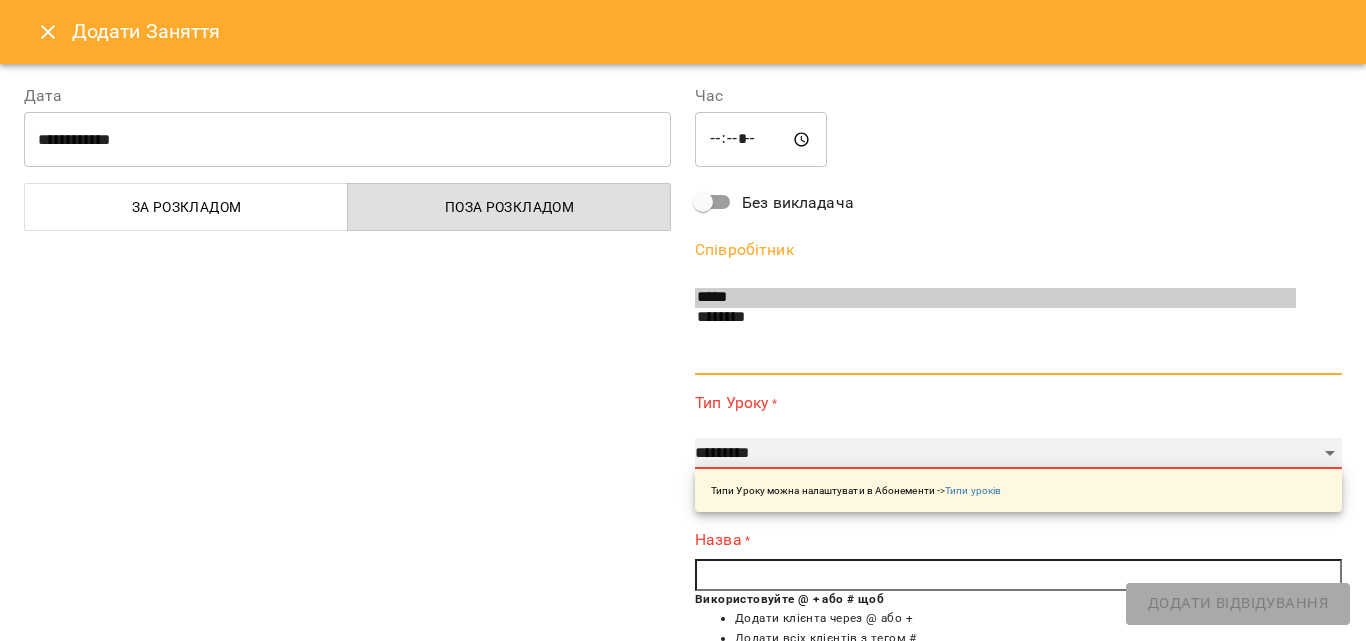click on "**********" at bounding box center [1018, 454] 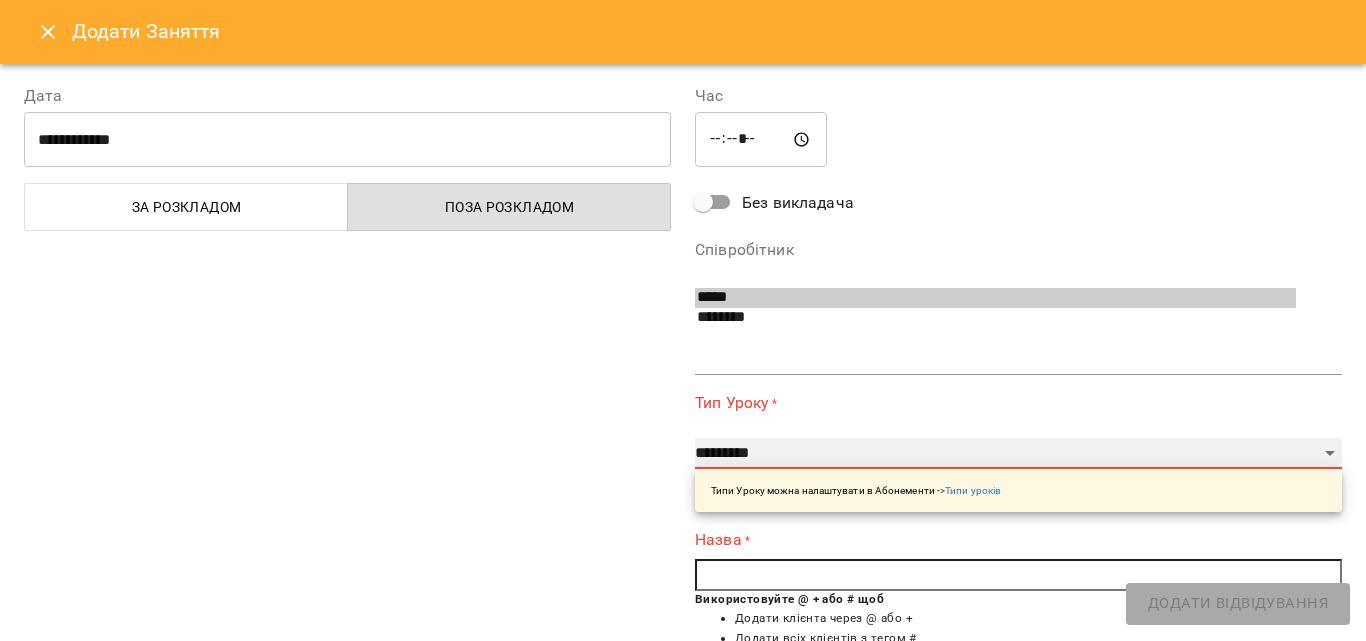 select on "**********" 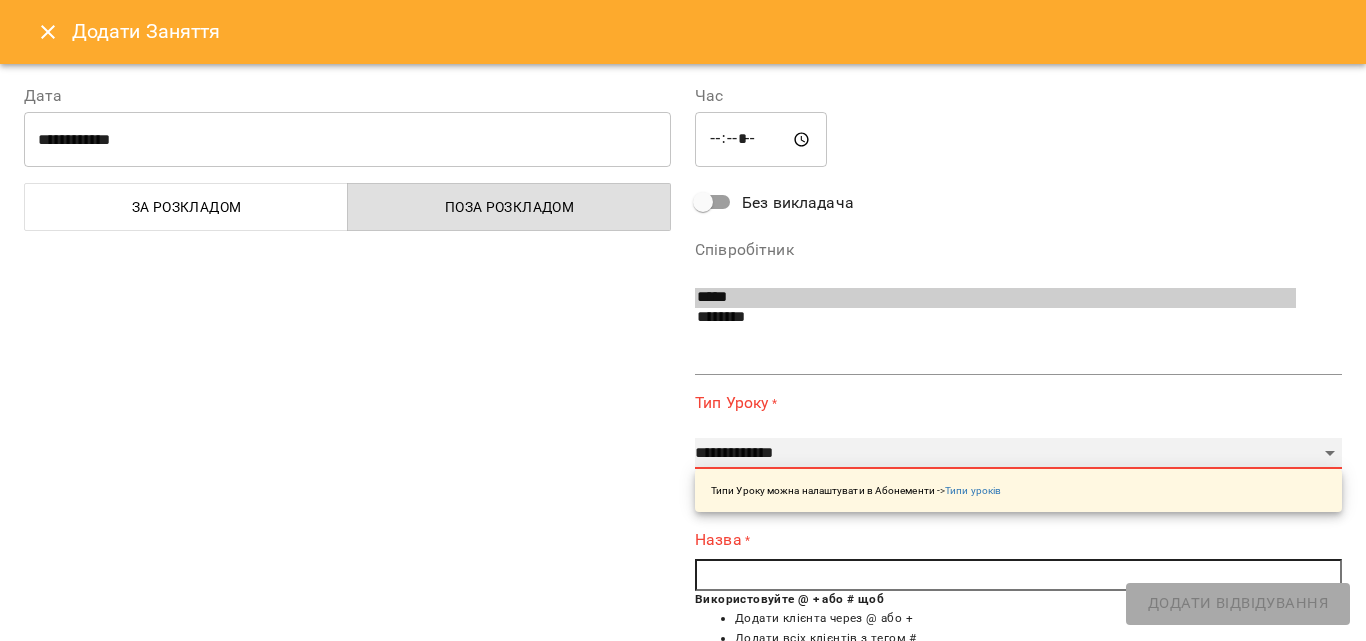 click on "**********" at bounding box center [1018, 454] 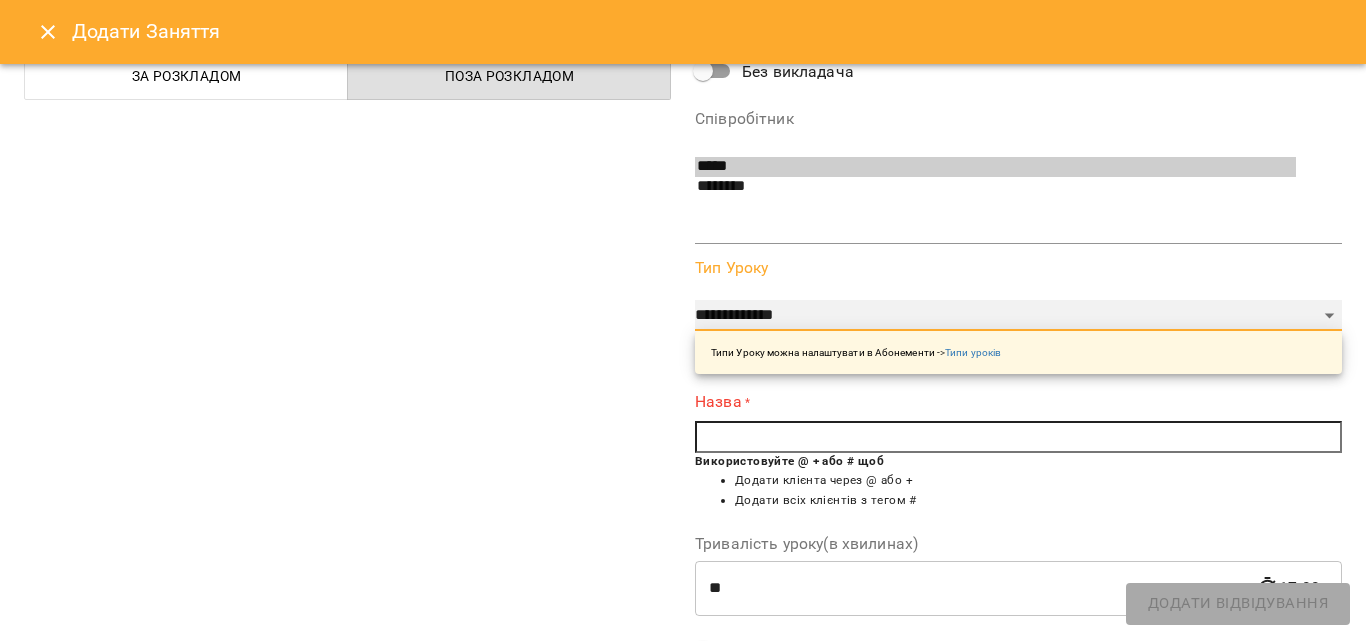 scroll, scrollTop: 200, scrollLeft: 0, axis: vertical 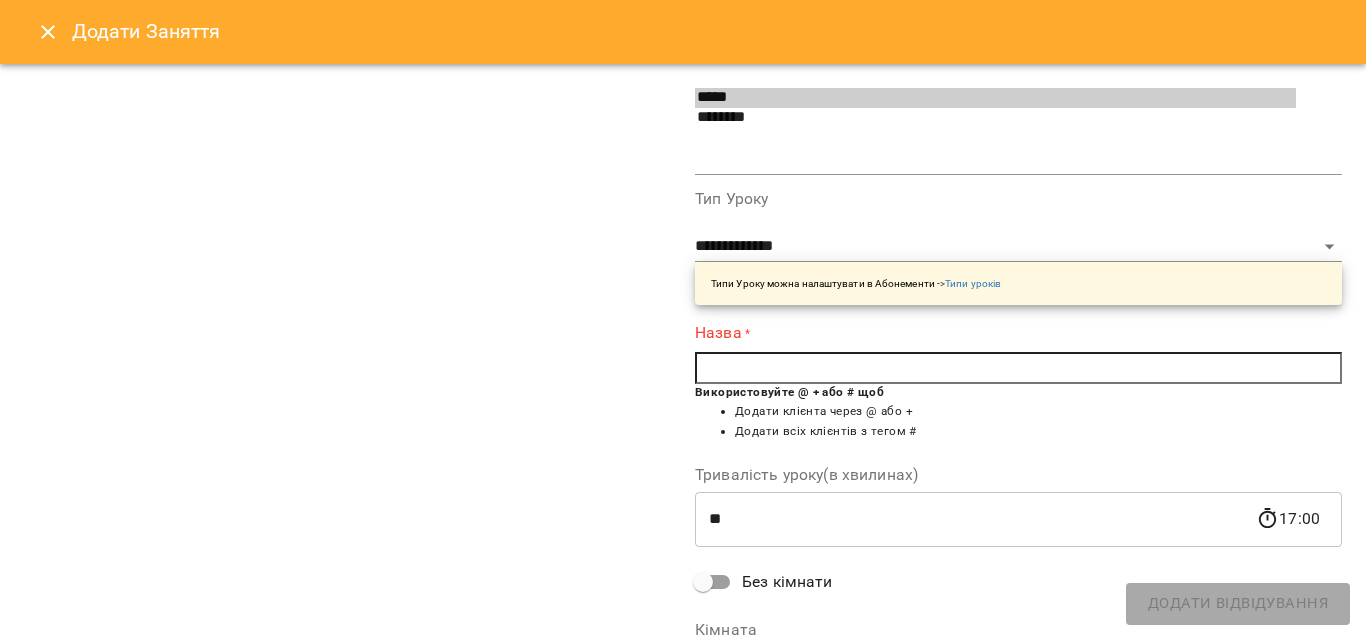 click at bounding box center (1018, 368) 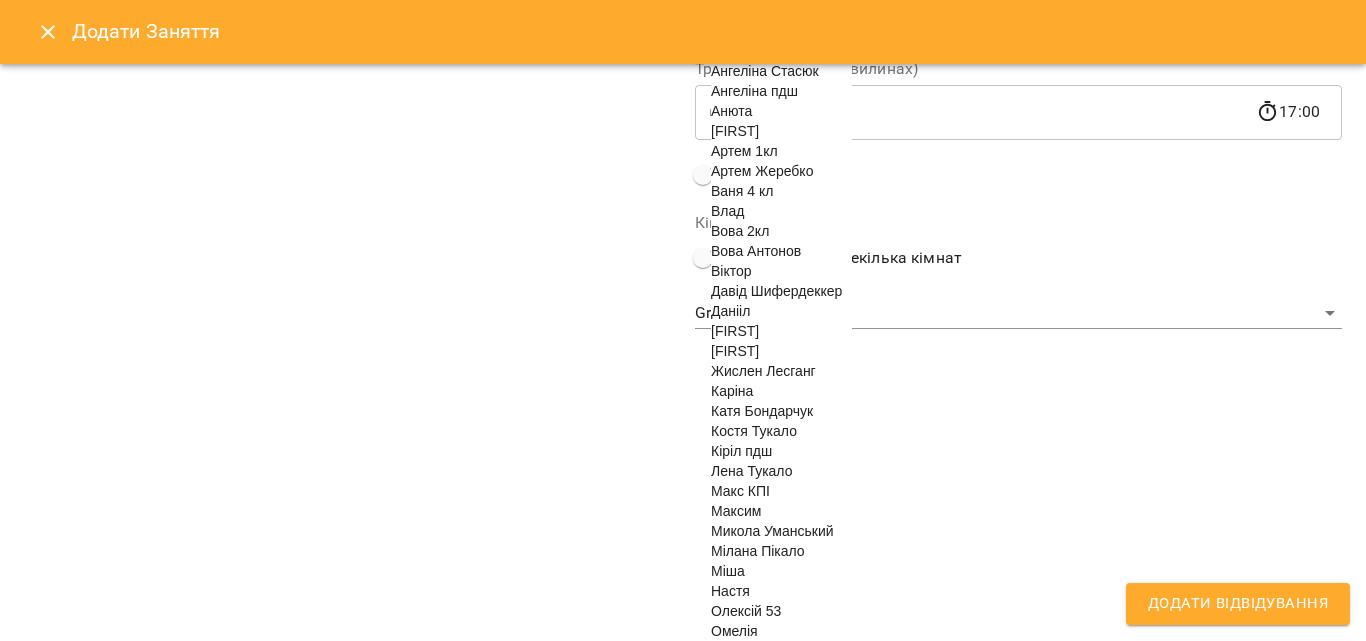scroll, scrollTop: 700, scrollLeft: 0, axis: vertical 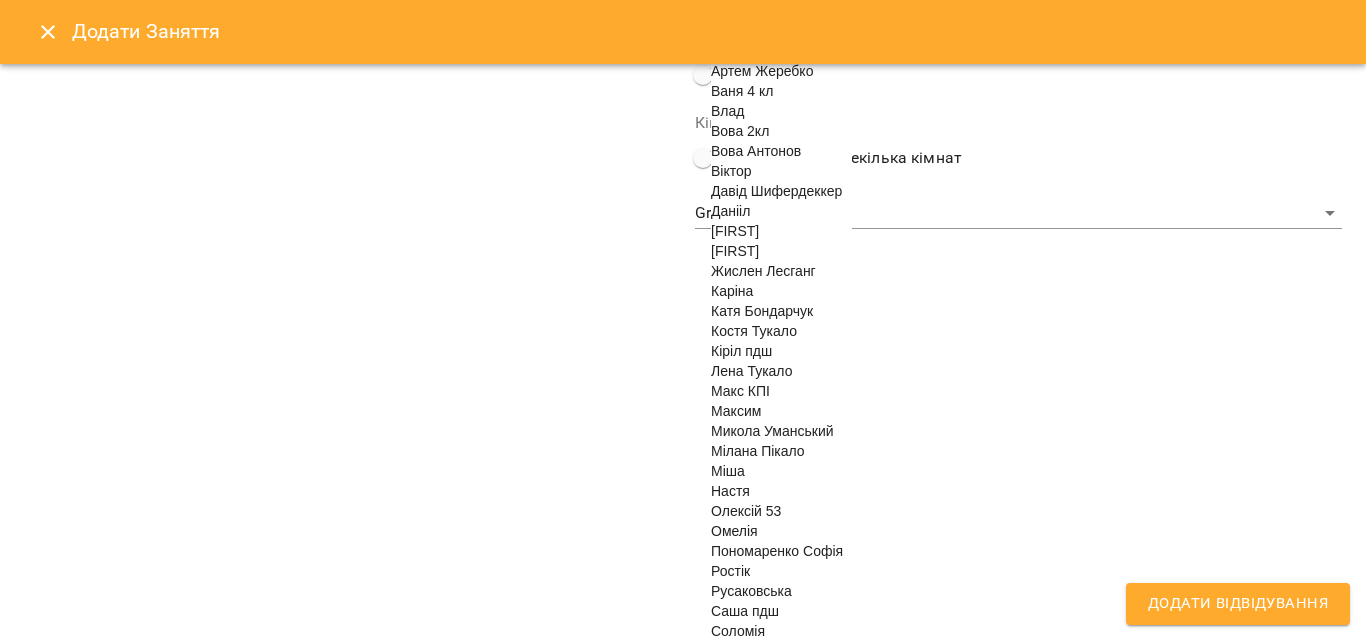 click on "Максим" at bounding box center (736, 411) 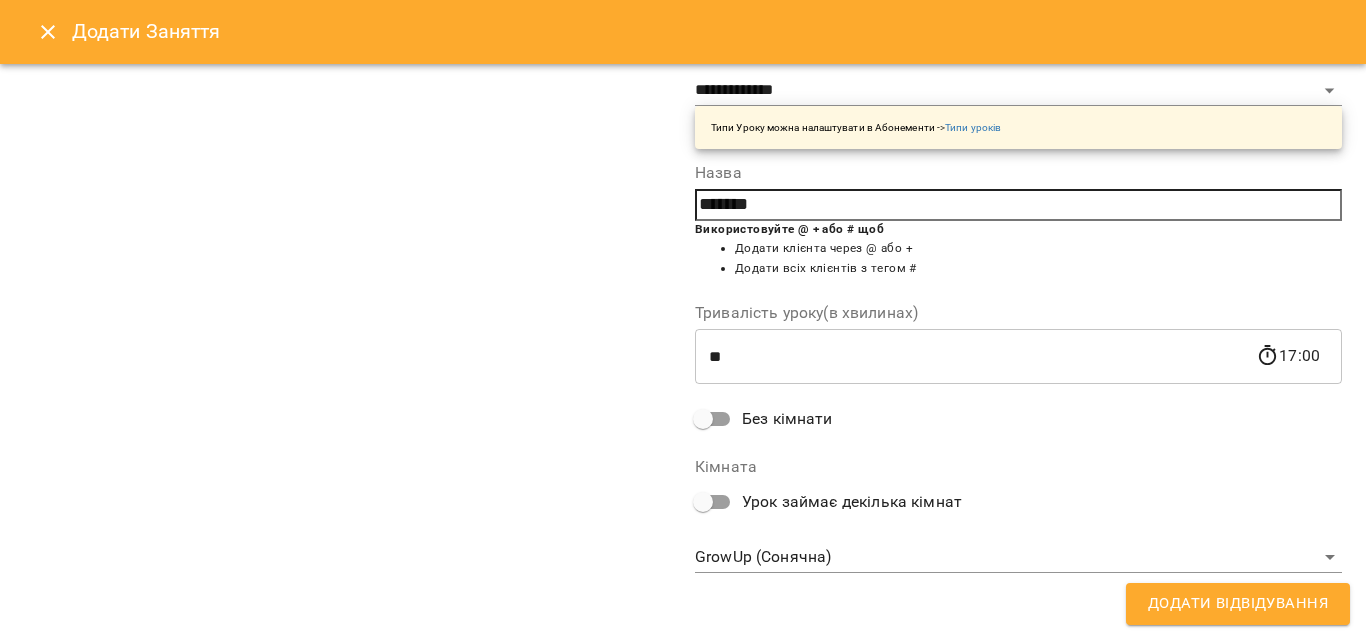 scroll, scrollTop: 209, scrollLeft: 0, axis: vertical 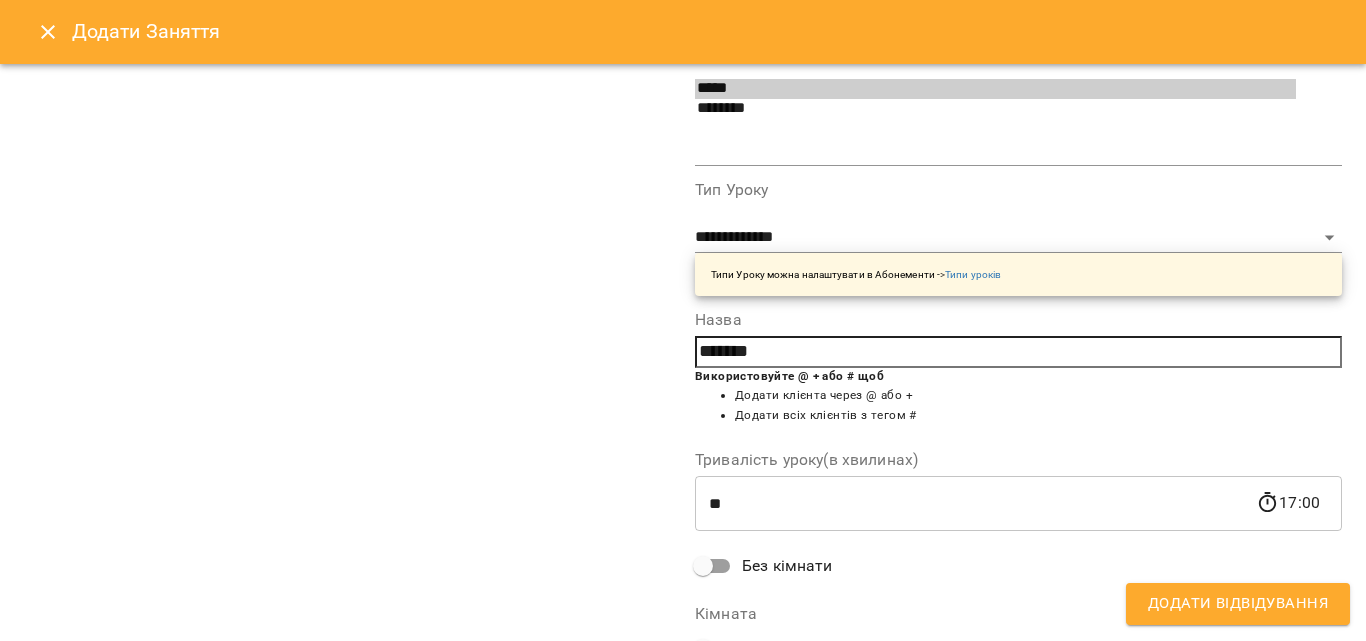 click on "Додати Відвідування" at bounding box center (1238, 604) 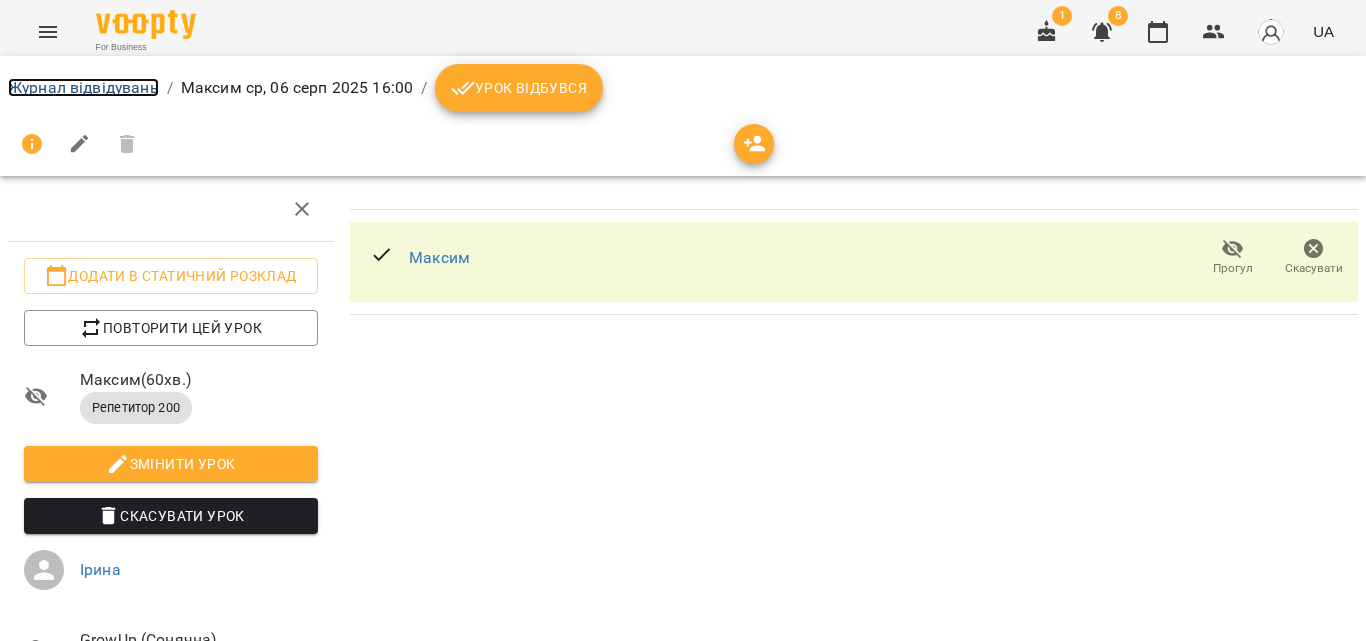 click on "Журнал відвідувань" at bounding box center (83, 87) 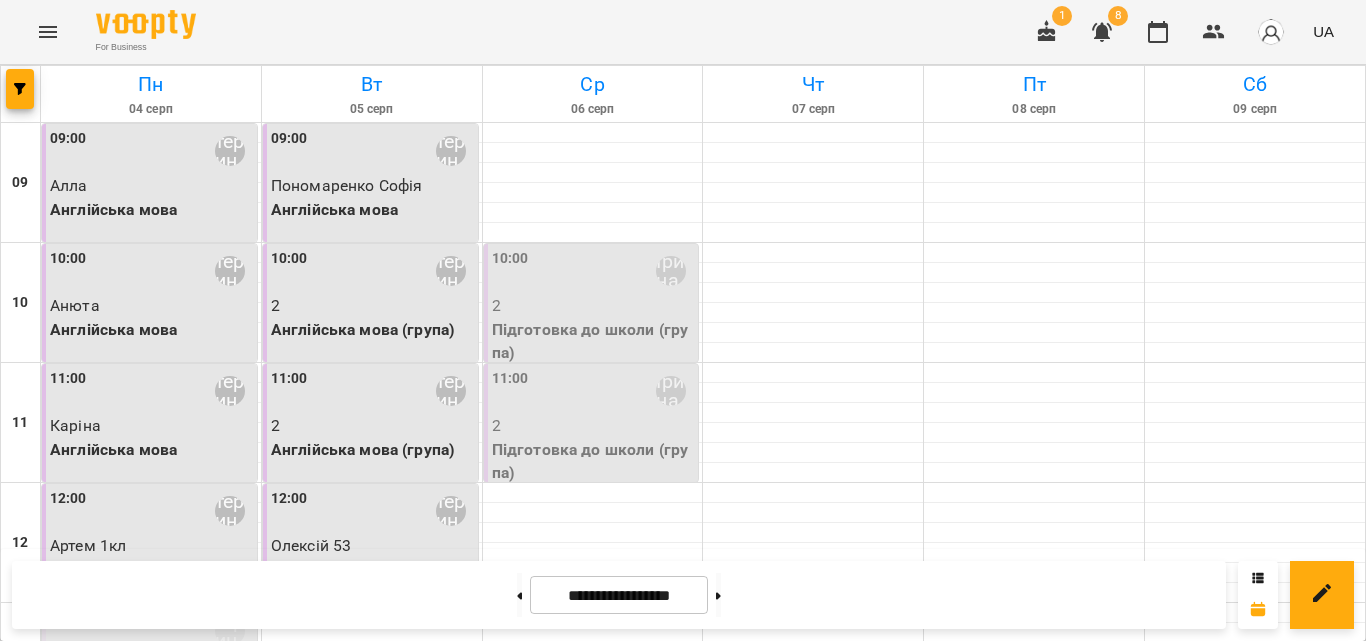 scroll, scrollTop: 892, scrollLeft: 0, axis: vertical 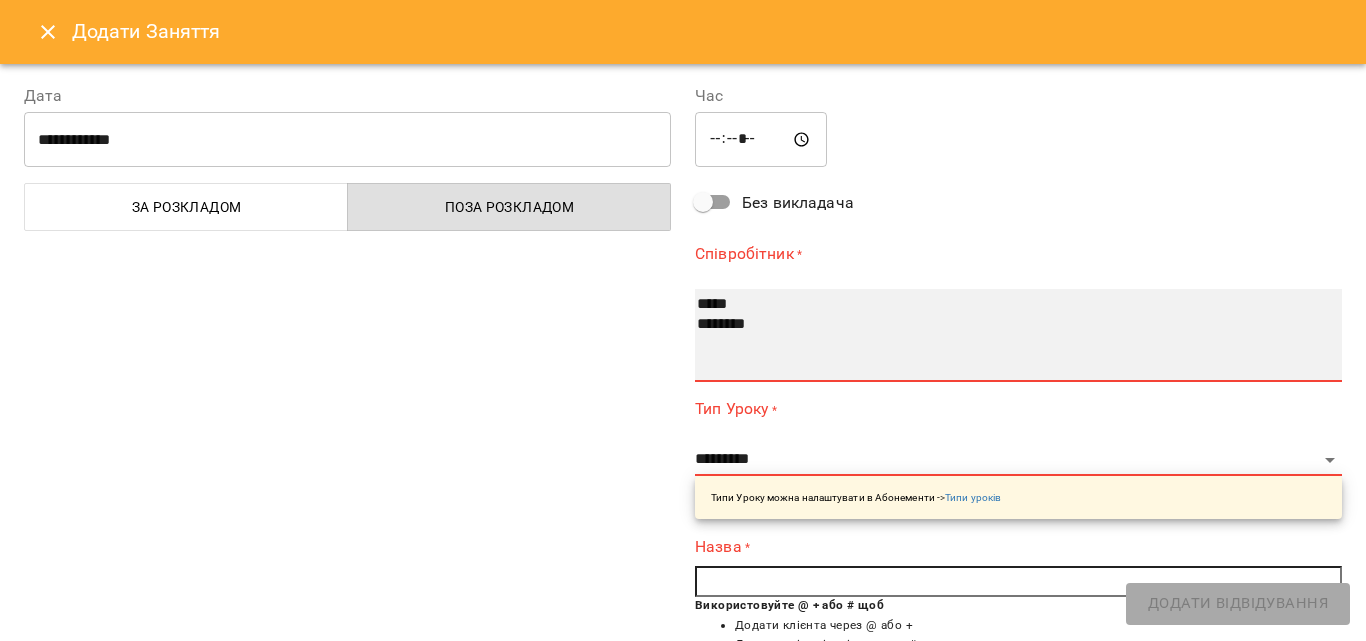 select on "**********" 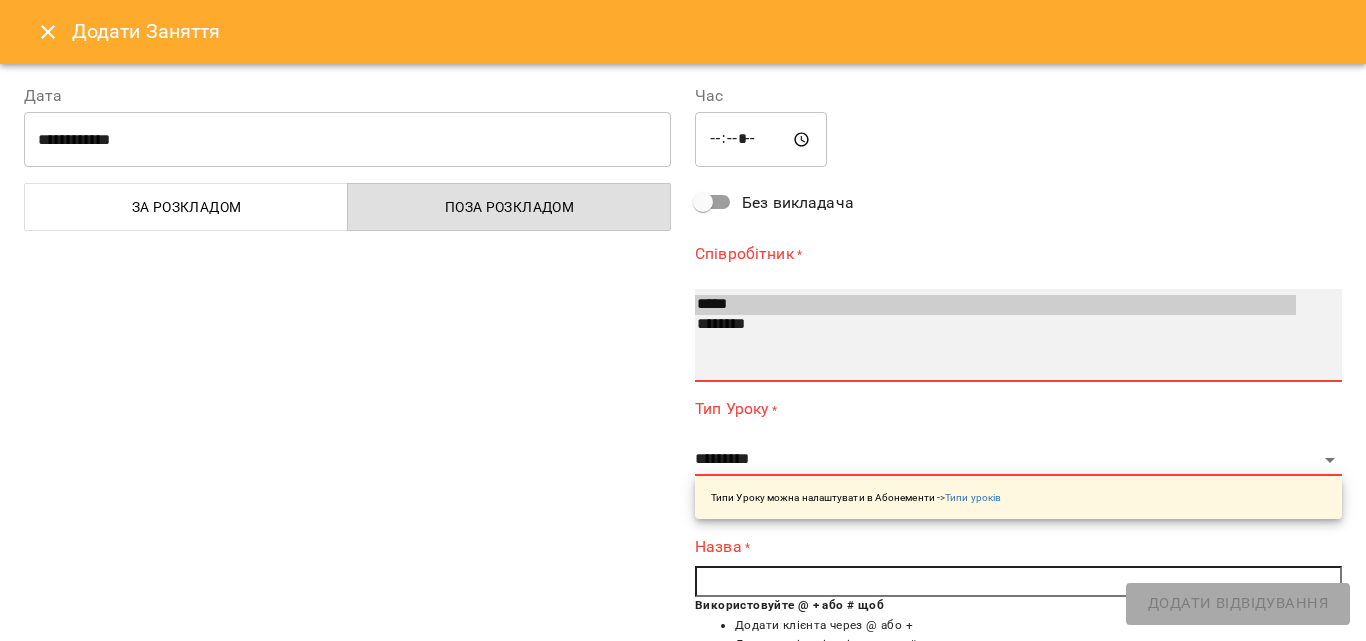 click on "*****" at bounding box center (995, 305) 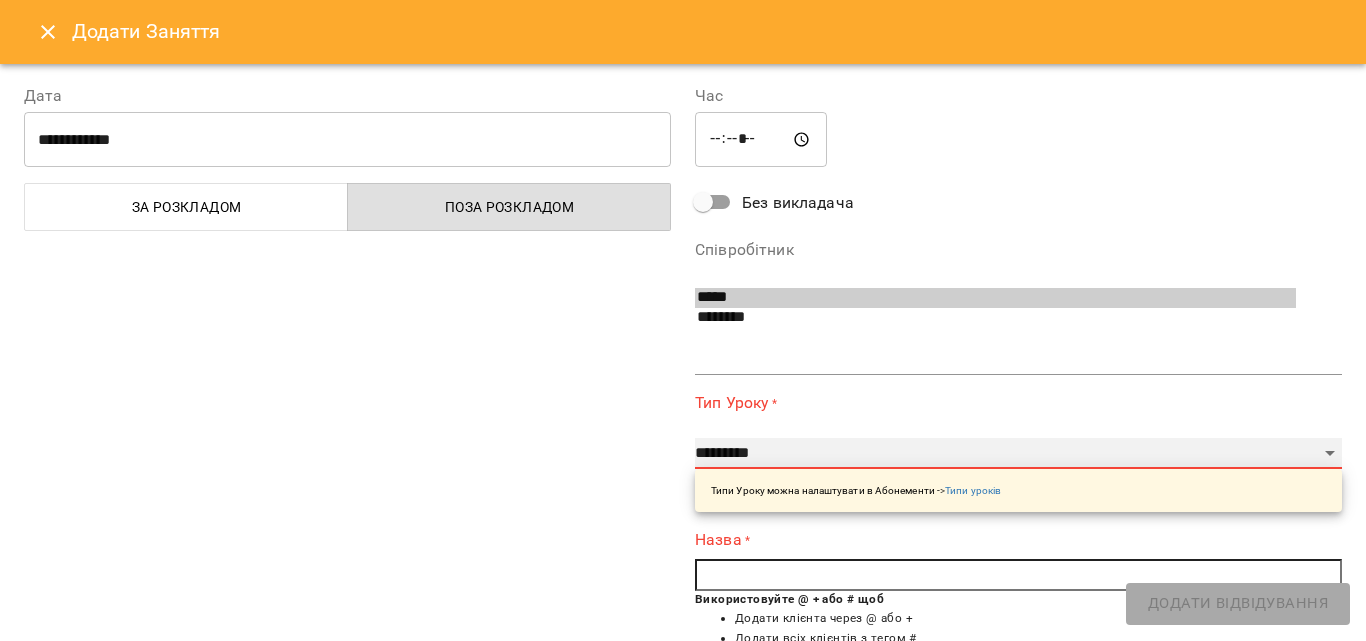 click on "**********" at bounding box center [1018, 454] 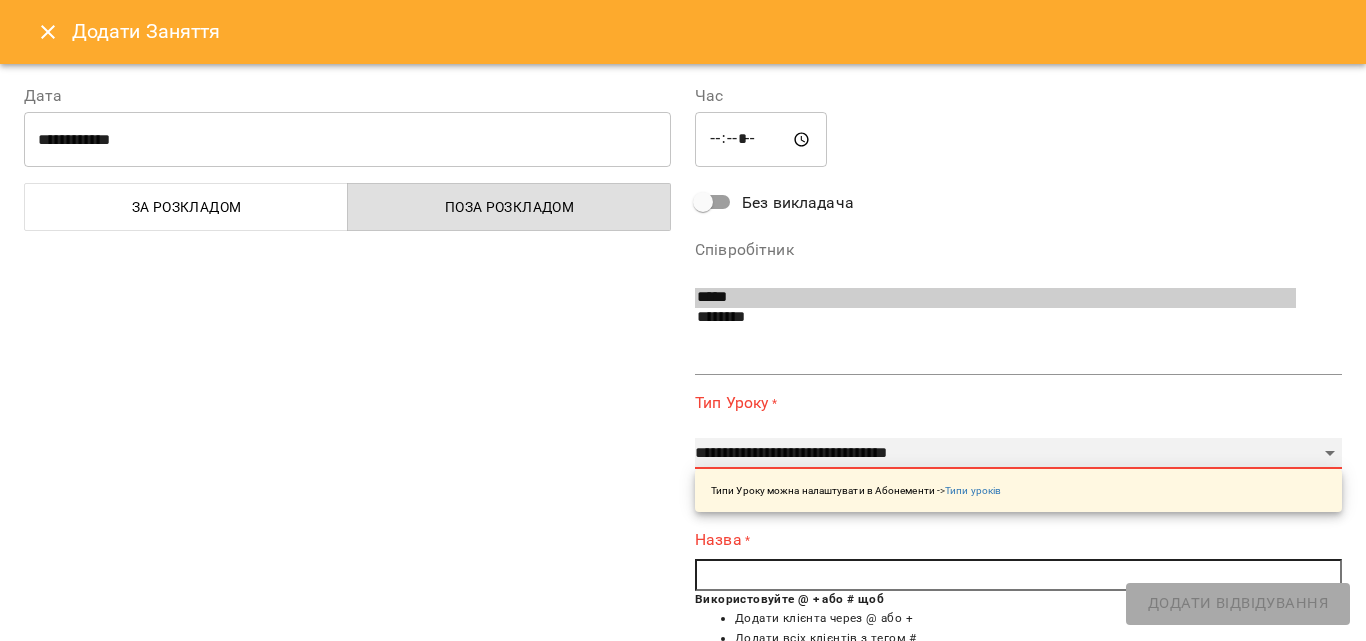 click on "**********" at bounding box center (1018, 454) 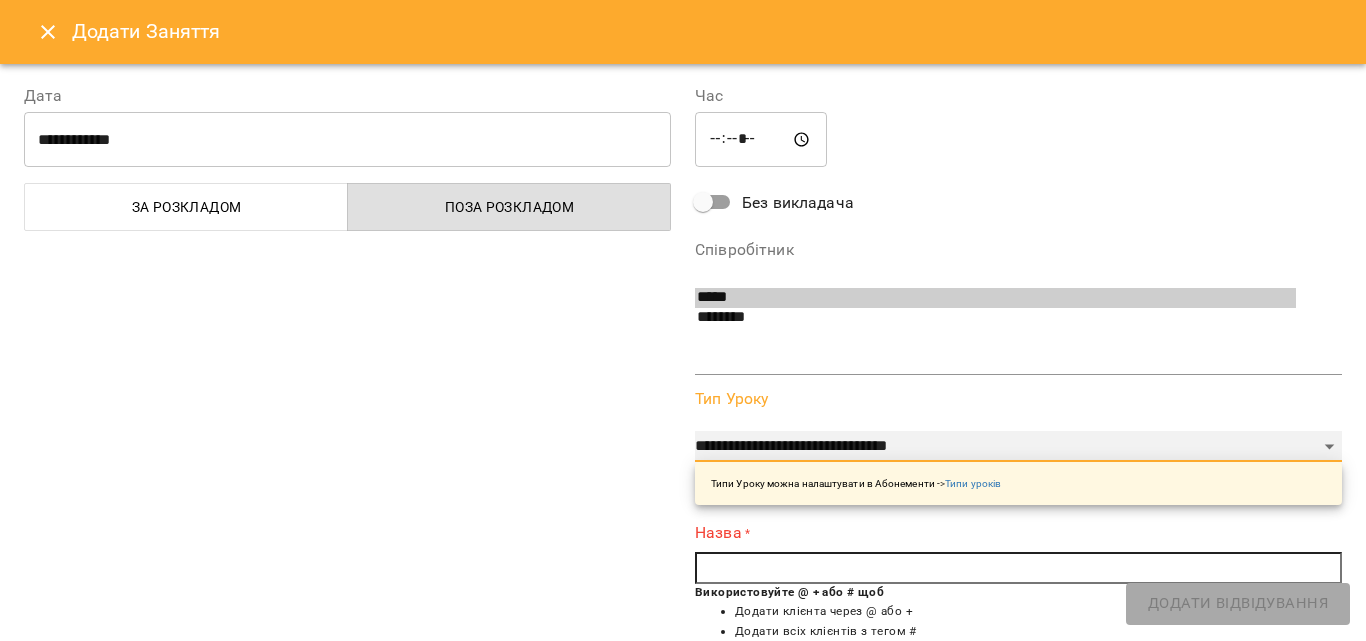 scroll, scrollTop: 100, scrollLeft: 0, axis: vertical 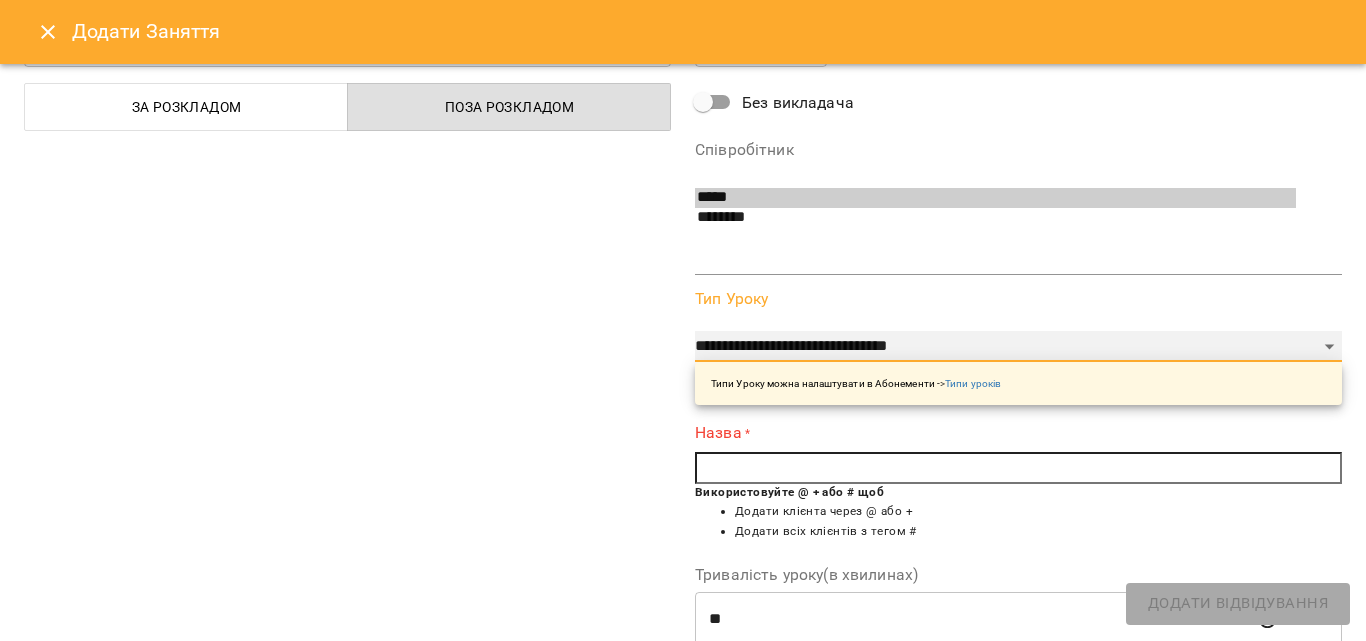 click on "**********" at bounding box center (1018, 347) 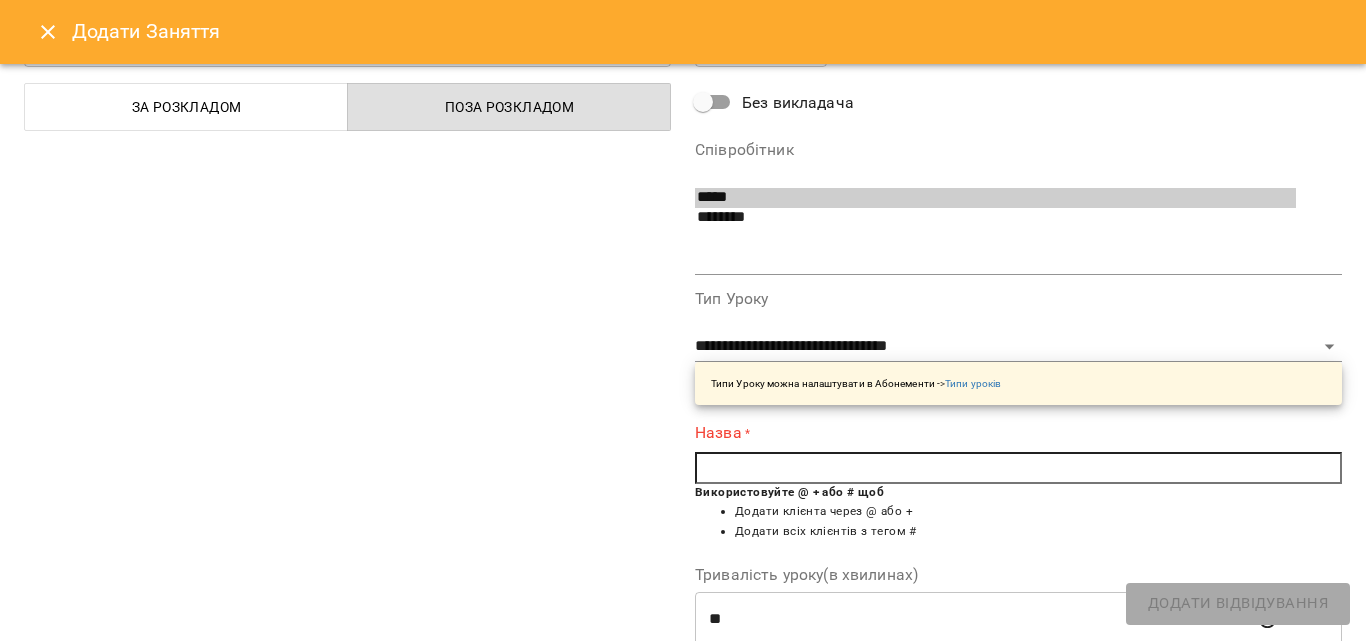 click at bounding box center [1018, 468] 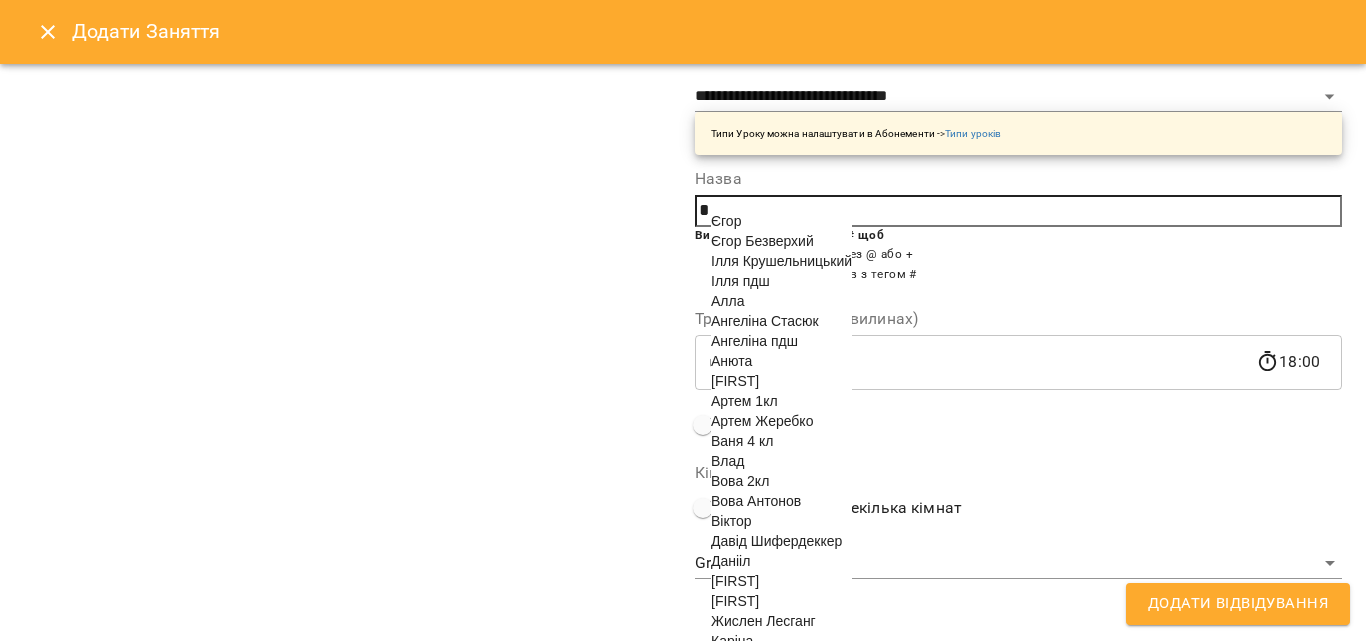 scroll, scrollTop: 400, scrollLeft: 0, axis: vertical 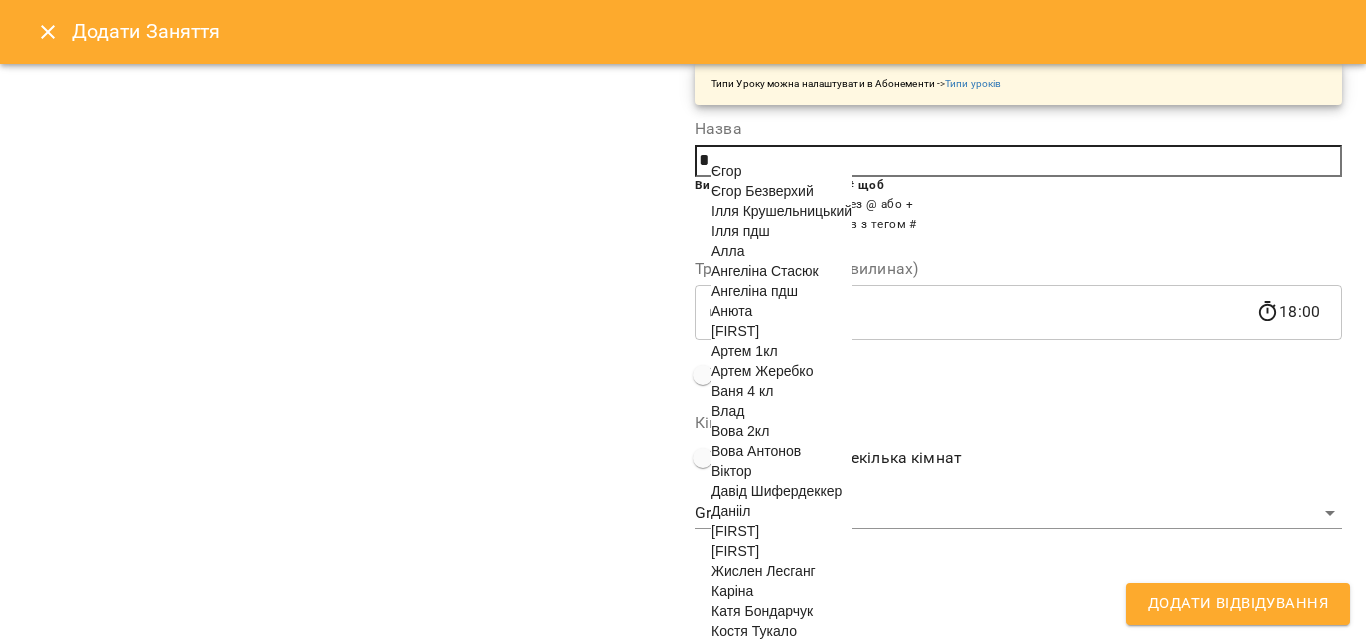 click on "Влад" at bounding box center (727, 411) 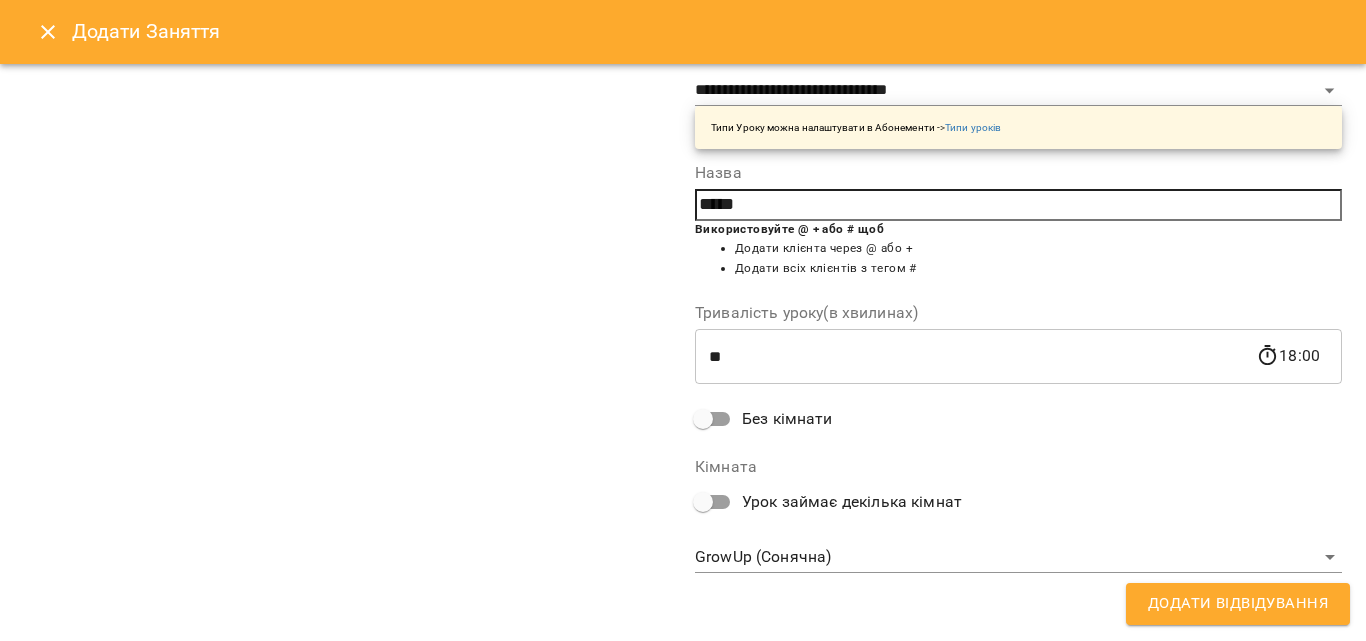 scroll, scrollTop: 356, scrollLeft: 0, axis: vertical 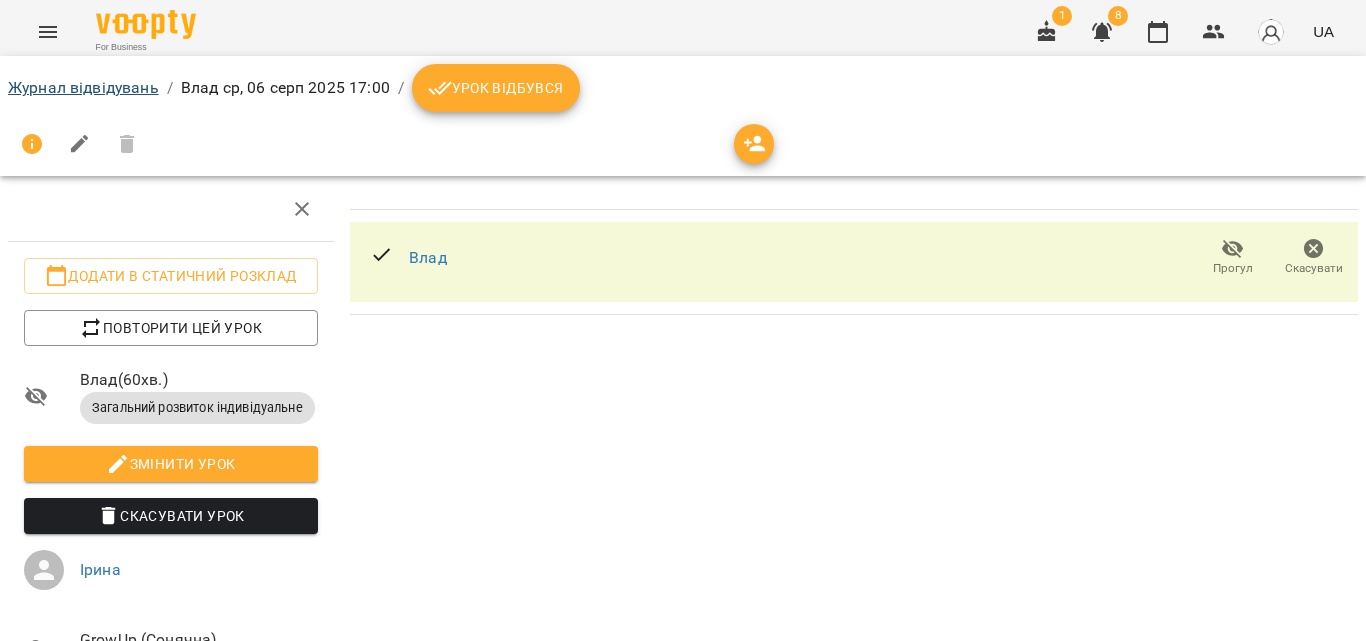 click on "Журнал відвідувань / [FIRST] ср, 06 серп 2025 17:00 / Урок відбувся" at bounding box center [683, 88] 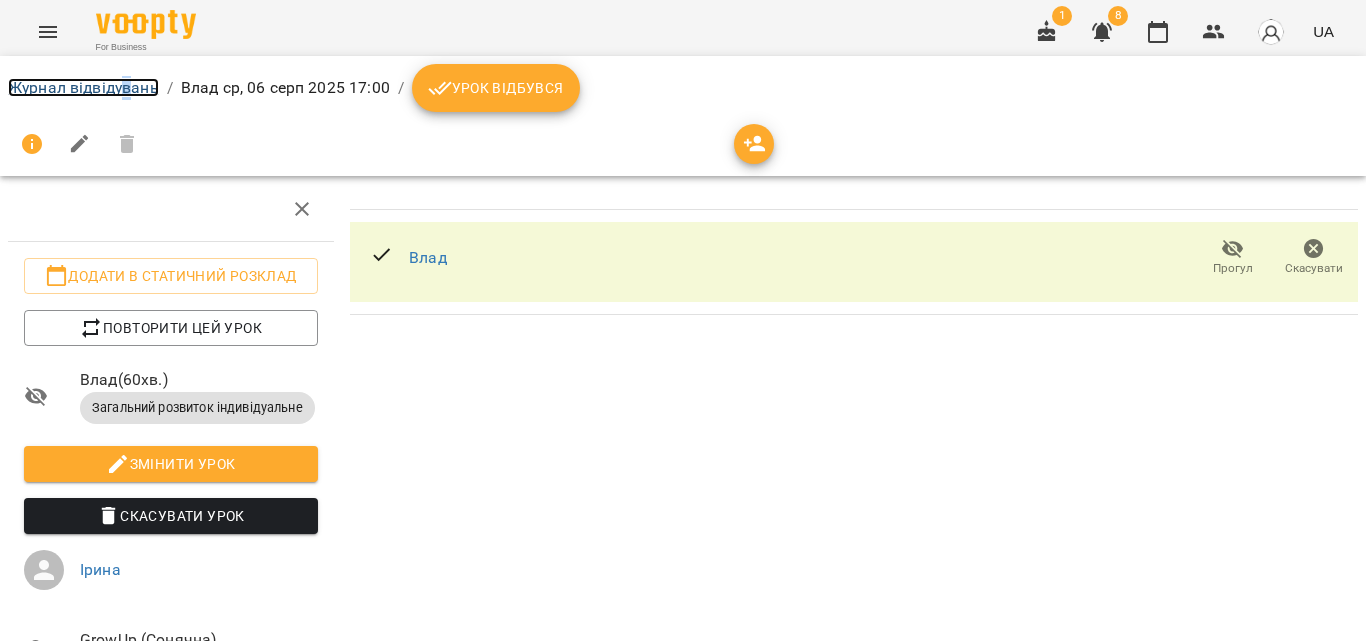 click on "Журнал відвідувань" at bounding box center [83, 87] 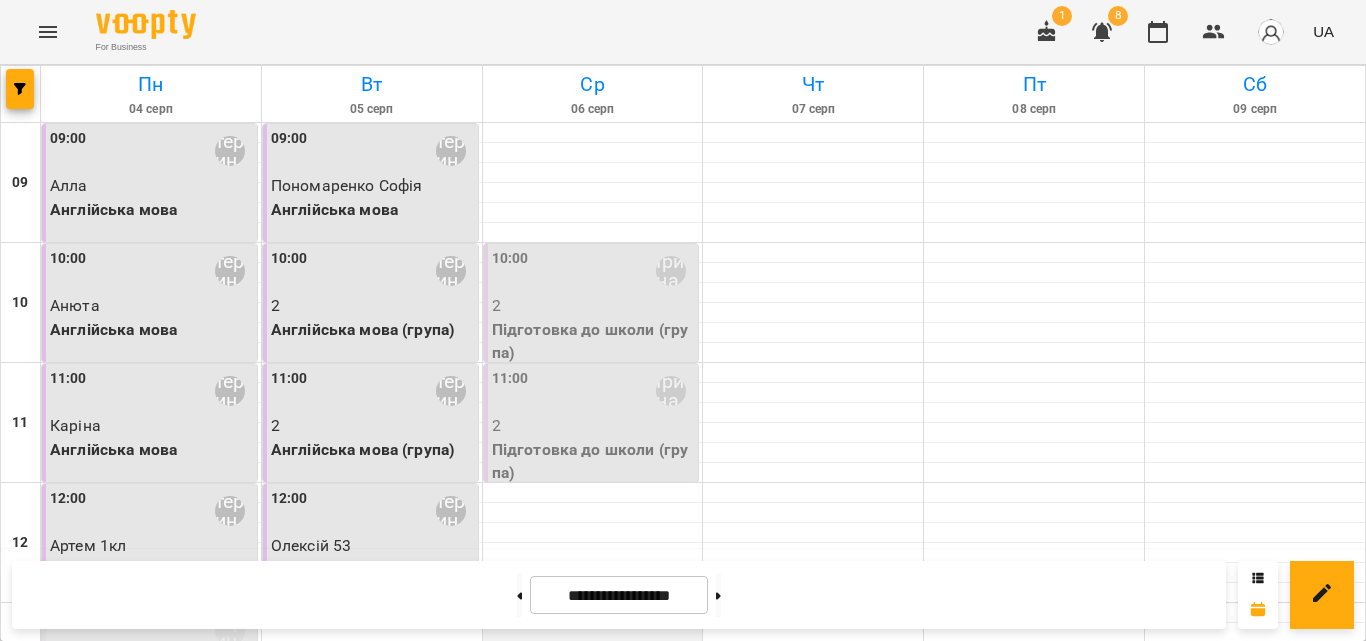 scroll, scrollTop: 892, scrollLeft: 0, axis: vertical 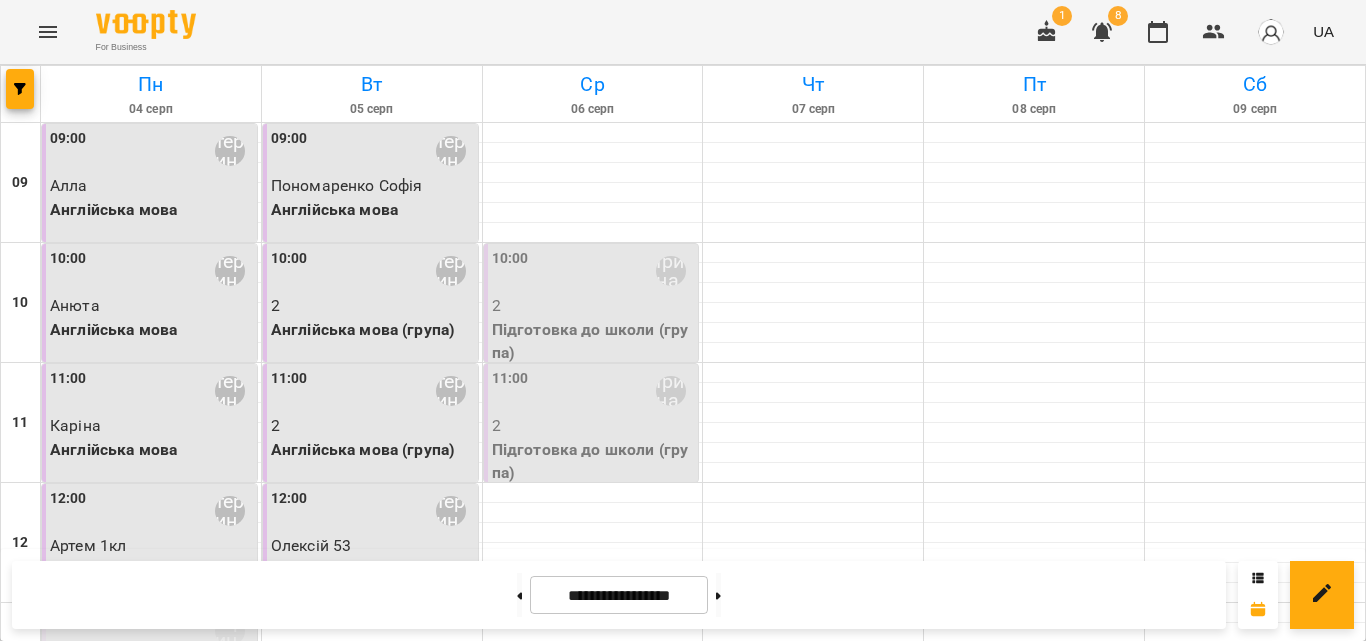 click at bounding box center [593, 1213] 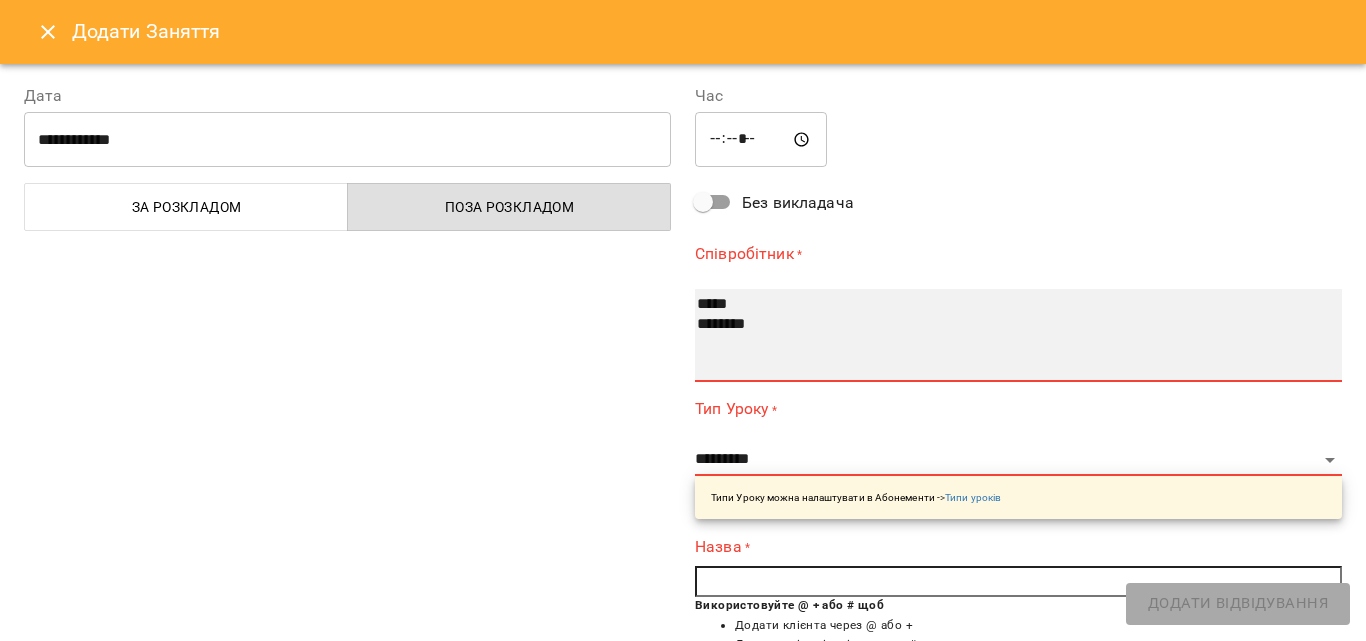 select on "**********" 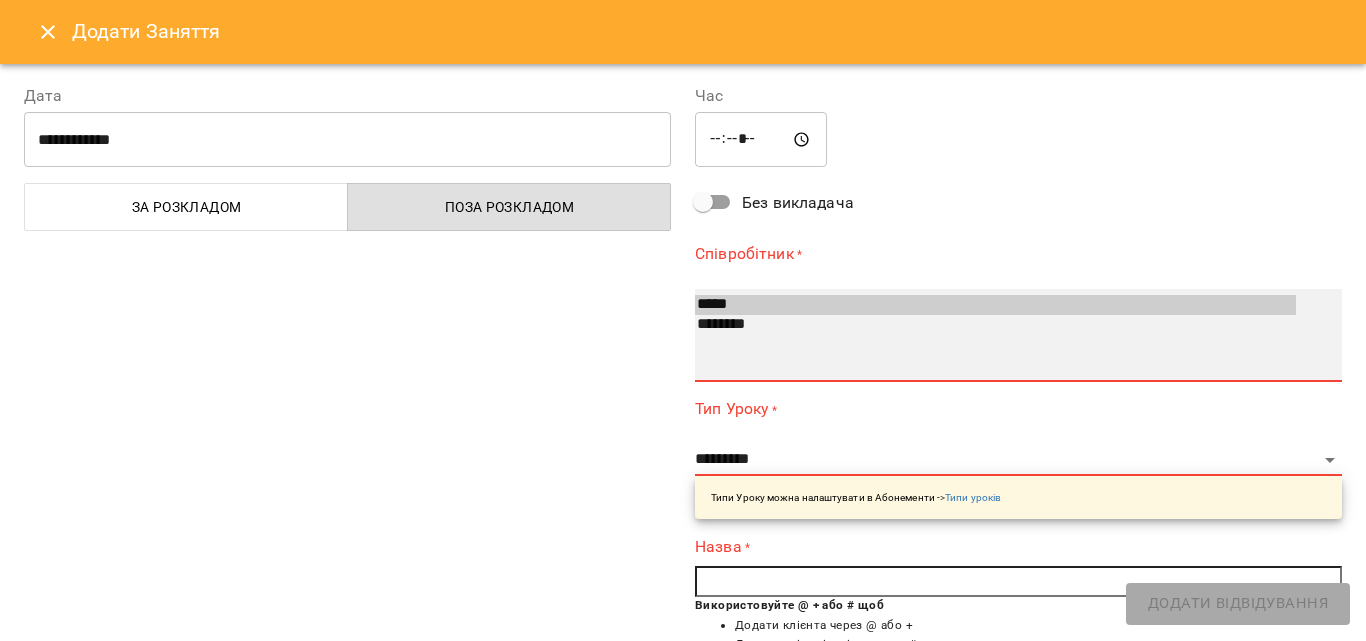 click on "*****" at bounding box center [995, 305] 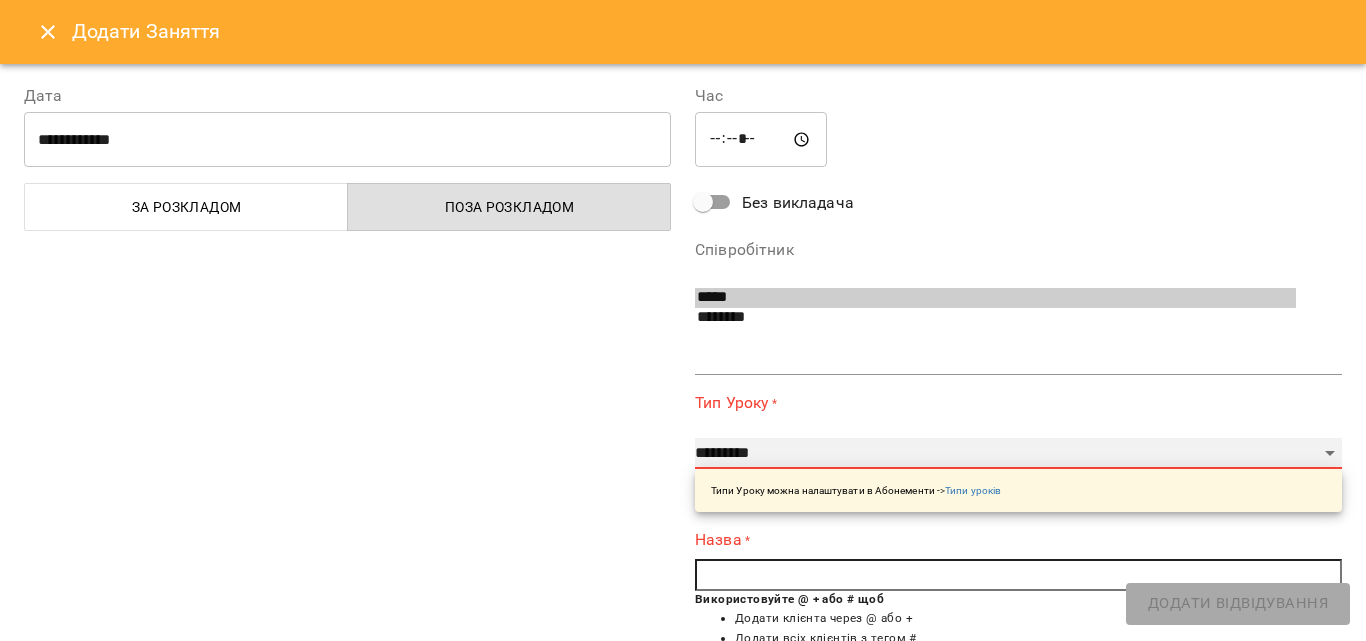 click on "**********" at bounding box center (1018, 454) 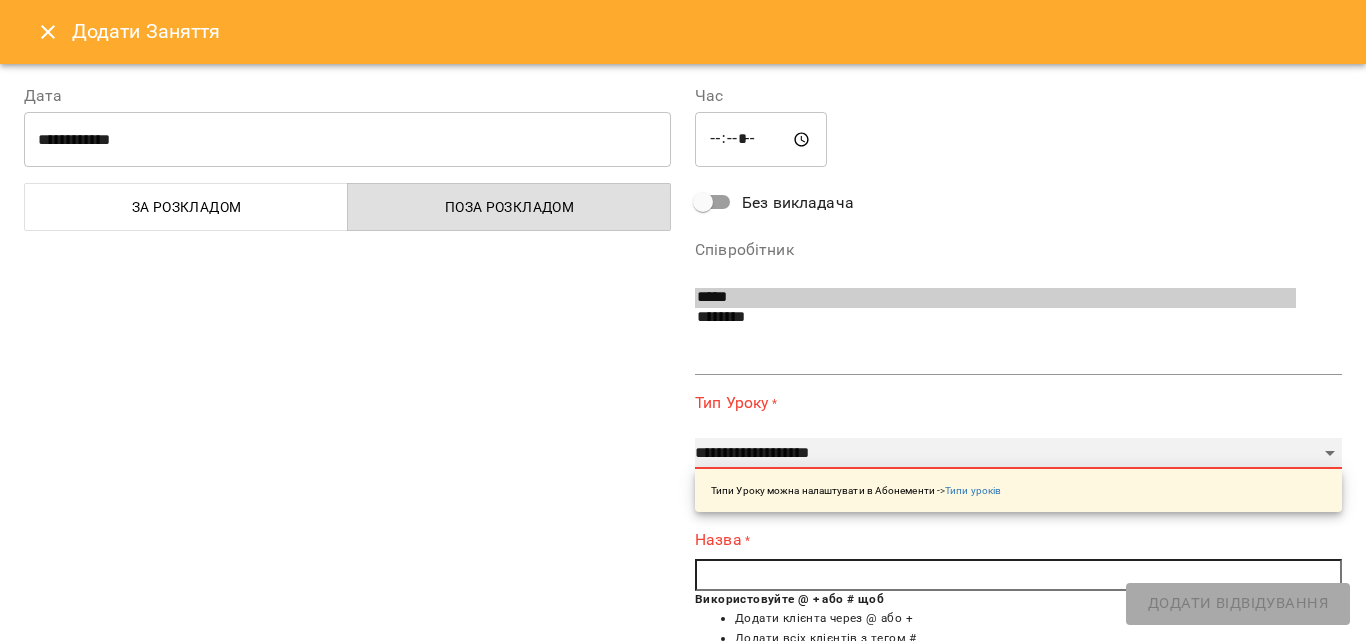 click on "**********" at bounding box center (1018, 454) 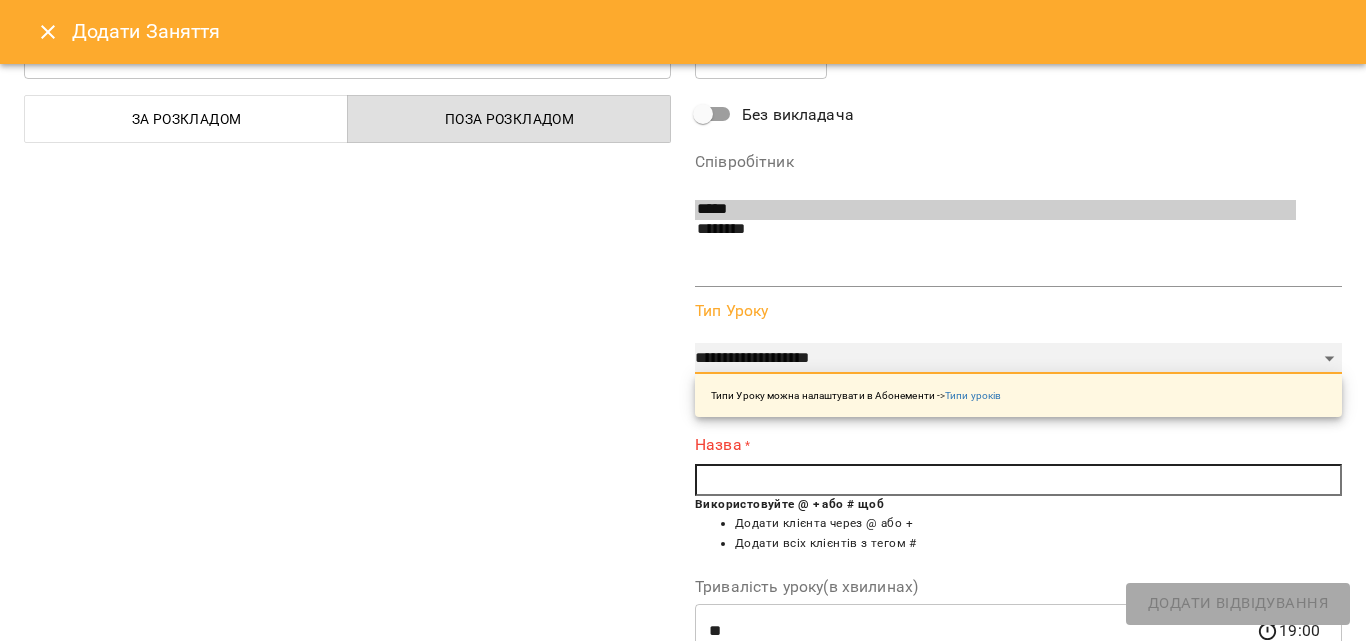 scroll, scrollTop: 200, scrollLeft: 0, axis: vertical 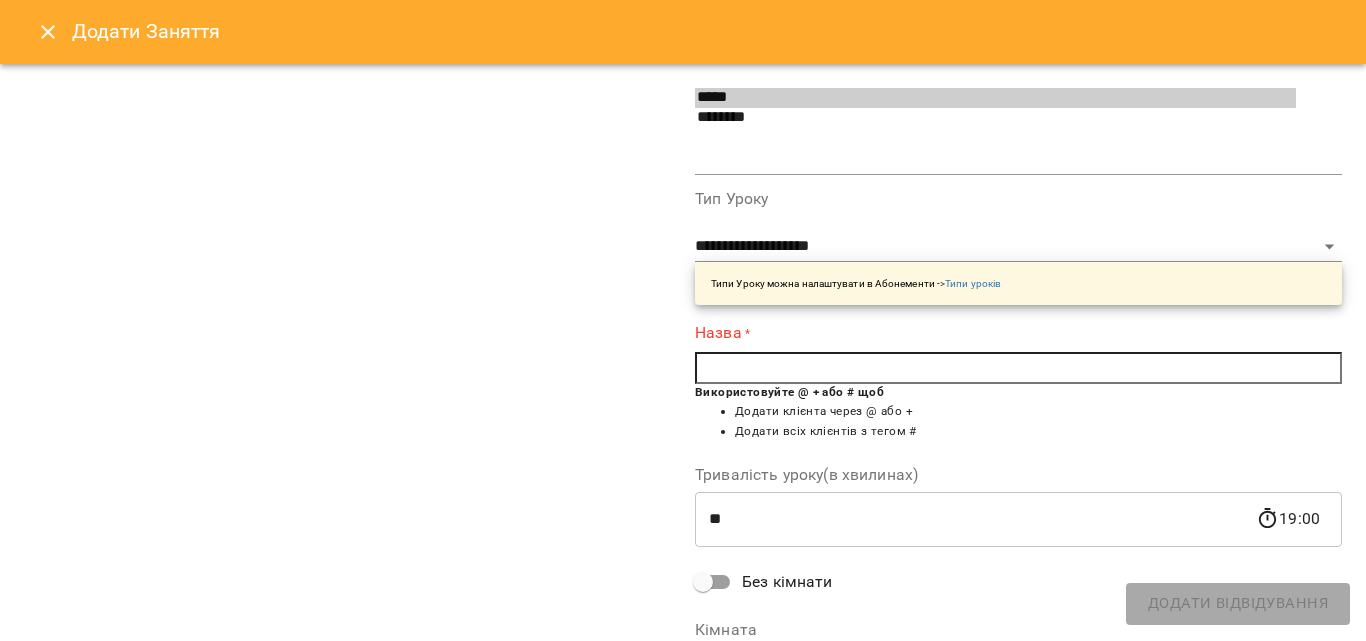 click at bounding box center (1018, 368) 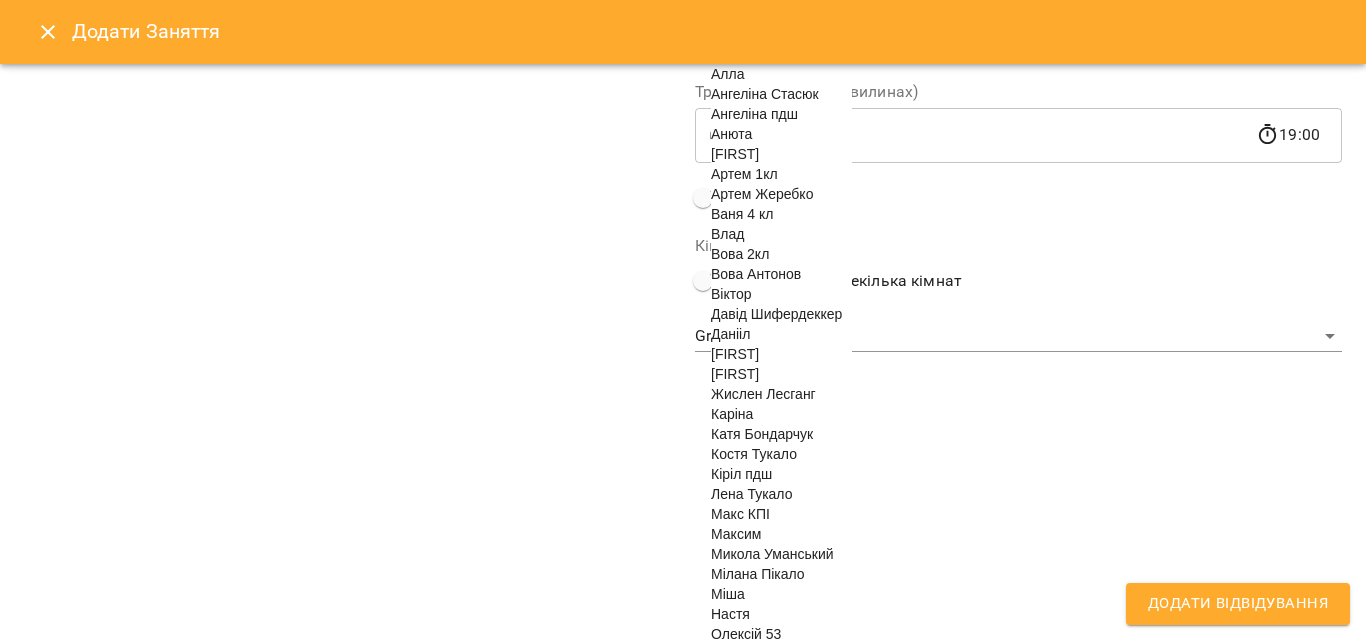scroll, scrollTop: 600, scrollLeft: 0, axis: vertical 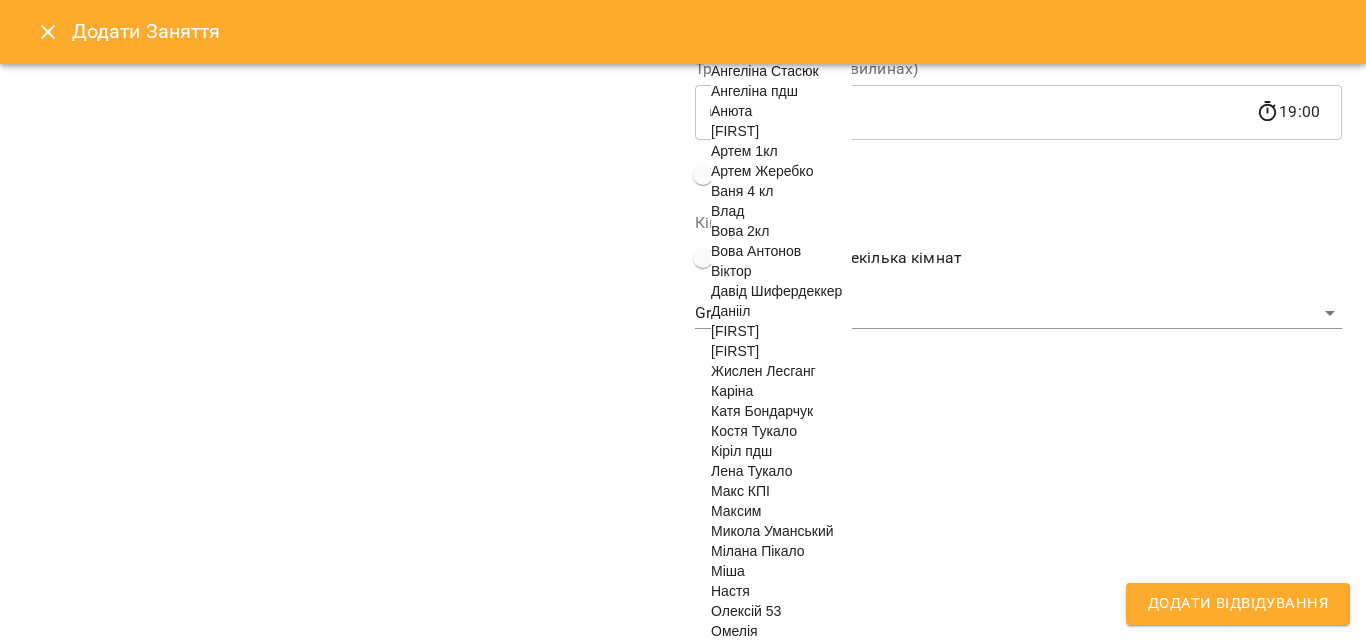 click on "Мілана Пікало" at bounding box center [758, 551] 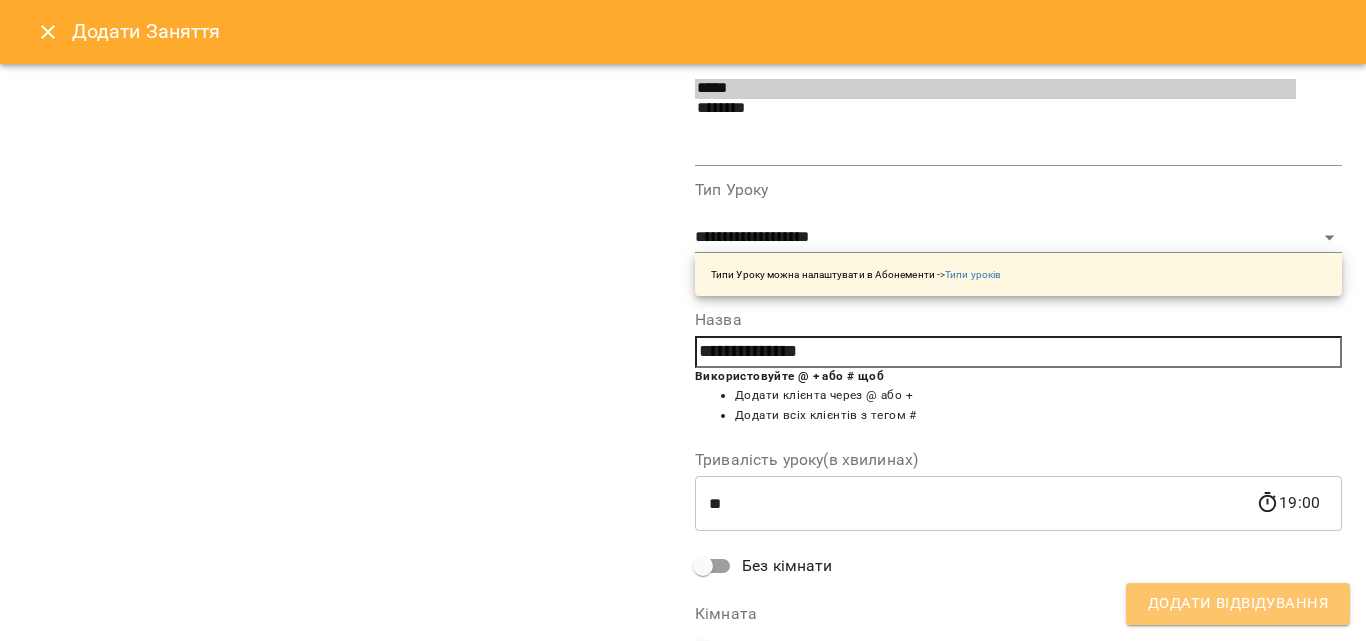 click on "Додати Відвідування" at bounding box center [1238, 604] 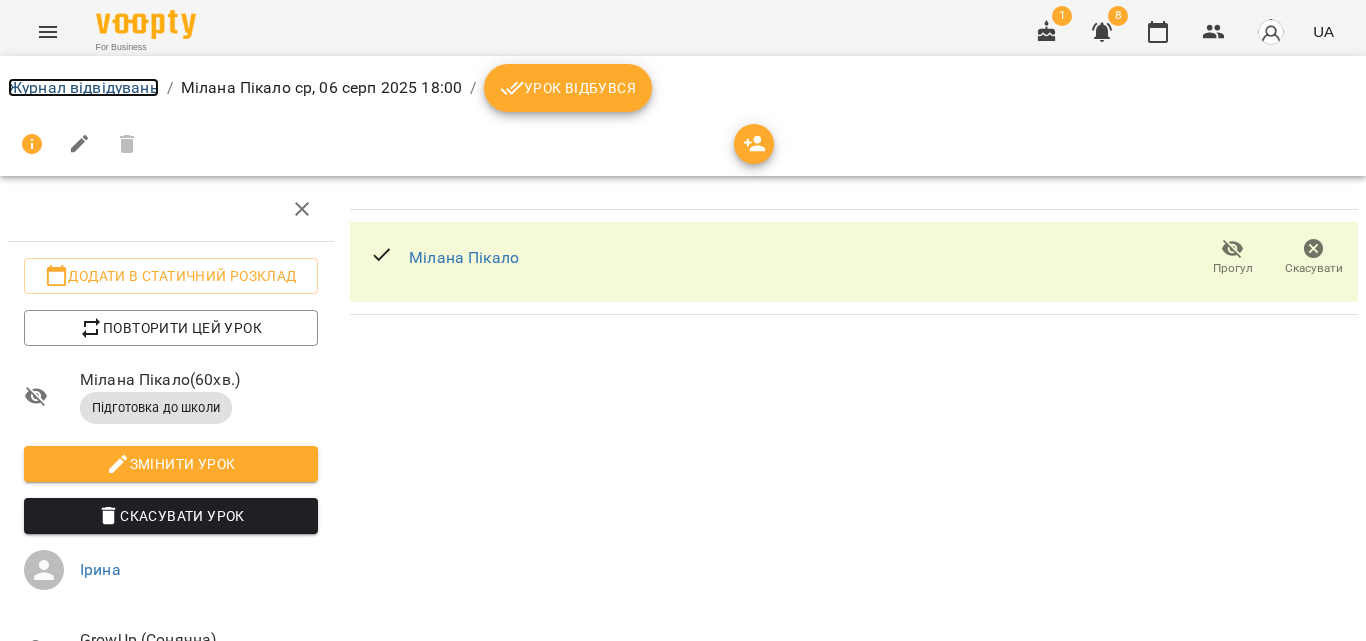click on "Журнал відвідувань" at bounding box center (83, 87) 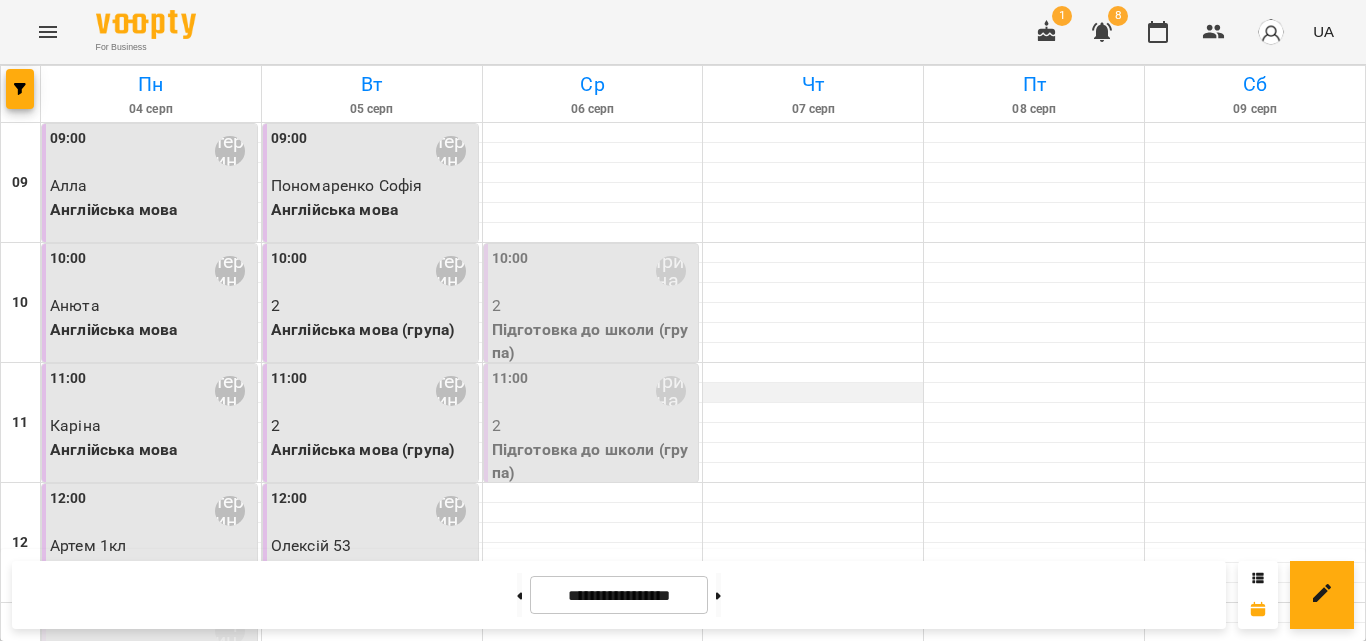 scroll, scrollTop: 892, scrollLeft: 0, axis: vertical 